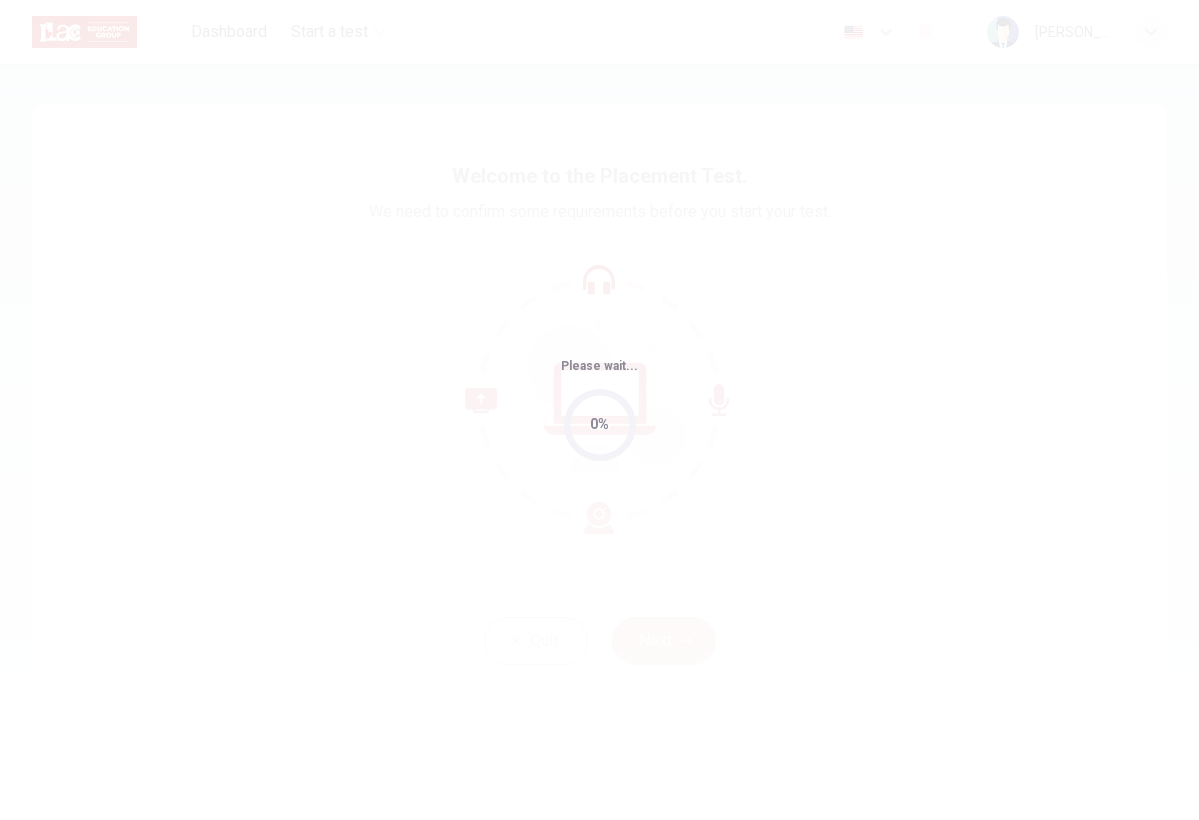 scroll, scrollTop: 0, scrollLeft: 0, axis: both 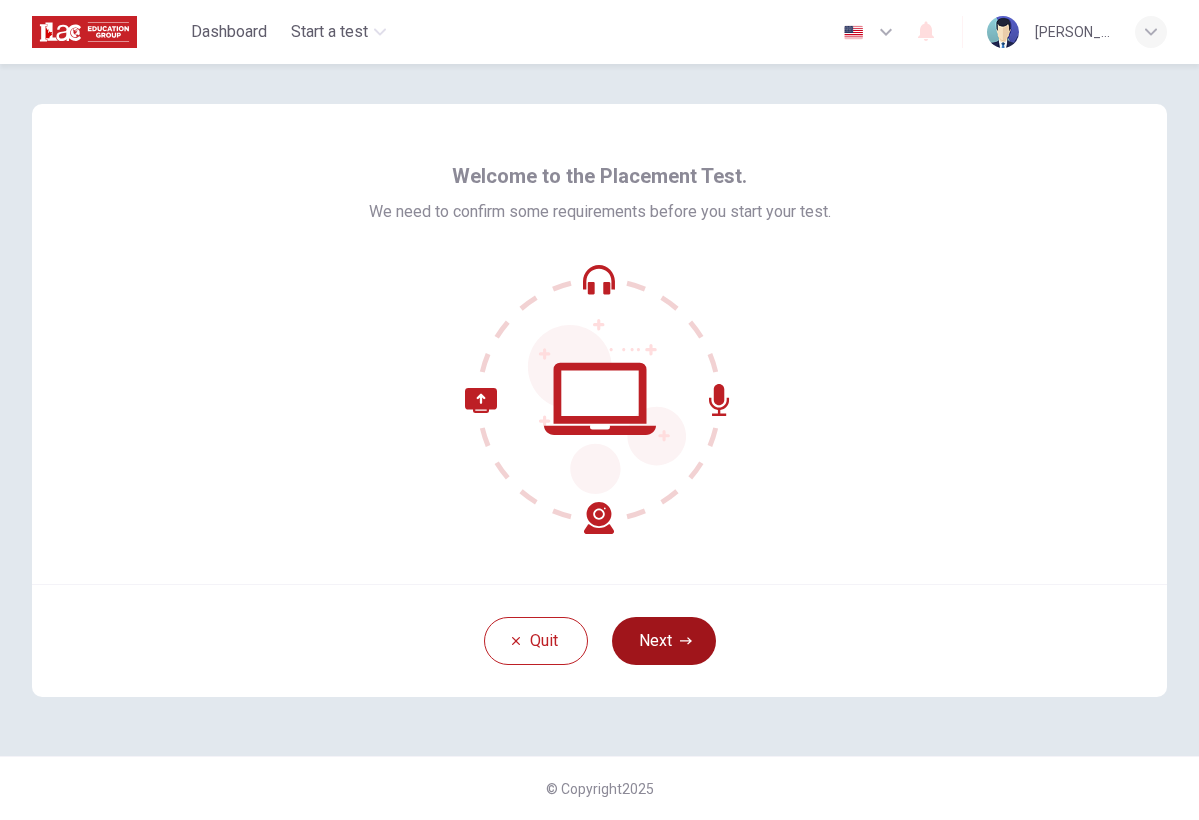 click on "Next" at bounding box center [664, 641] 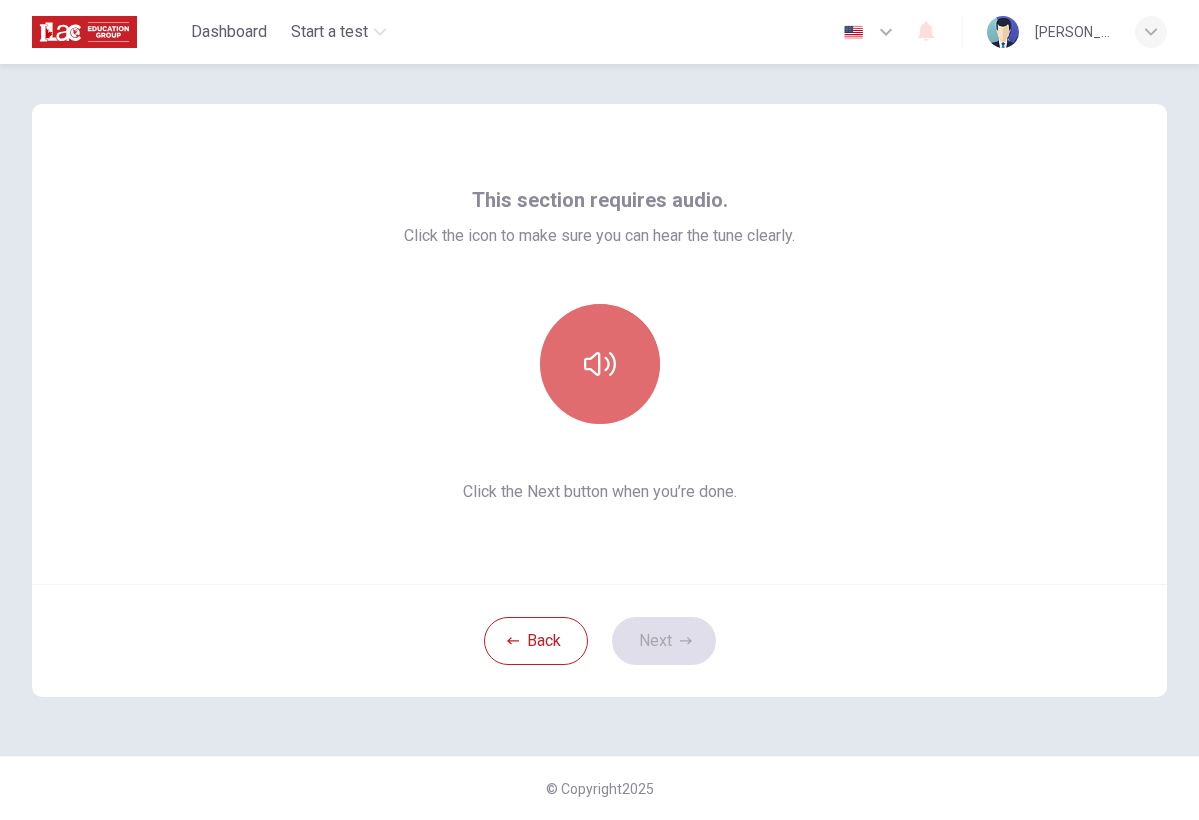 click at bounding box center [600, 364] 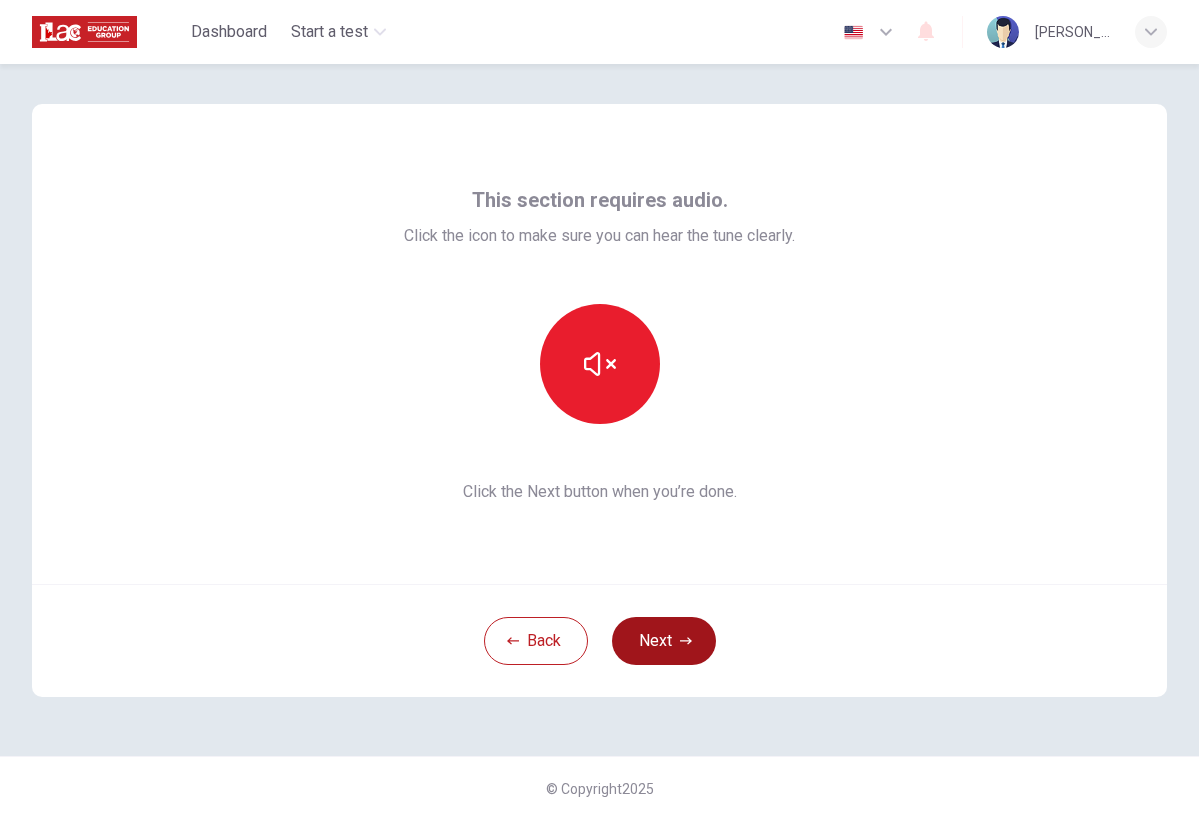 click on "Next" at bounding box center [664, 641] 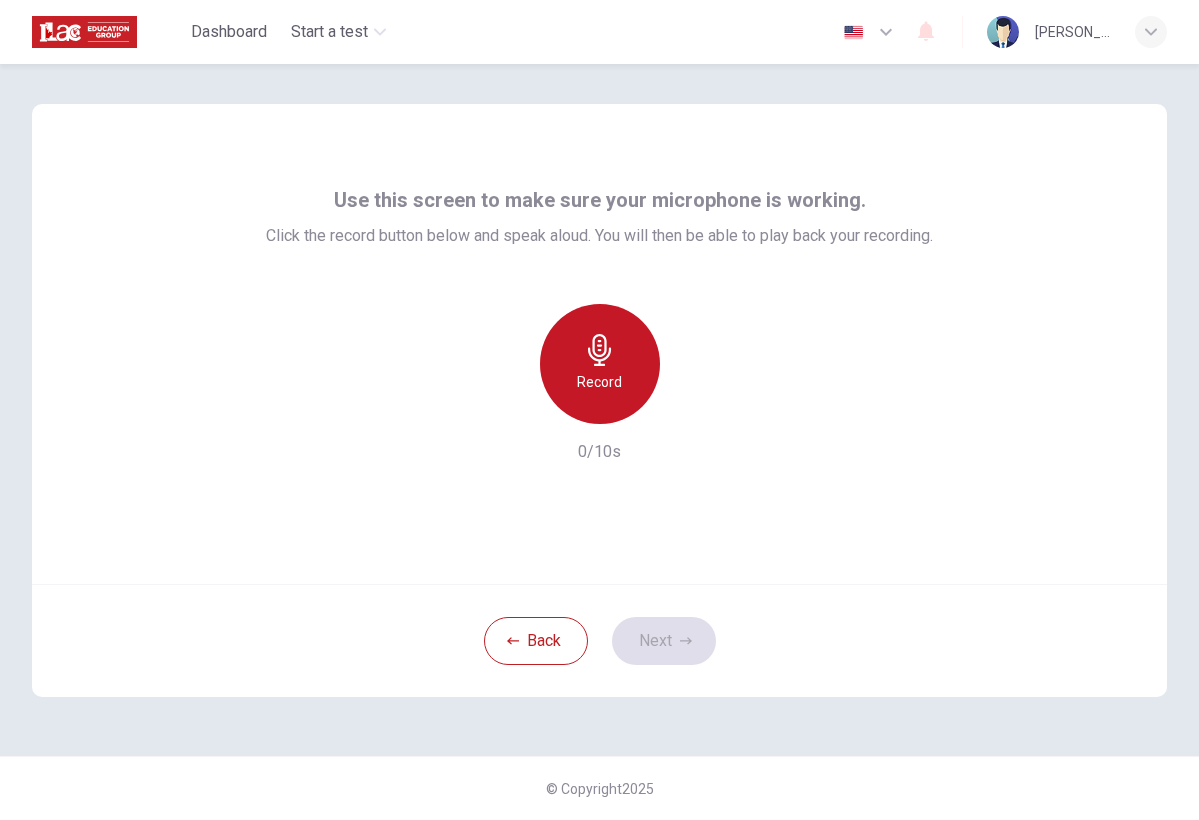 click 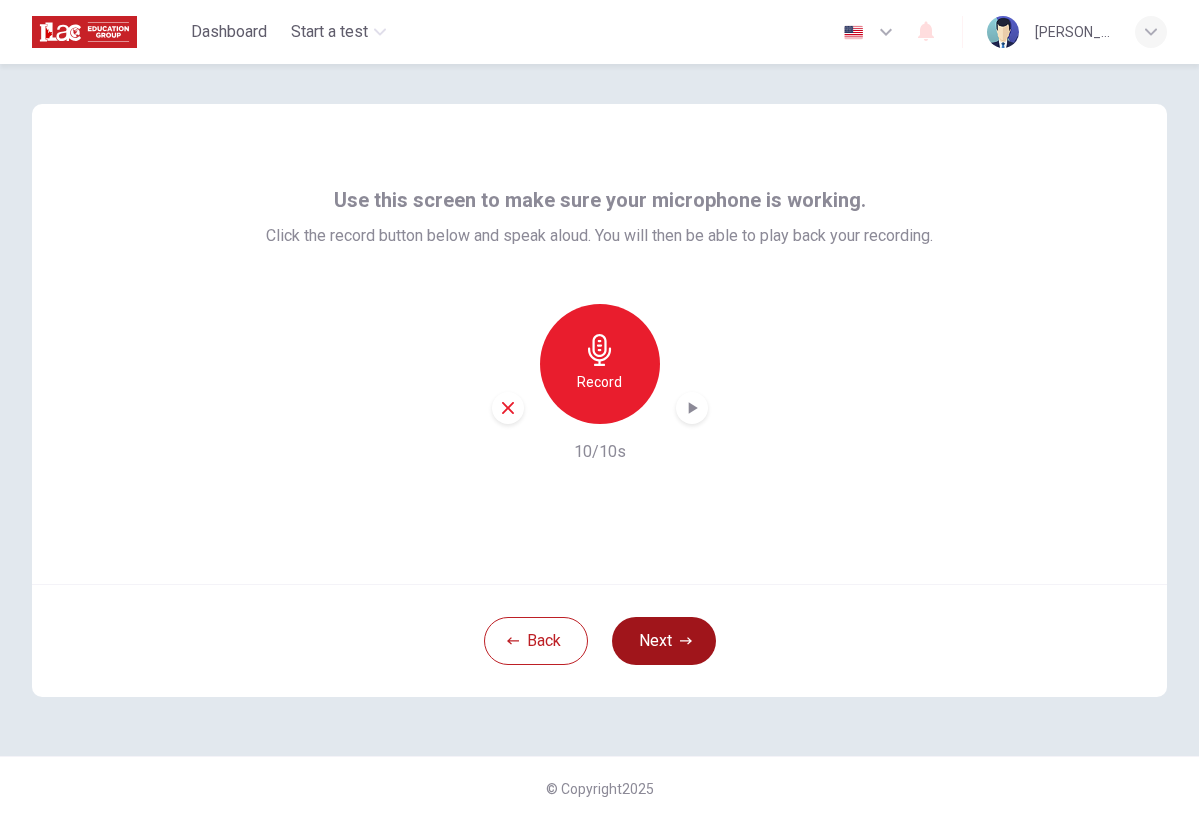 click on "Next" at bounding box center [664, 641] 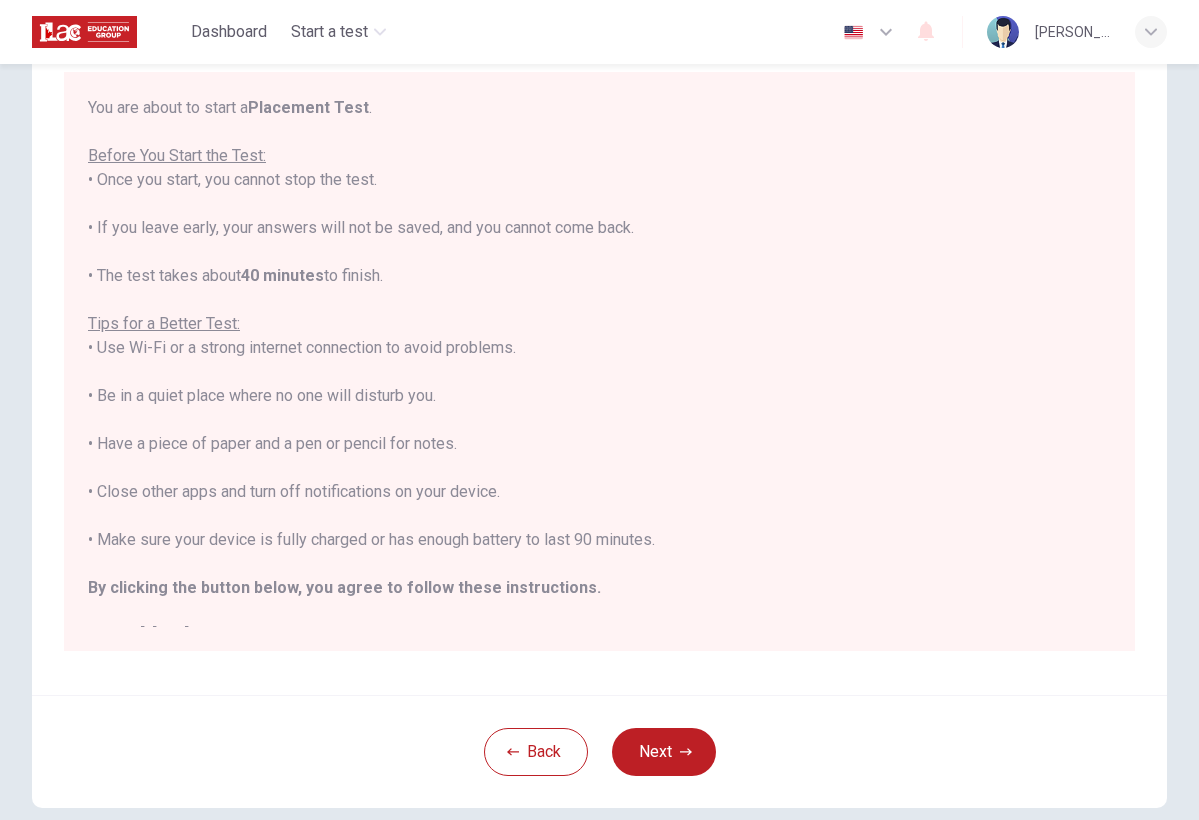 scroll, scrollTop: 137, scrollLeft: 0, axis: vertical 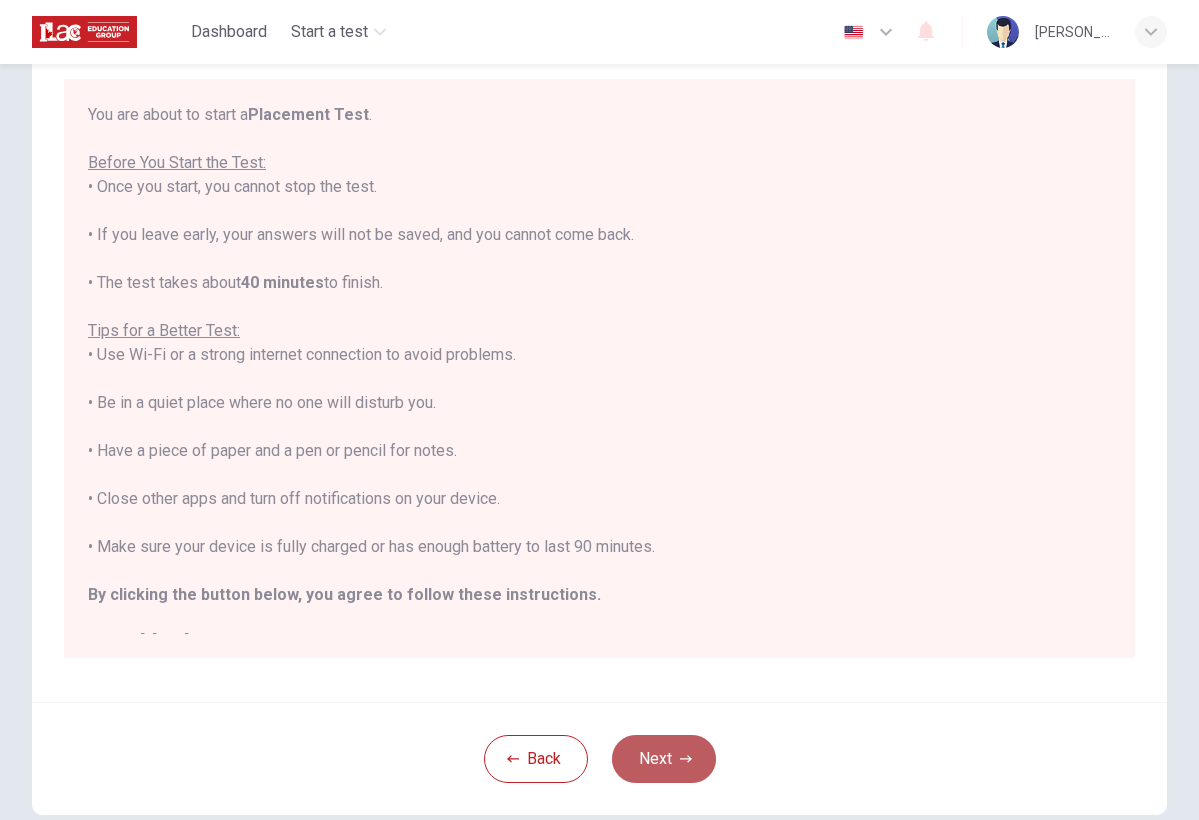 click on "Next" at bounding box center (664, 759) 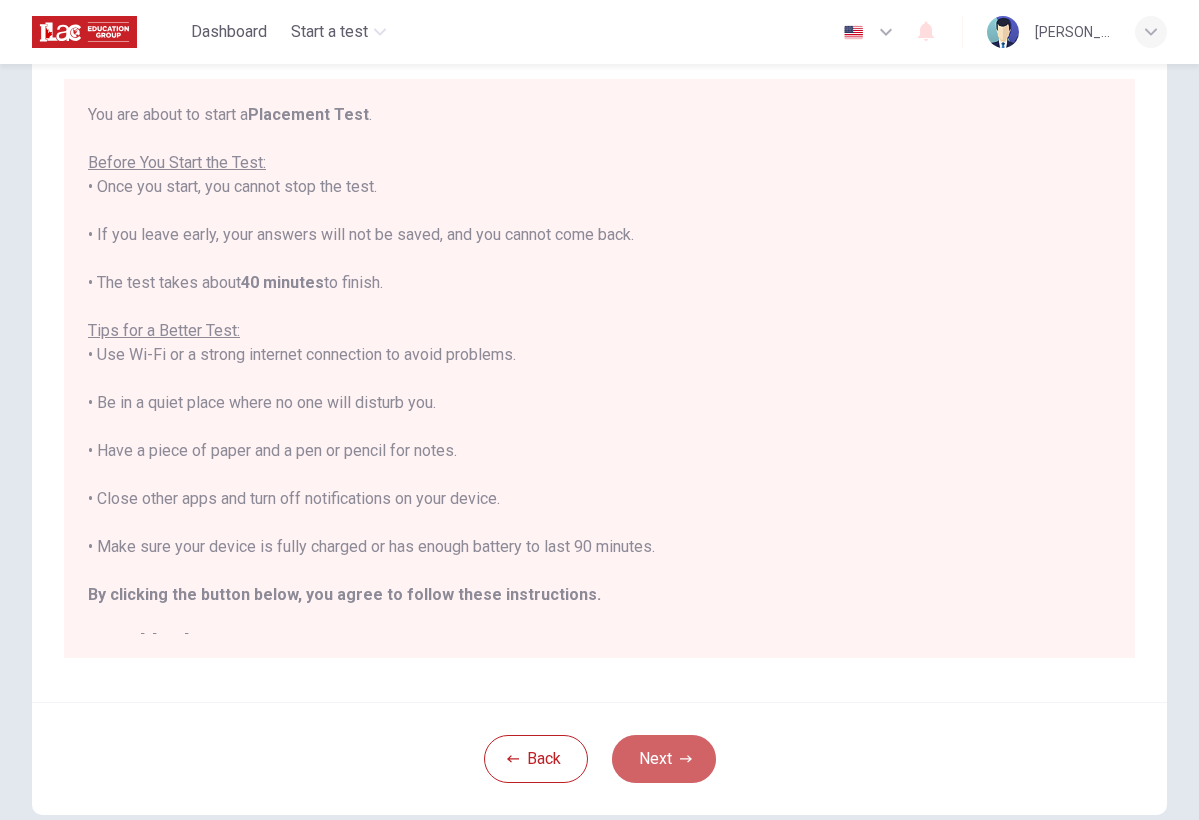 scroll, scrollTop: 0, scrollLeft: 0, axis: both 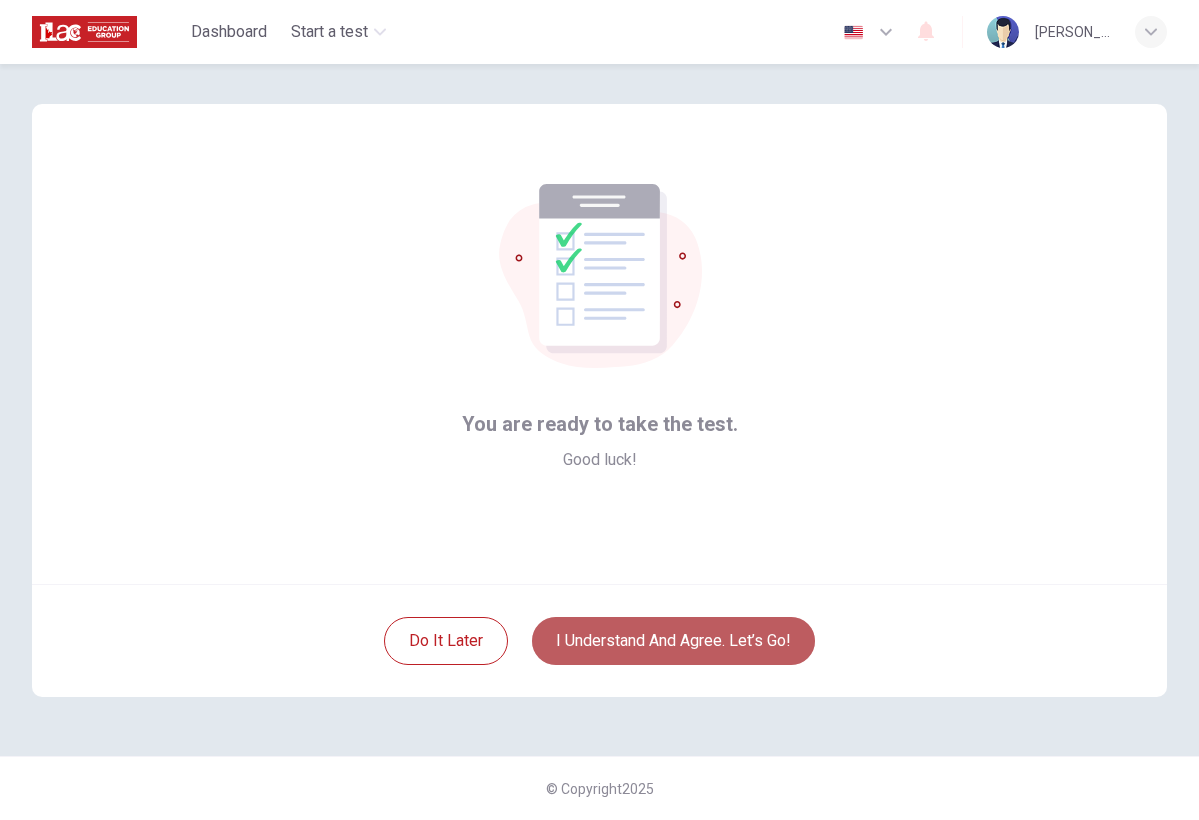 click on "I understand and agree. Let’s go!" at bounding box center (673, 641) 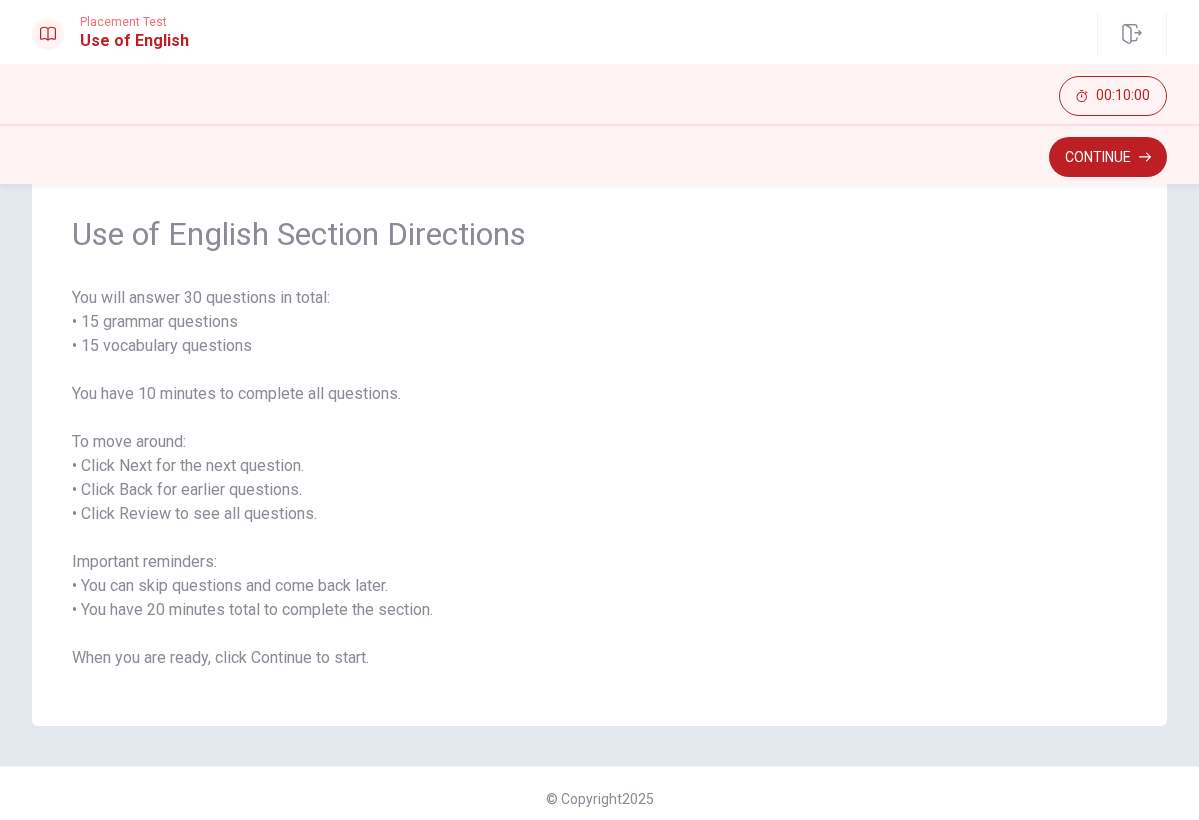scroll, scrollTop: 76, scrollLeft: 0, axis: vertical 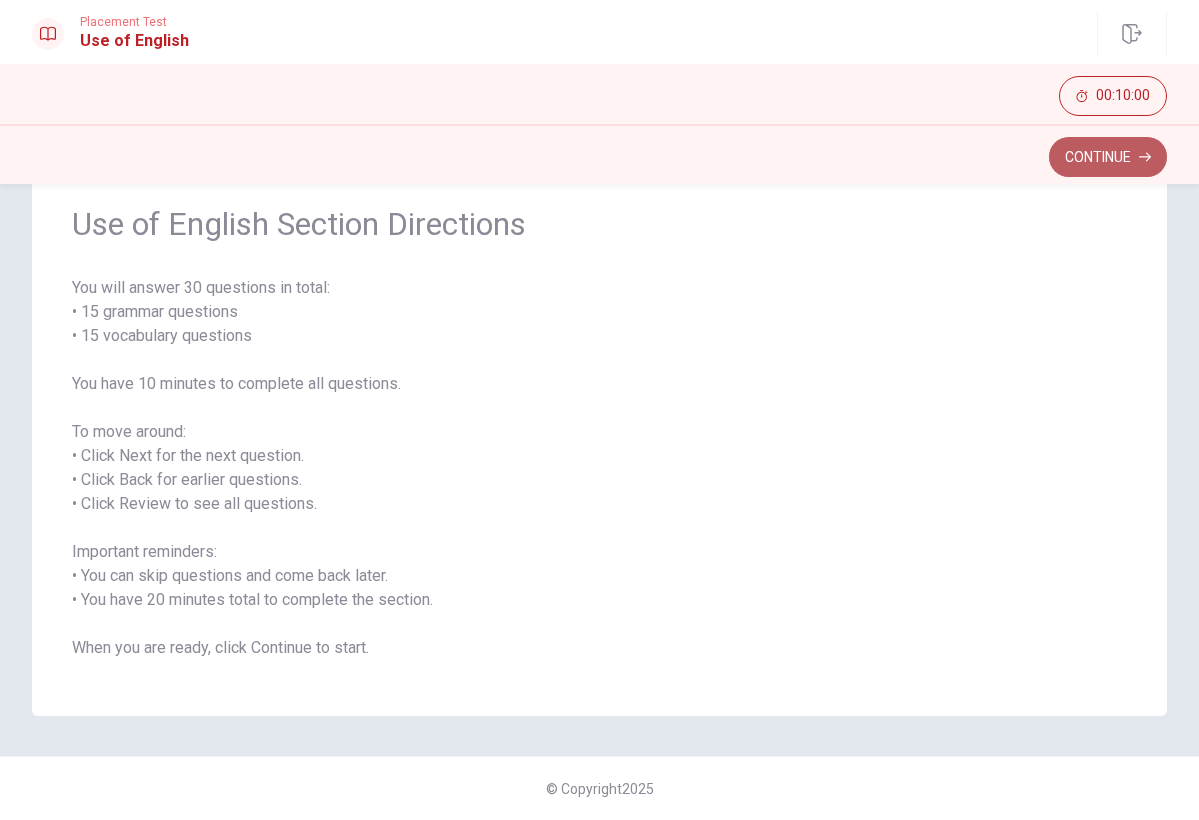 click on "Continue" at bounding box center (1108, 157) 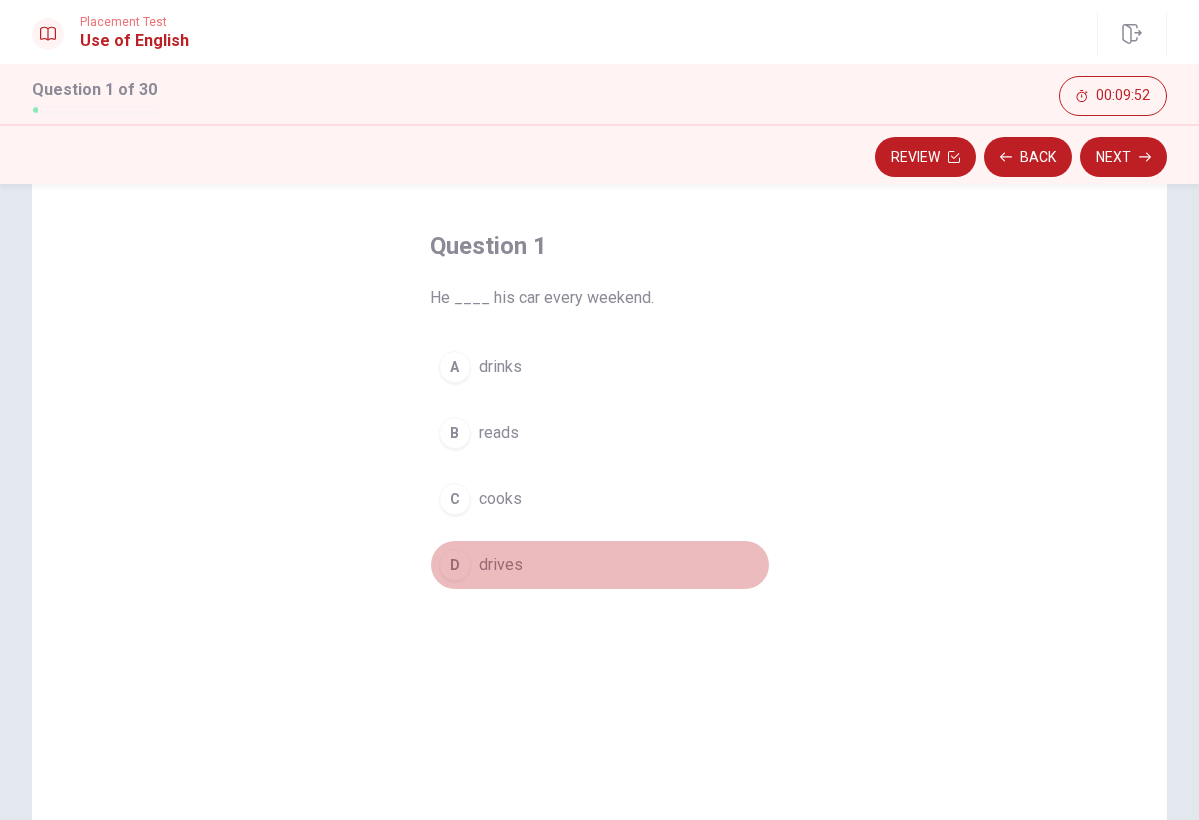 click on "D" at bounding box center (455, 565) 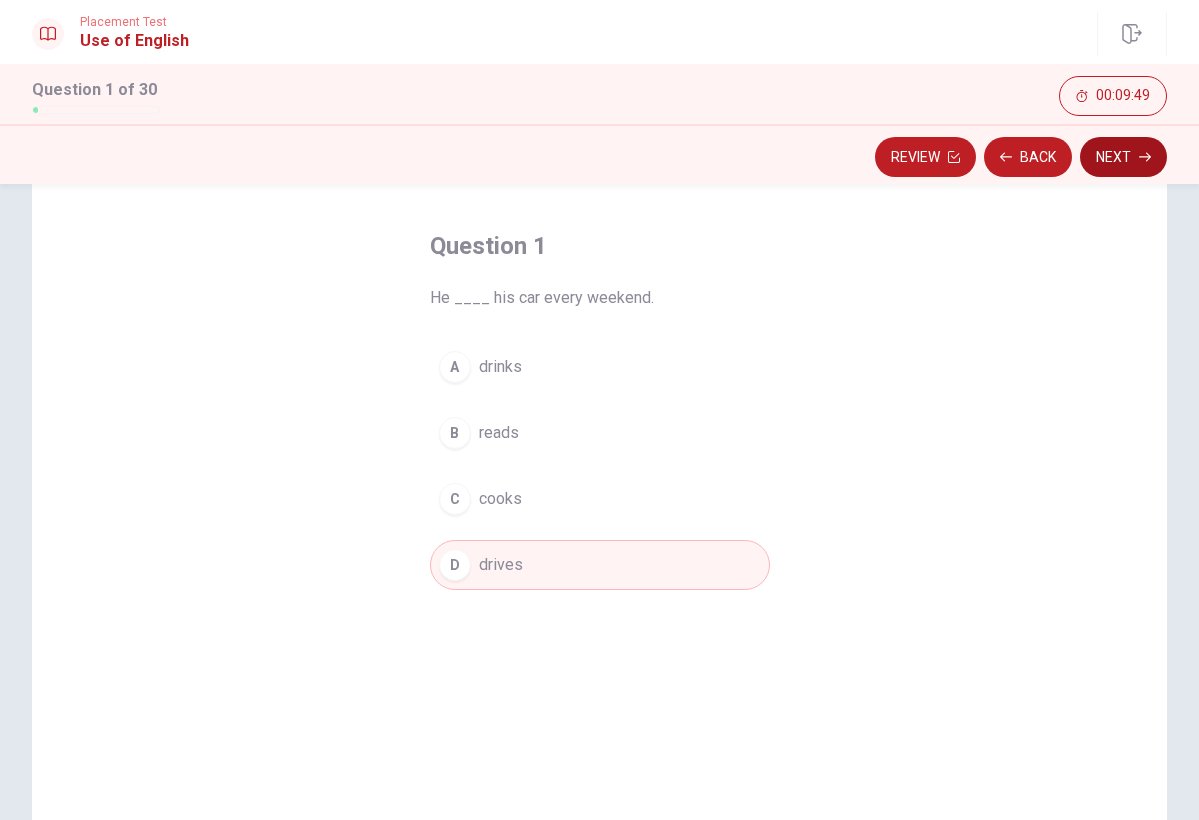 click on "Next" at bounding box center (1123, 157) 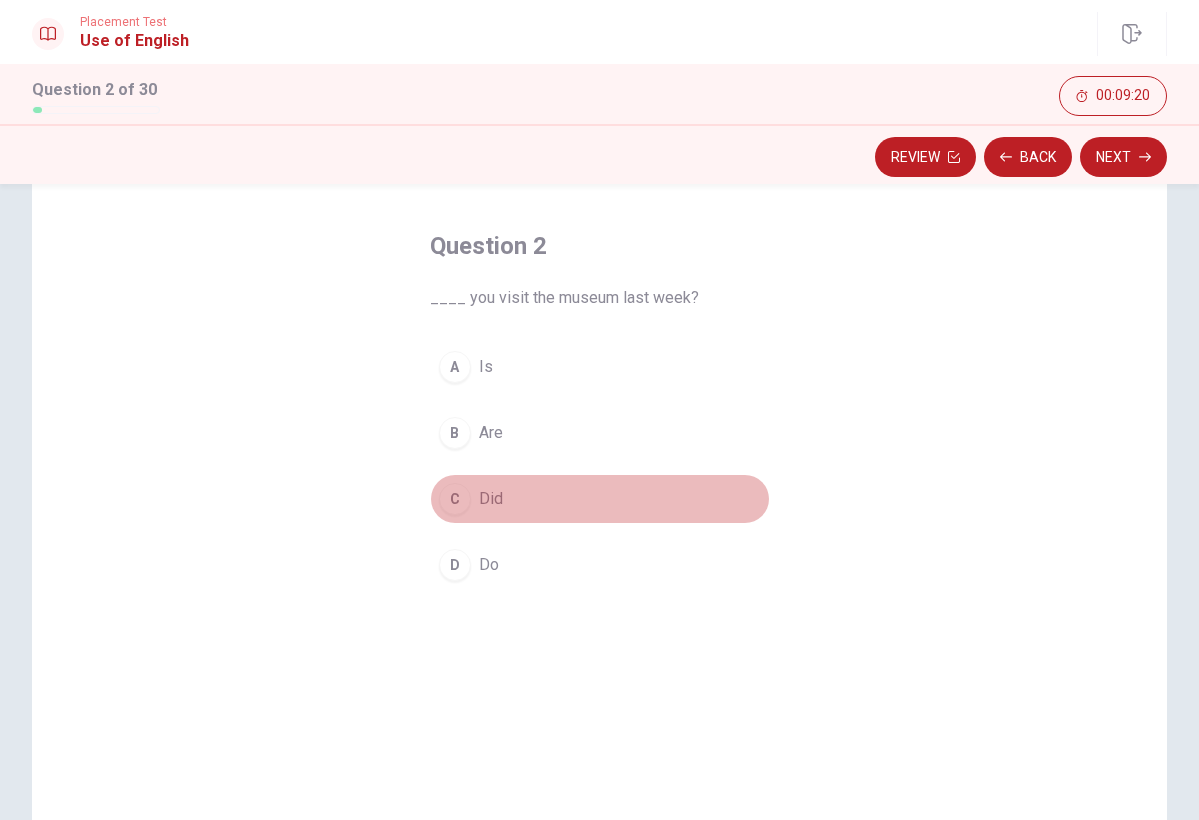 click on "C" at bounding box center (455, 499) 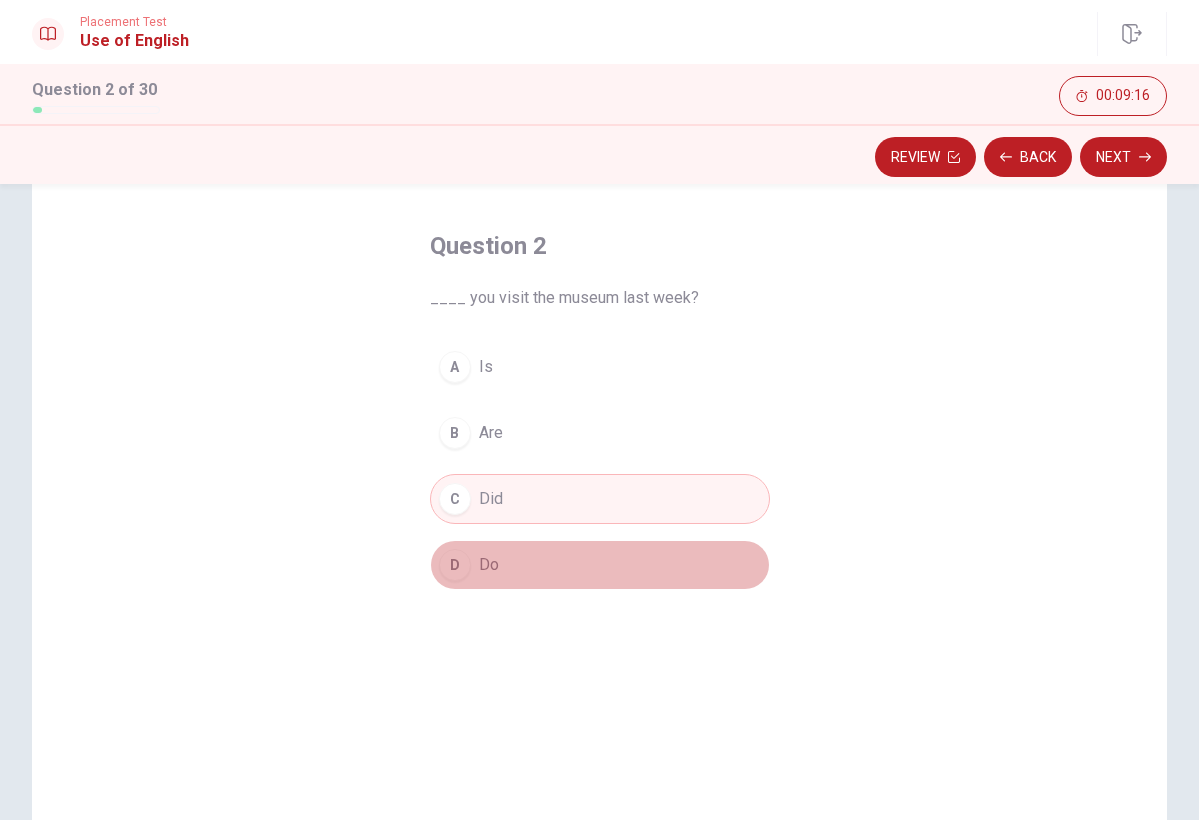 click on "D Do" at bounding box center [600, 565] 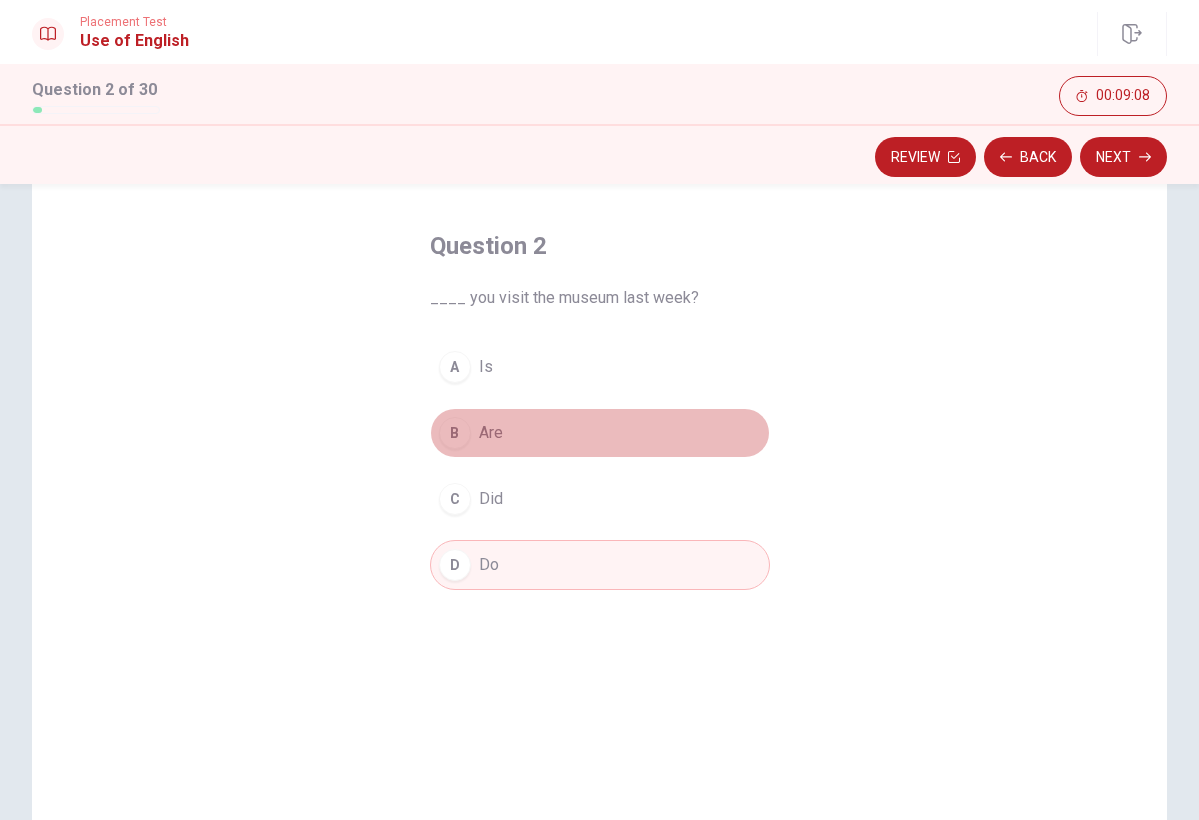 click on "B" at bounding box center [455, 433] 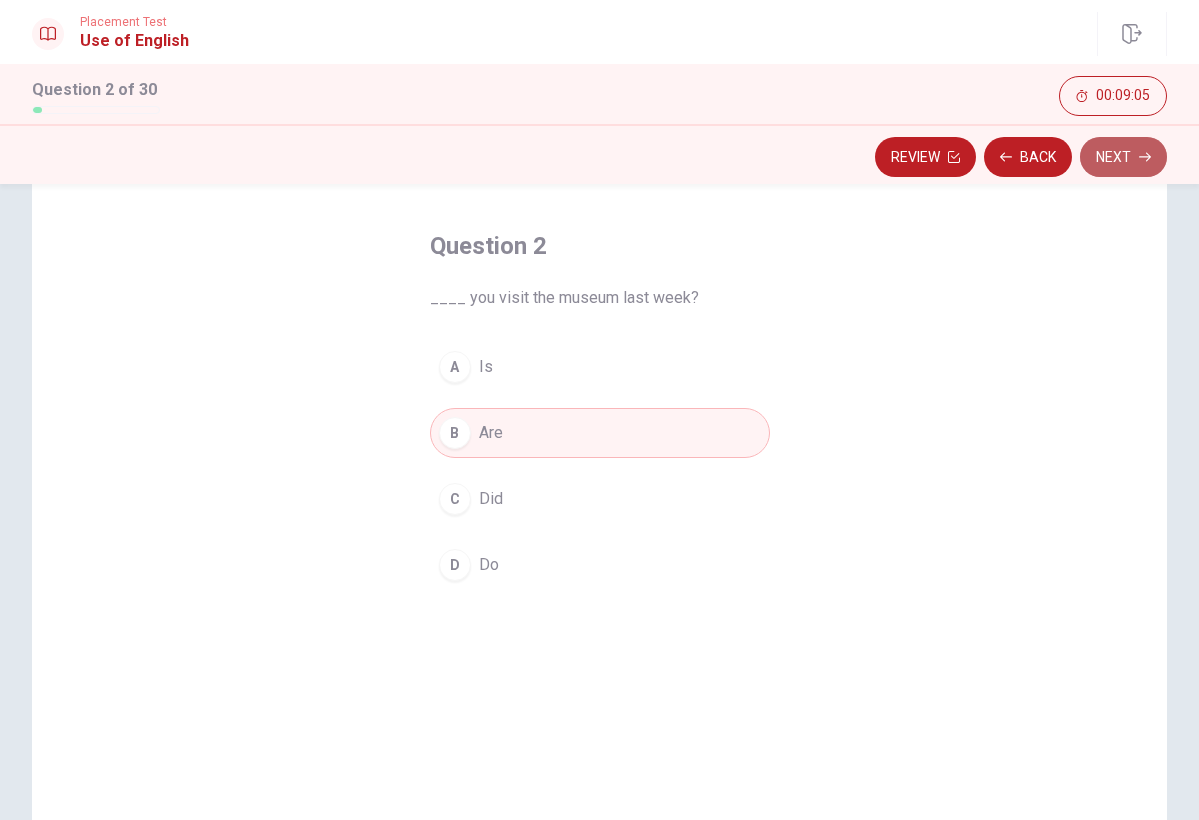 click 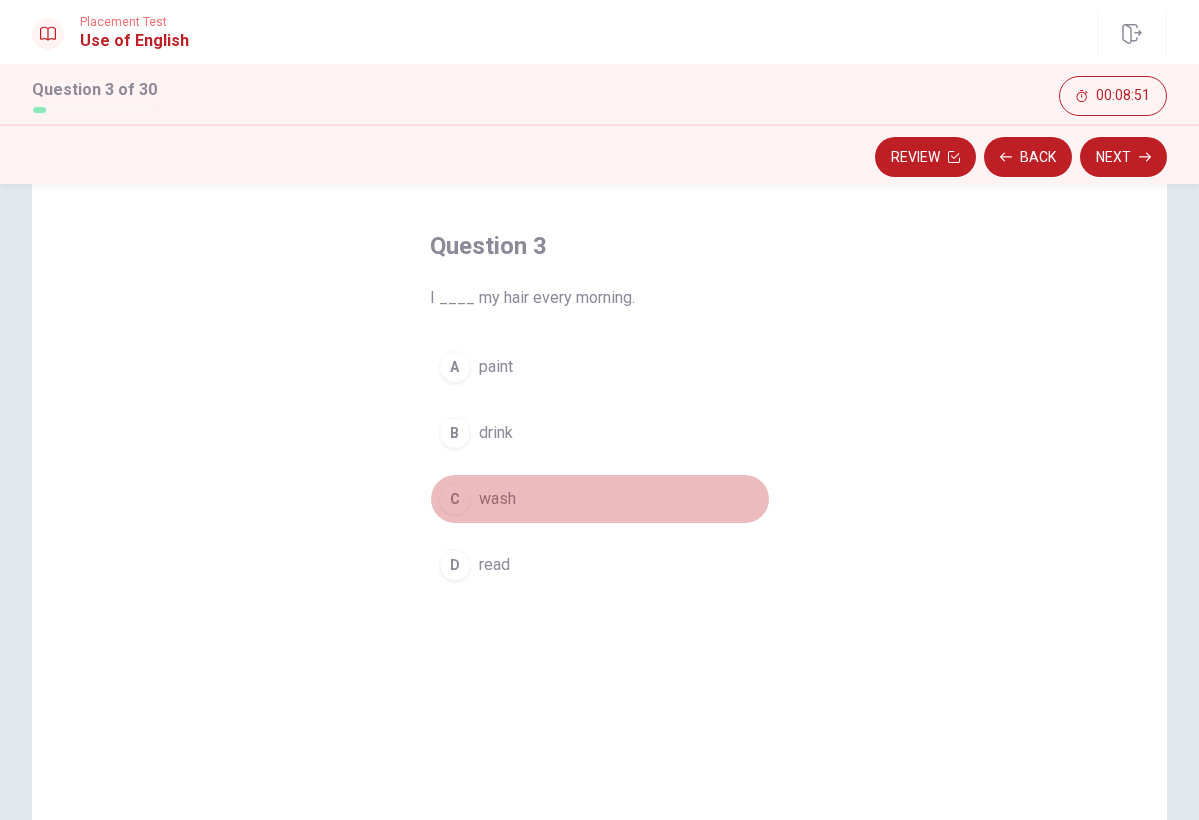 click on "C" at bounding box center (455, 499) 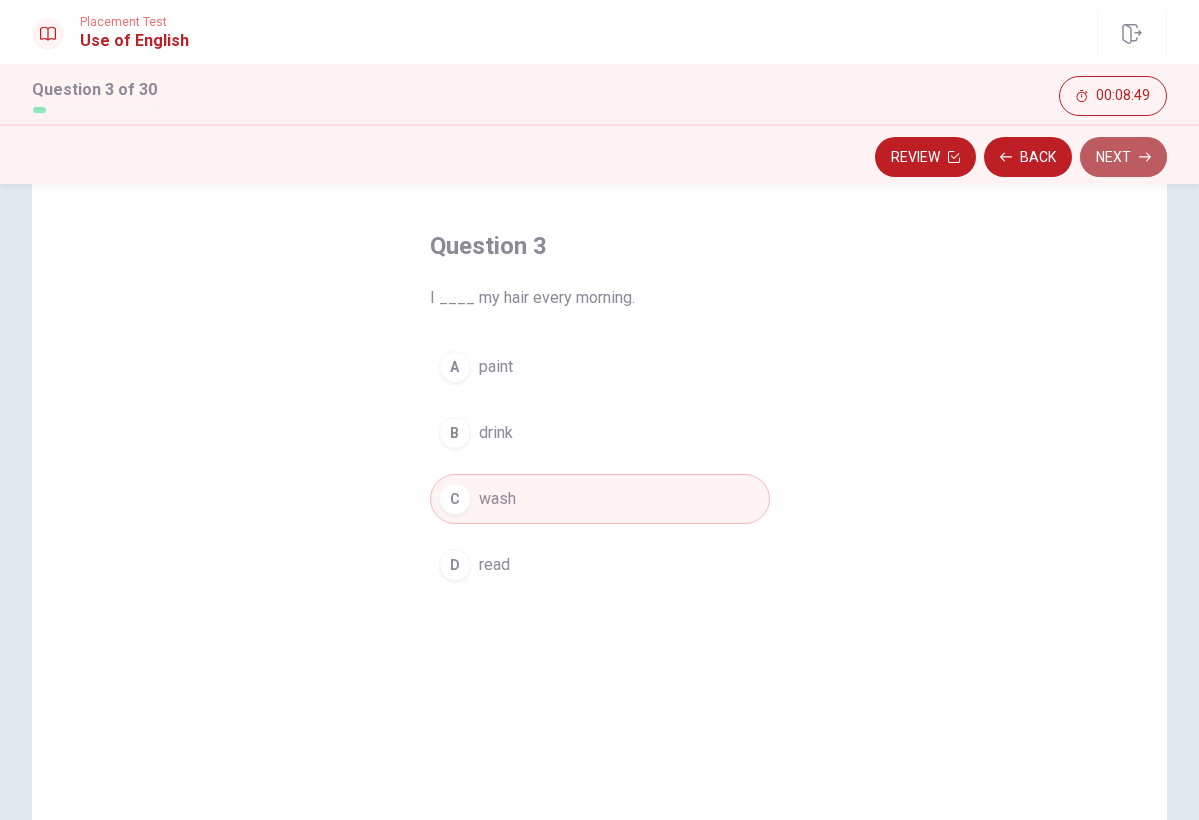 click on "Next" at bounding box center (1123, 157) 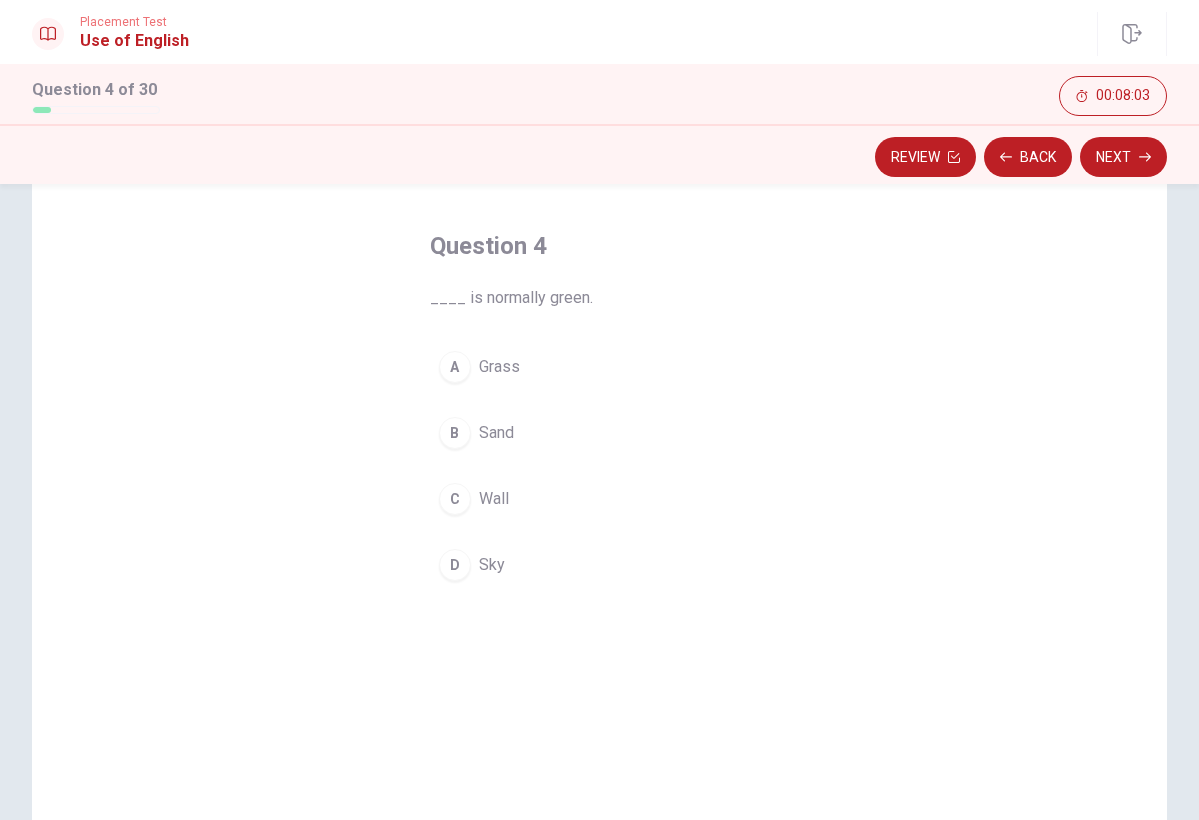 click on "A" at bounding box center (455, 367) 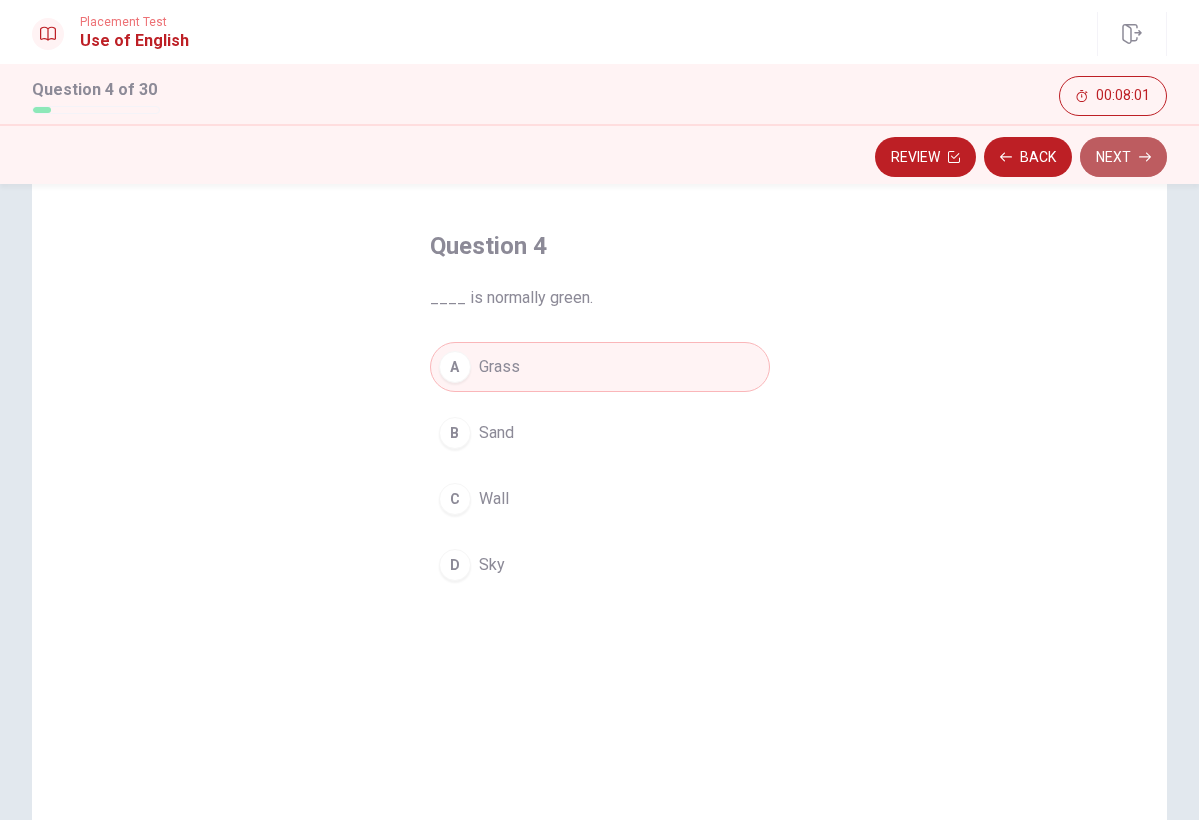 click on "Next" at bounding box center [1123, 157] 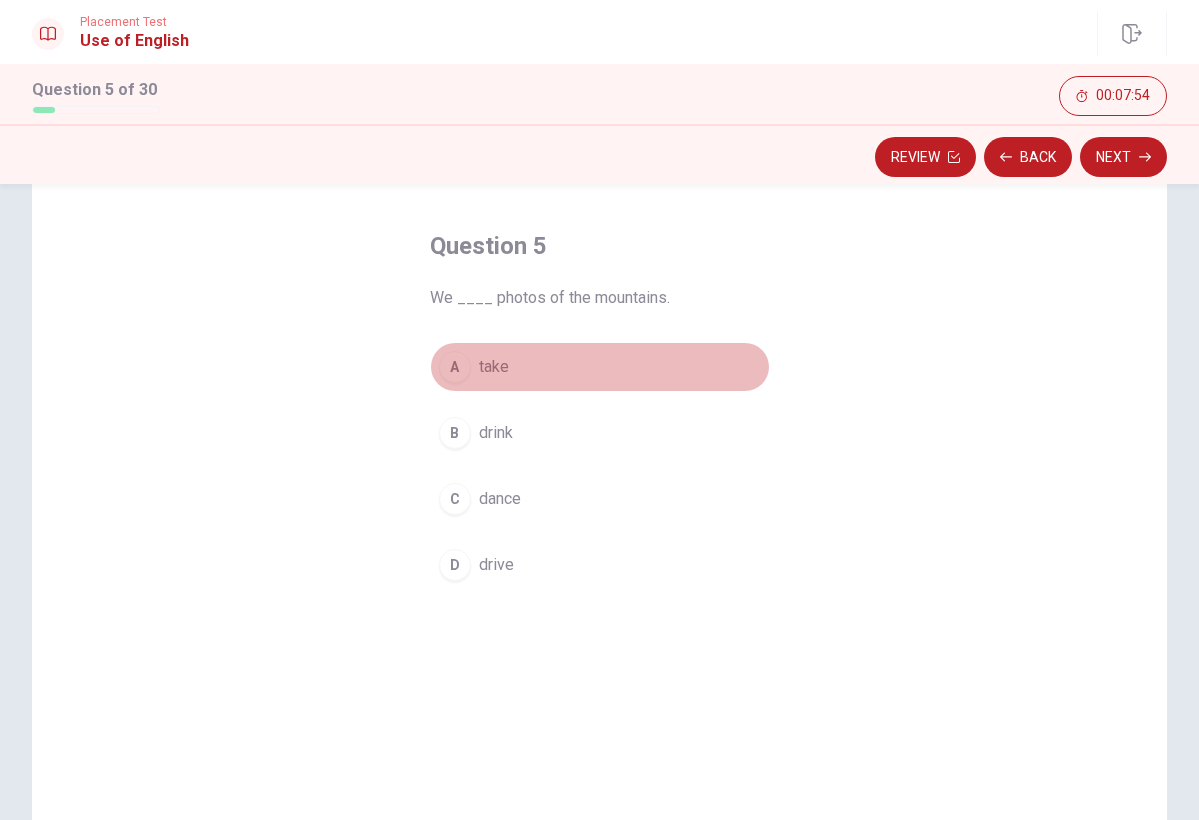 click on "A" at bounding box center [455, 367] 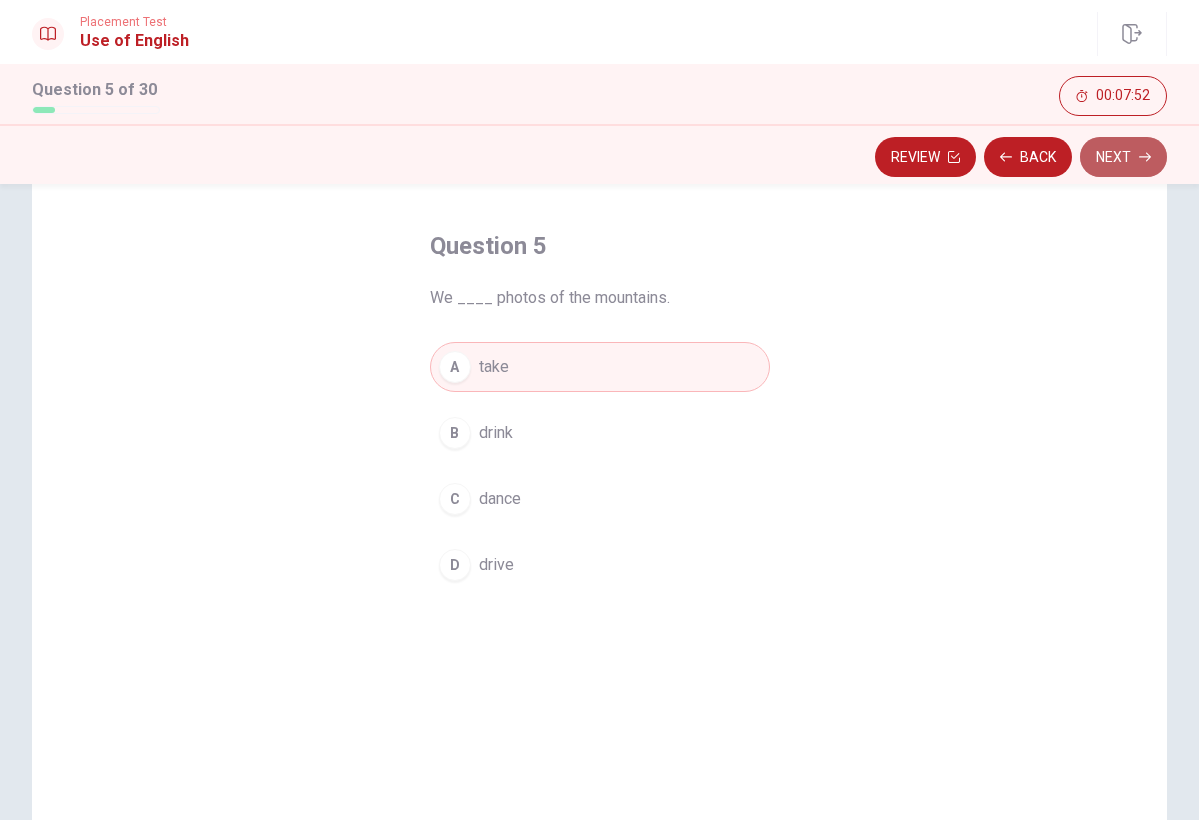 click 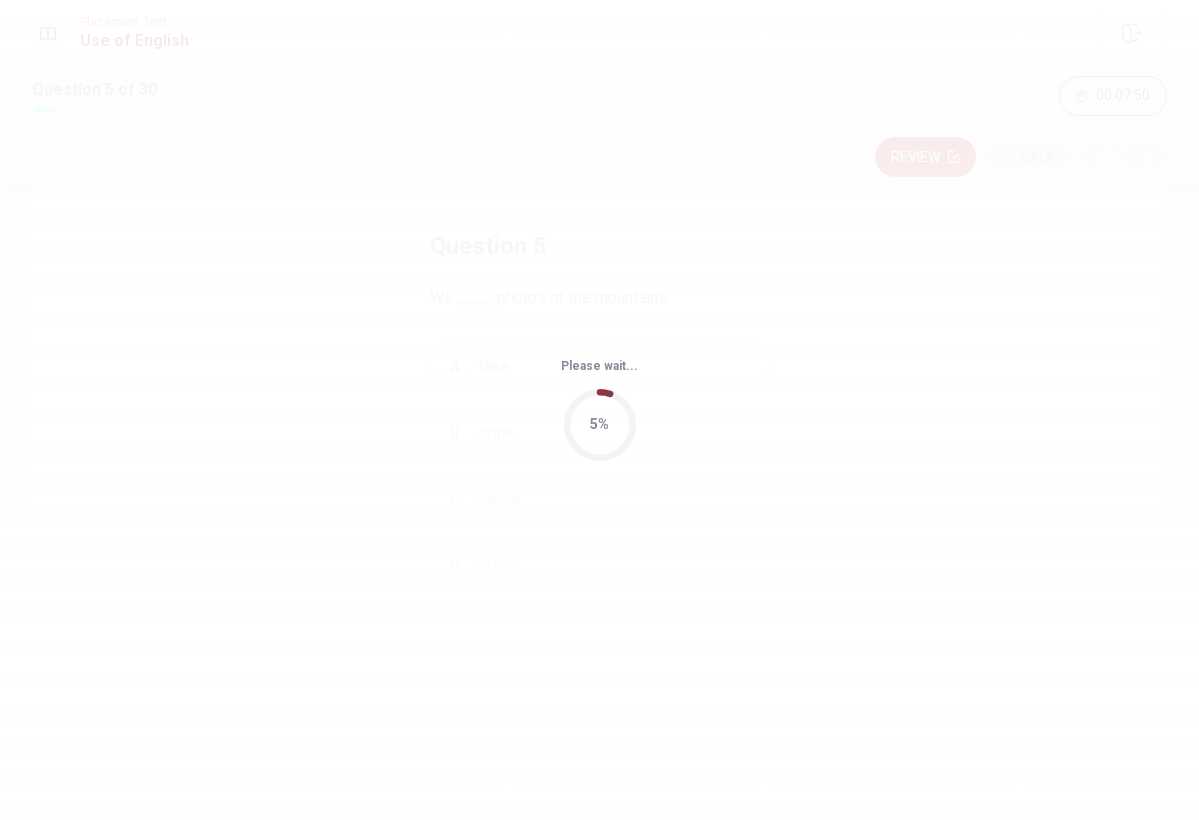 scroll, scrollTop: 0, scrollLeft: 0, axis: both 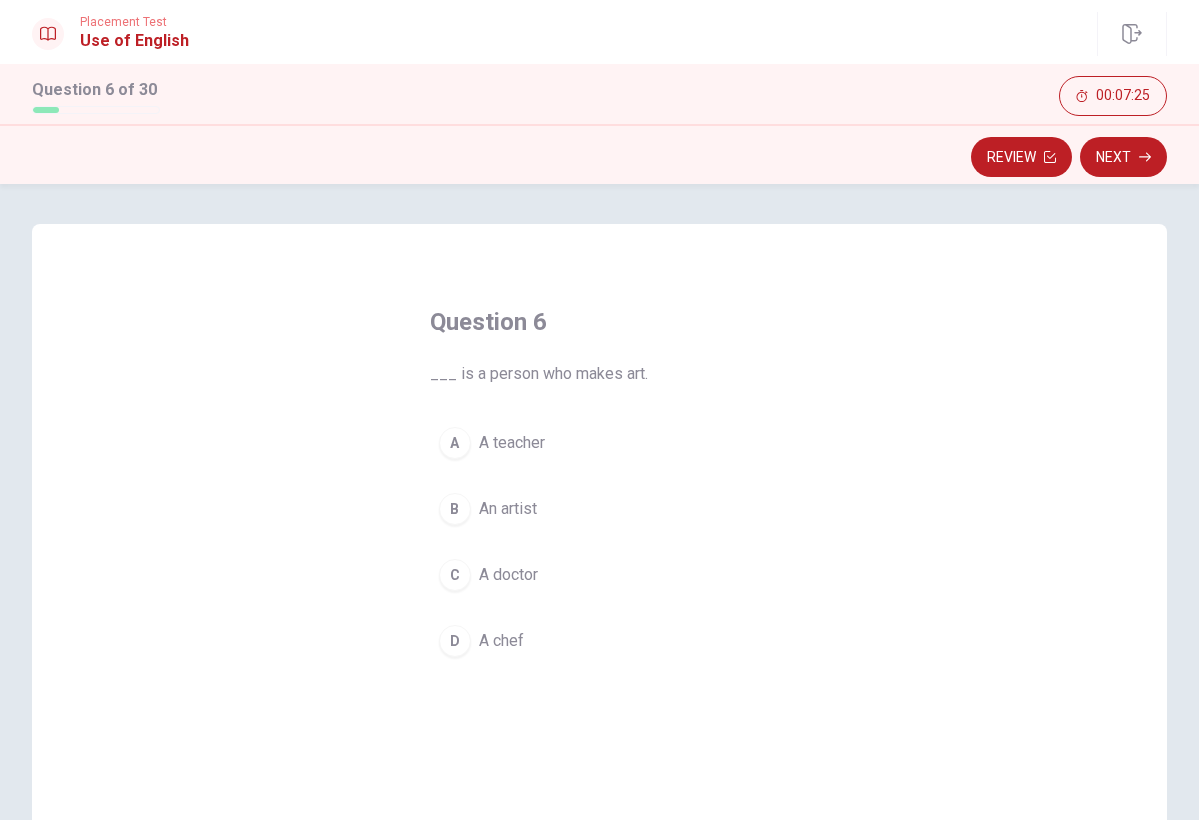click on "B" at bounding box center (455, 509) 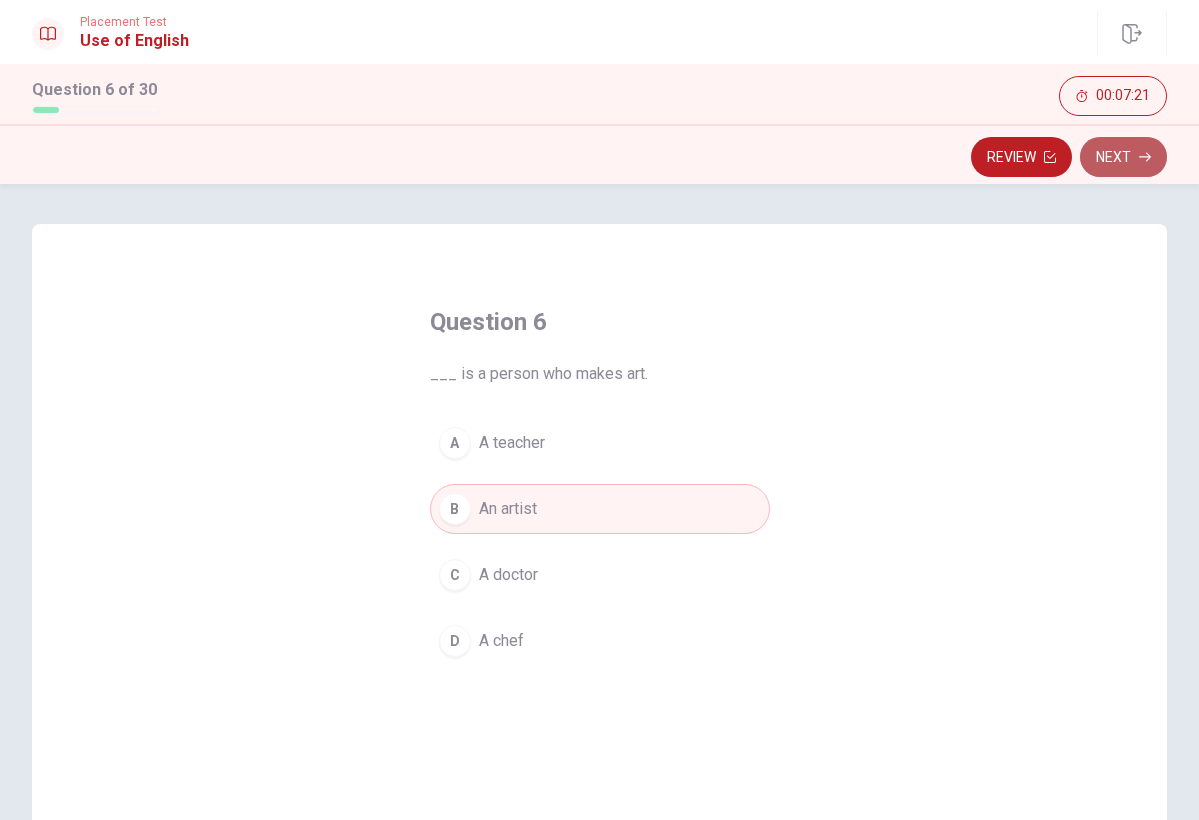 click on "Next" at bounding box center (1123, 157) 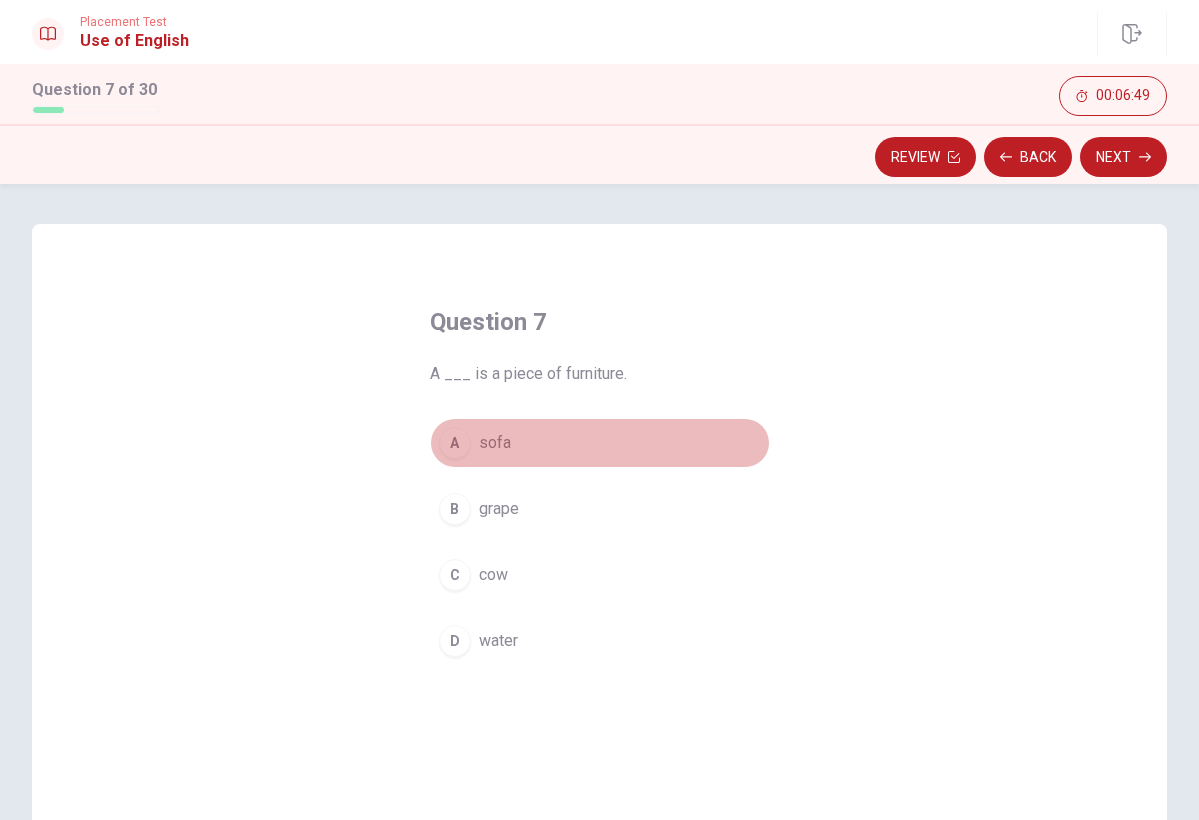 click on "A" at bounding box center (455, 443) 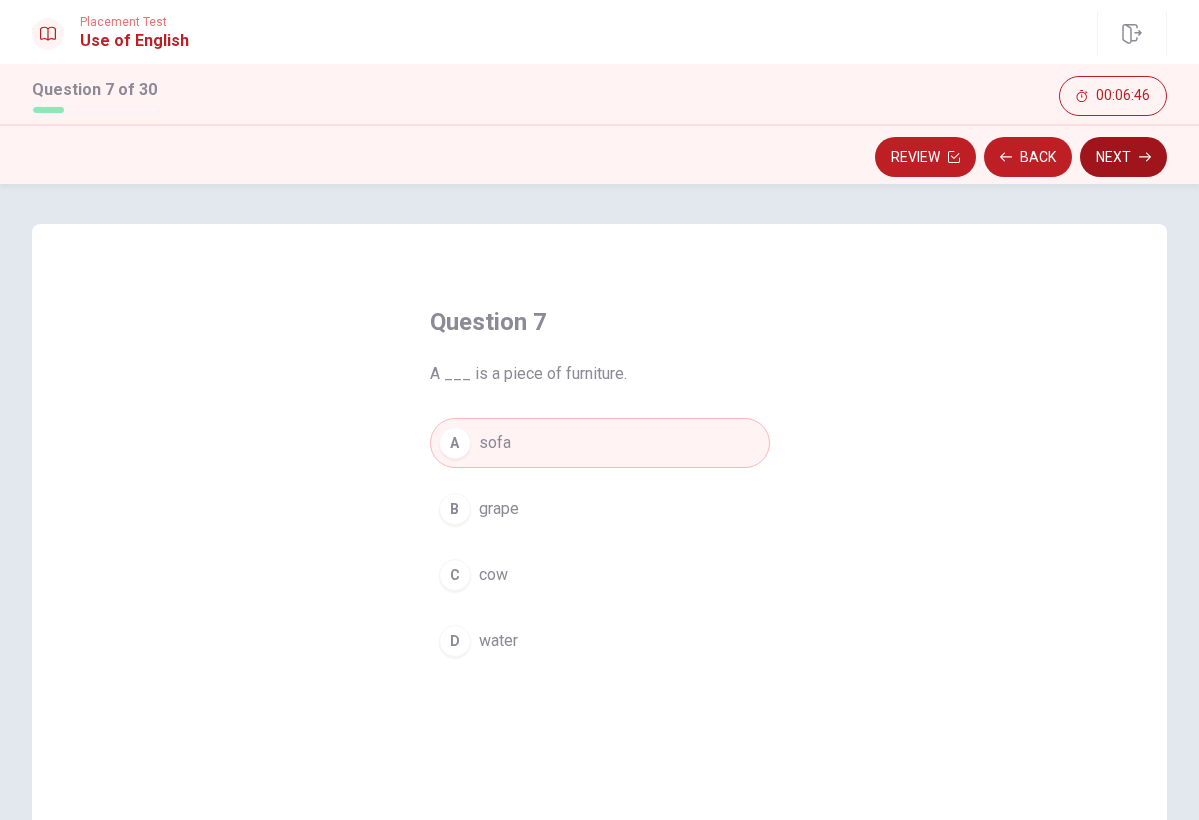 click on "Next" at bounding box center [1123, 157] 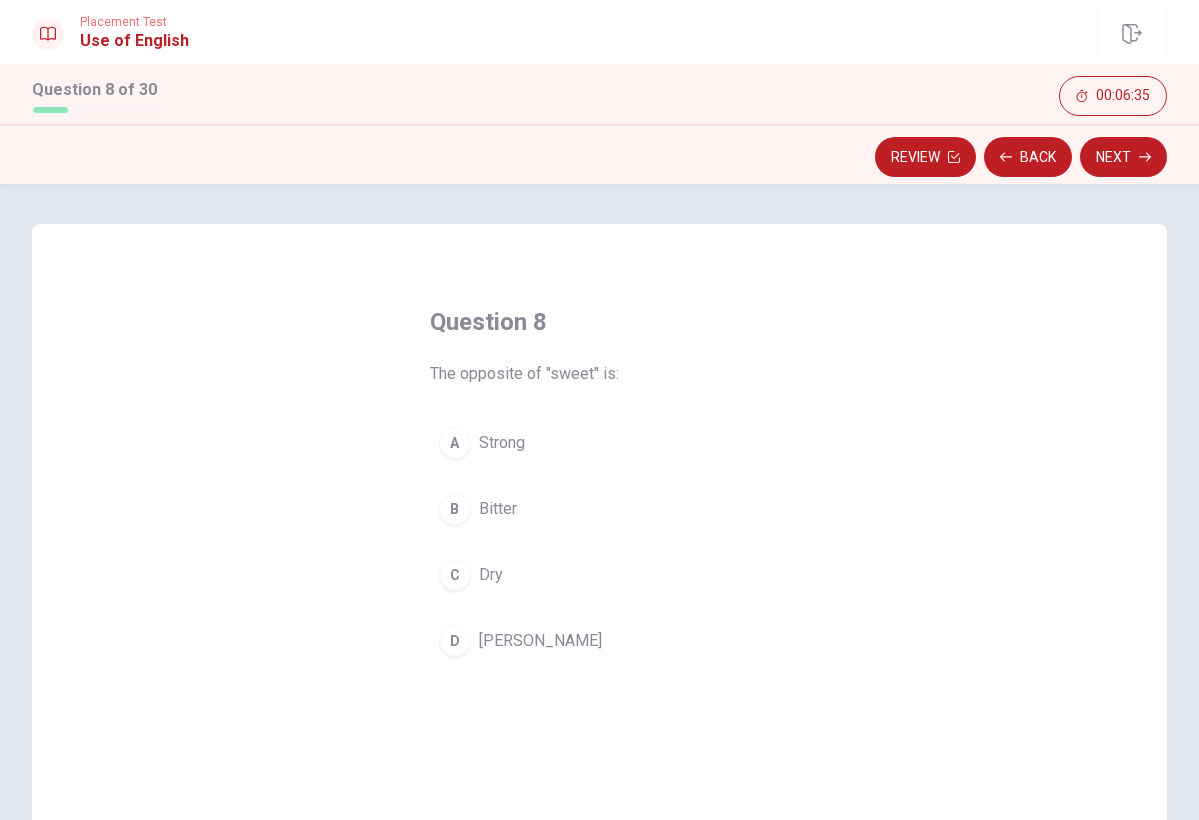 click on "A" at bounding box center (455, 443) 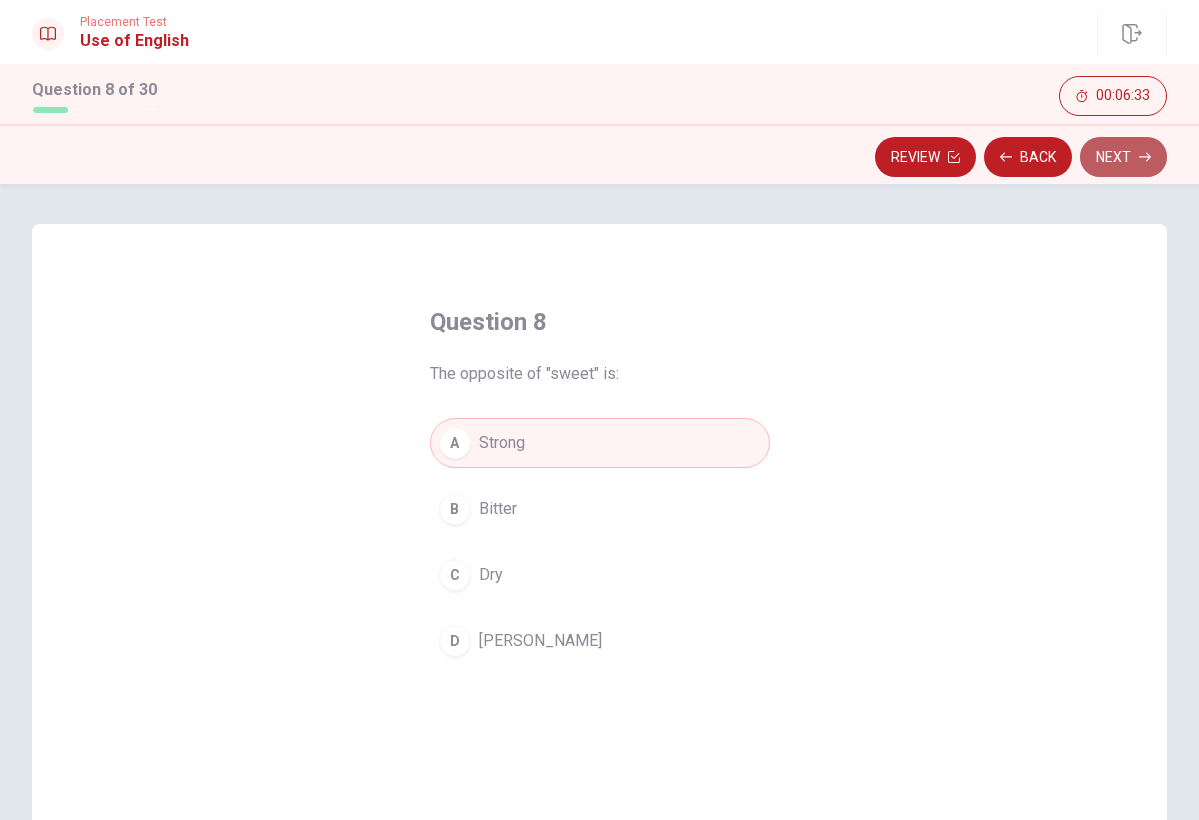 click on "Next" at bounding box center [1123, 157] 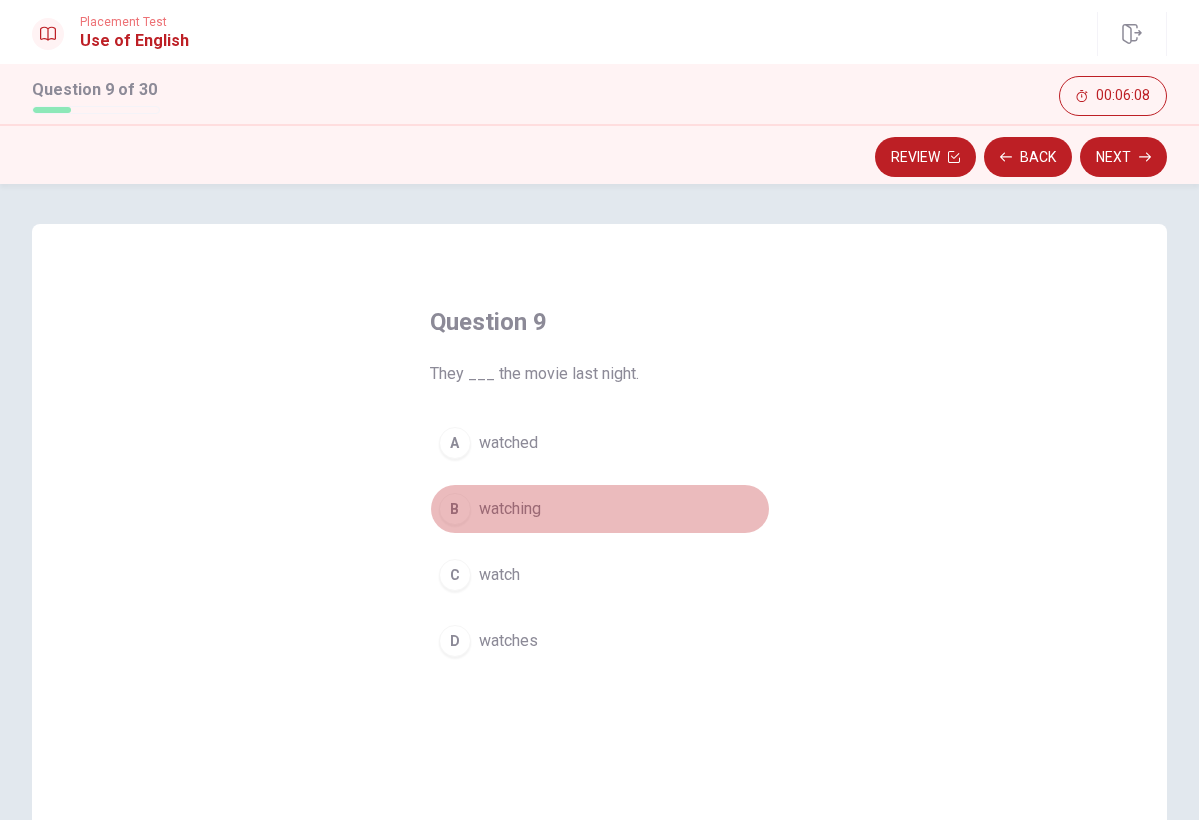 click on "B" at bounding box center [455, 509] 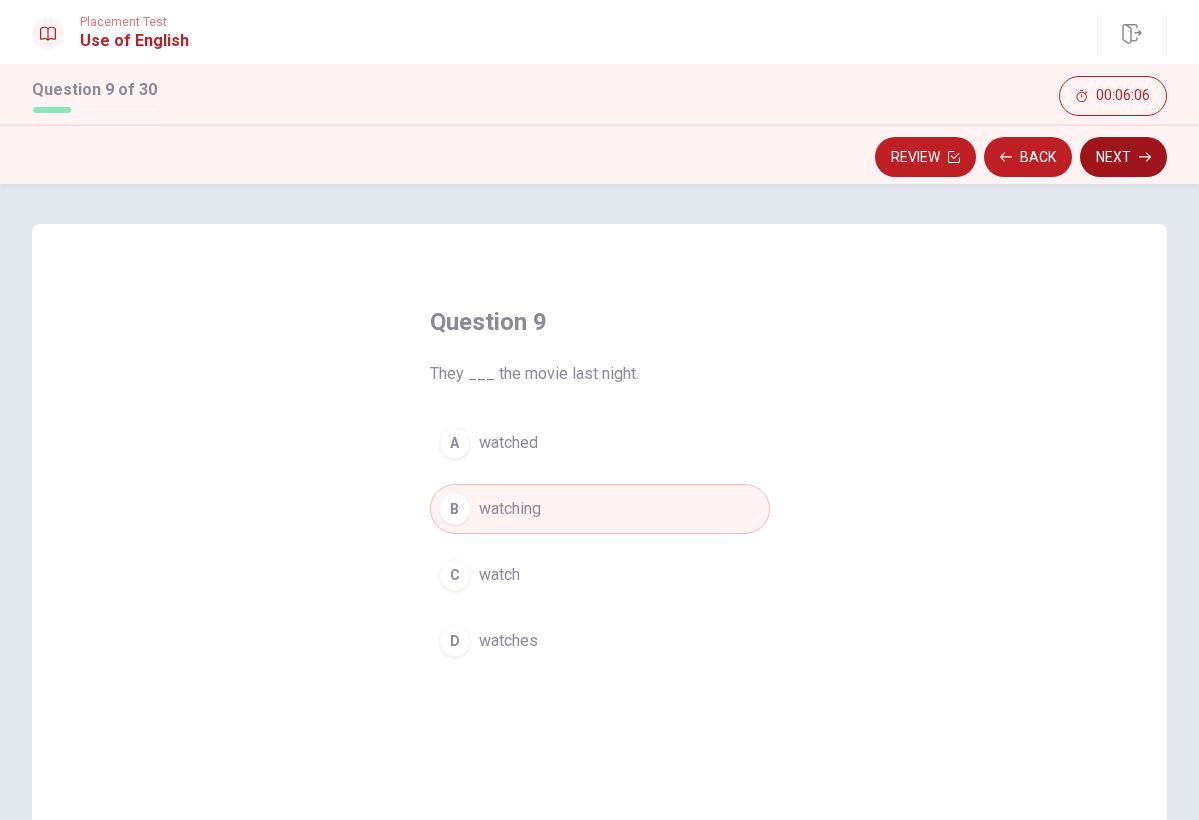 click on "Next" at bounding box center (1123, 157) 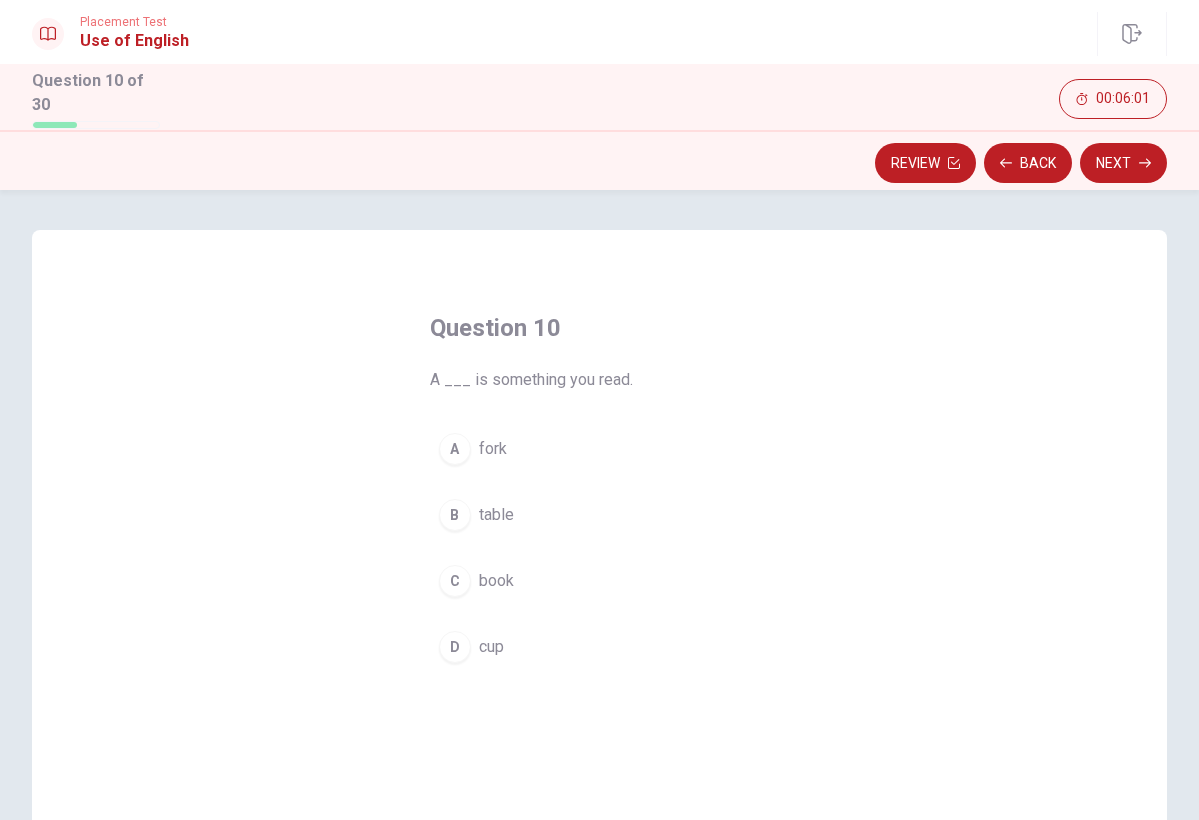 click on "C" at bounding box center [455, 581] 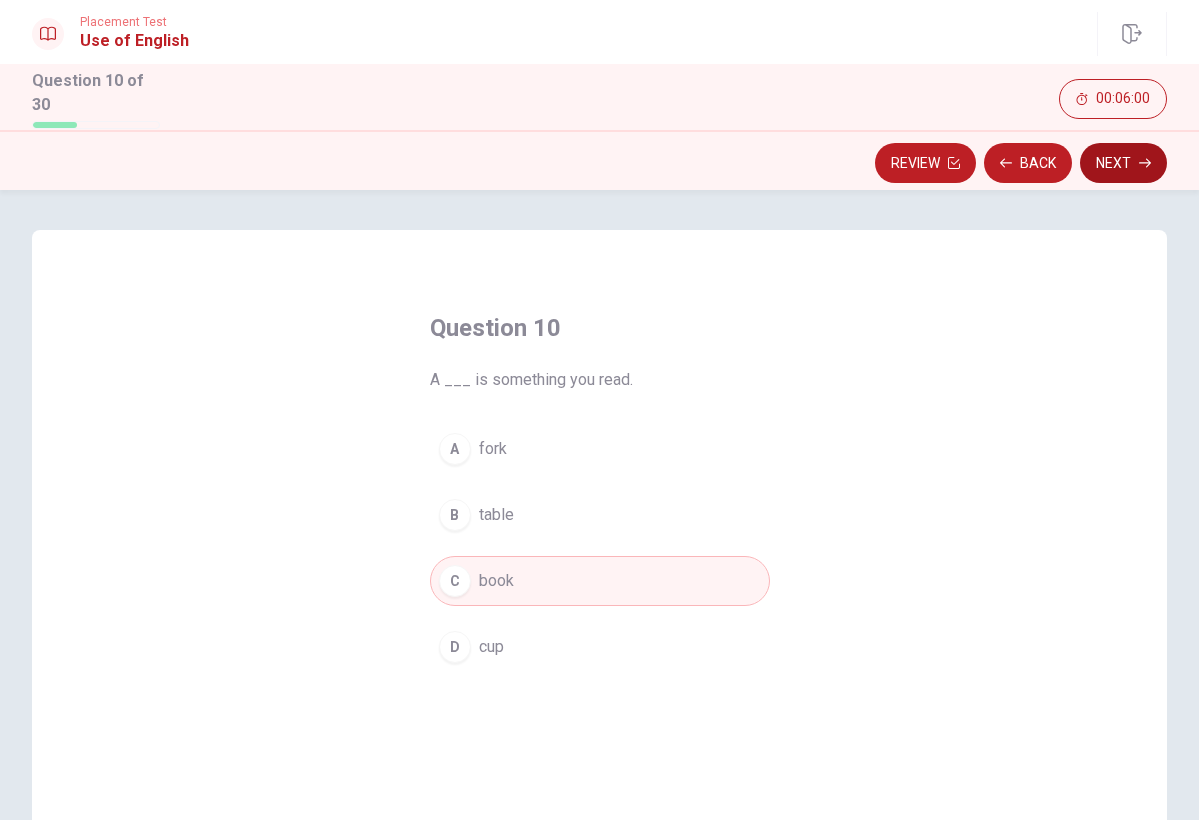click on "Next" at bounding box center (1123, 163) 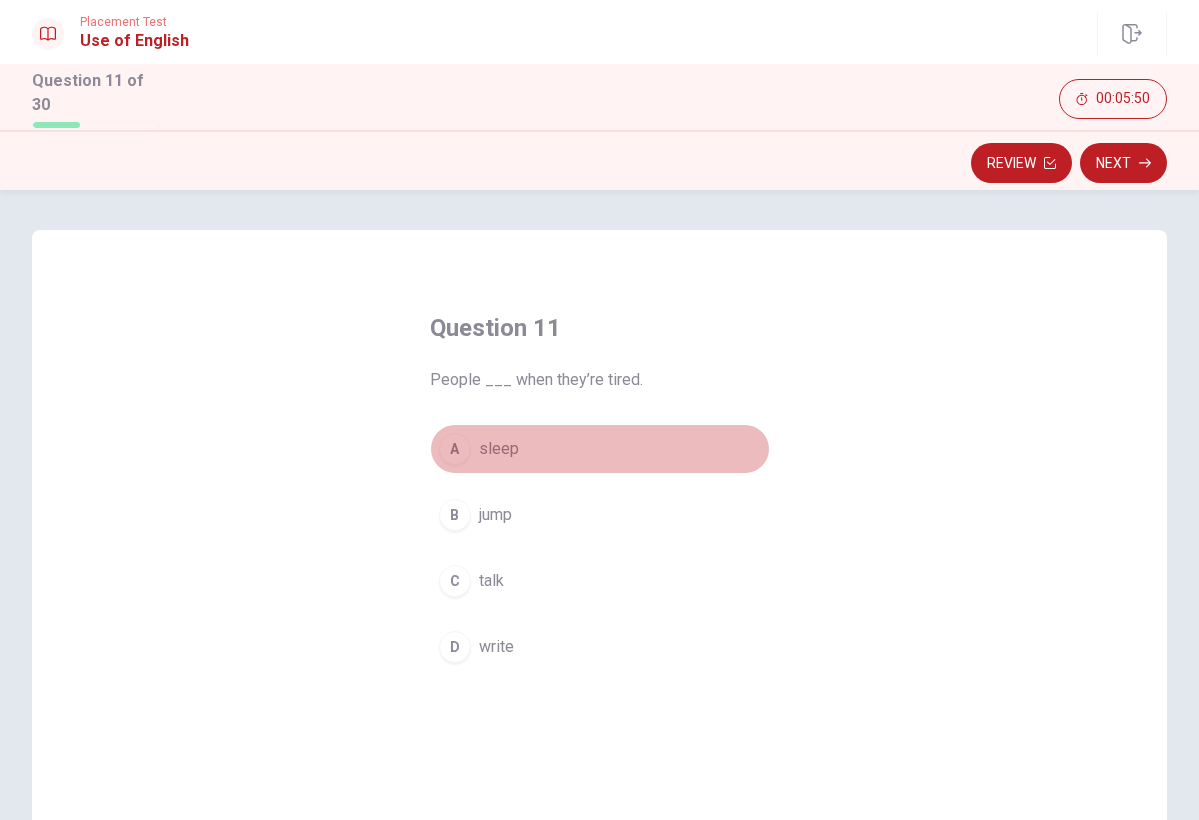 click on "A" at bounding box center [455, 449] 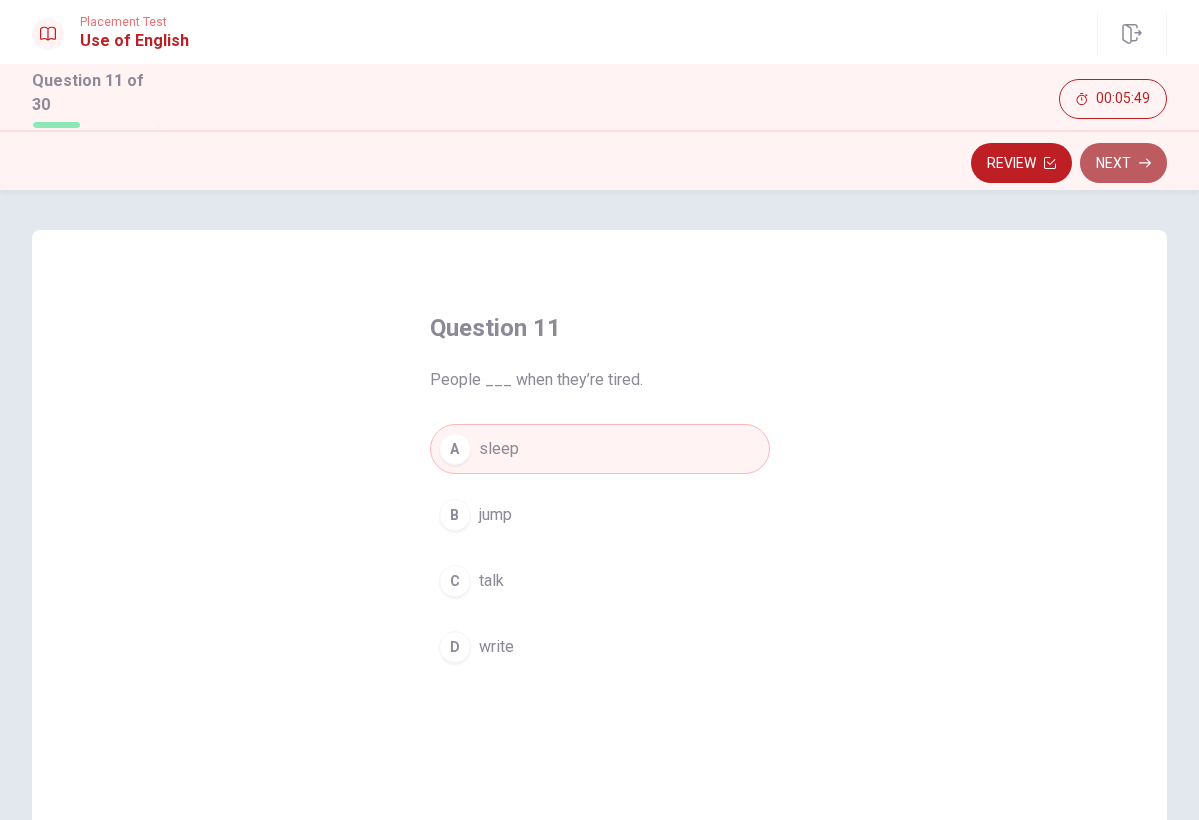 click on "Next" at bounding box center (1123, 163) 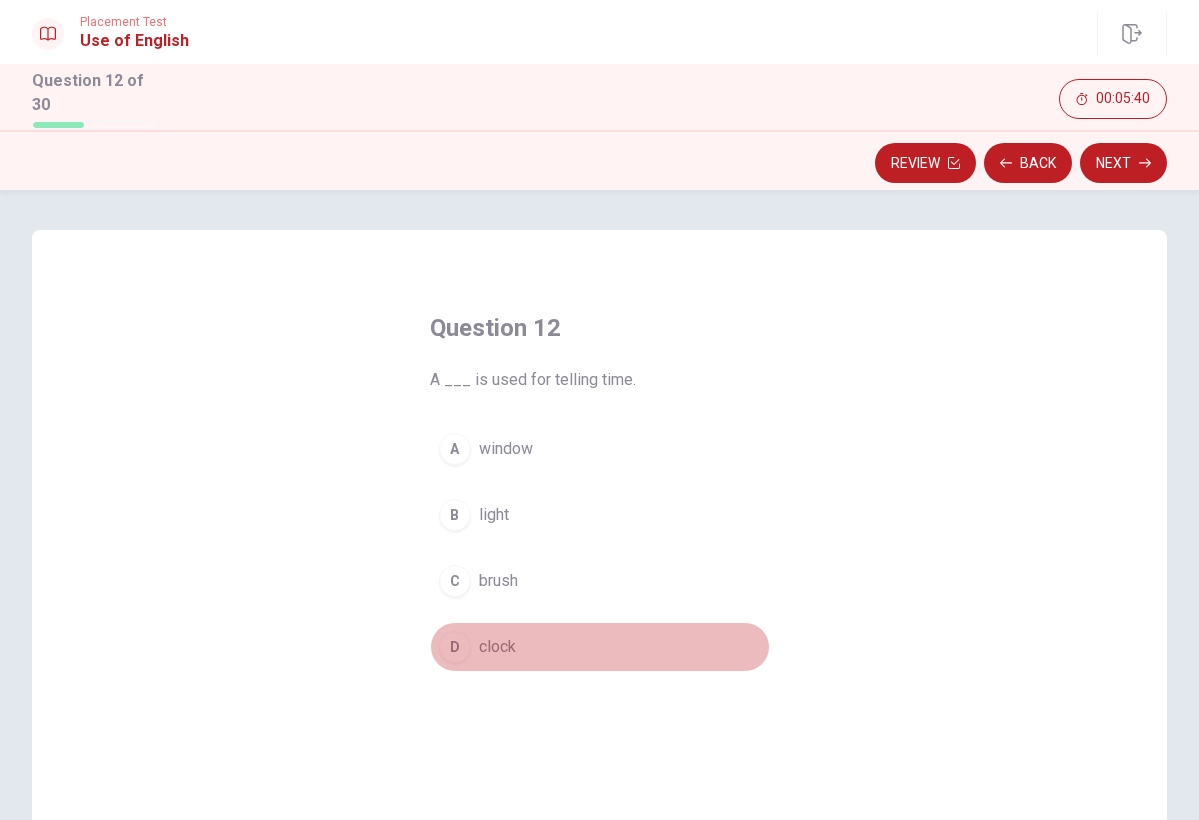 click on "D" at bounding box center (455, 647) 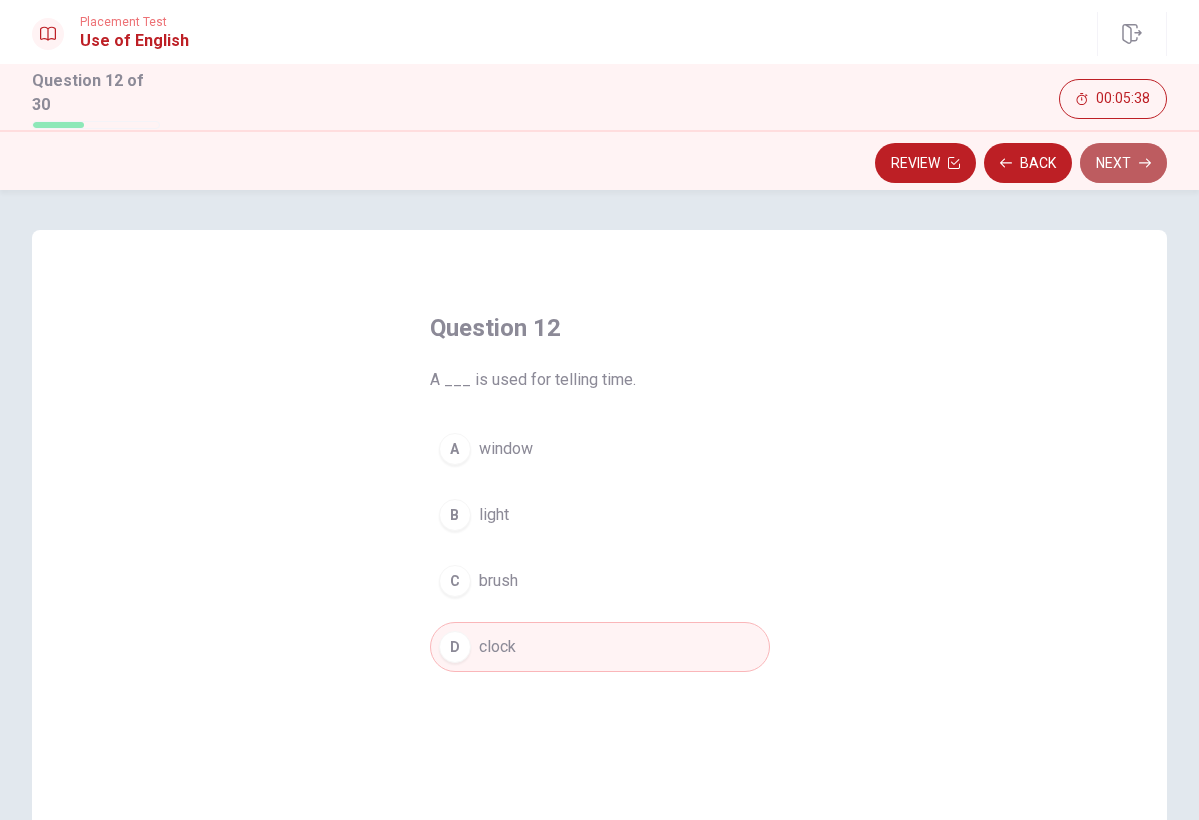 click on "Next" at bounding box center (1123, 163) 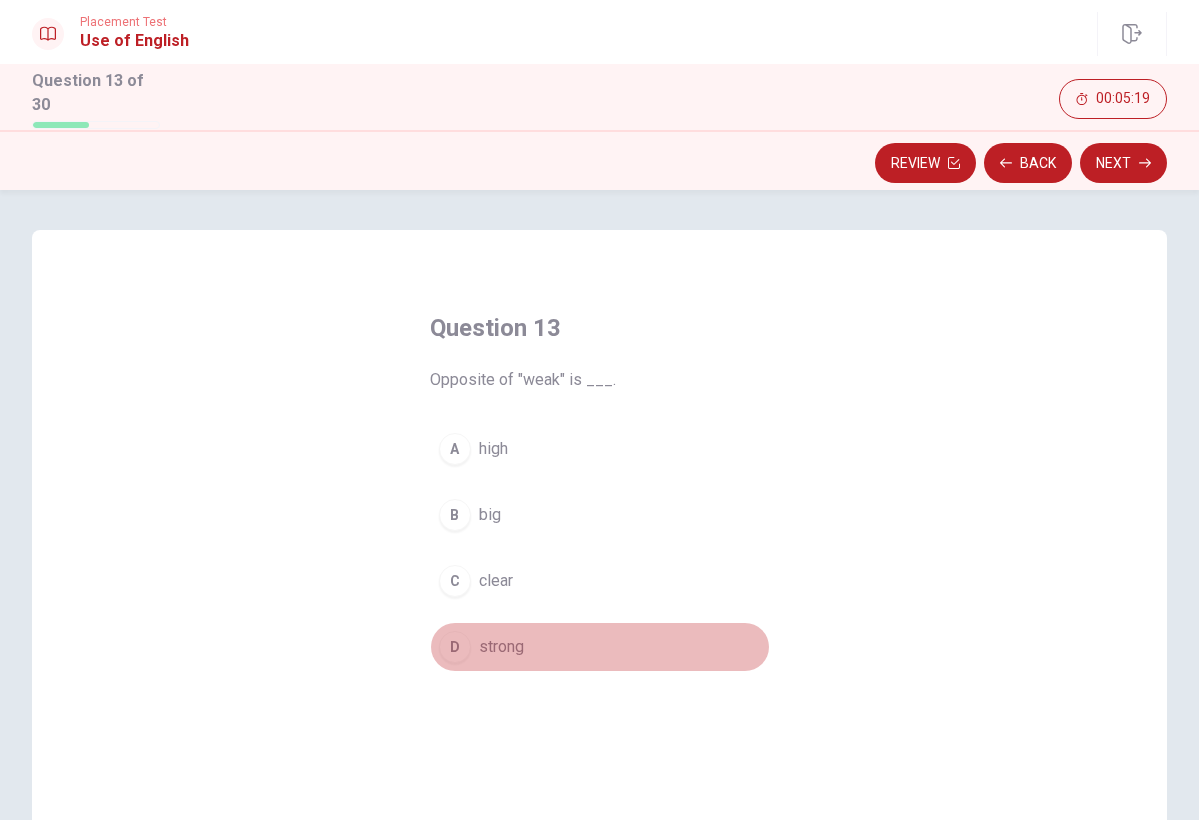 click on "D" at bounding box center [455, 647] 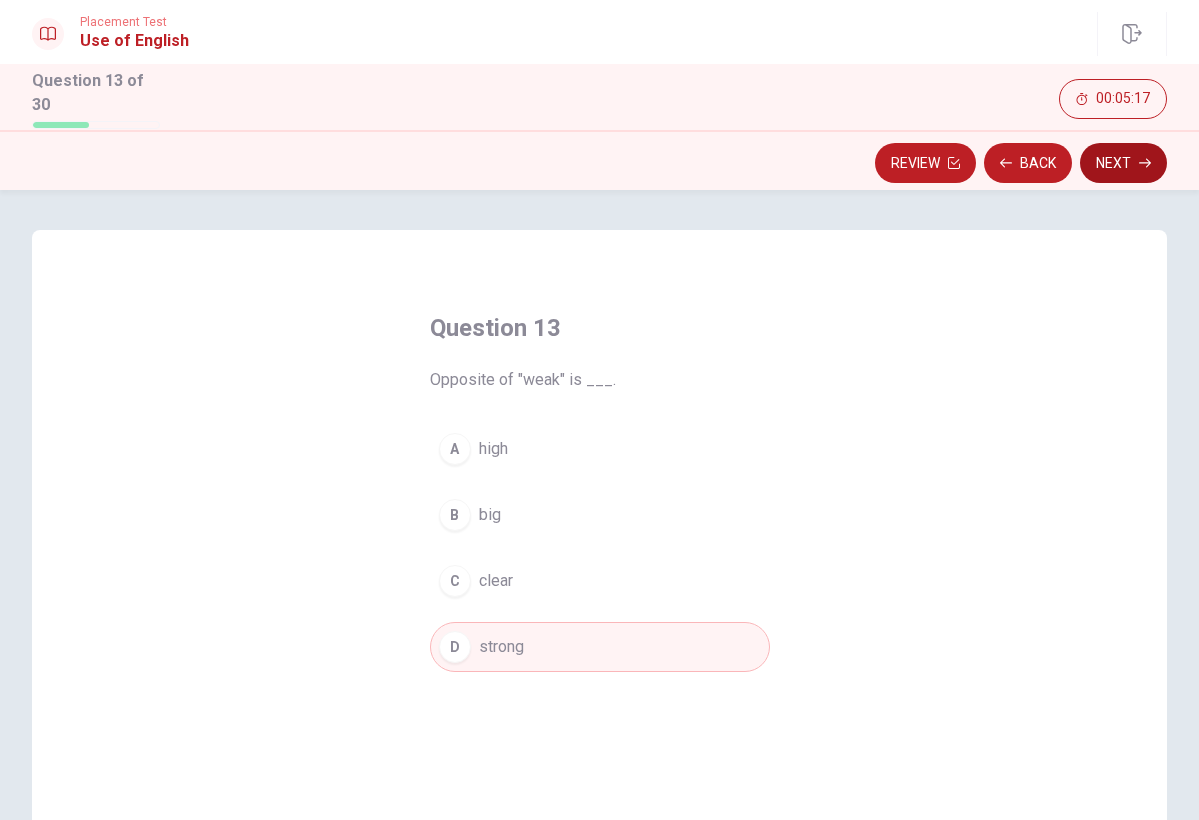 click on "Next" at bounding box center (1123, 163) 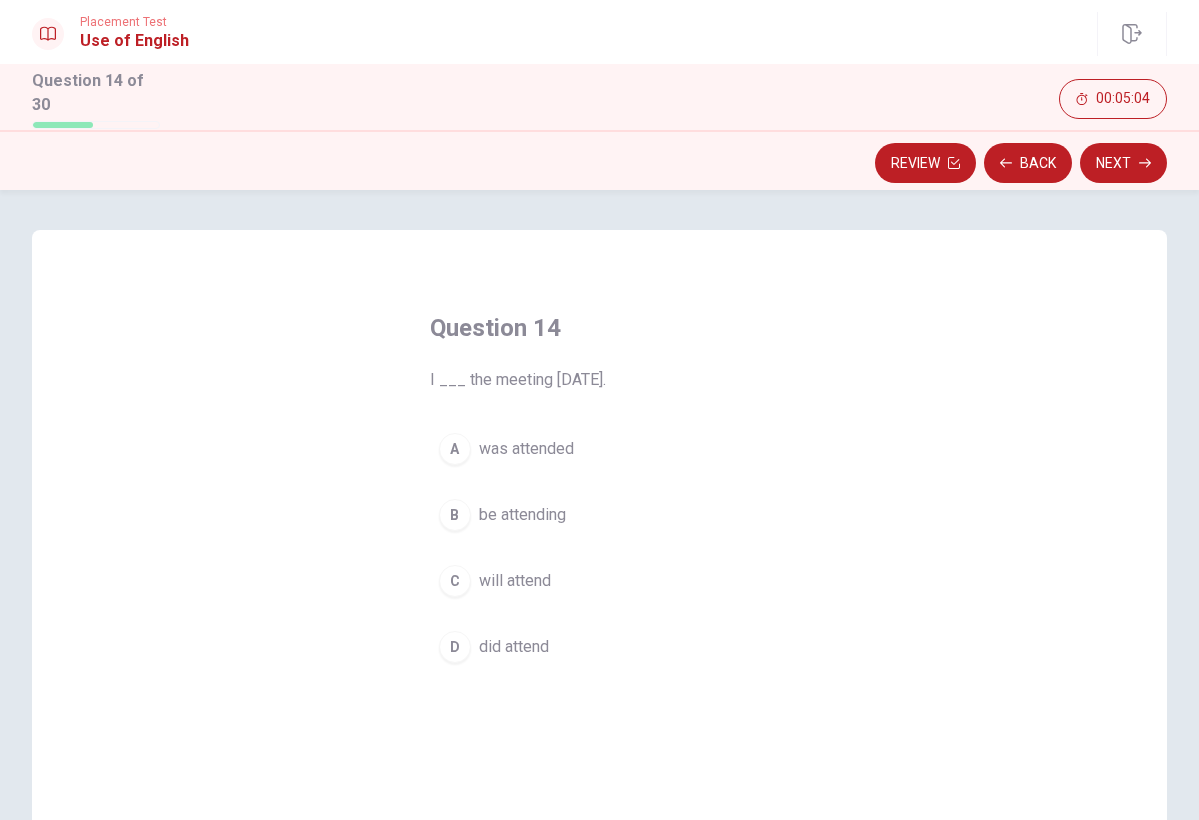 click on "A" at bounding box center [455, 449] 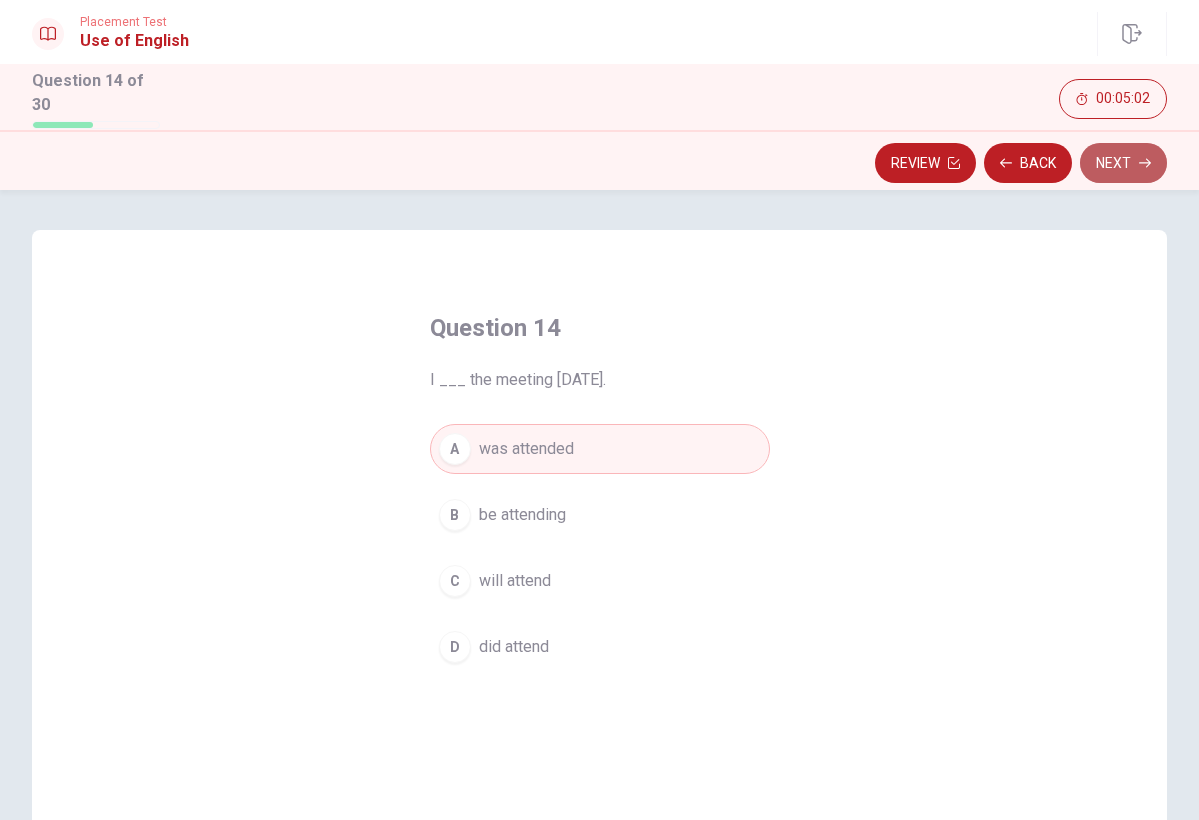 click 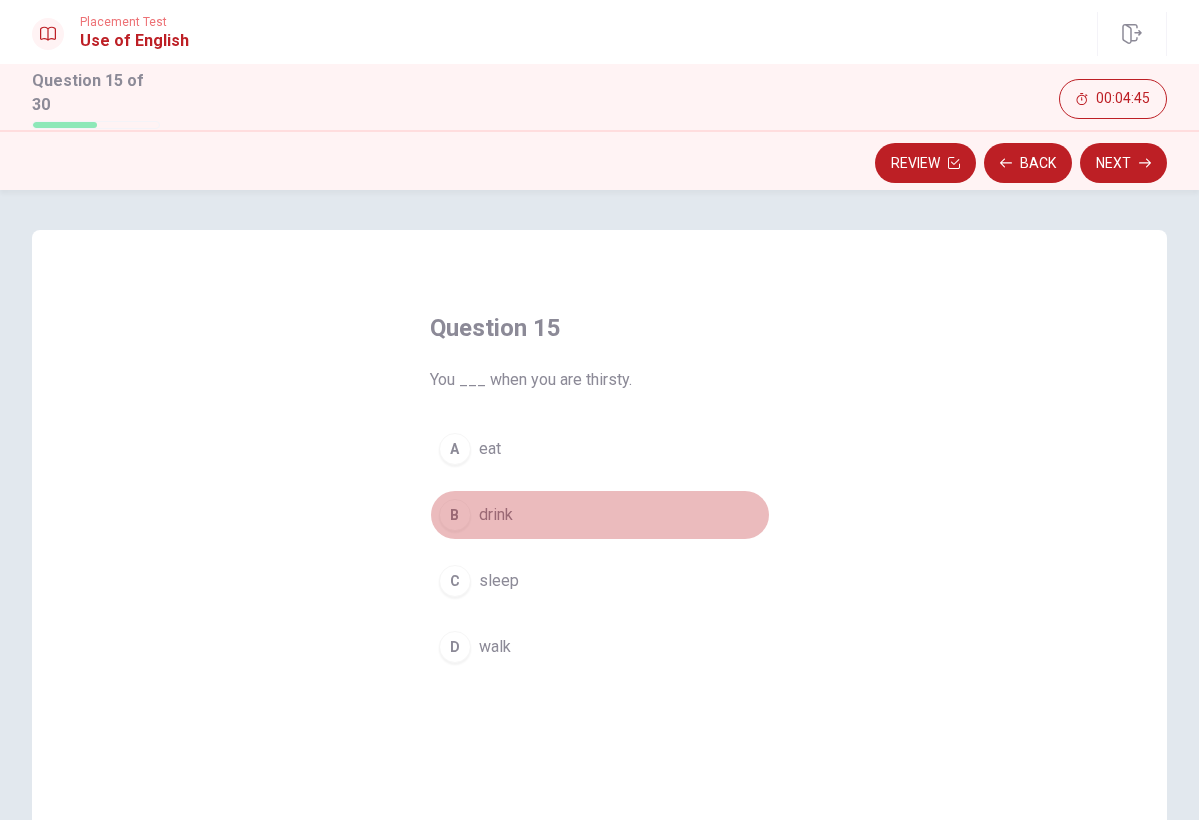 click on "B" at bounding box center [455, 515] 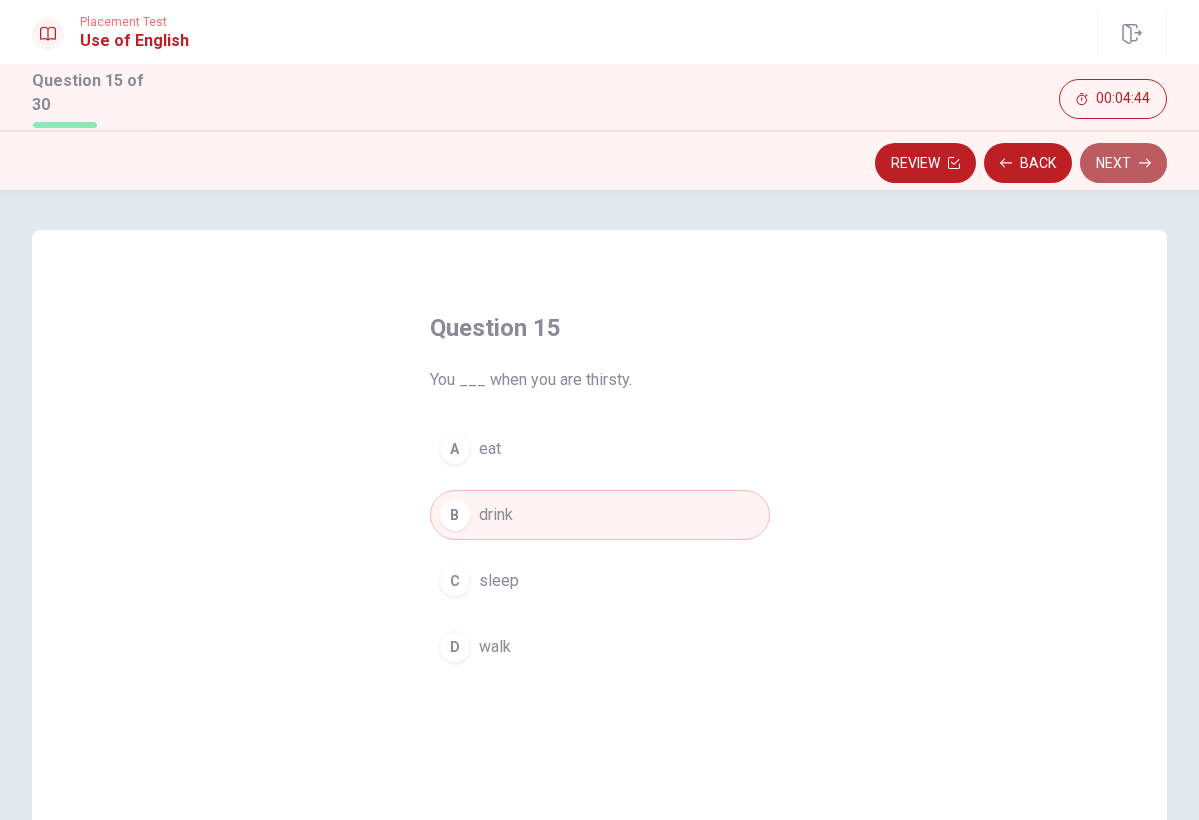 click on "Next" at bounding box center (1123, 163) 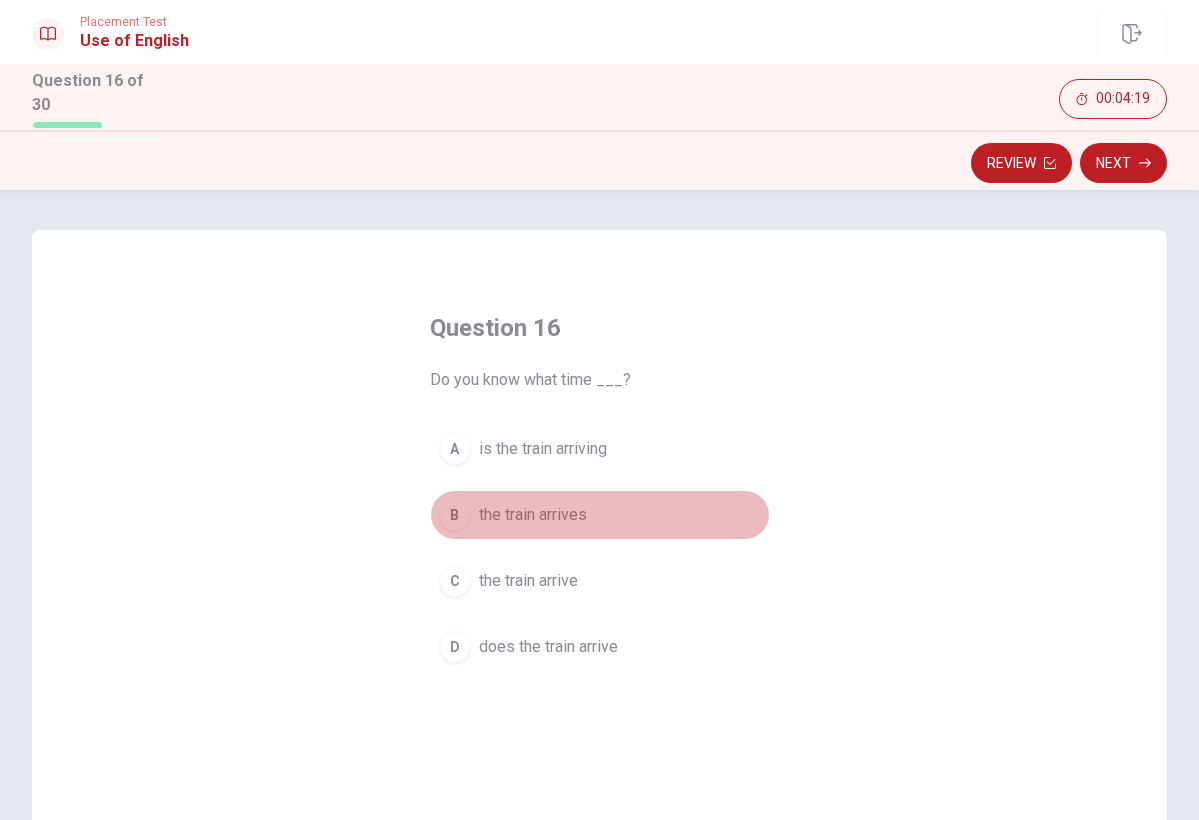 click on "B" at bounding box center [455, 515] 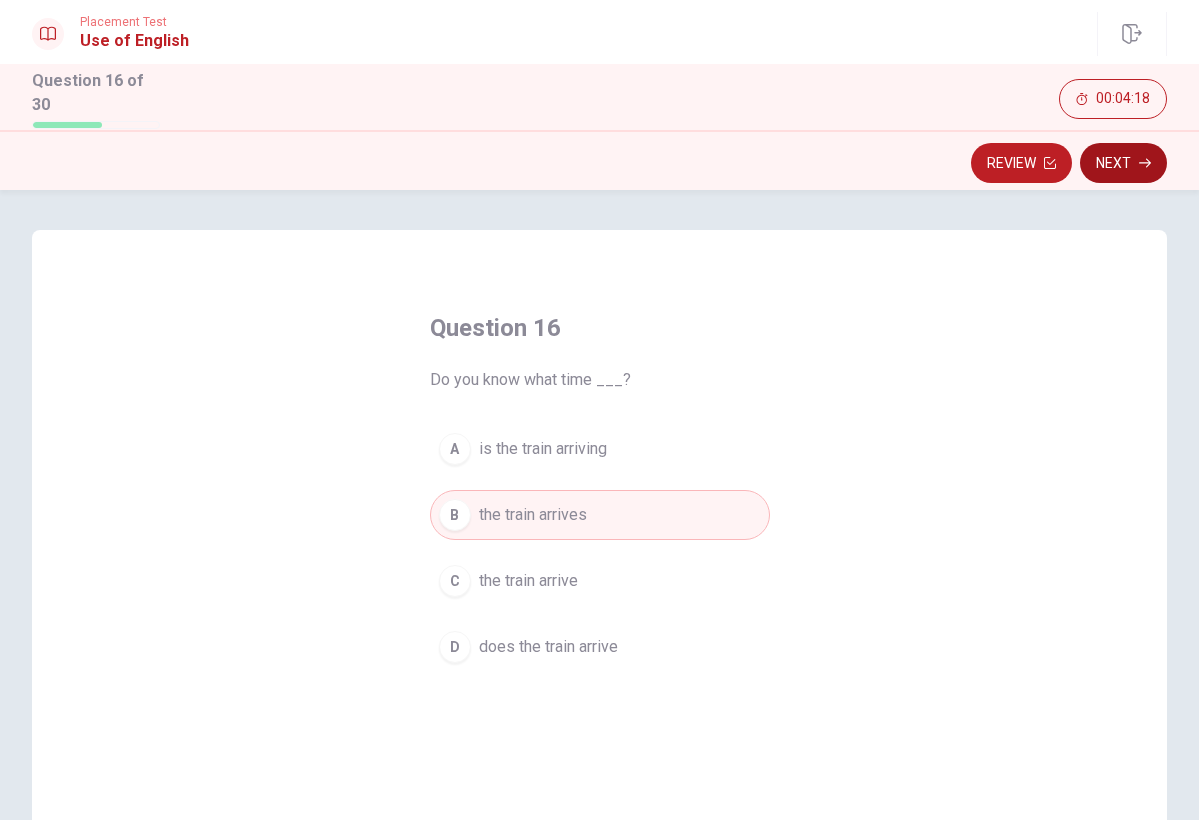 click on "Next" at bounding box center [1123, 163] 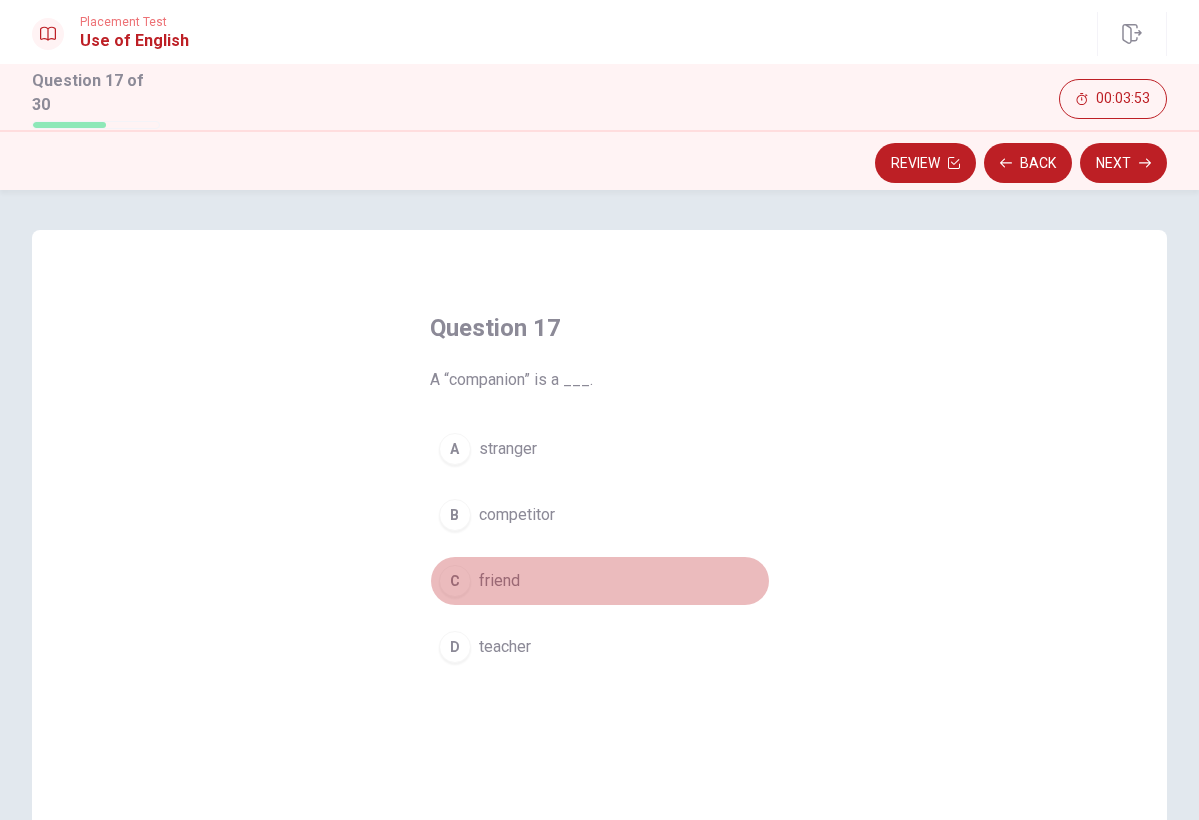click on "C" at bounding box center [455, 581] 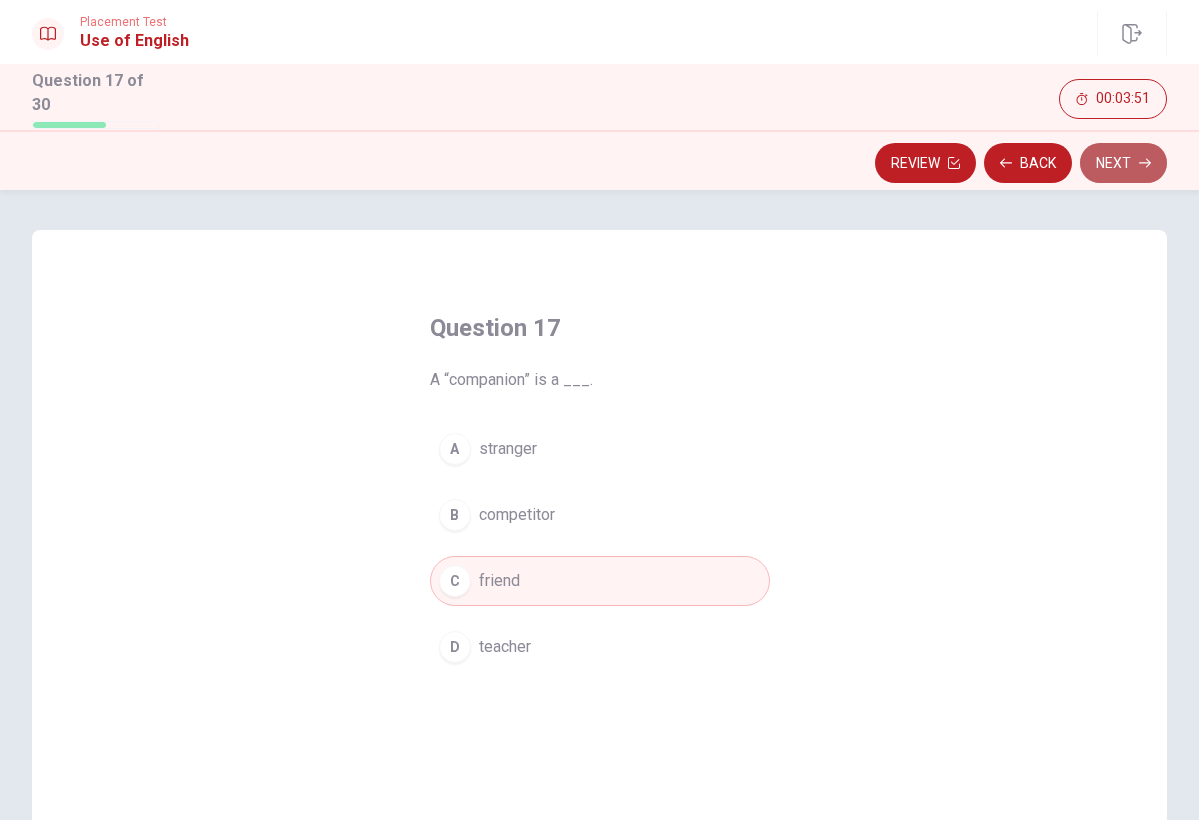 click on "Next" at bounding box center [1123, 163] 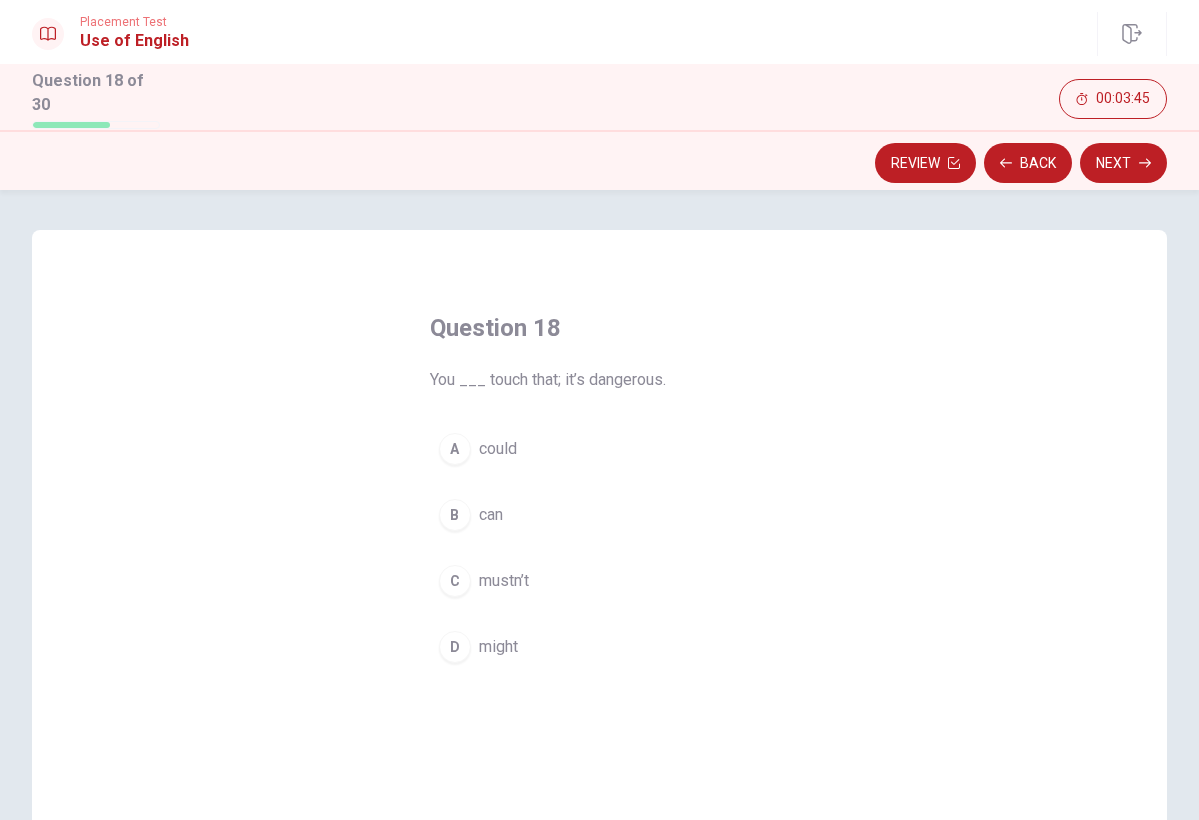 click on "B" at bounding box center (455, 515) 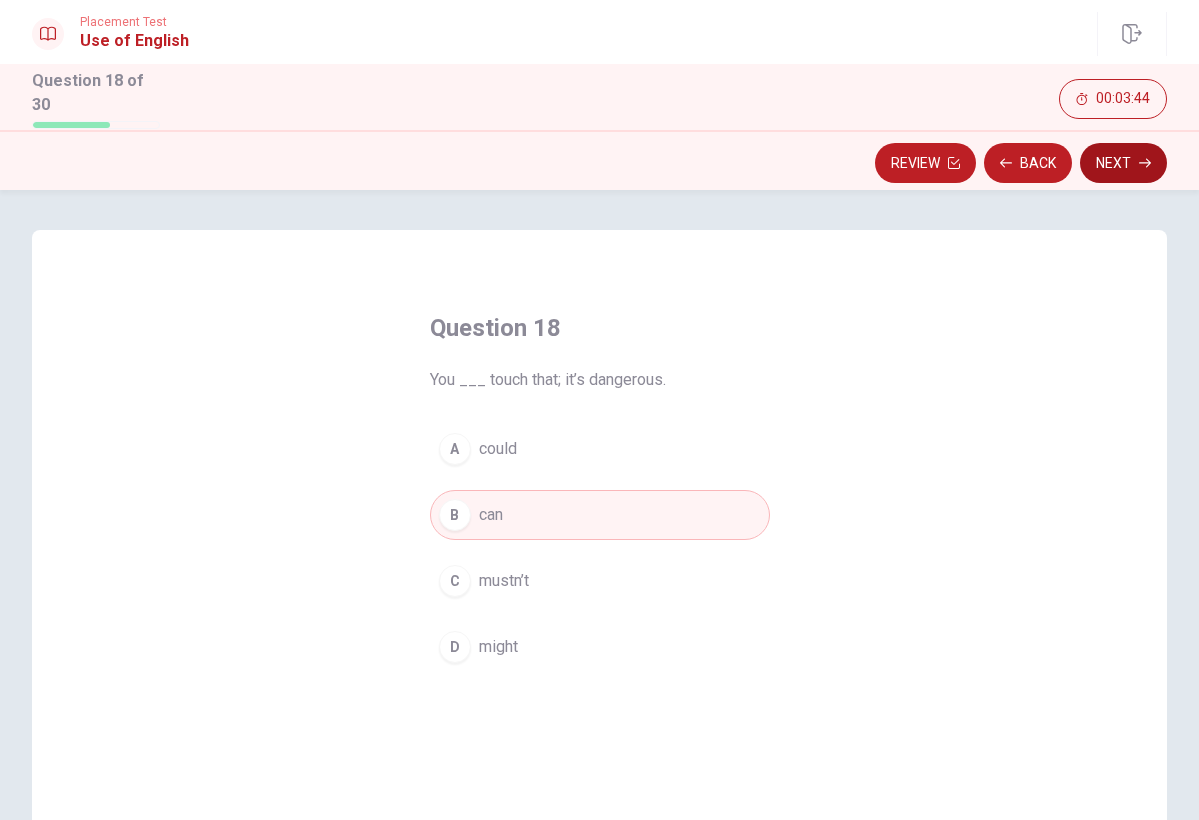 click on "Next" at bounding box center [1123, 163] 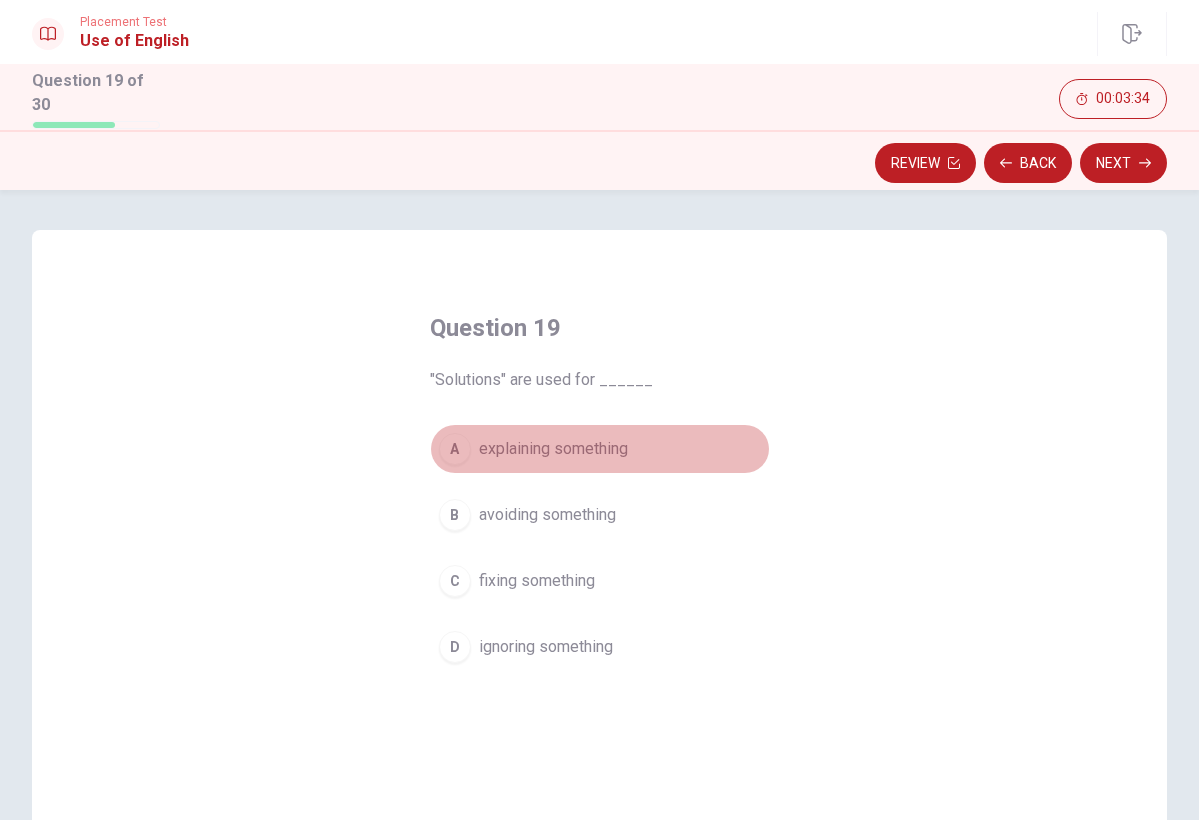 click on "A" at bounding box center (455, 449) 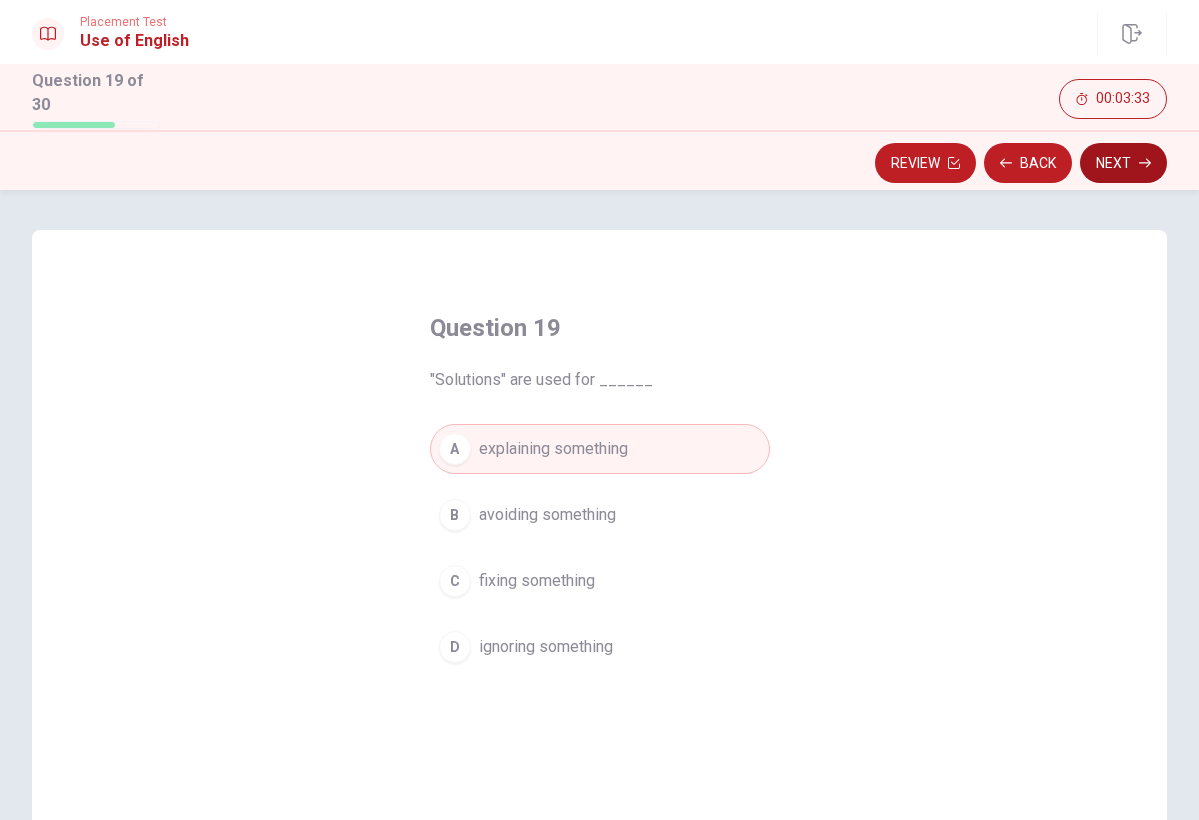 click on "Next" at bounding box center [1123, 163] 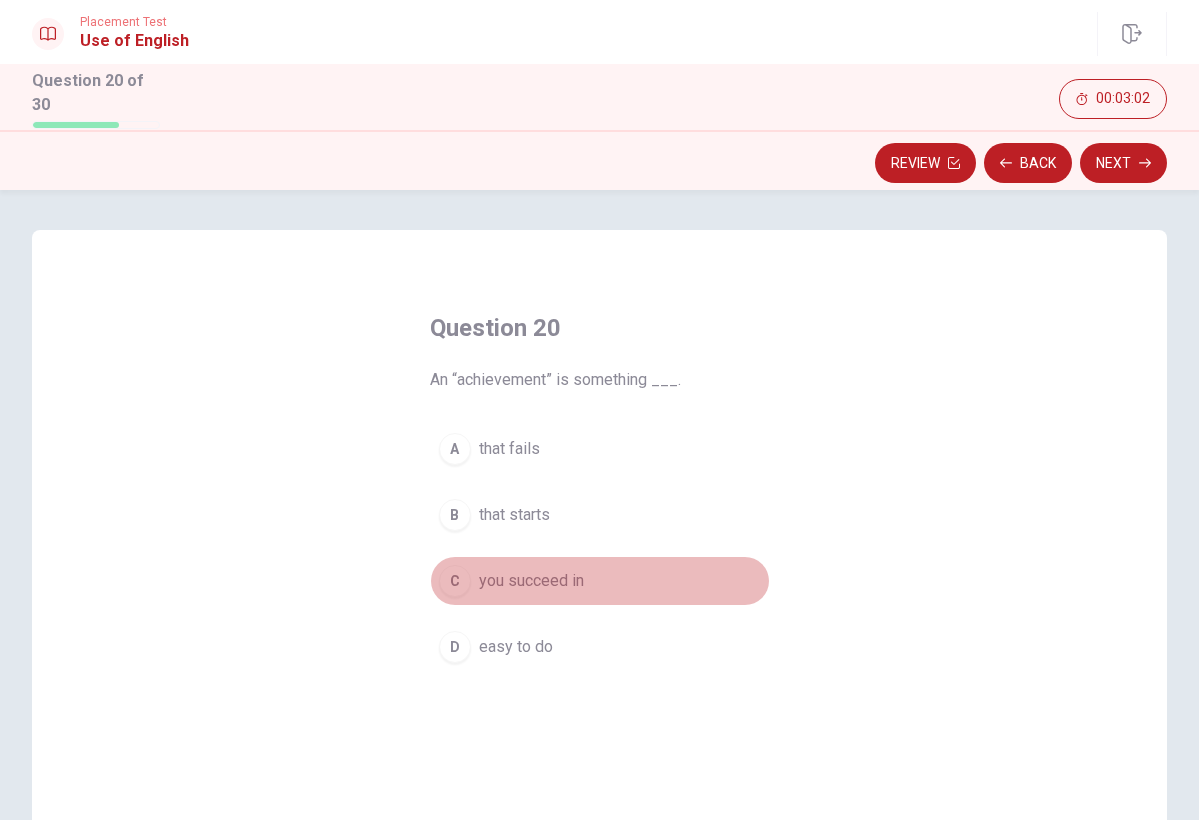 click on "C" at bounding box center [455, 581] 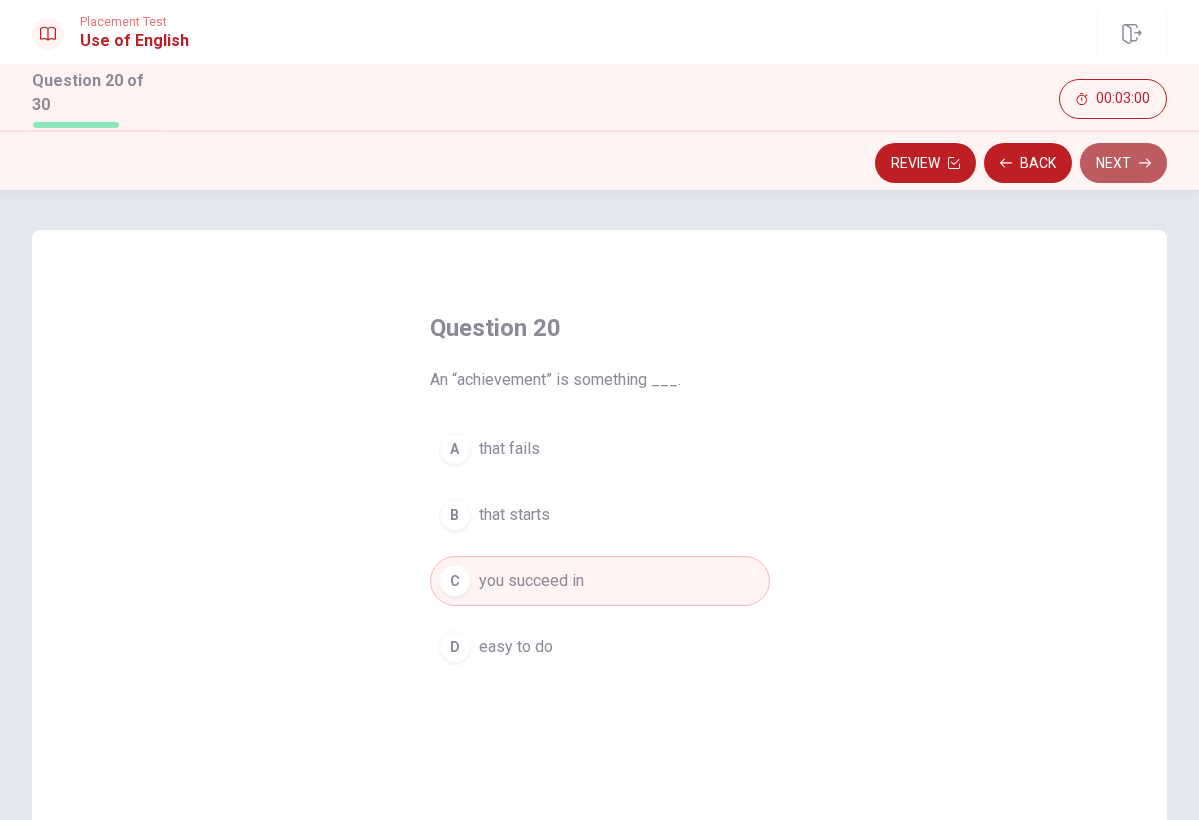 click on "Next" at bounding box center [1123, 163] 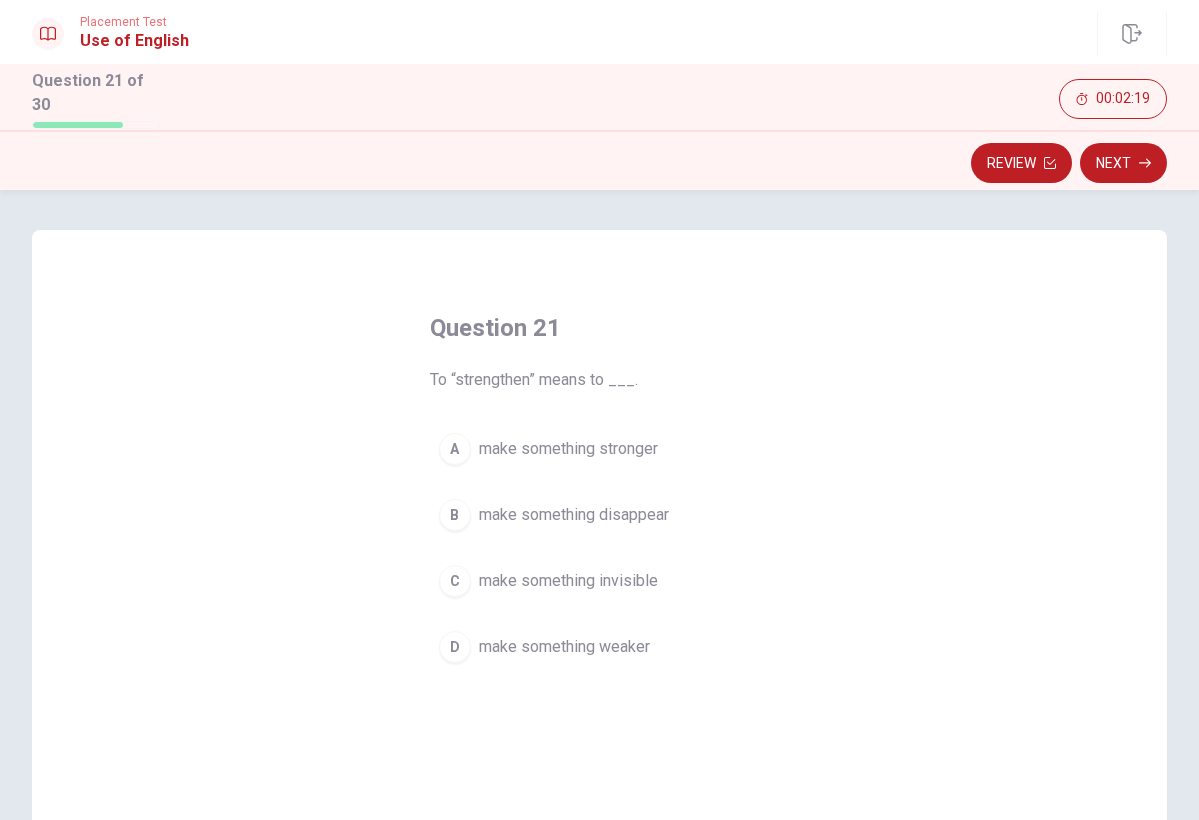 click on "D" at bounding box center [455, 647] 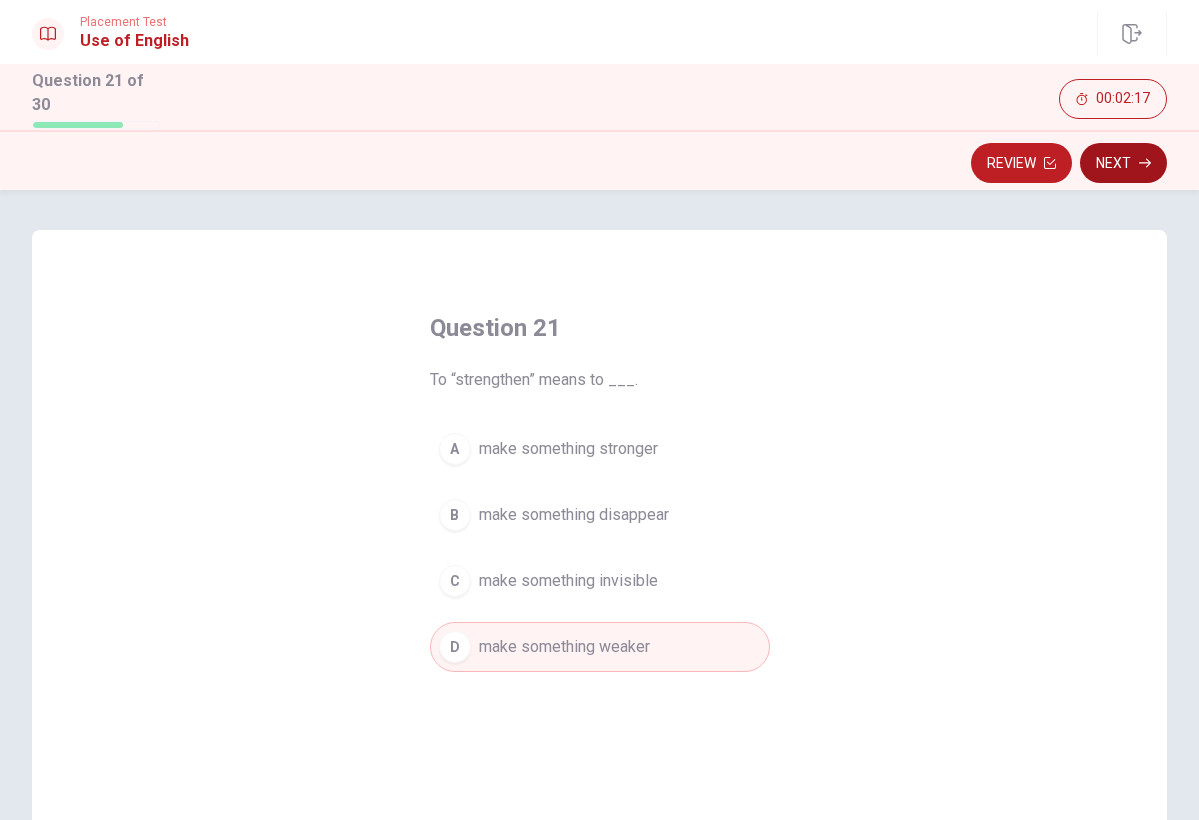 click on "Next" at bounding box center (1123, 163) 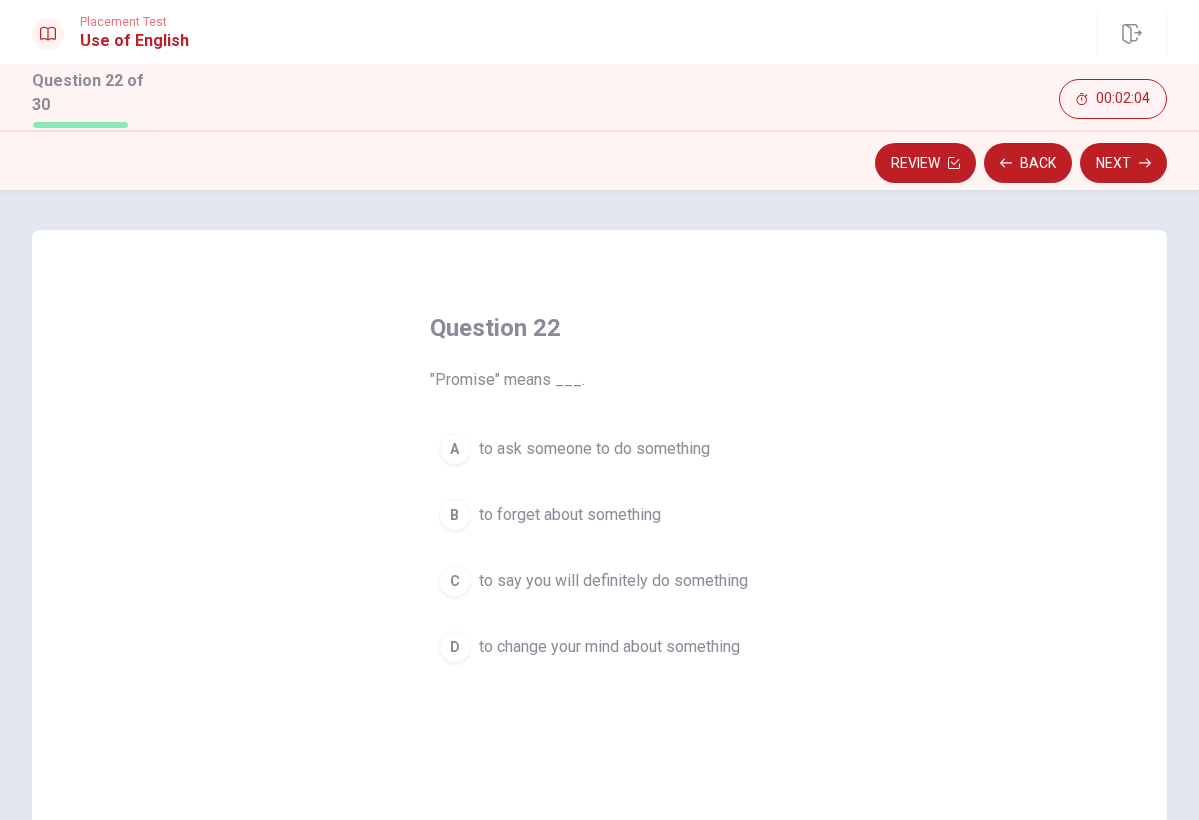 click on "A" at bounding box center [455, 449] 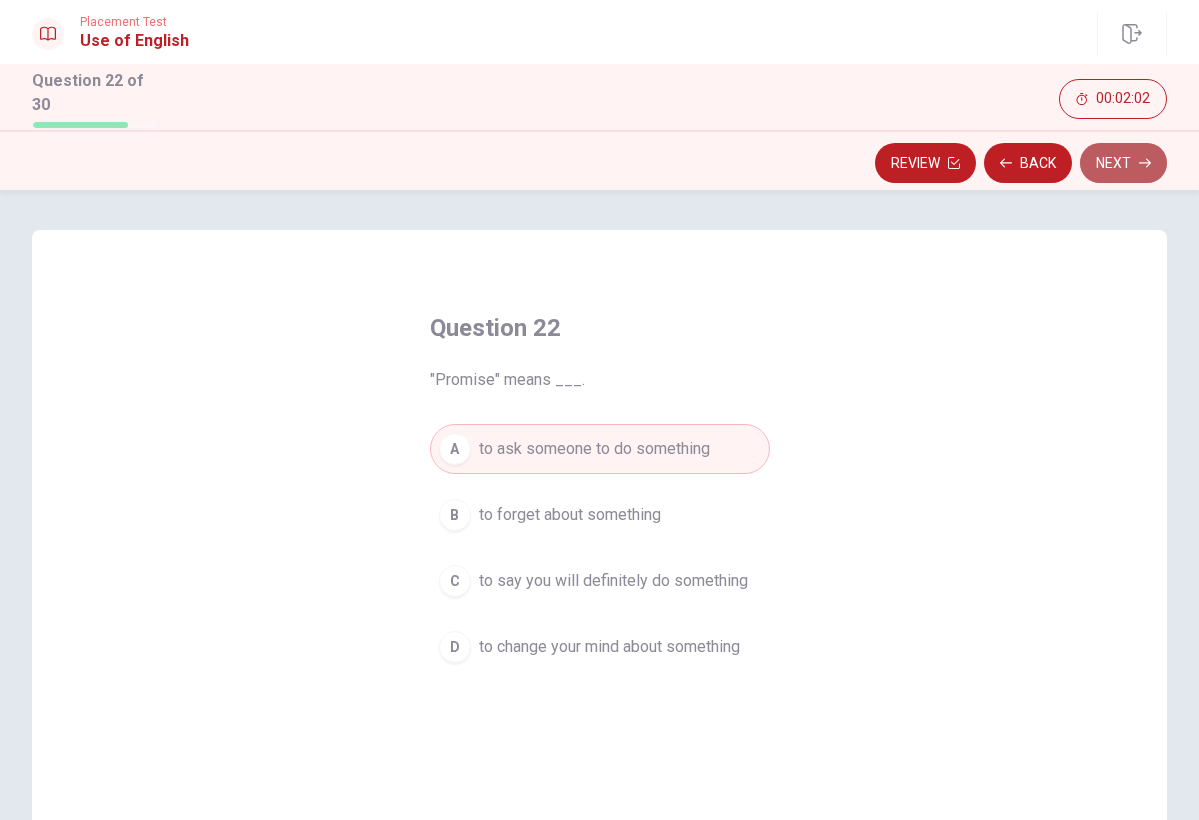 click on "Next" at bounding box center (1123, 163) 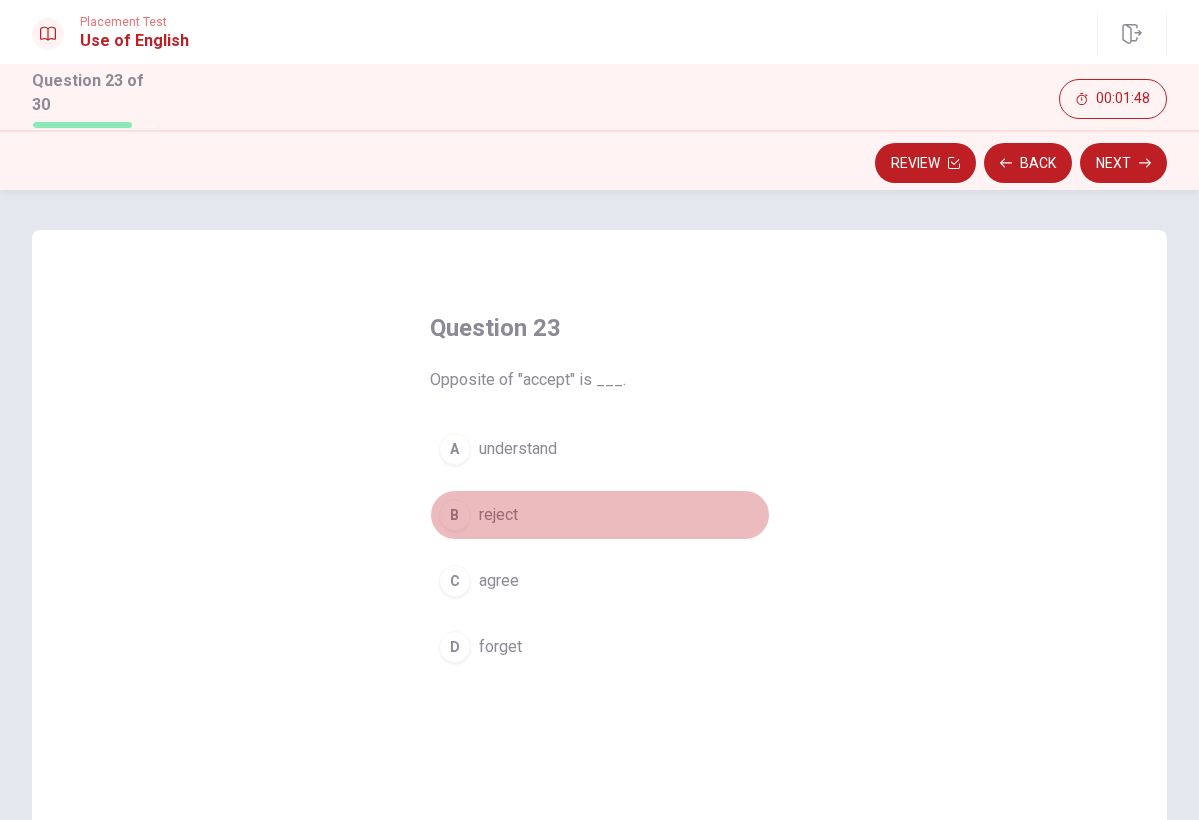 click on "B" at bounding box center [455, 515] 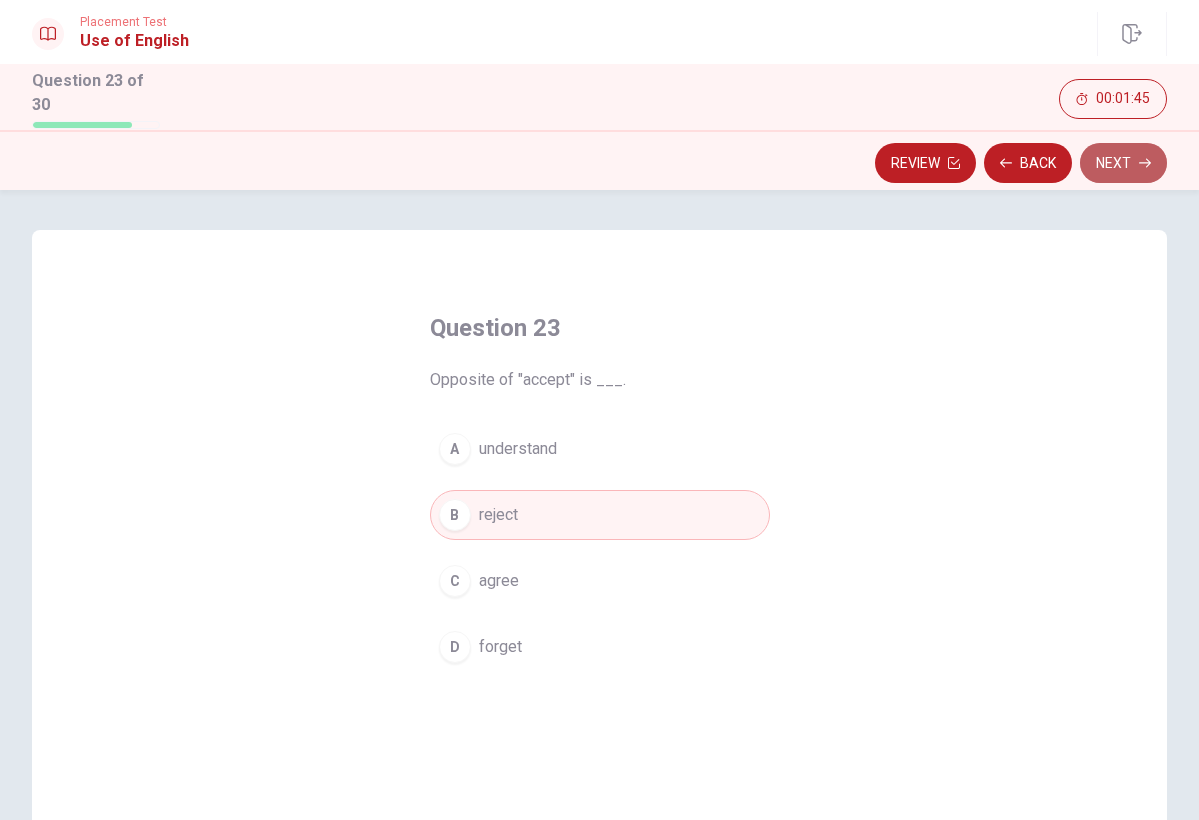 click on "Next" at bounding box center [1123, 163] 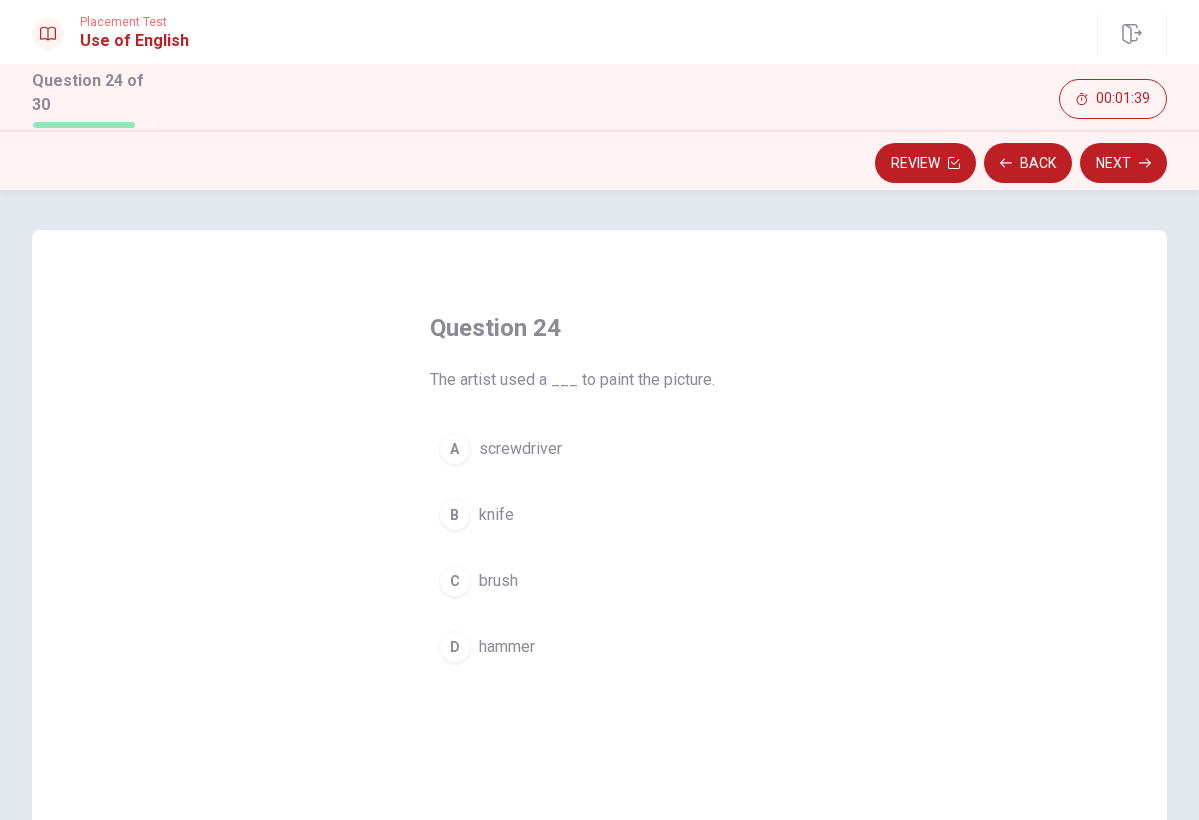 click on "C" at bounding box center [455, 581] 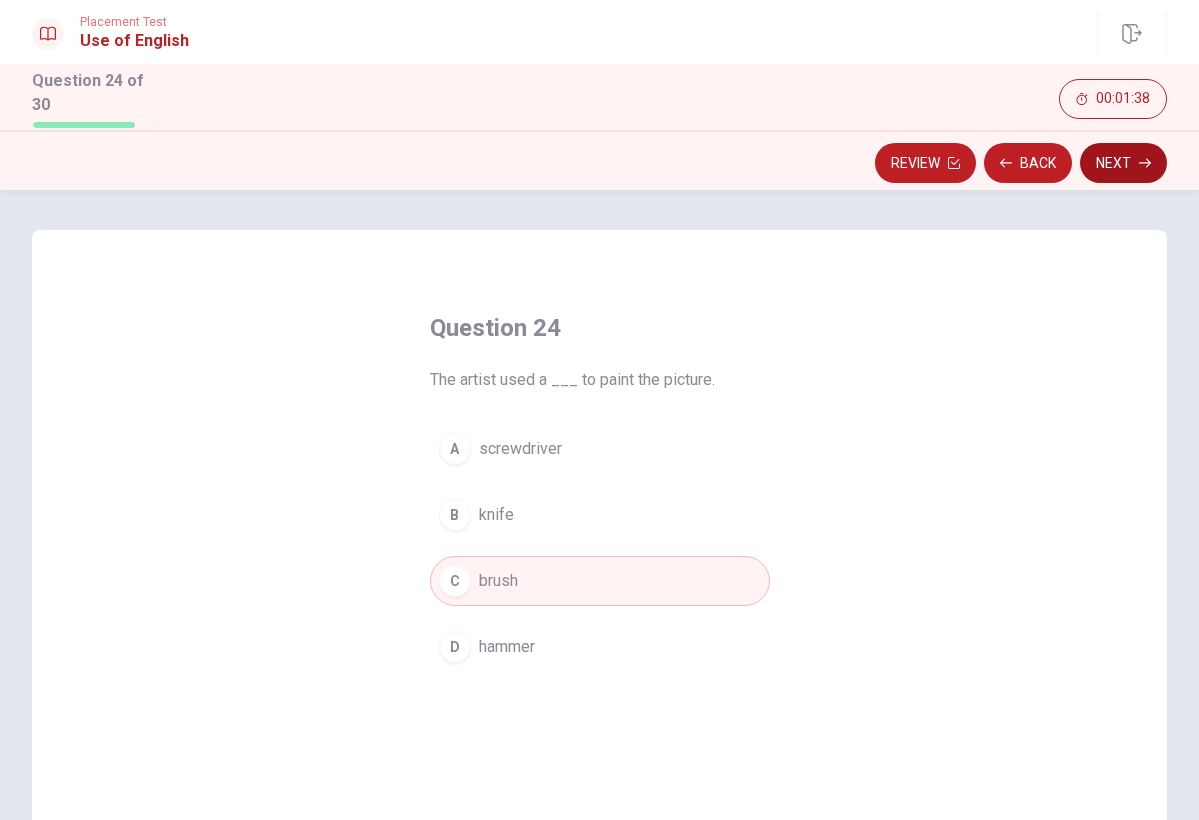 click on "Next" at bounding box center [1123, 163] 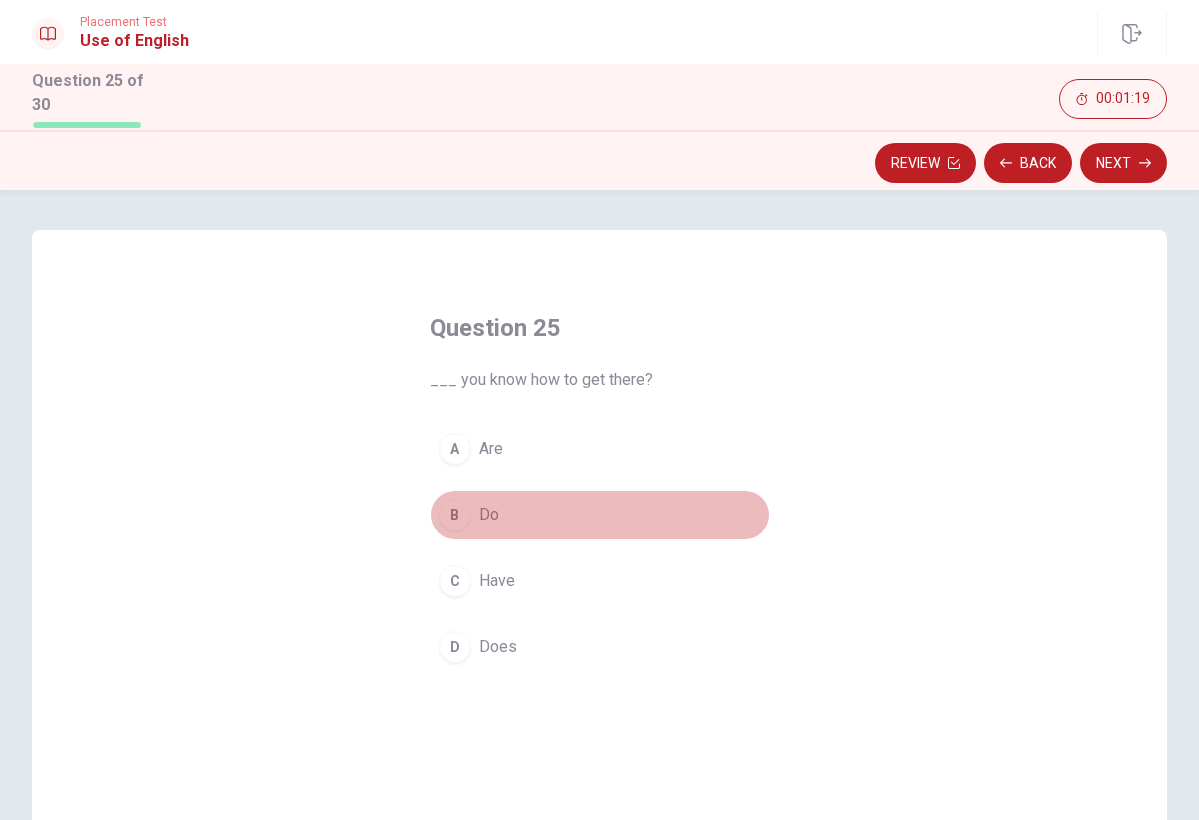 click on "B" at bounding box center [455, 515] 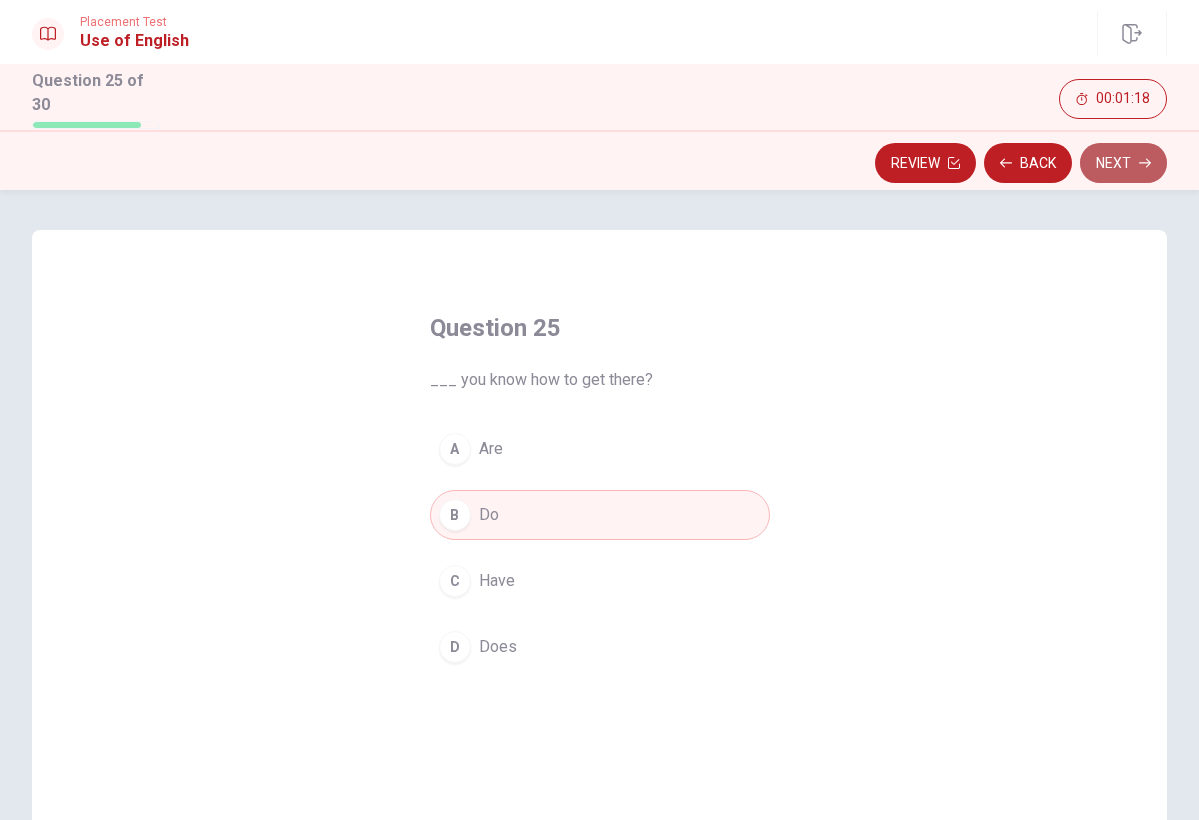 click on "Next" at bounding box center [1123, 163] 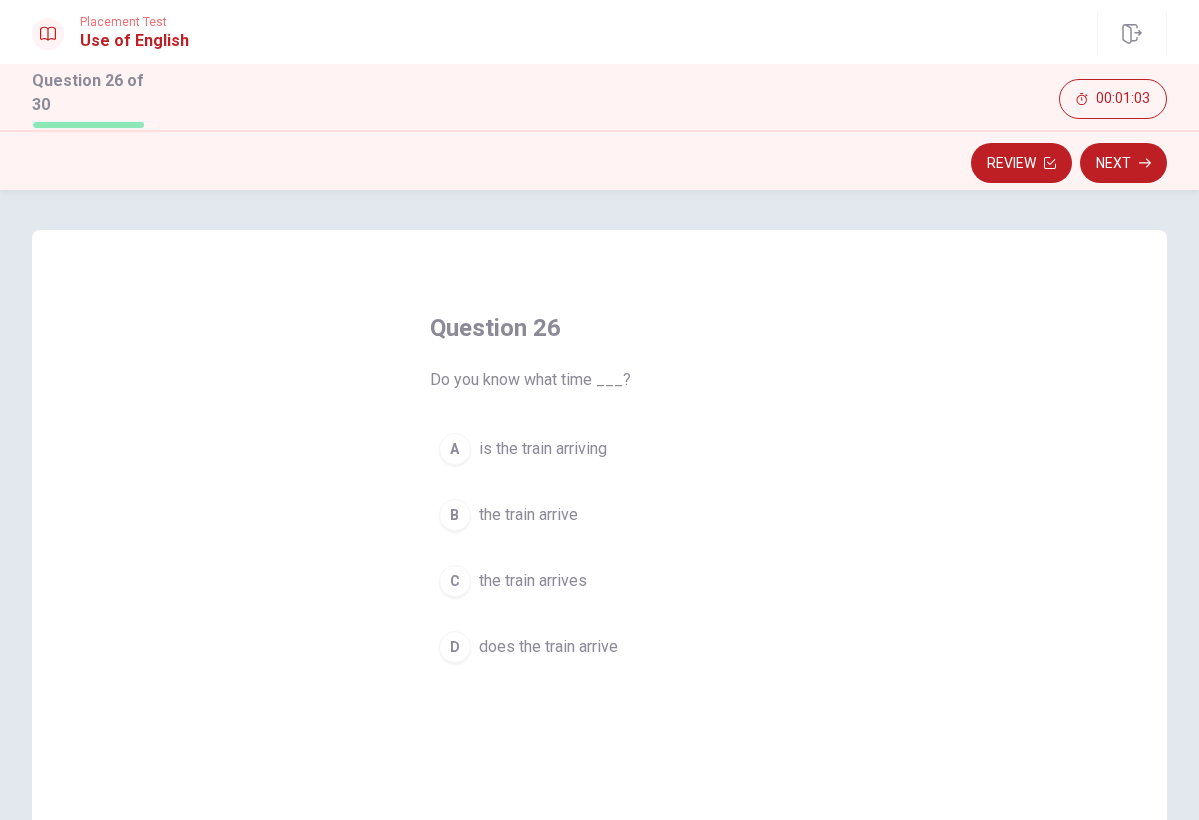 click on "A" at bounding box center [455, 449] 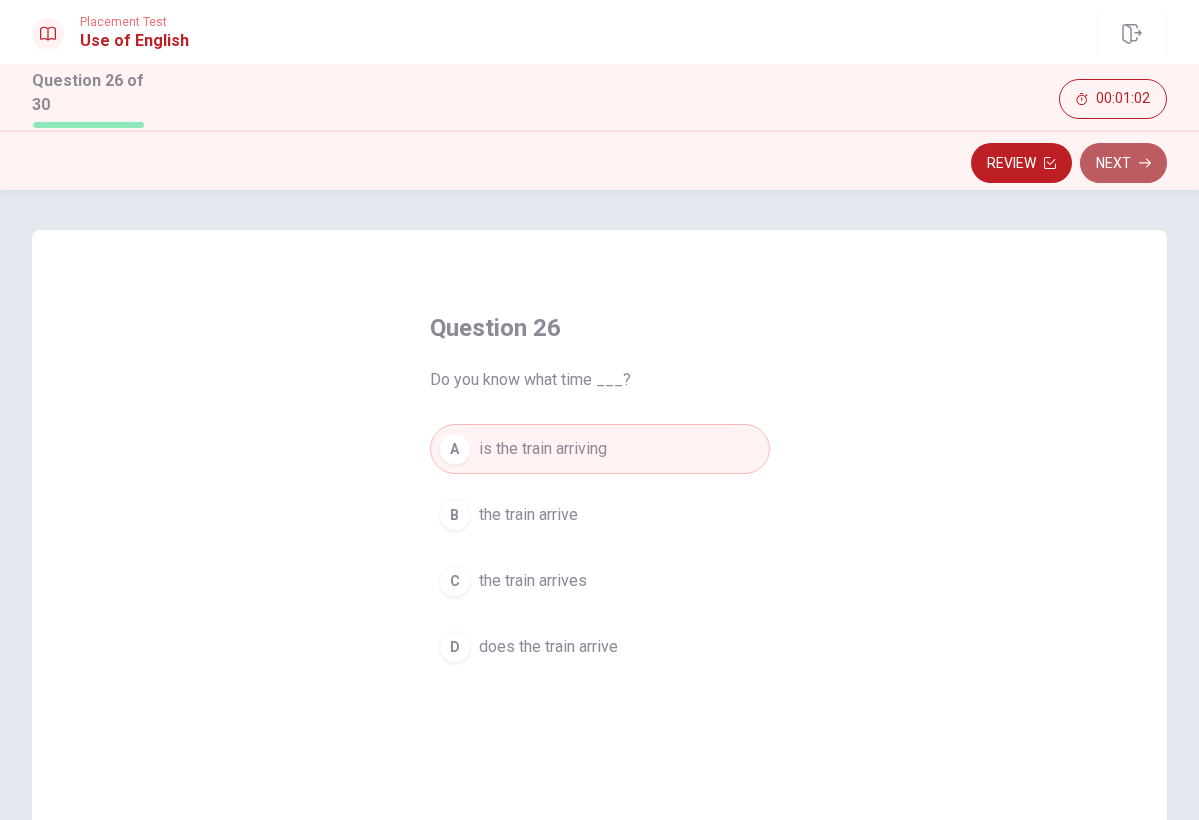 click 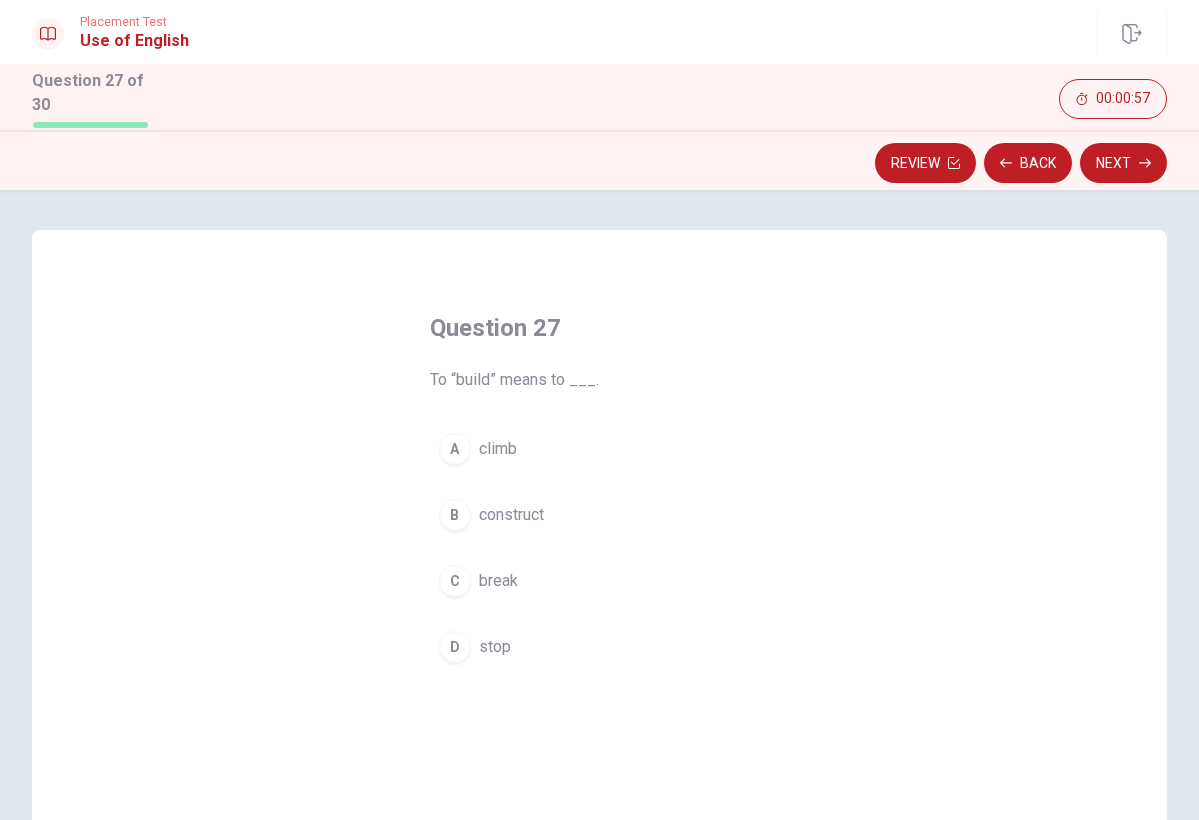 click on "B" at bounding box center [455, 515] 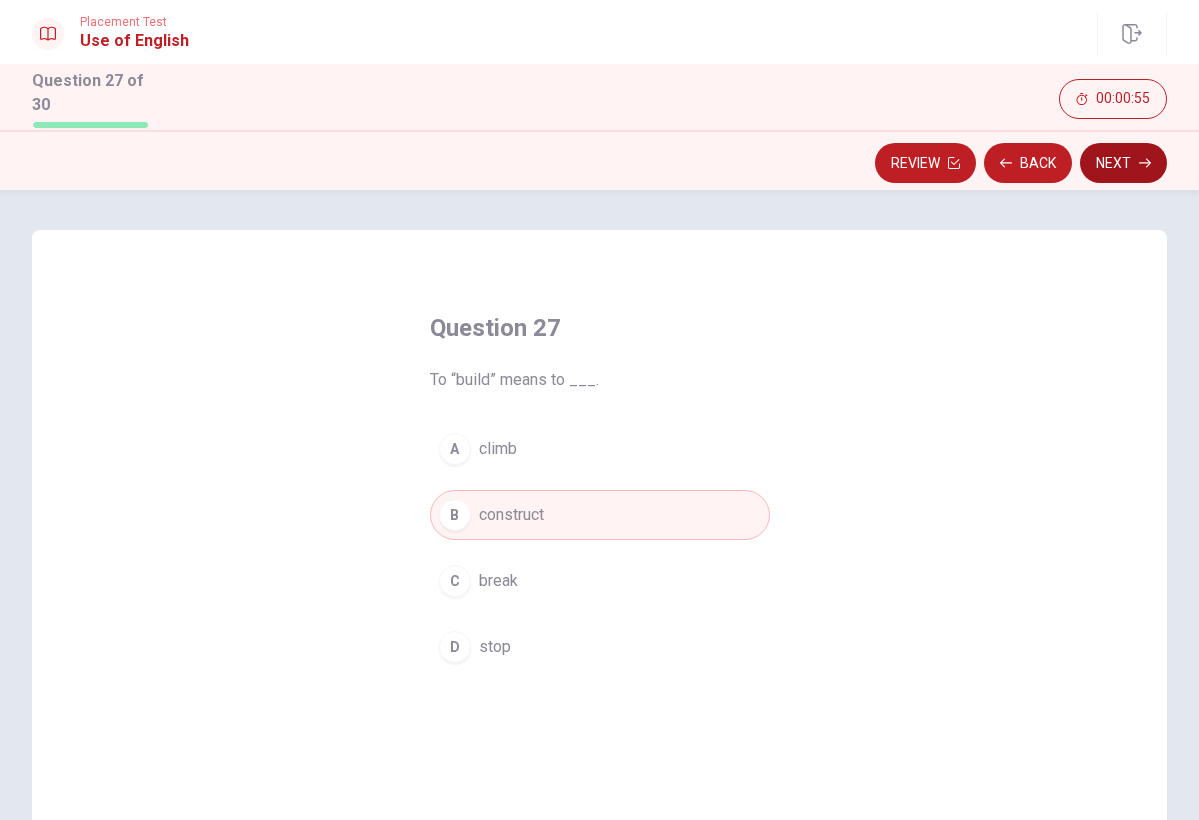click on "Next" at bounding box center (1123, 163) 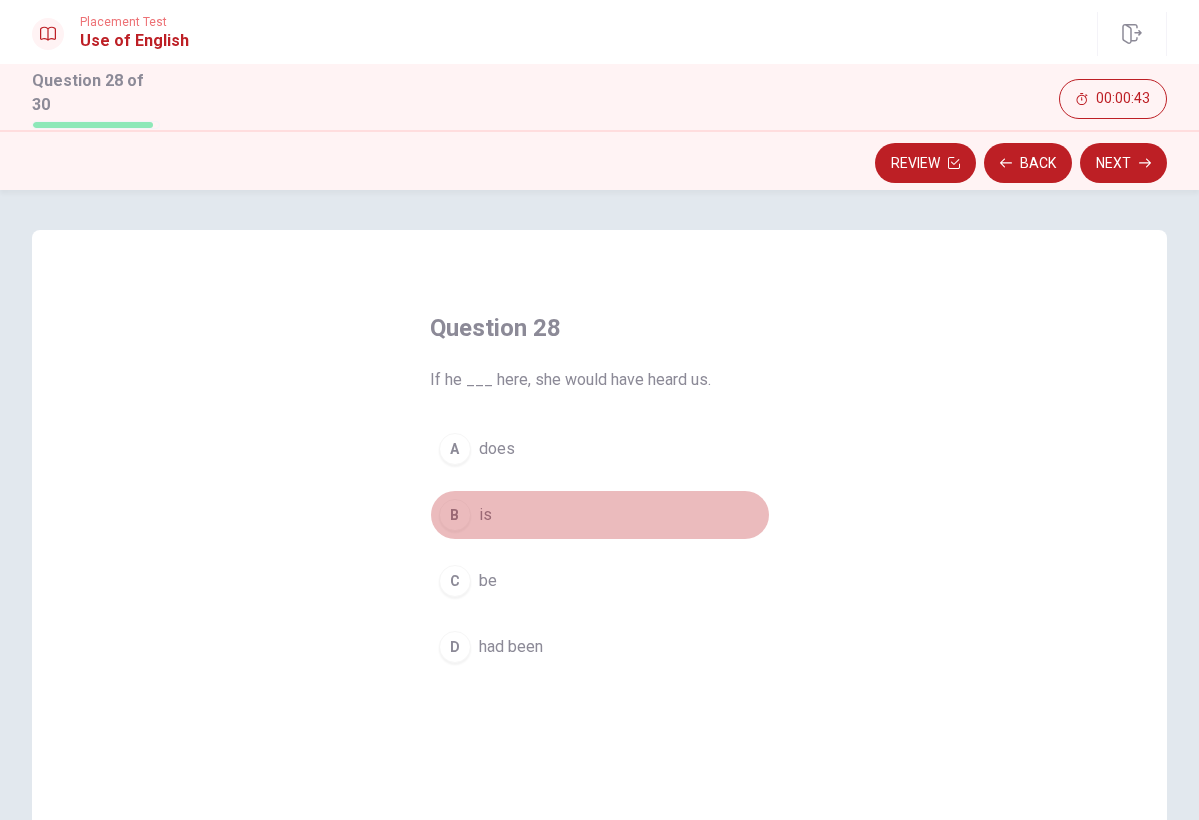 click on "B" at bounding box center (455, 515) 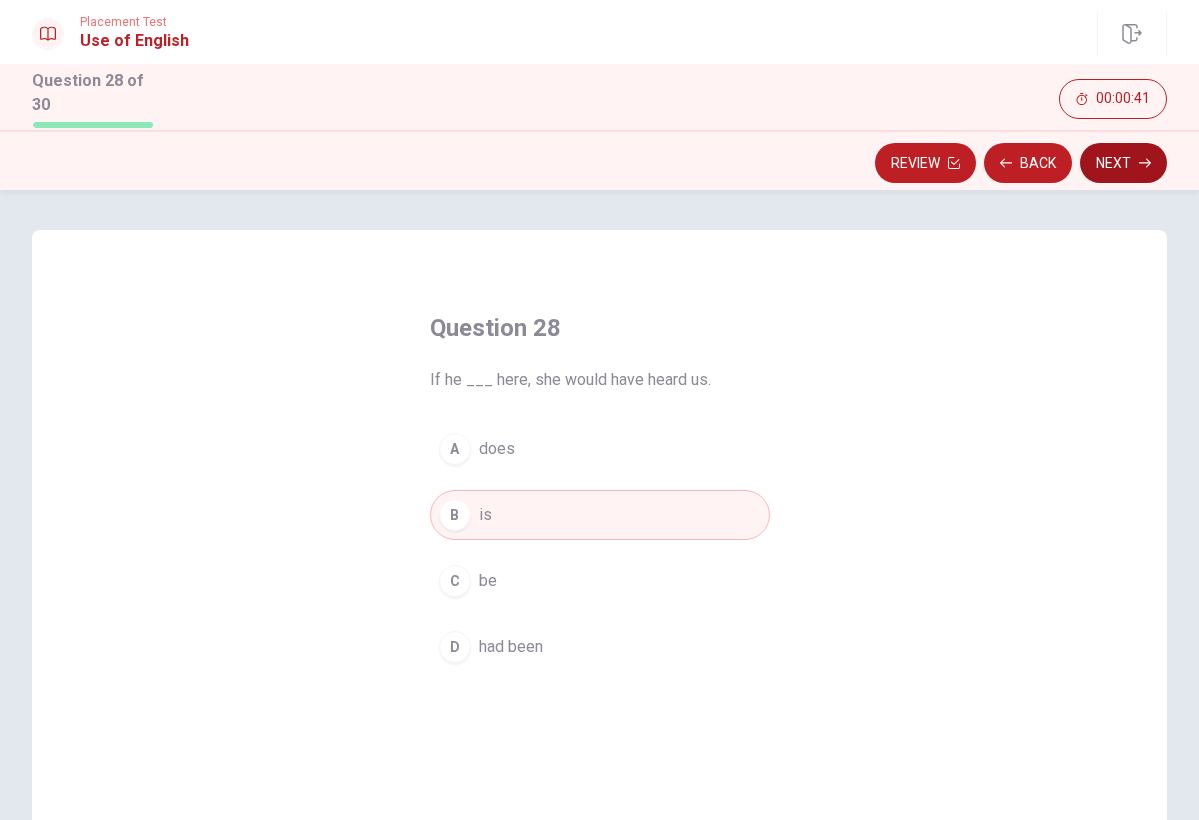 click on "Next" at bounding box center (1123, 163) 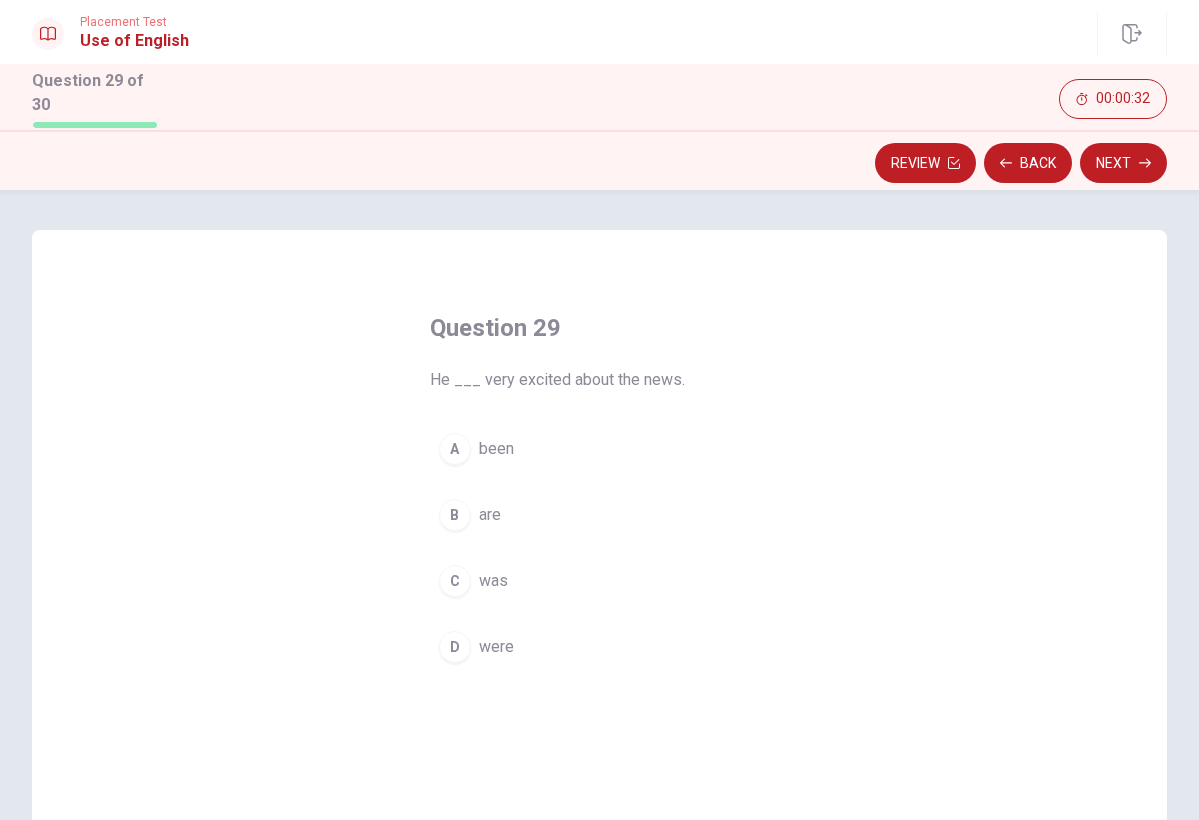 click on "C" at bounding box center [455, 581] 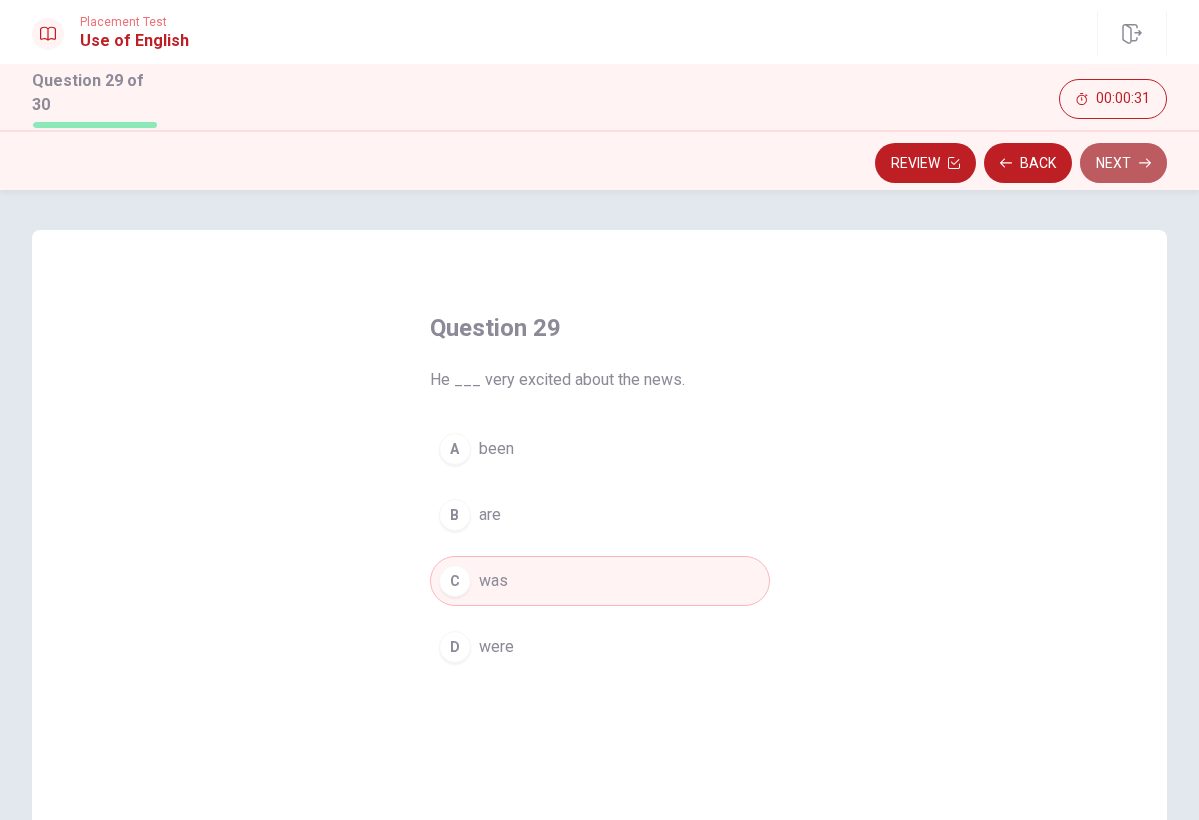 click on "Next" at bounding box center (1123, 163) 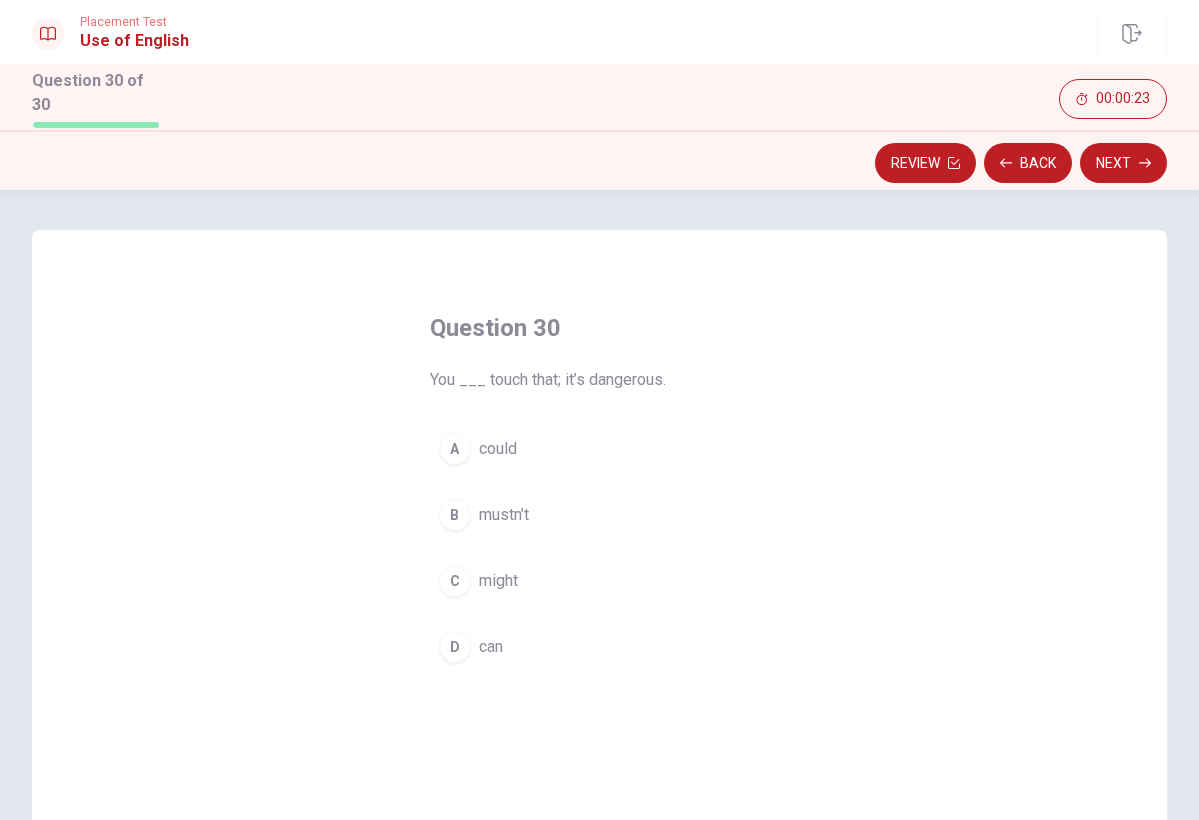 click on "D" at bounding box center [455, 647] 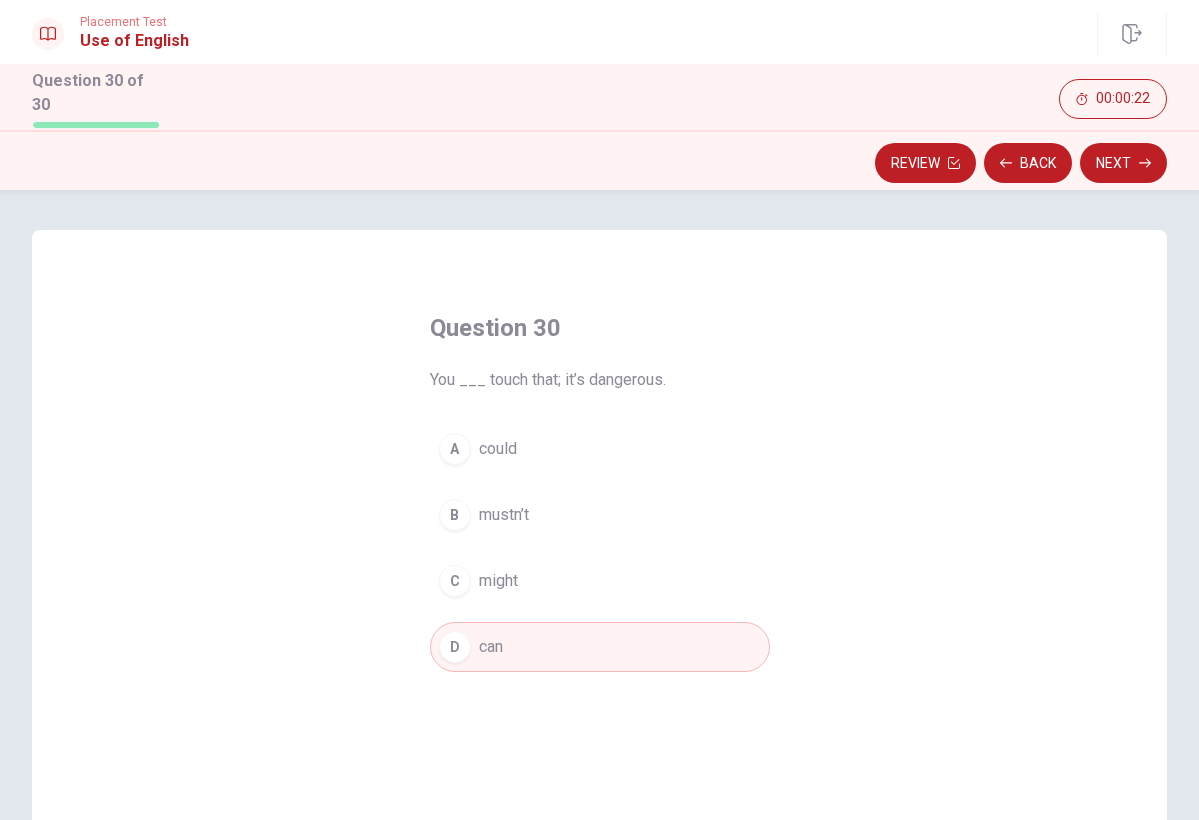 drag, startPoint x: 361, startPoint y: 241, endPoint x: 338, endPoint y: 205, distance: 42.72002 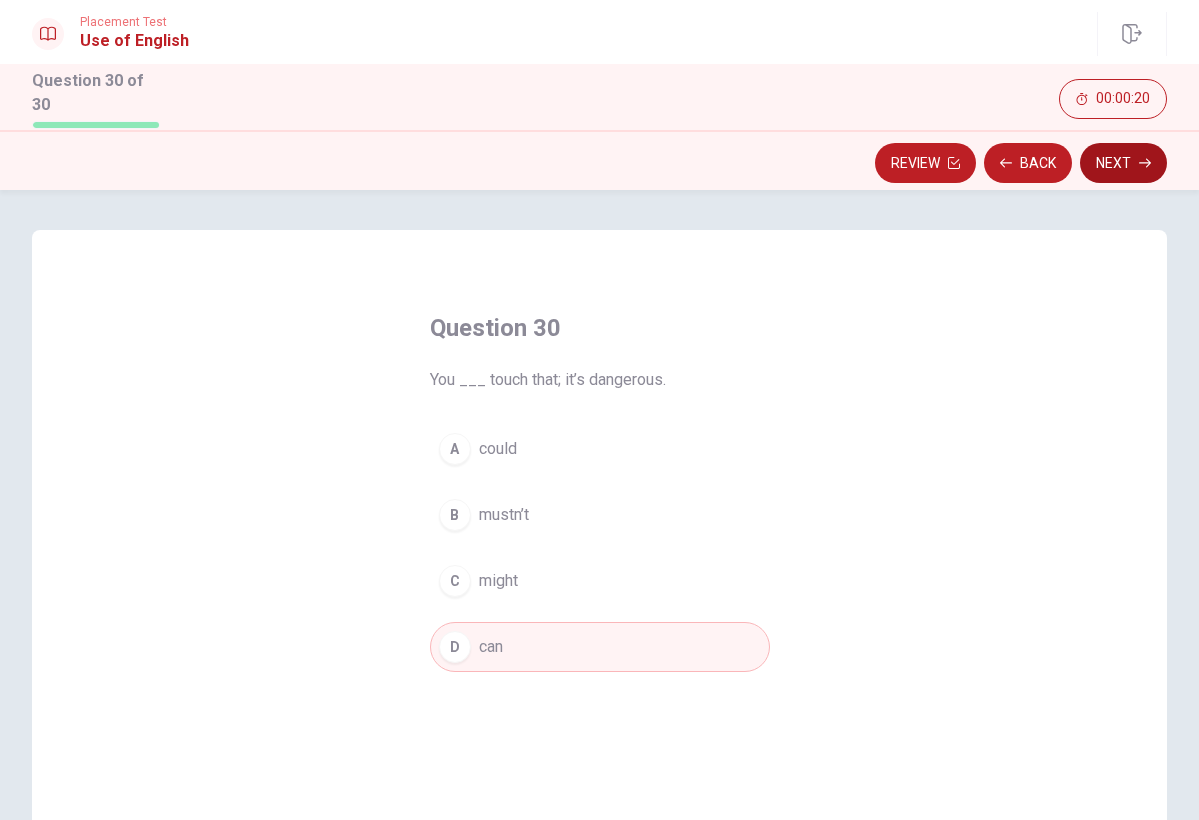 click 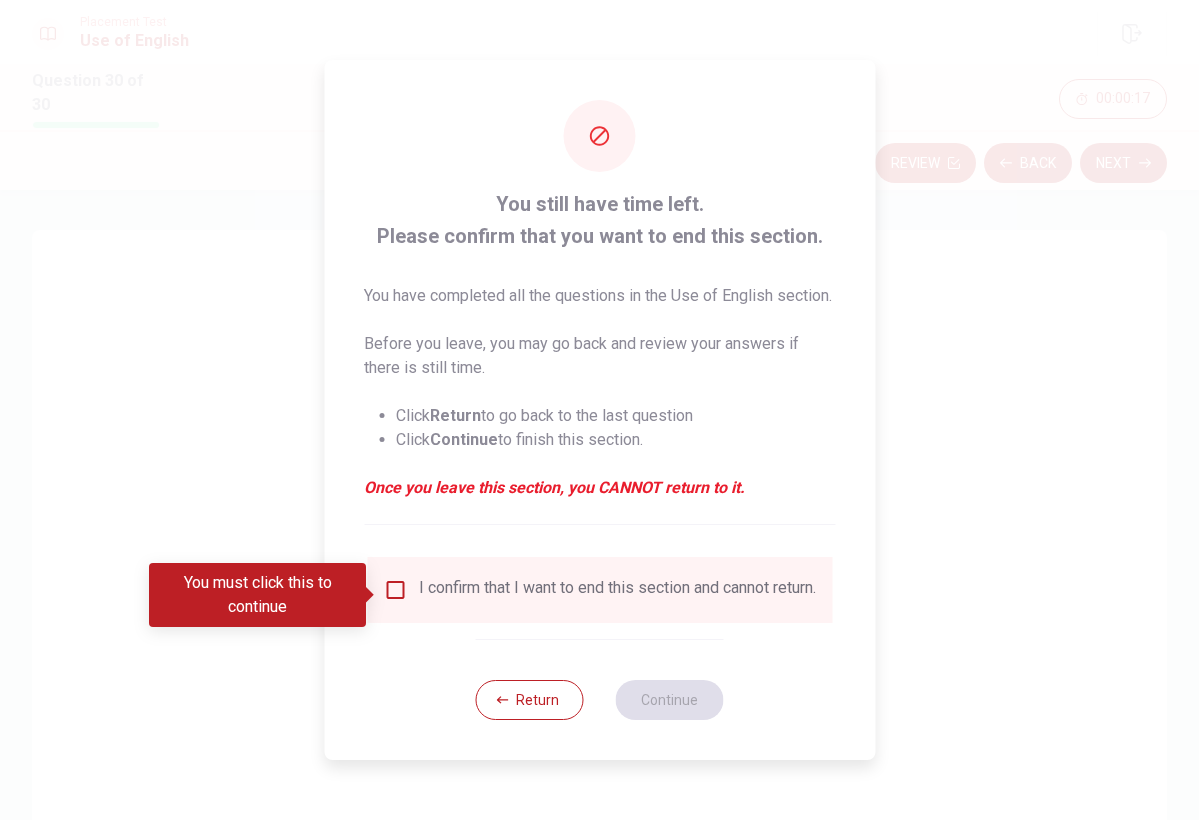 click at bounding box center (395, 590) 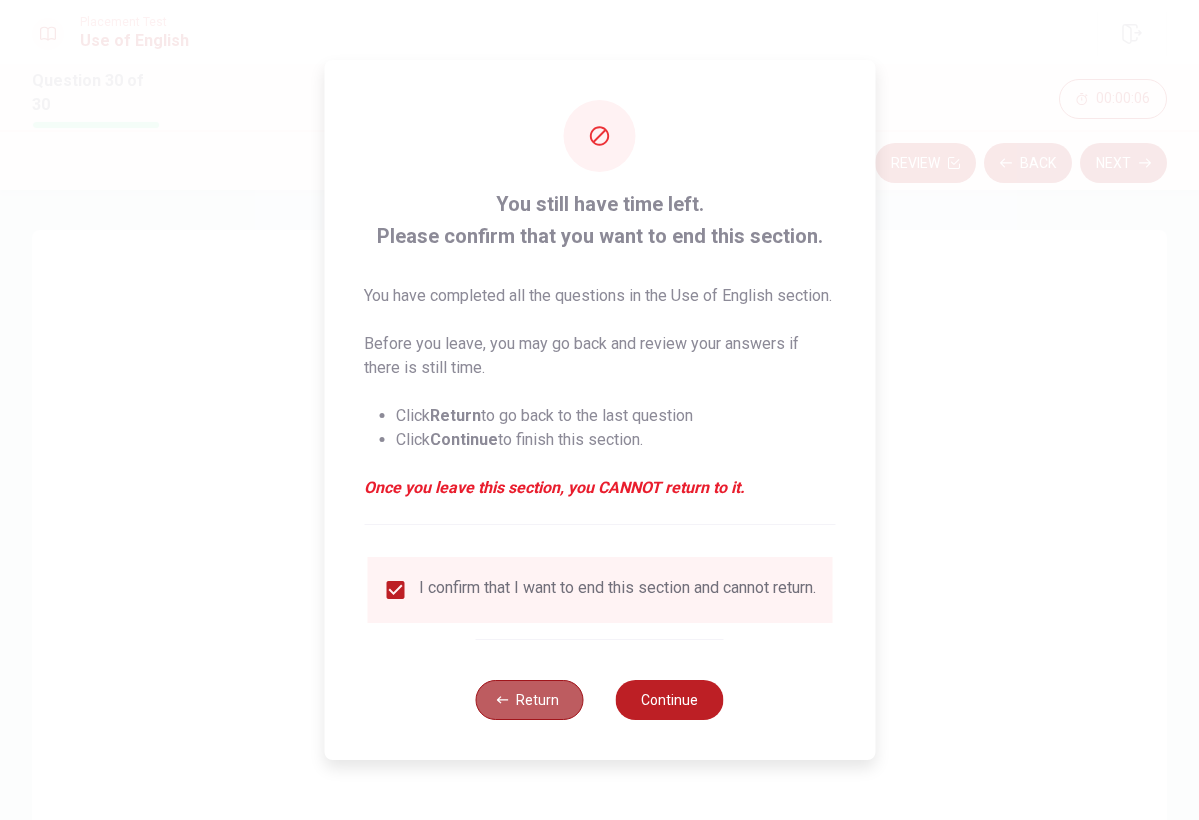 click on "Return" at bounding box center [530, 700] 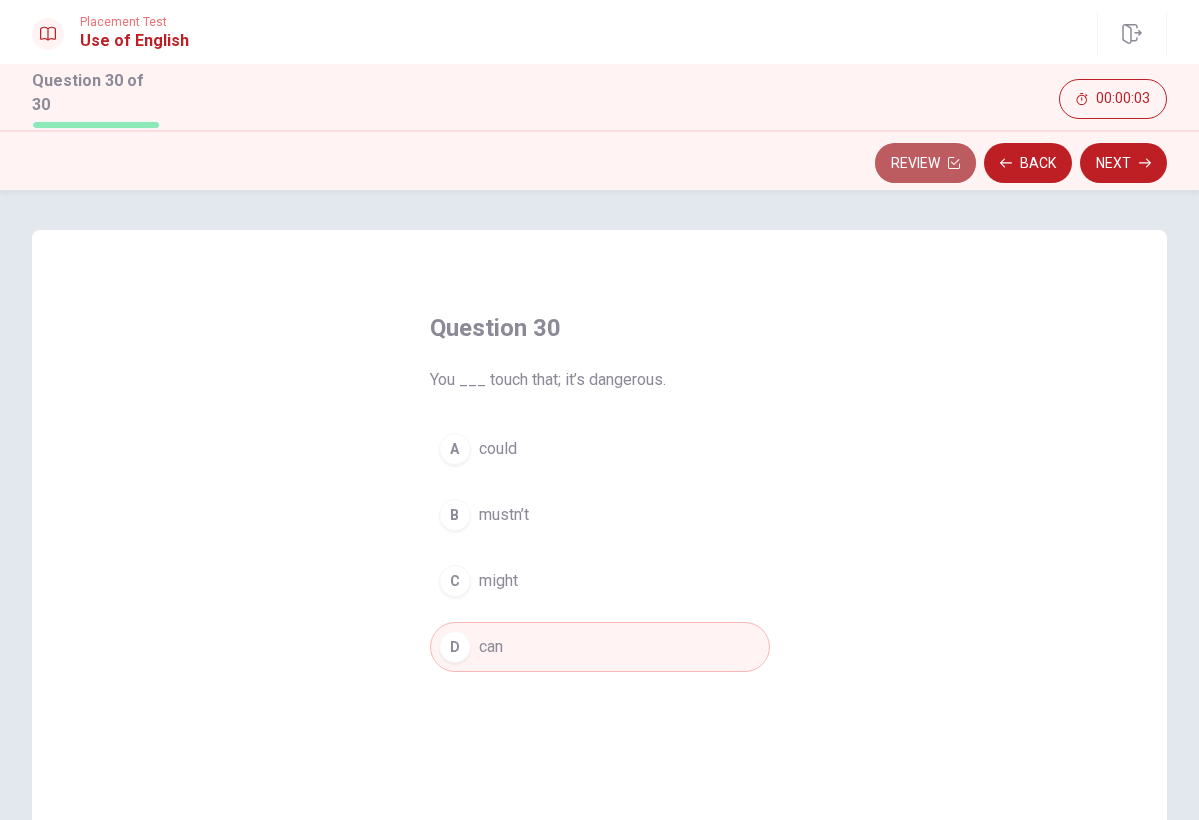 click on "Review" at bounding box center [925, 163] 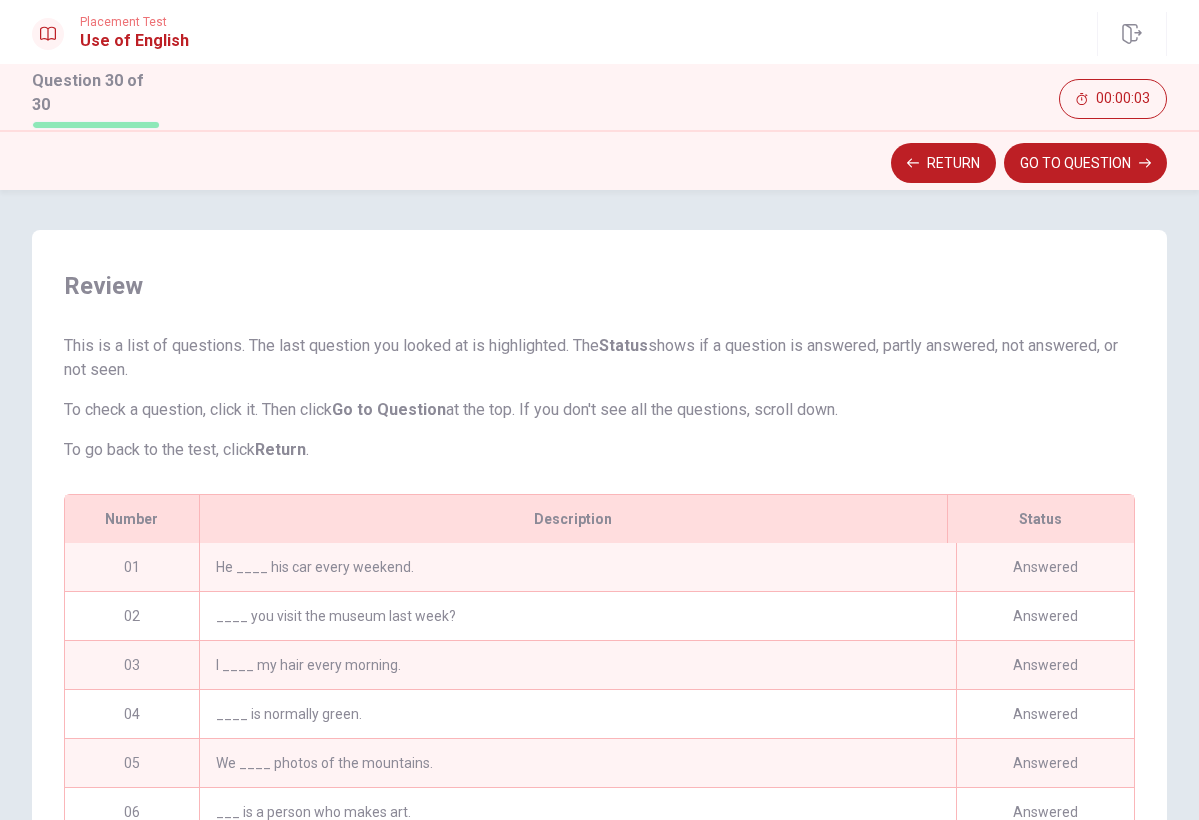 scroll, scrollTop: 1026, scrollLeft: 0, axis: vertical 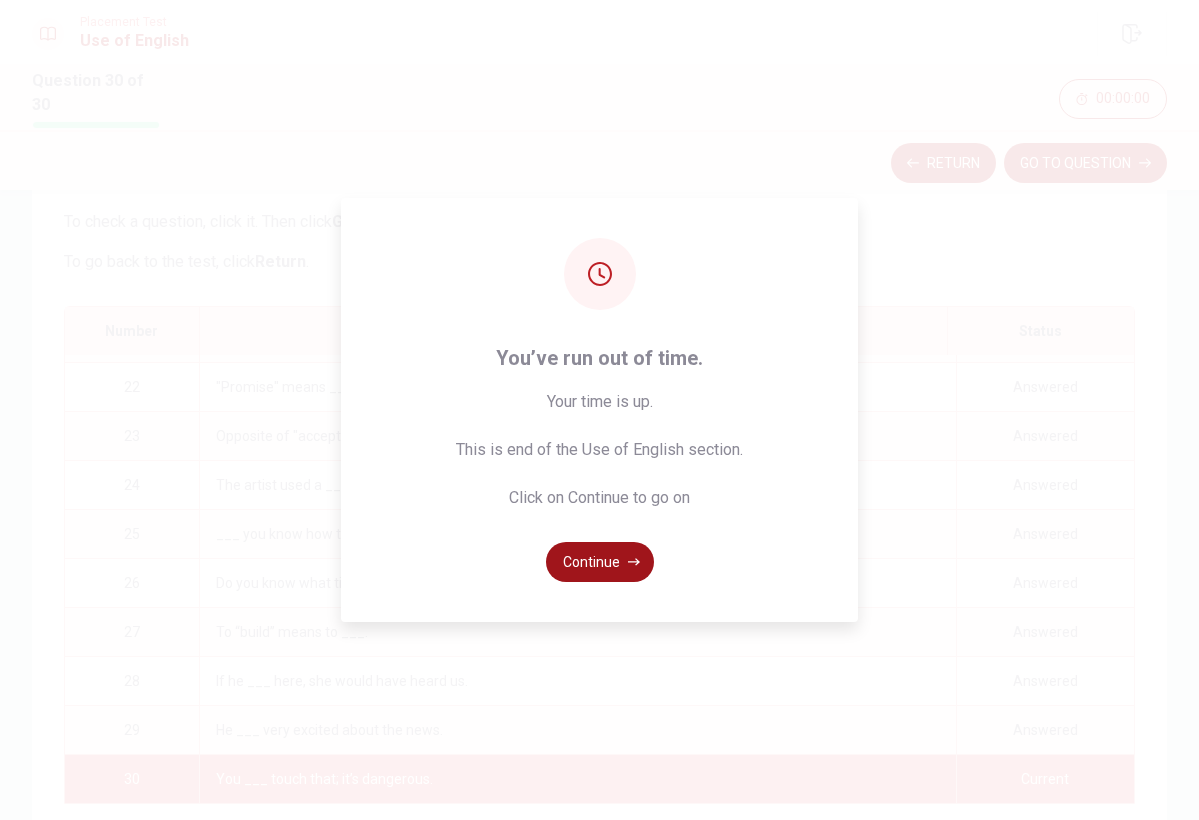click on "Continue" at bounding box center (600, 562) 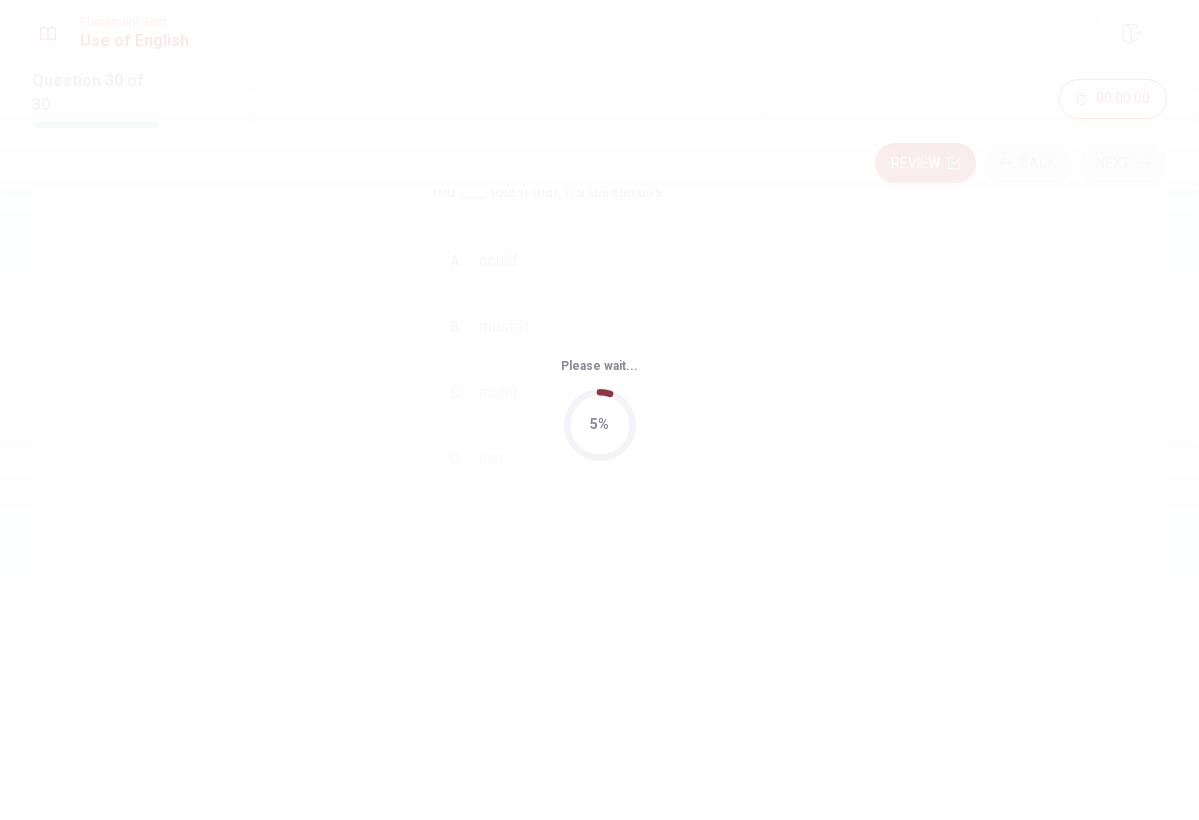 scroll, scrollTop: 0, scrollLeft: 0, axis: both 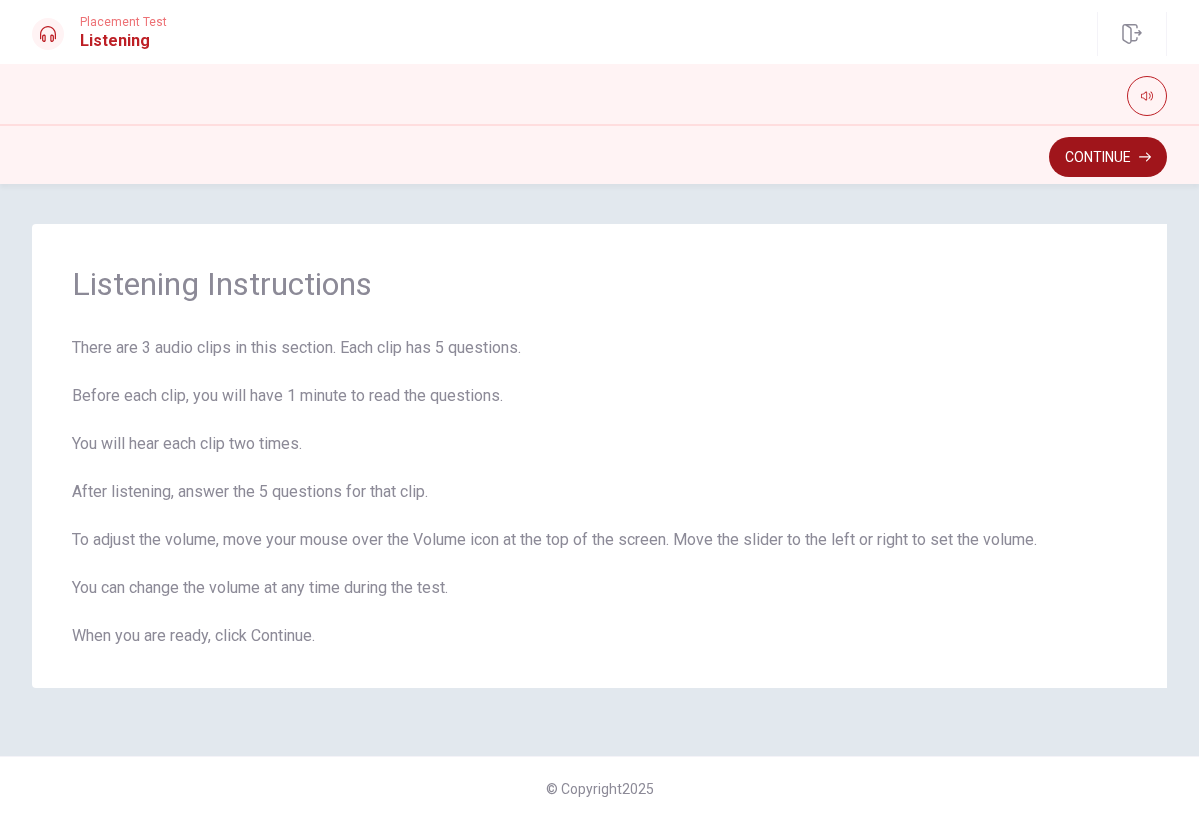 click on "Continue" at bounding box center (1108, 157) 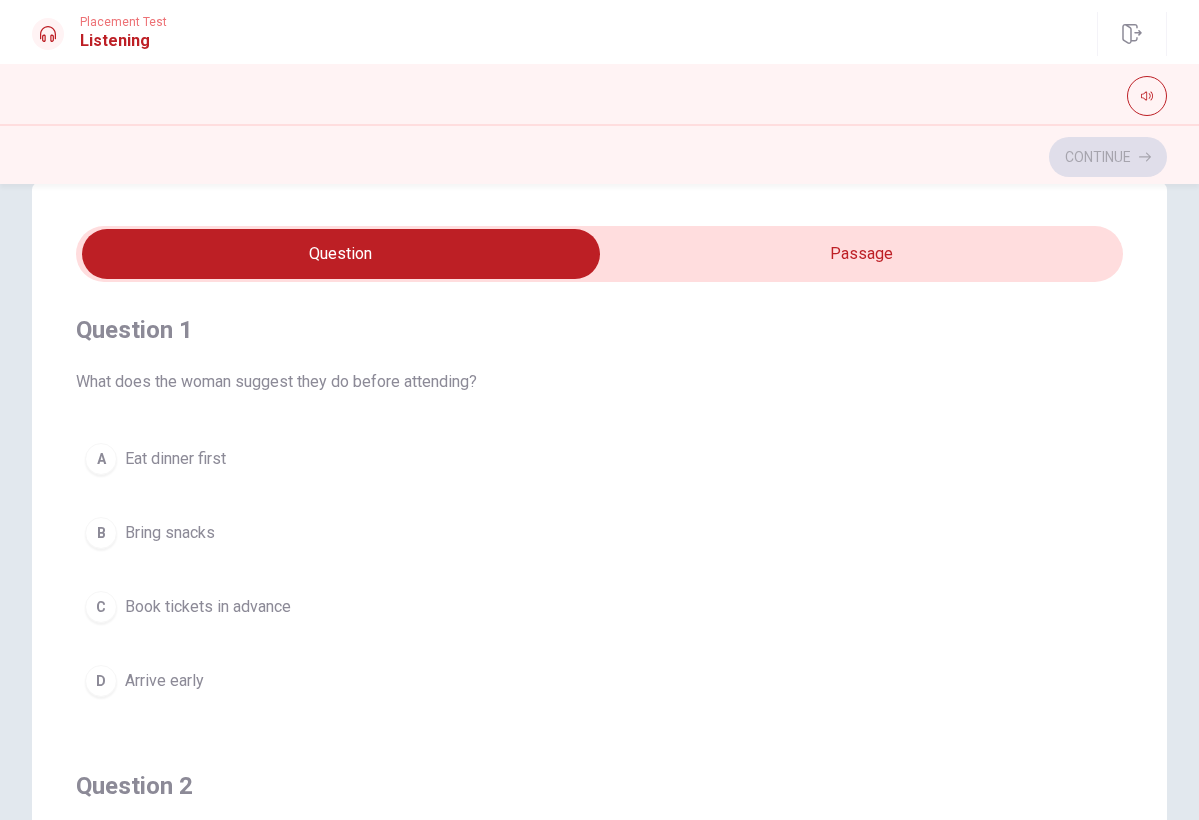 scroll, scrollTop: 40, scrollLeft: 0, axis: vertical 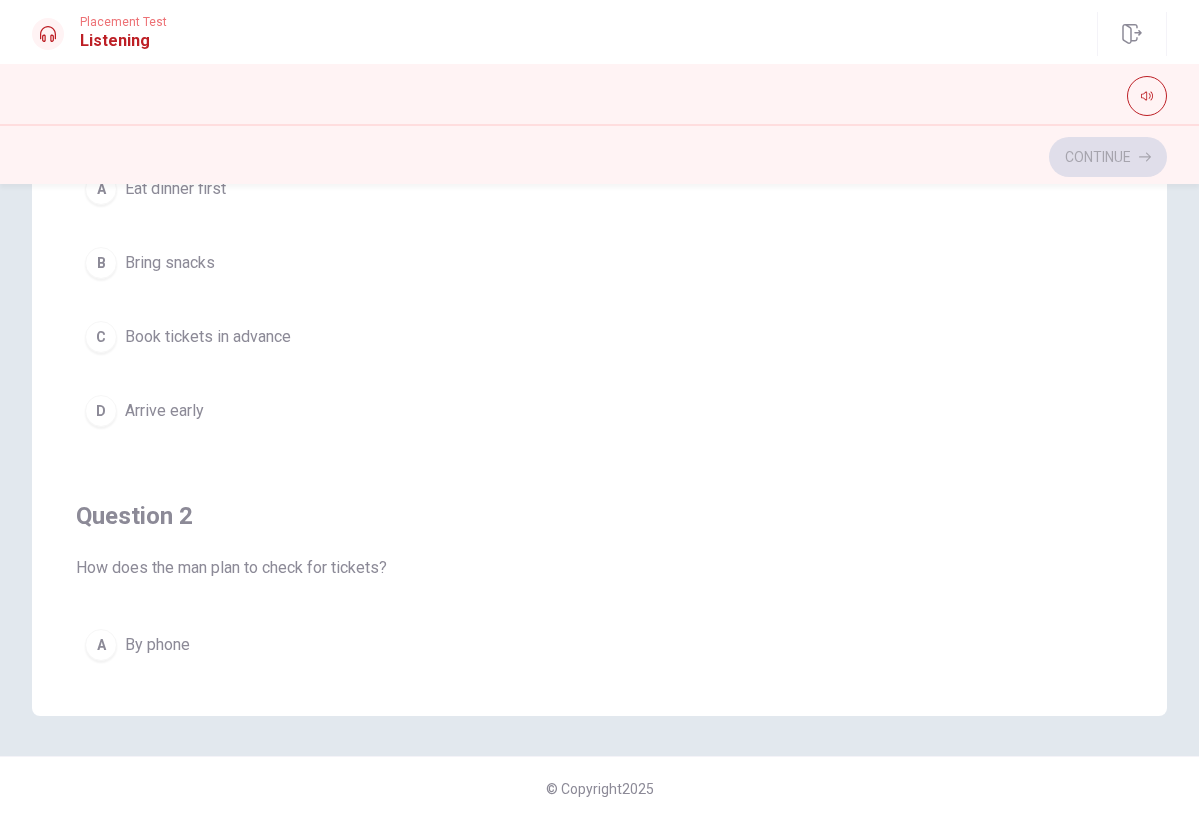 click on "Question Passage Question 1 What does the woman suggest they do before attending? A Eat dinner first B Bring snacks C Book tickets in advance D Arrive early Question 2 How does the man plan to check for tickets? A By phone B In person C Through an app D Online Question 3 When do they plan to attend the play? A Next month B Over the summer C This weekend D During the week Question 4 Where is the play located? A In a park B At a beach C Downtown D At a school Question 5 What type of event are they planning to attend? A A movie B A festival C A concert D A play Booking Tickets for a Show 04m 14s" at bounding box center [599, 314] 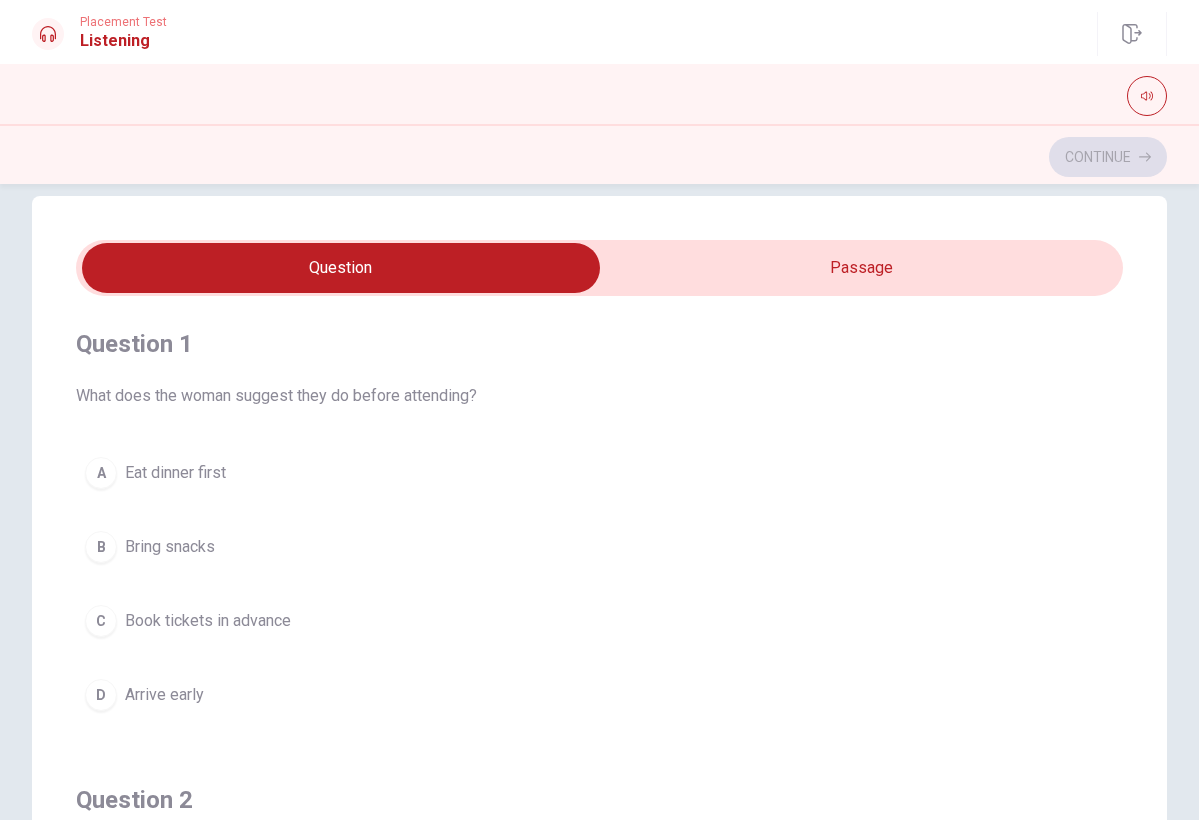 scroll, scrollTop: 28, scrollLeft: 0, axis: vertical 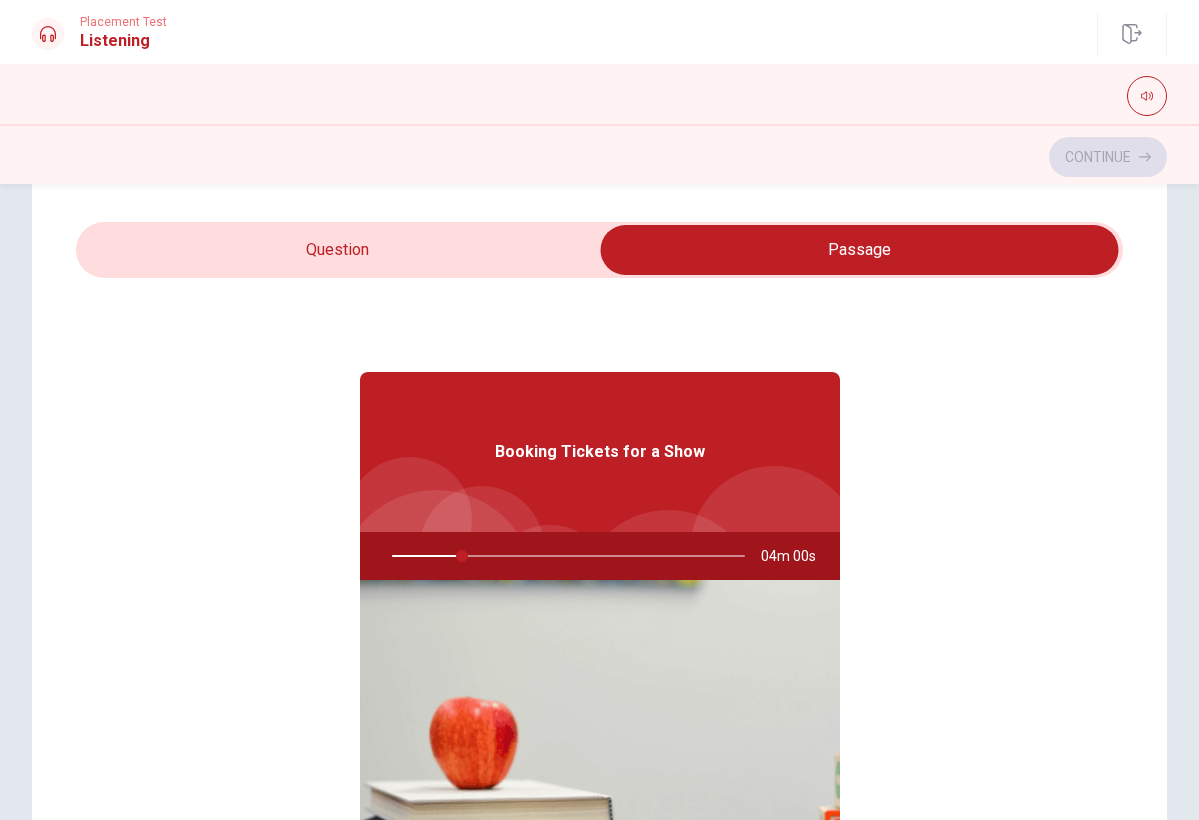 type on "20" 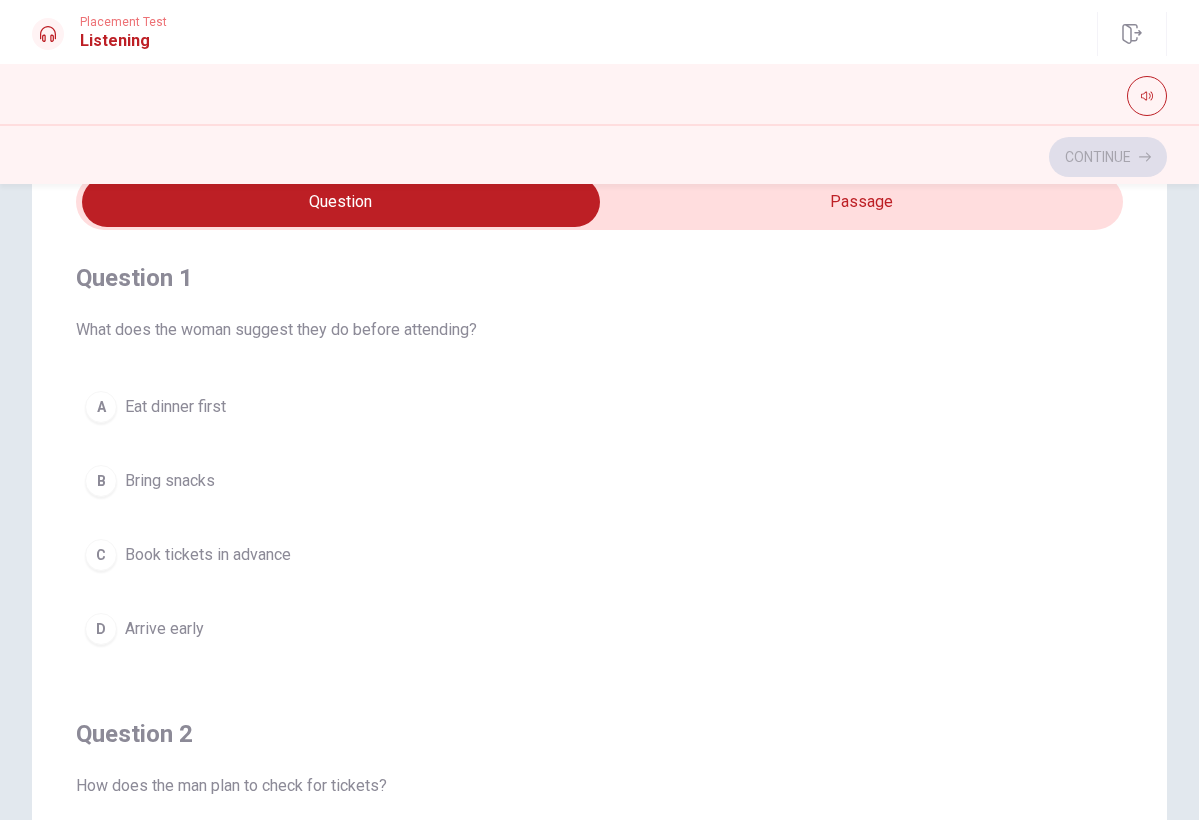 scroll, scrollTop: 91, scrollLeft: 0, axis: vertical 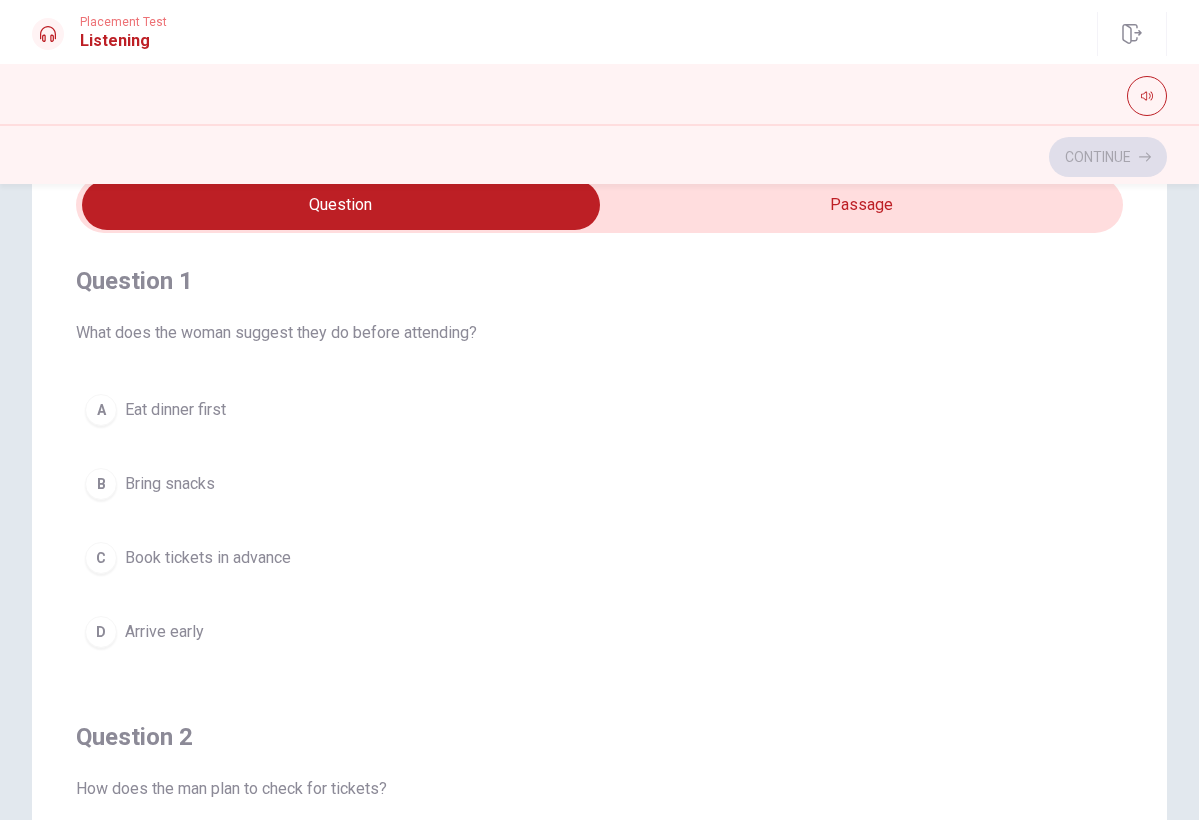 click on "C" at bounding box center (101, 558) 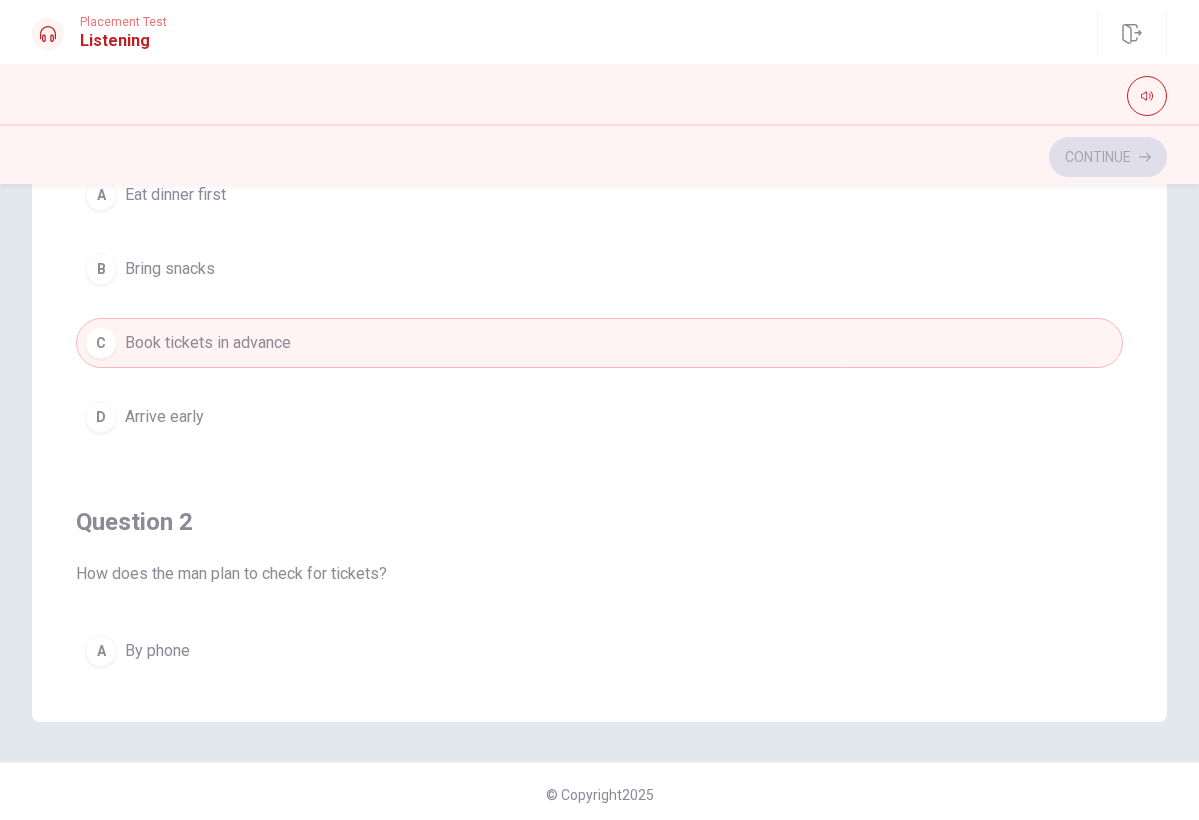 scroll, scrollTop: 306, scrollLeft: 0, axis: vertical 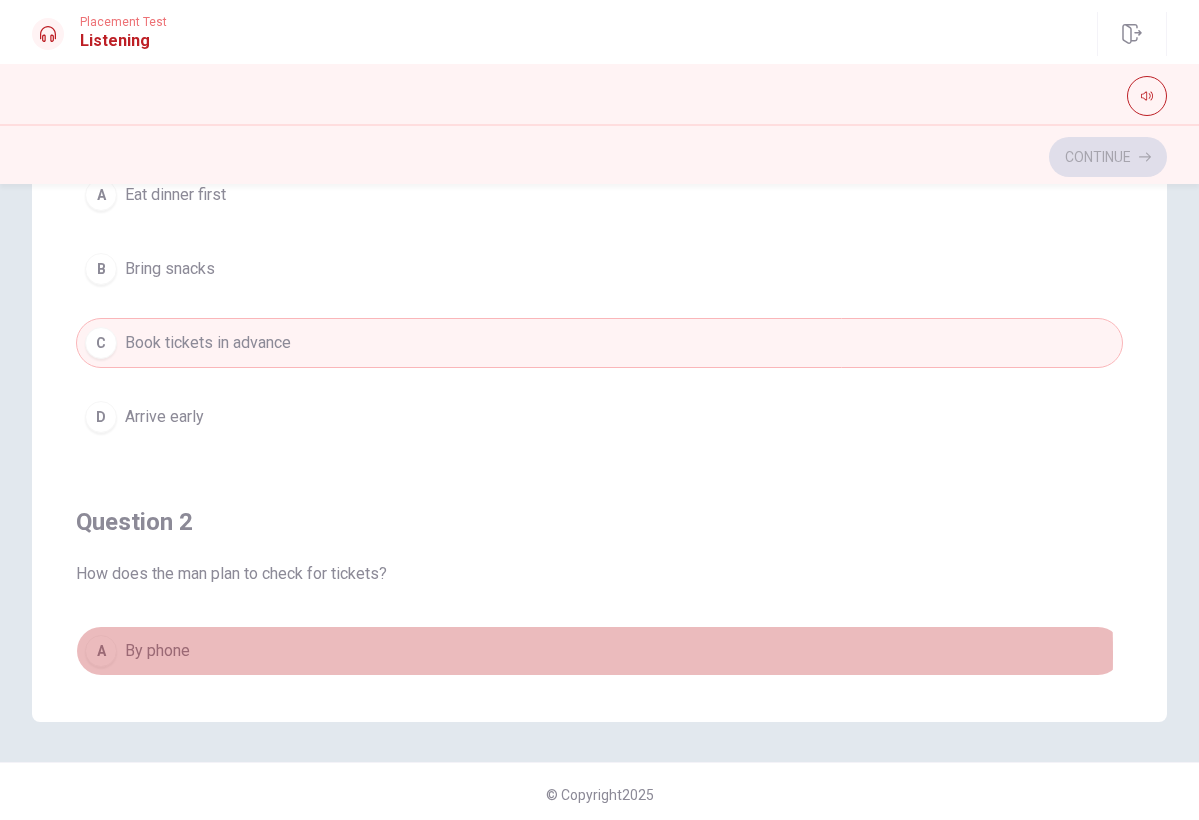 click on "A" at bounding box center [101, 651] 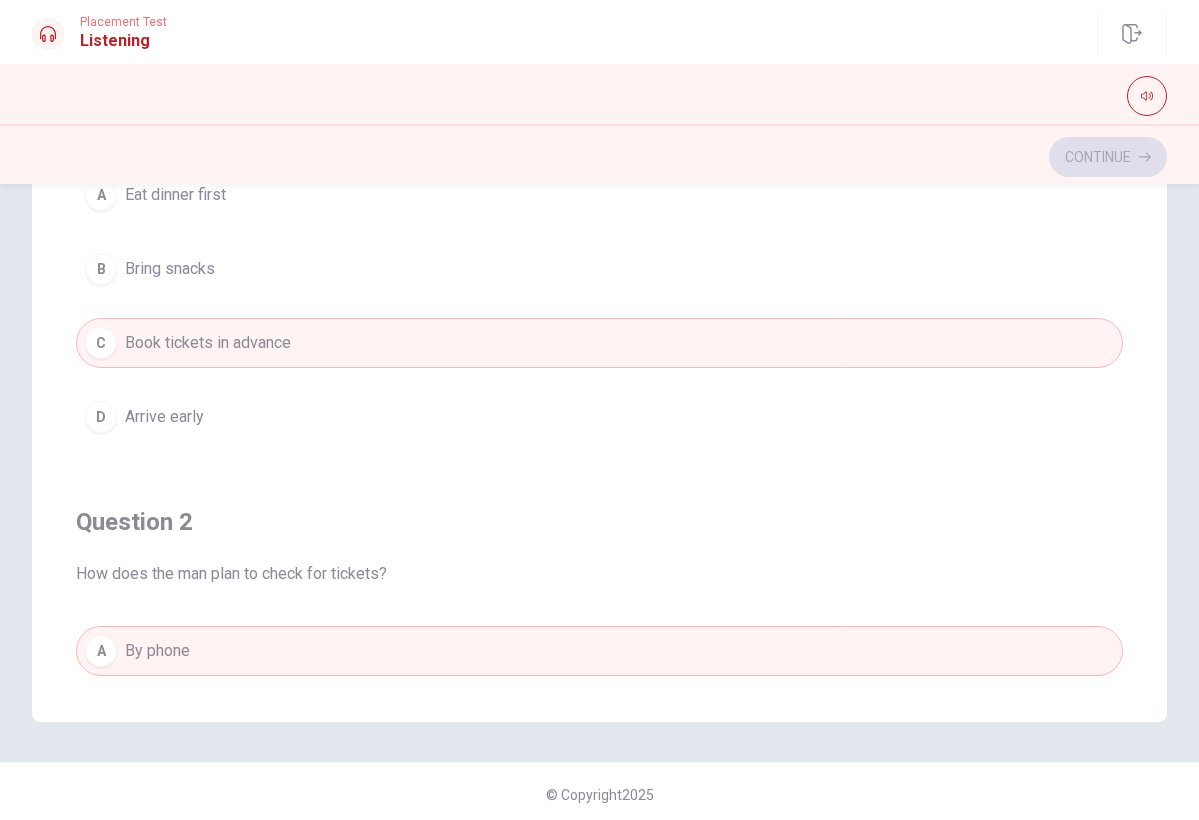 click on "A" at bounding box center (101, 651) 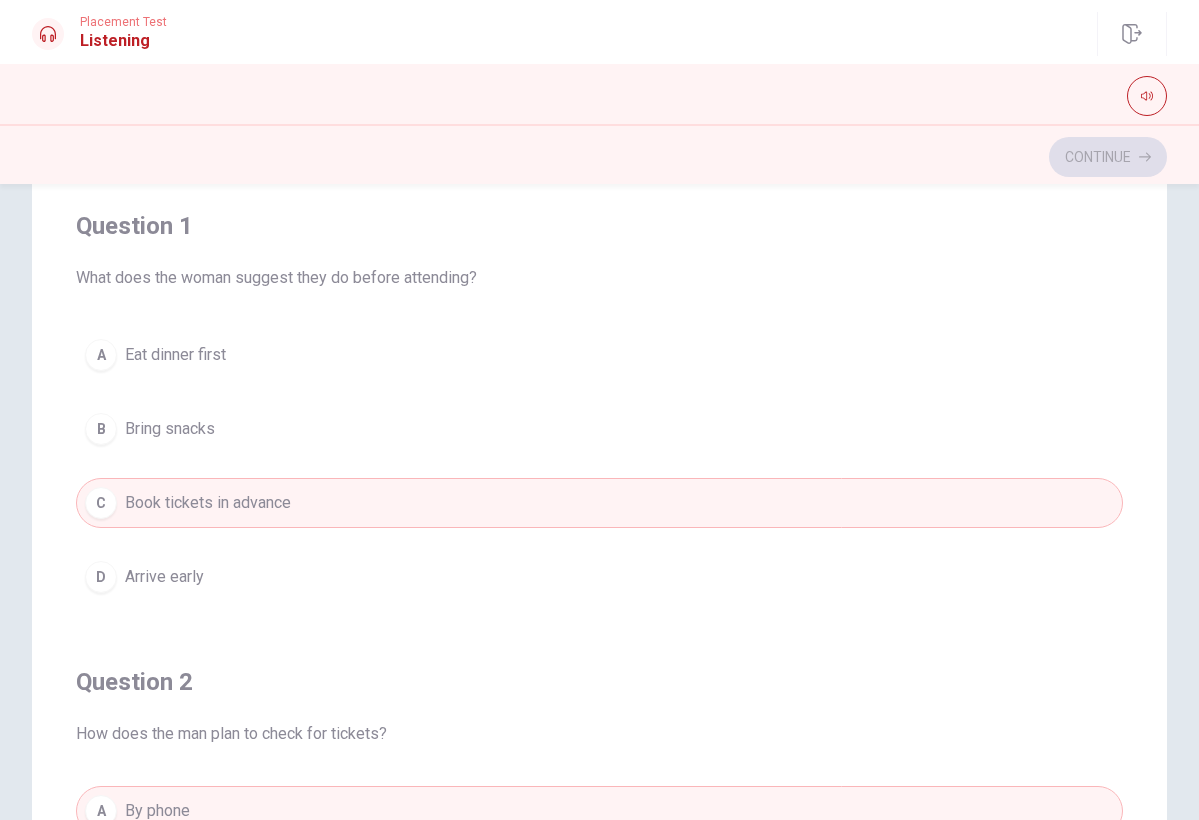scroll, scrollTop: 148, scrollLeft: 0, axis: vertical 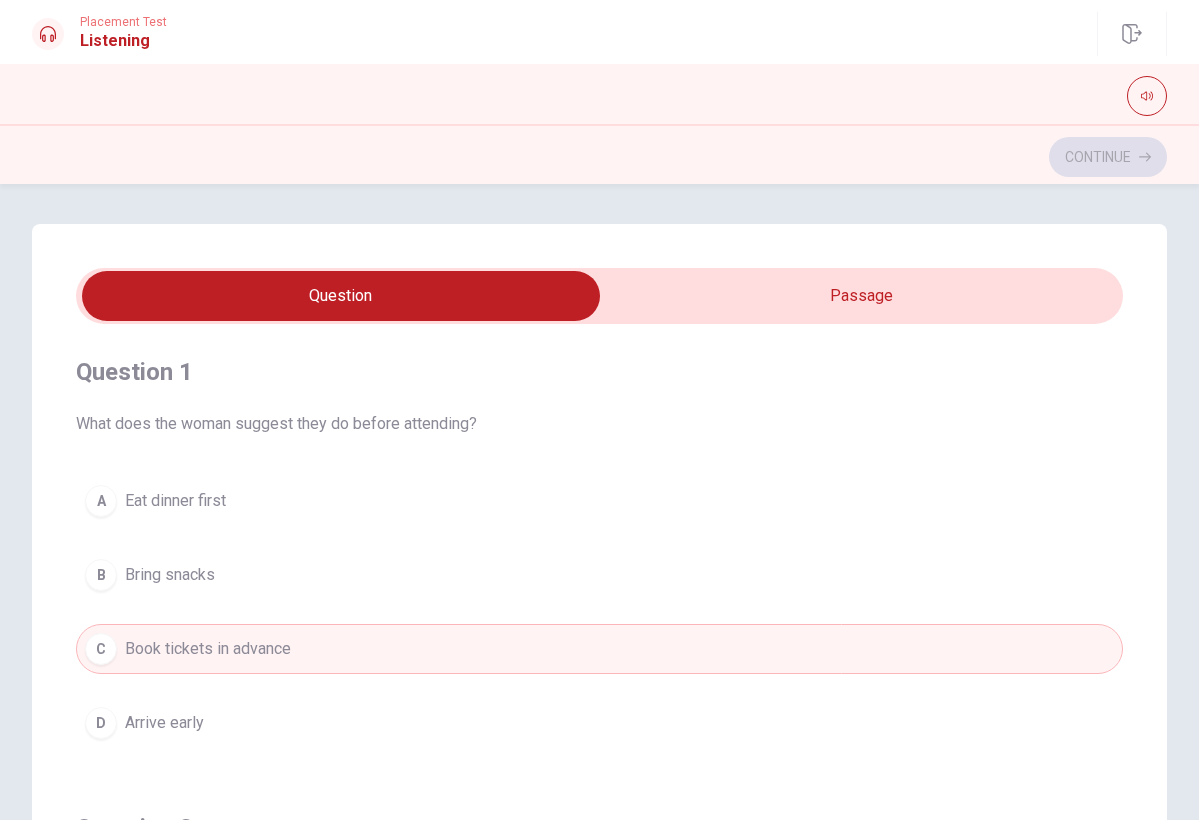 type on "49" 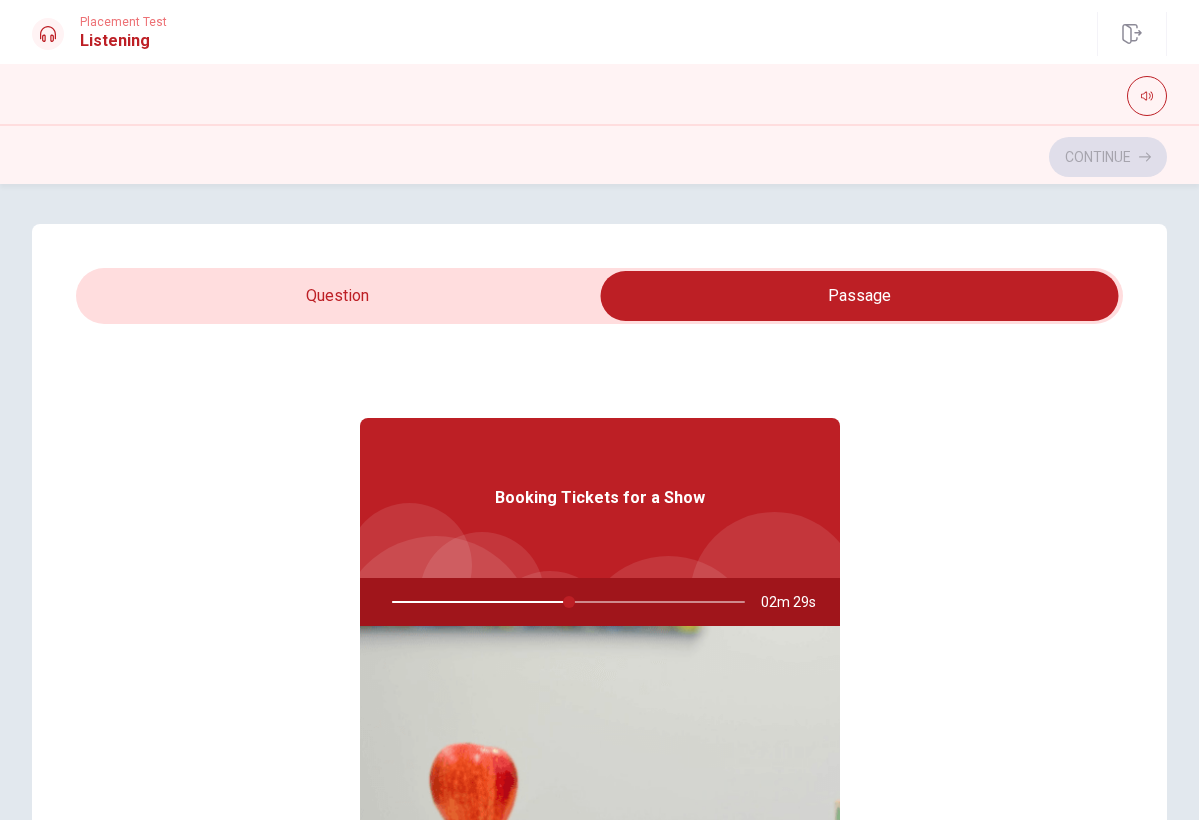 drag, startPoint x: 563, startPoint y: 606, endPoint x: 432, endPoint y: 614, distance: 131.24405 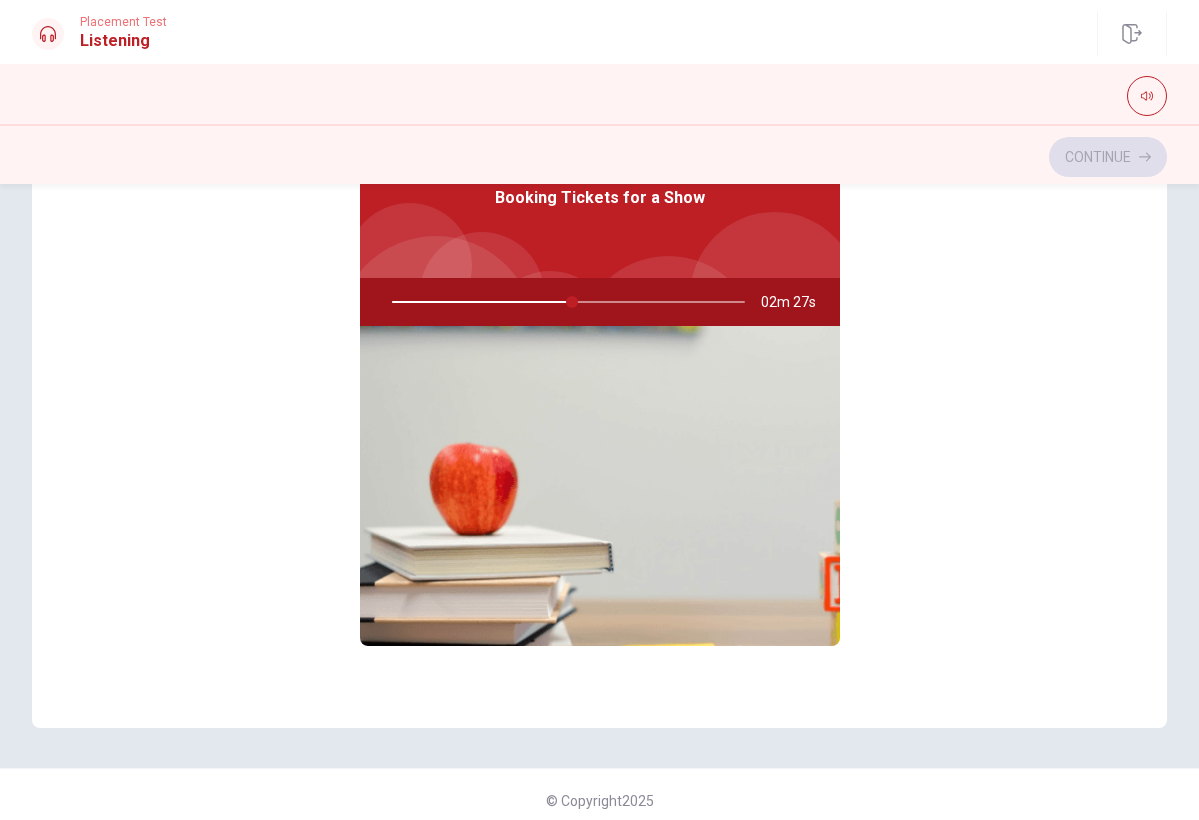scroll, scrollTop: 294, scrollLeft: 0, axis: vertical 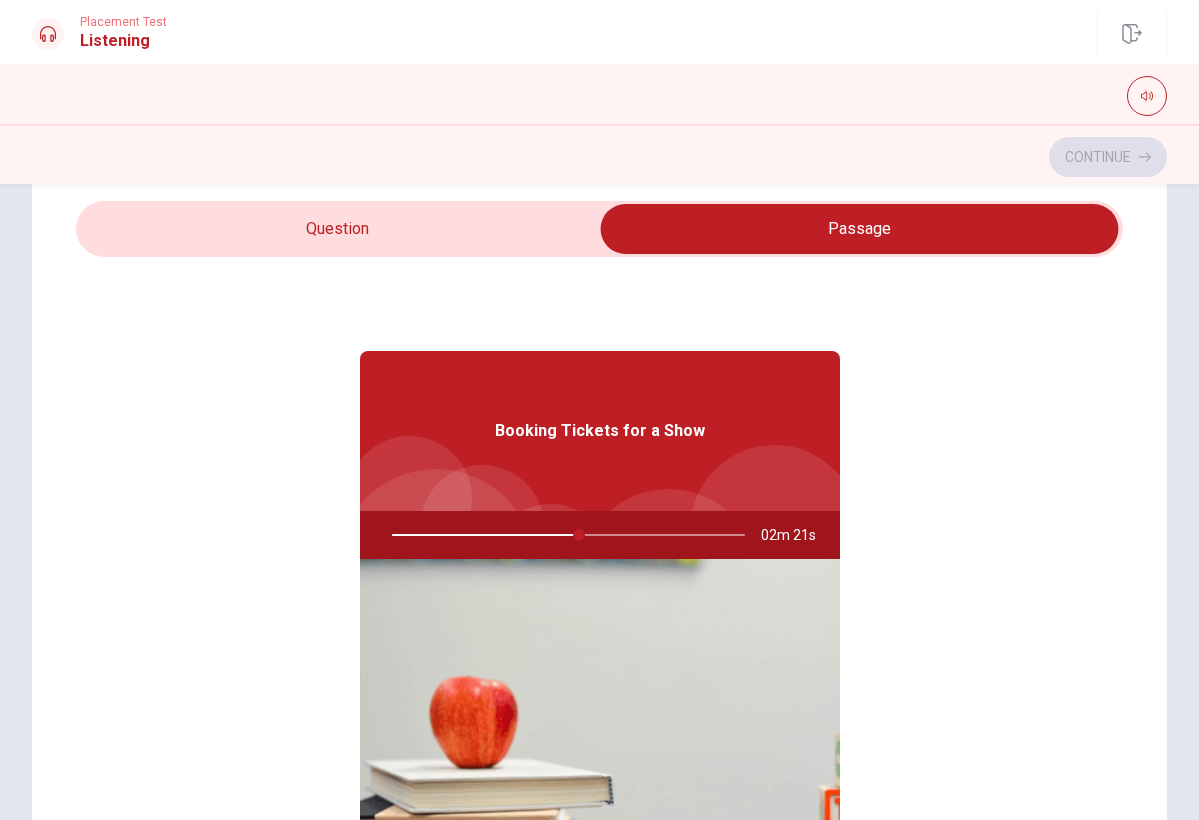 type on "53" 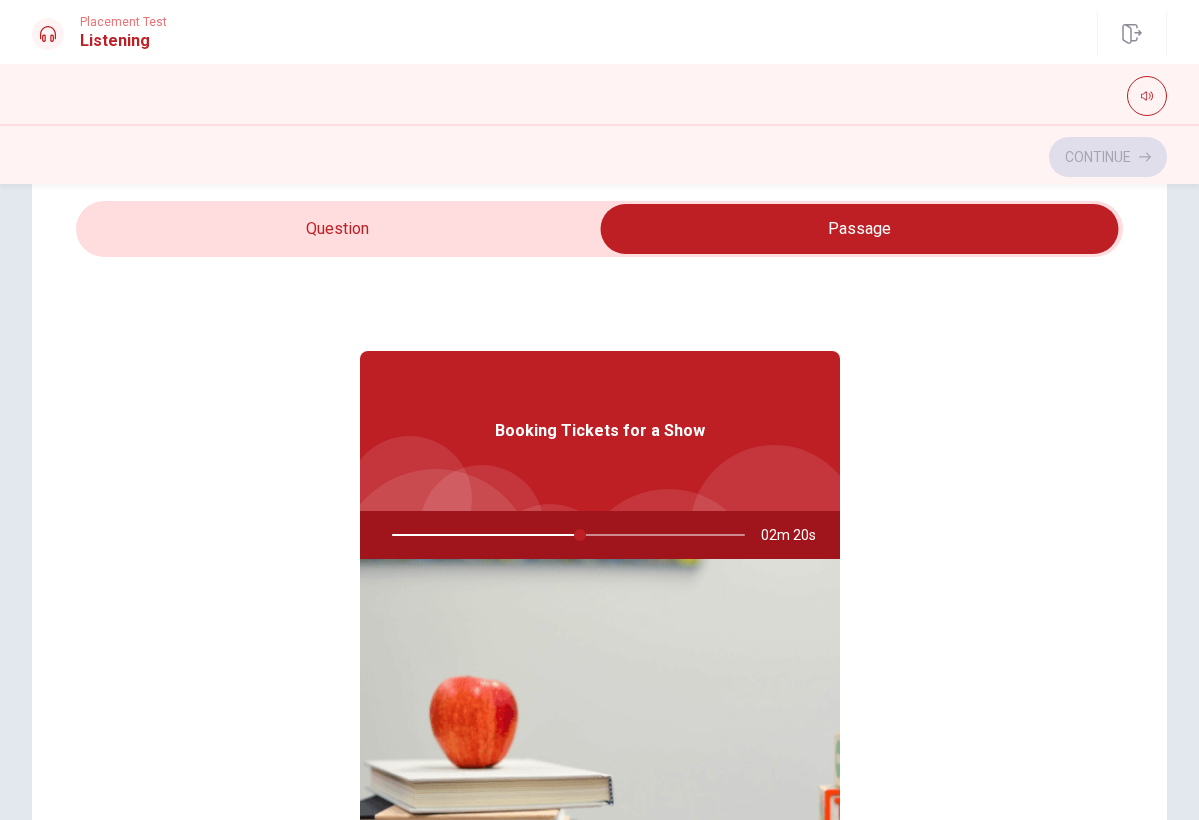 click at bounding box center [859, 229] 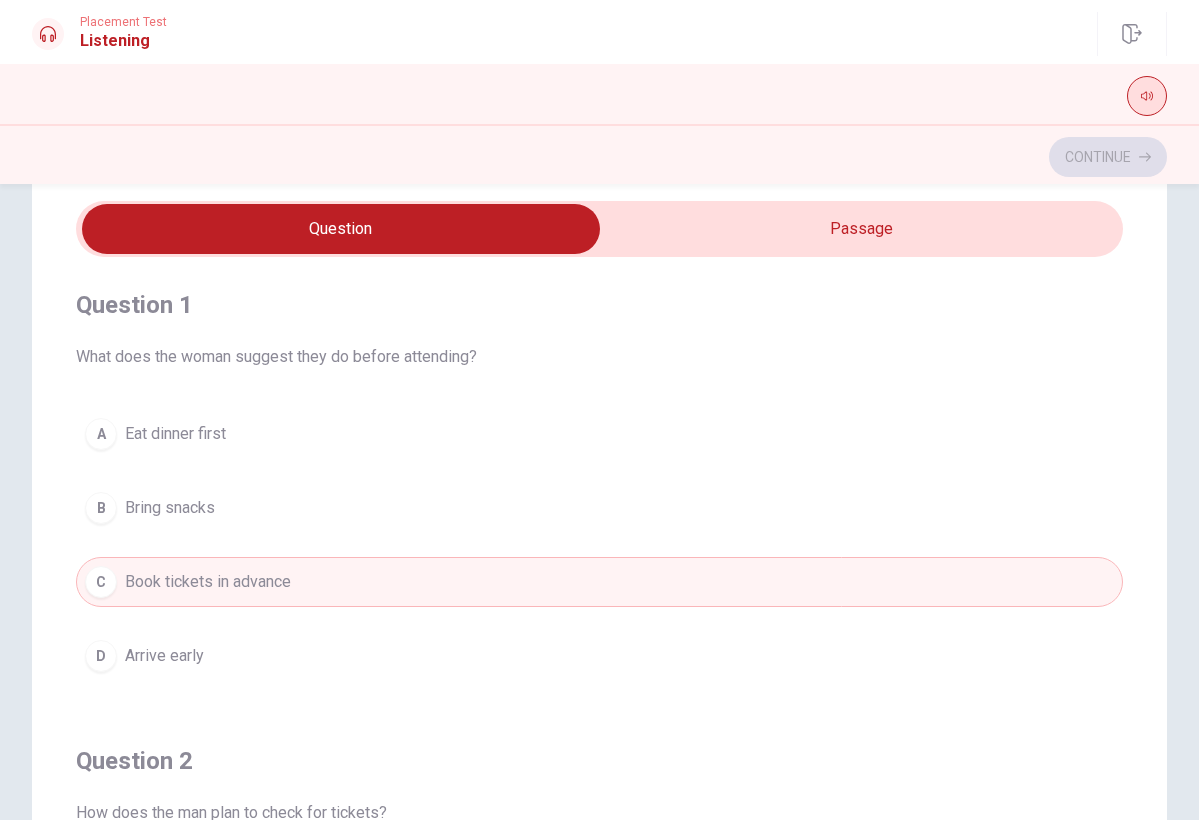 click at bounding box center [1147, 96] 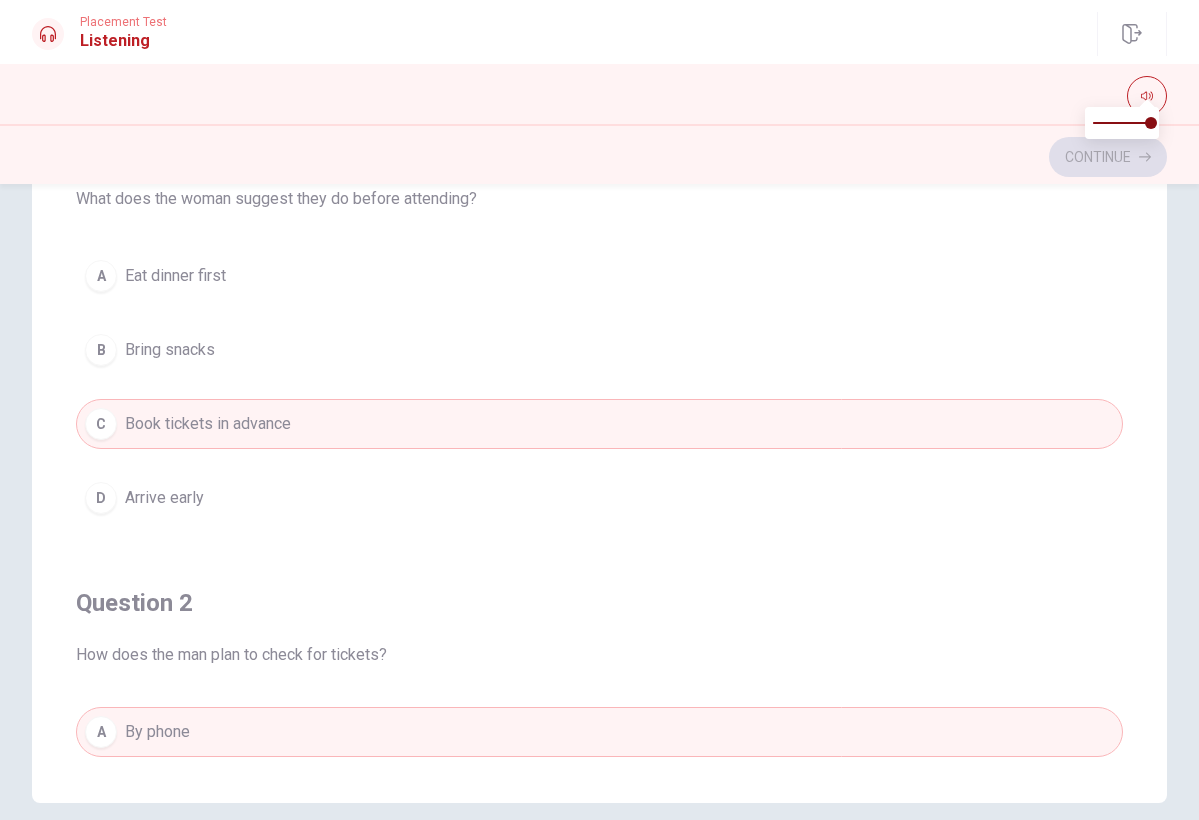 scroll, scrollTop: 312, scrollLeft: 0, axis: vertical 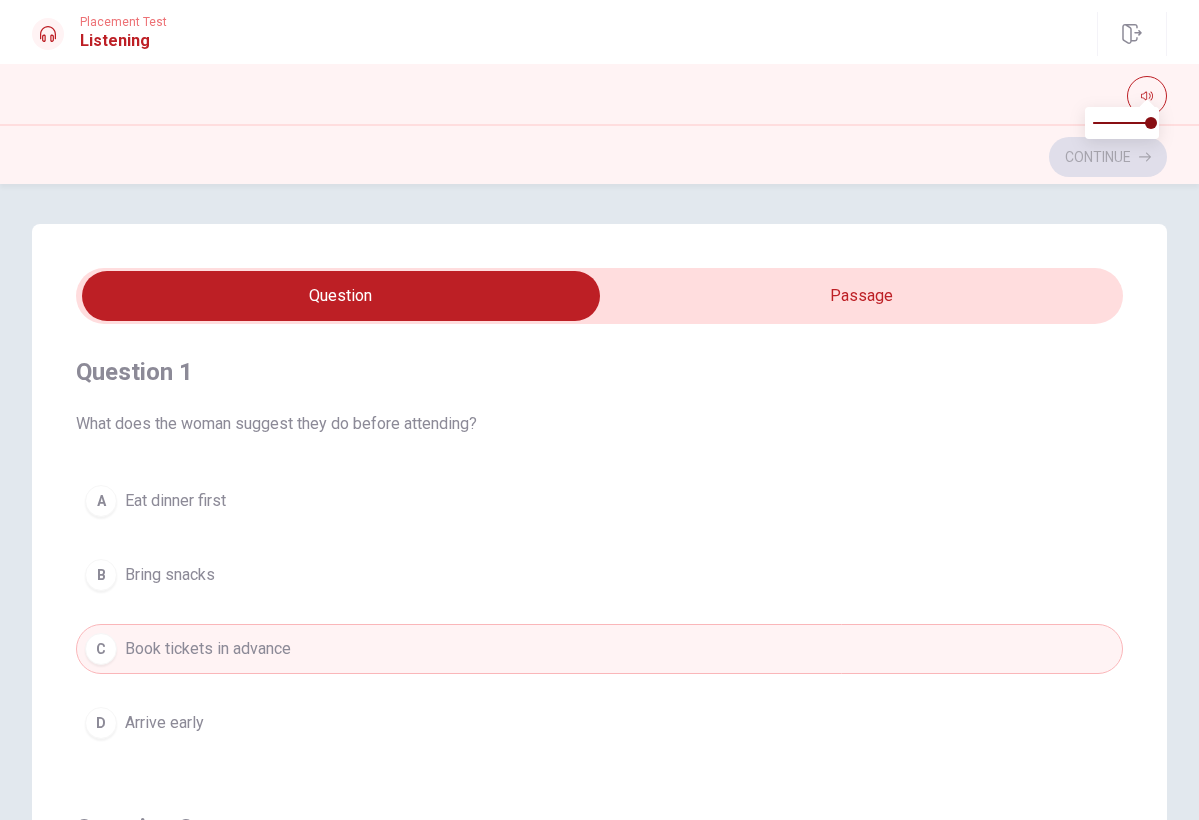 type on "60" 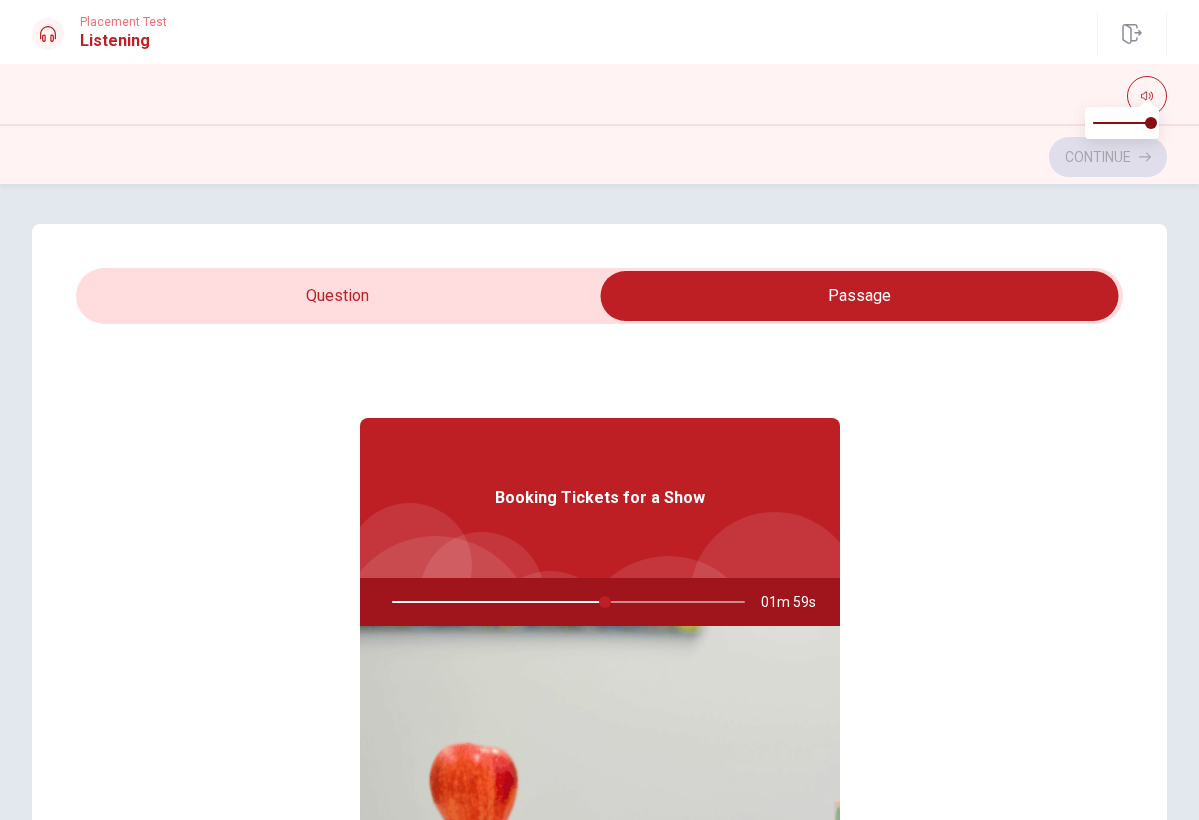 click on "Booking Tickets for a Show" at bounding box center (600, 498) 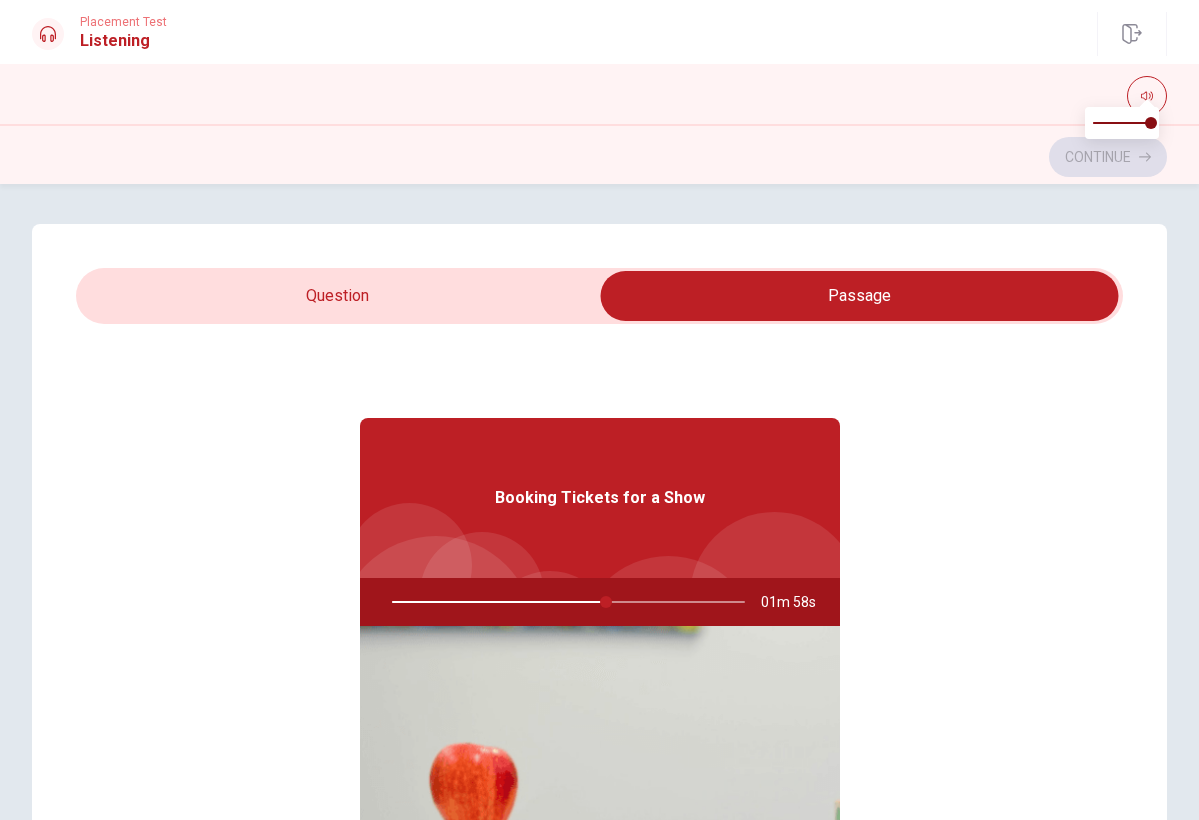 click on "Booking Tickets for a Show" at bounding box center [600, 498] 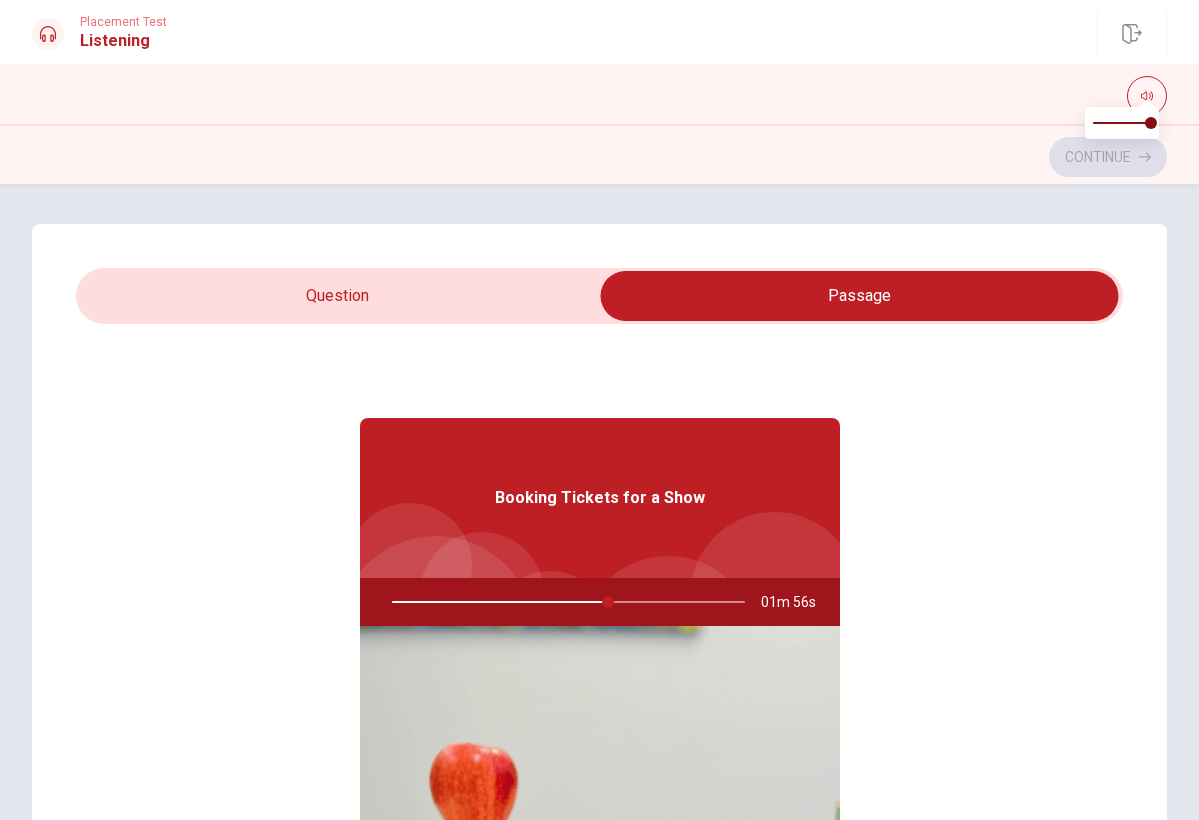drag, startPoint x: 1109, startPoint y: 401, endPoint x: 1116, endPoint y: 525, distance: 124.197426 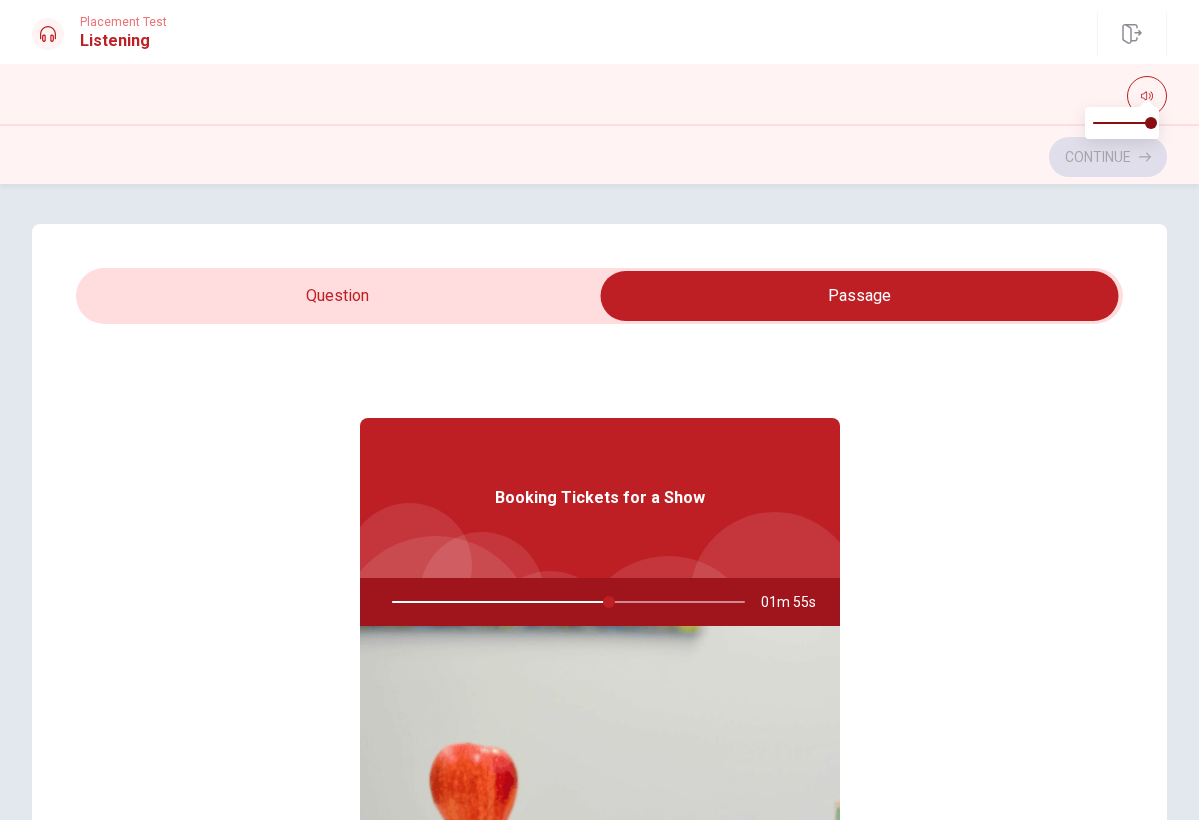 drag, startPoint x: 1112, startPoint y: 518, endPoint x: 1193, endPoint y: 375, distance: 164.3472 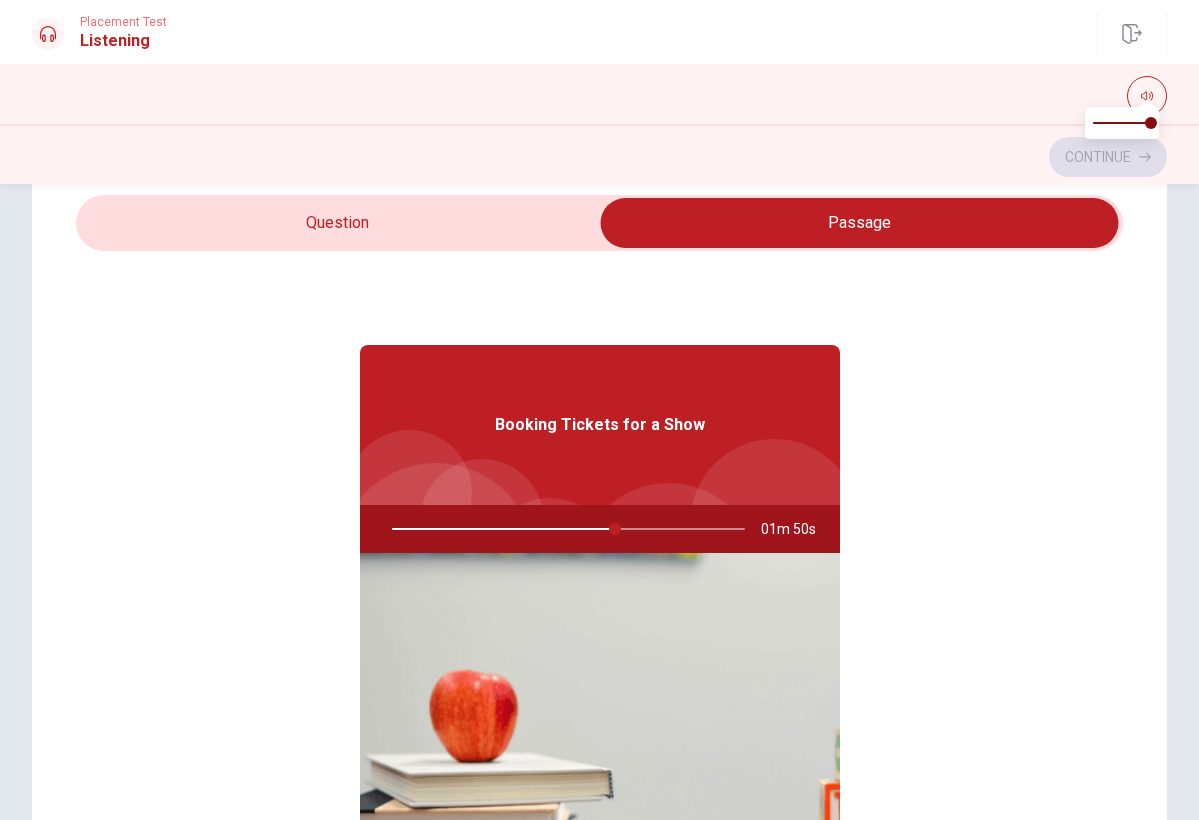scroll, scrollTop: 70, scrollLeft: 0, axis: vertical 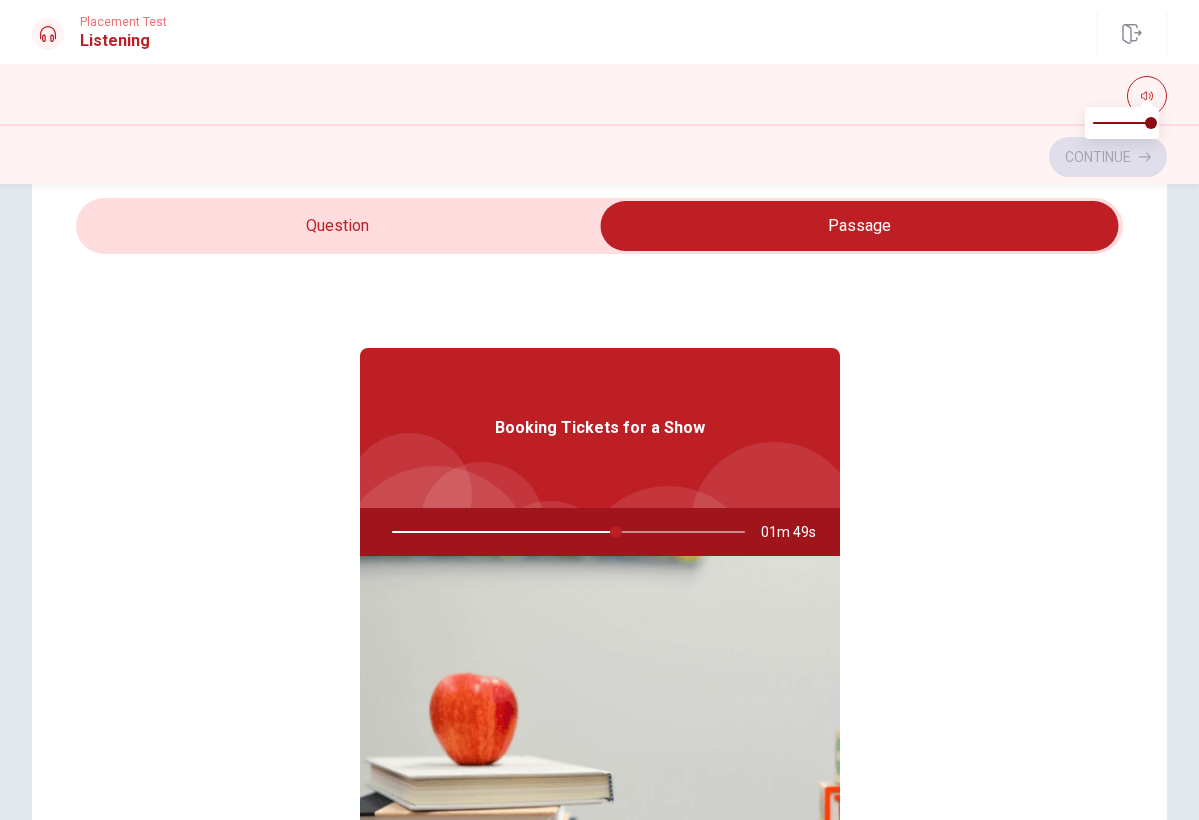 type on "64" 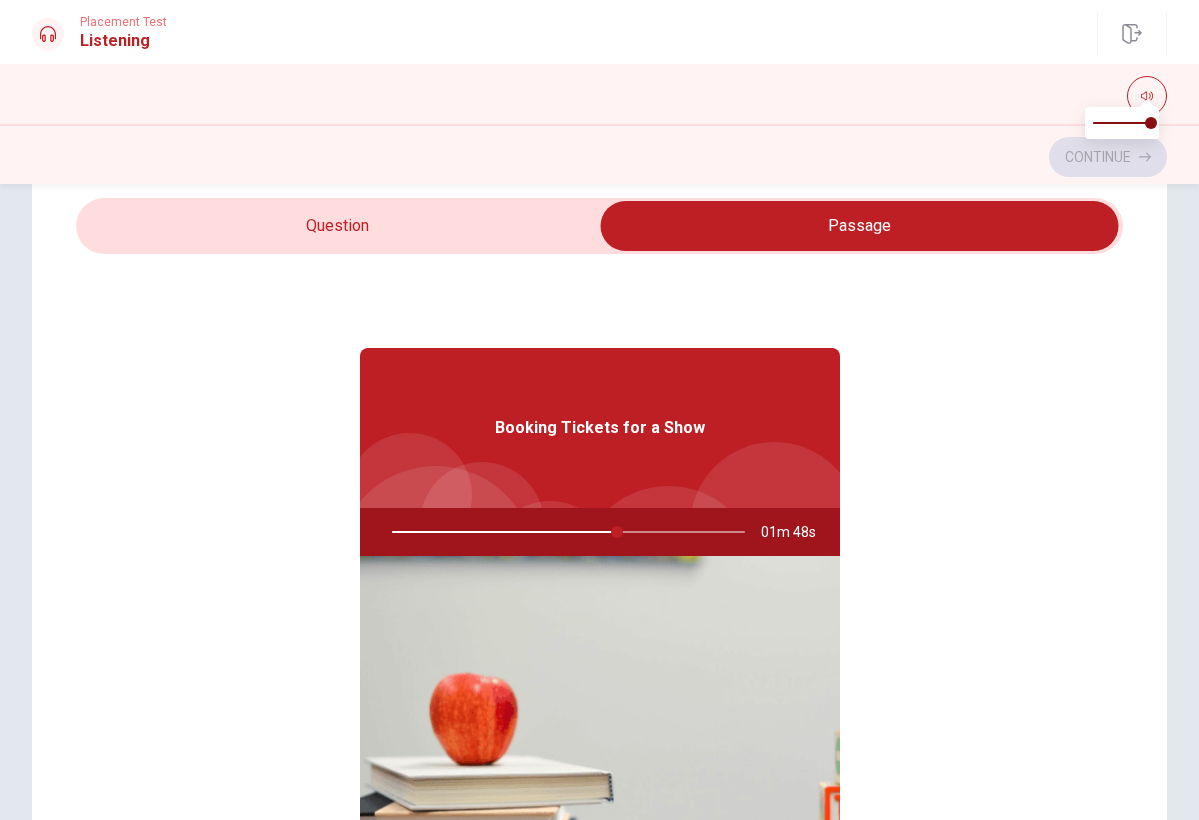 click at bounding box center (859, 226) 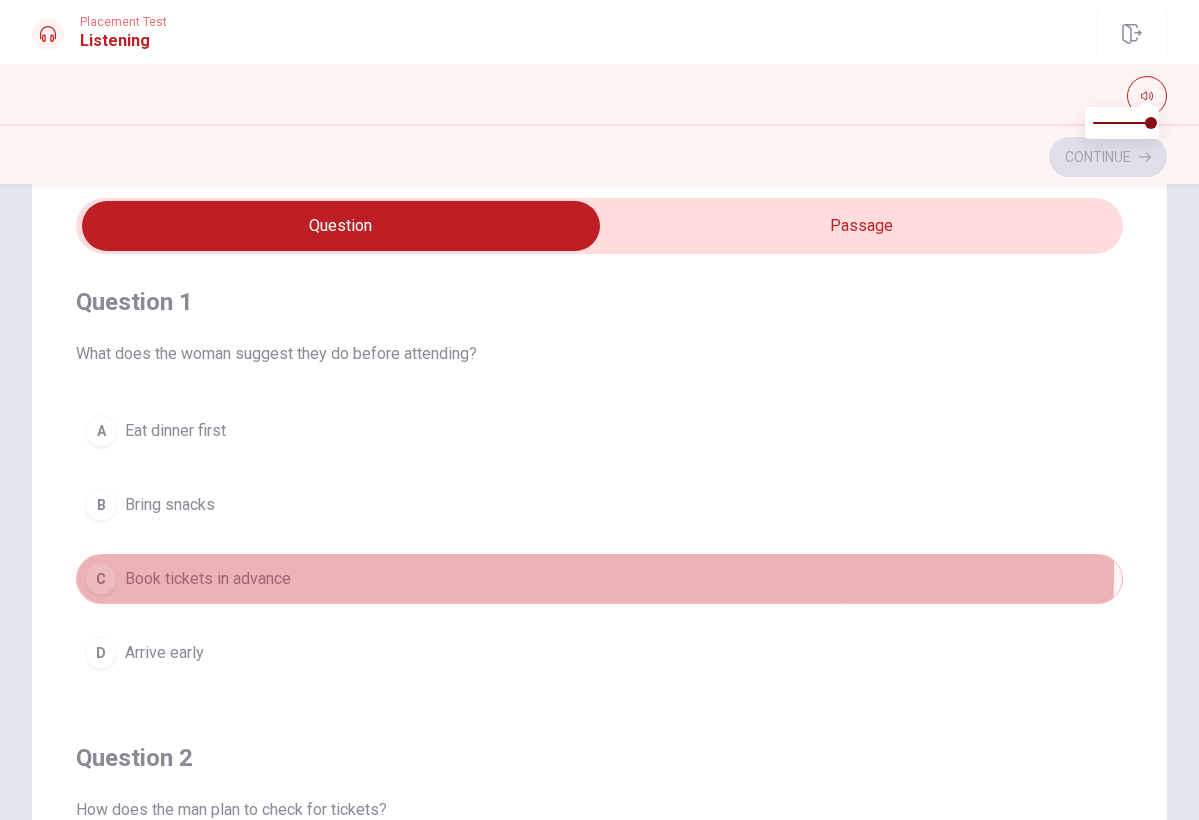 click on "Book tickets in advance" at bounding box center [208, 579] 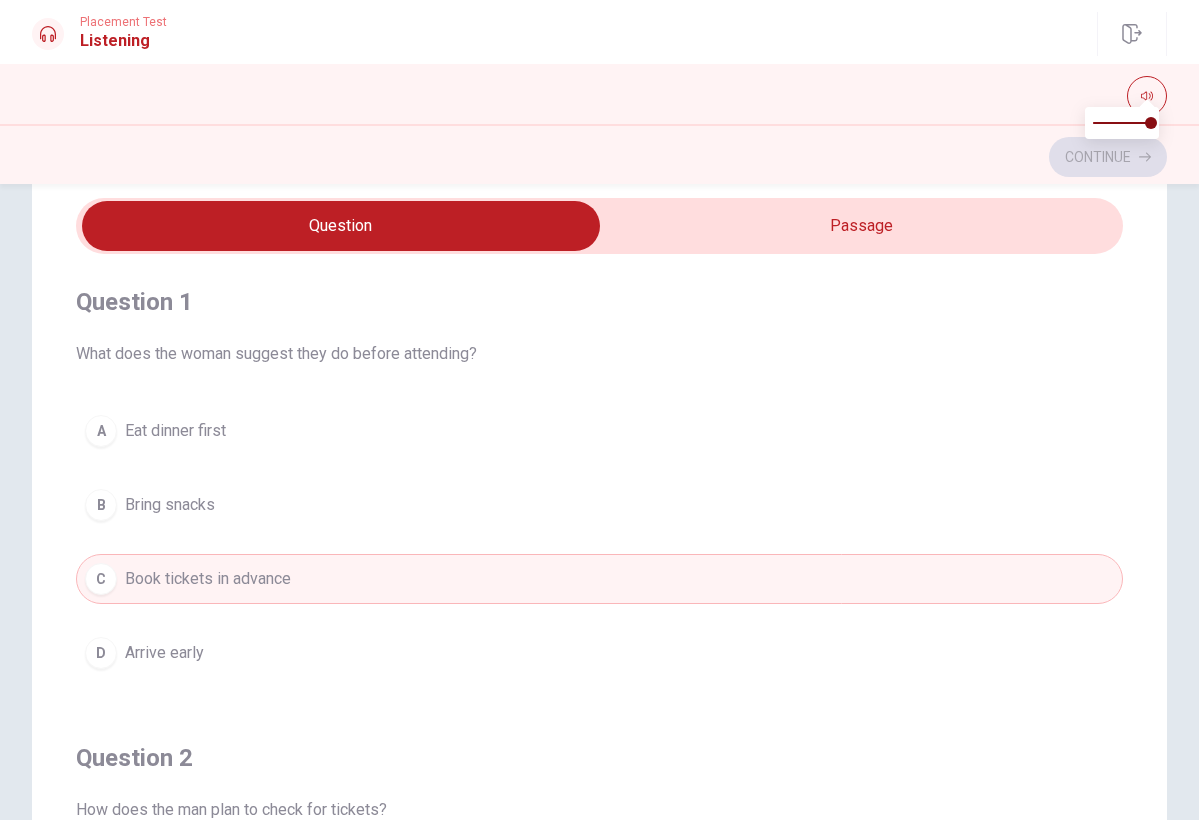 click at bounding box center (341, 226) 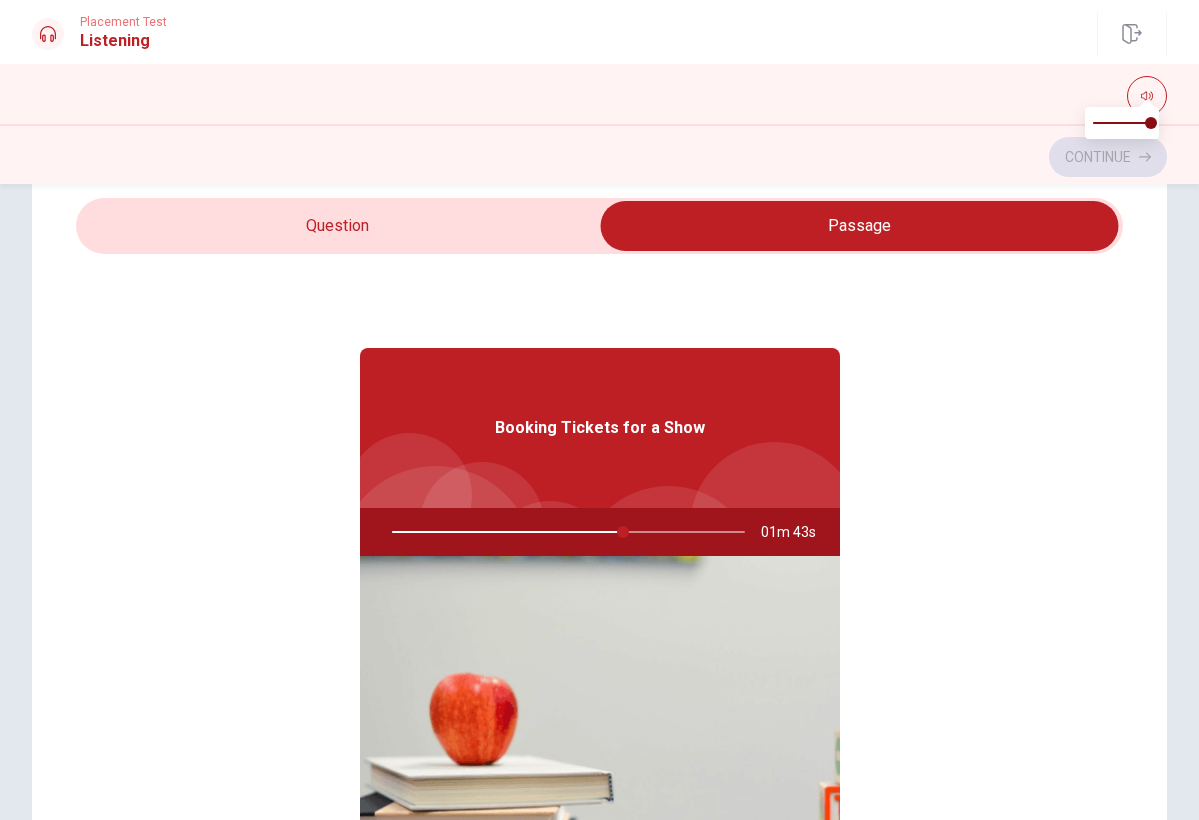 type on "66" 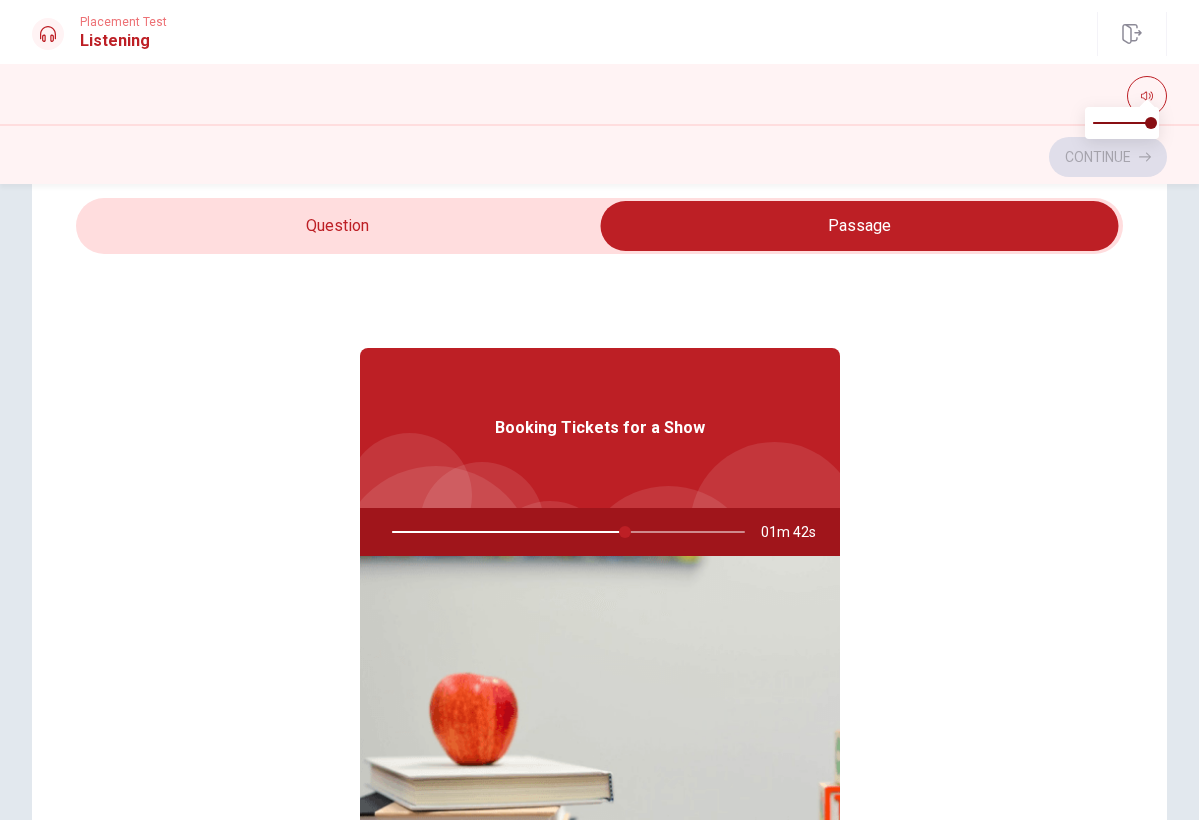 click at bounding box center [859, 226] 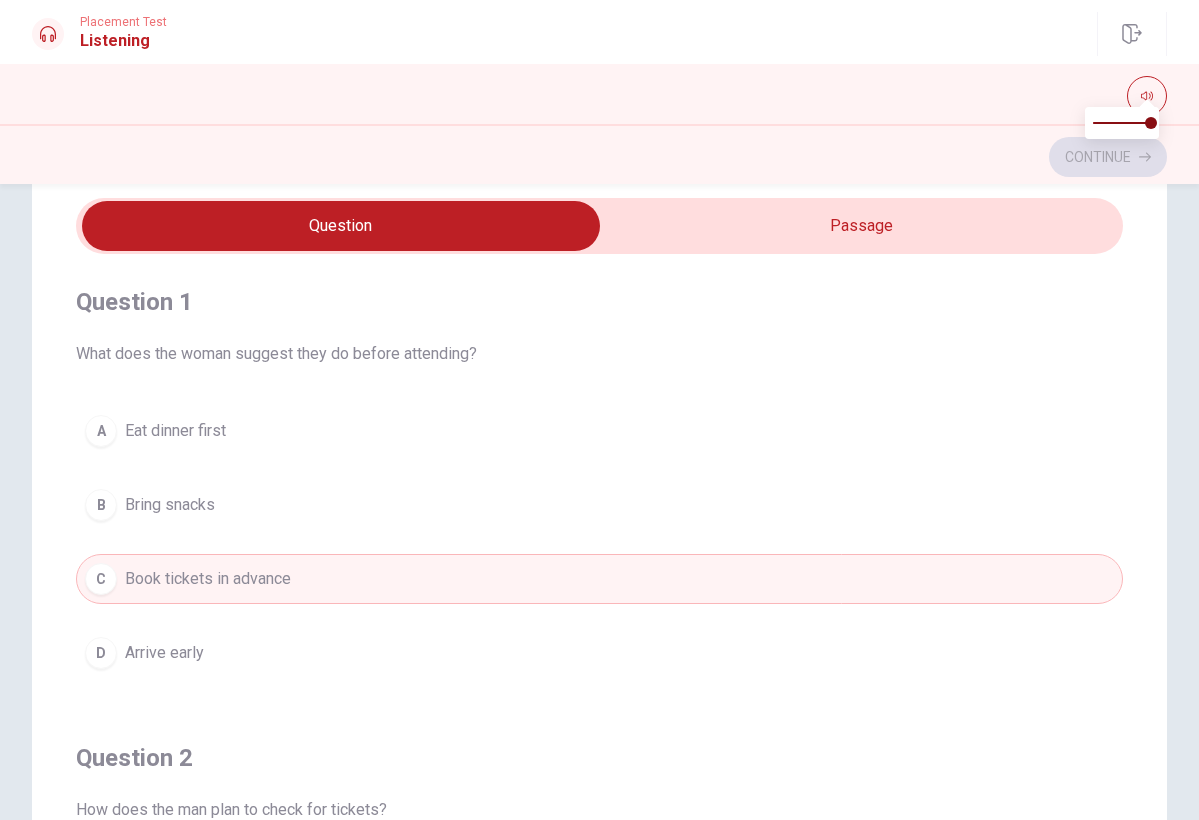 click on "Continue" at bounding box center [599, 157] 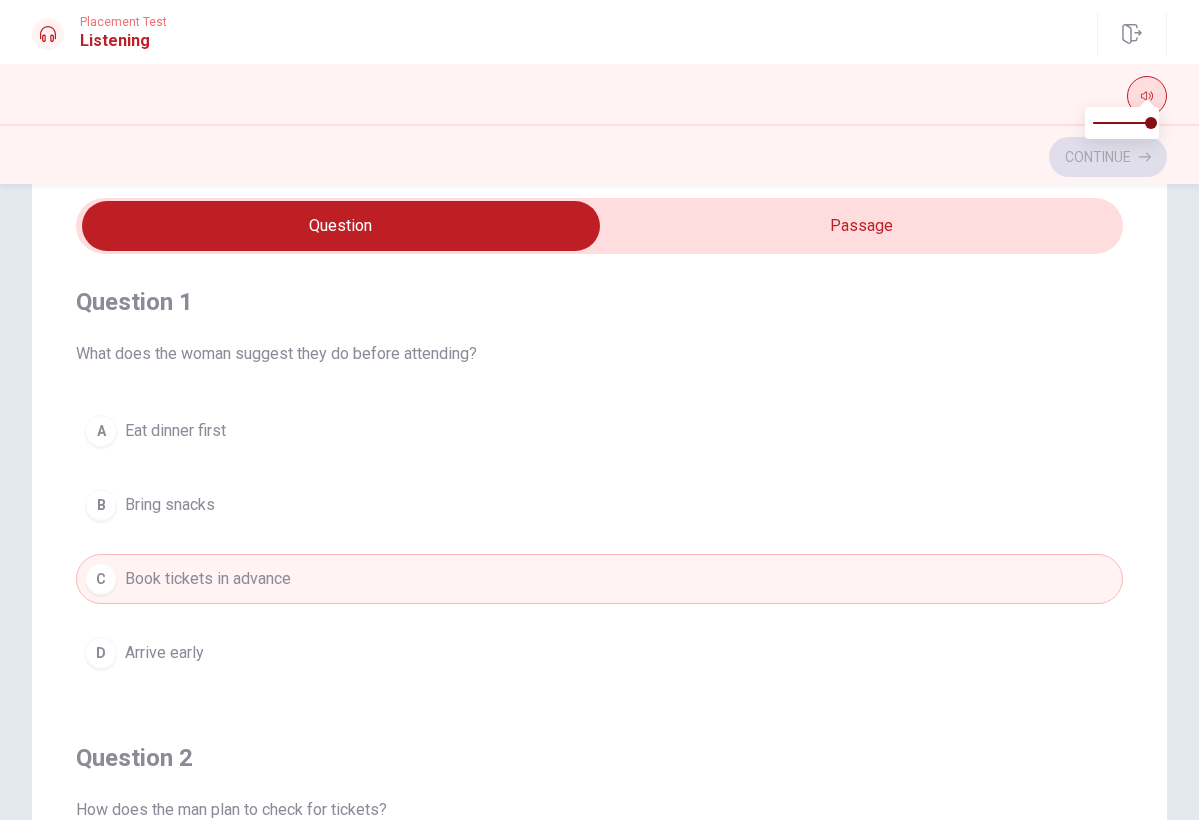 click 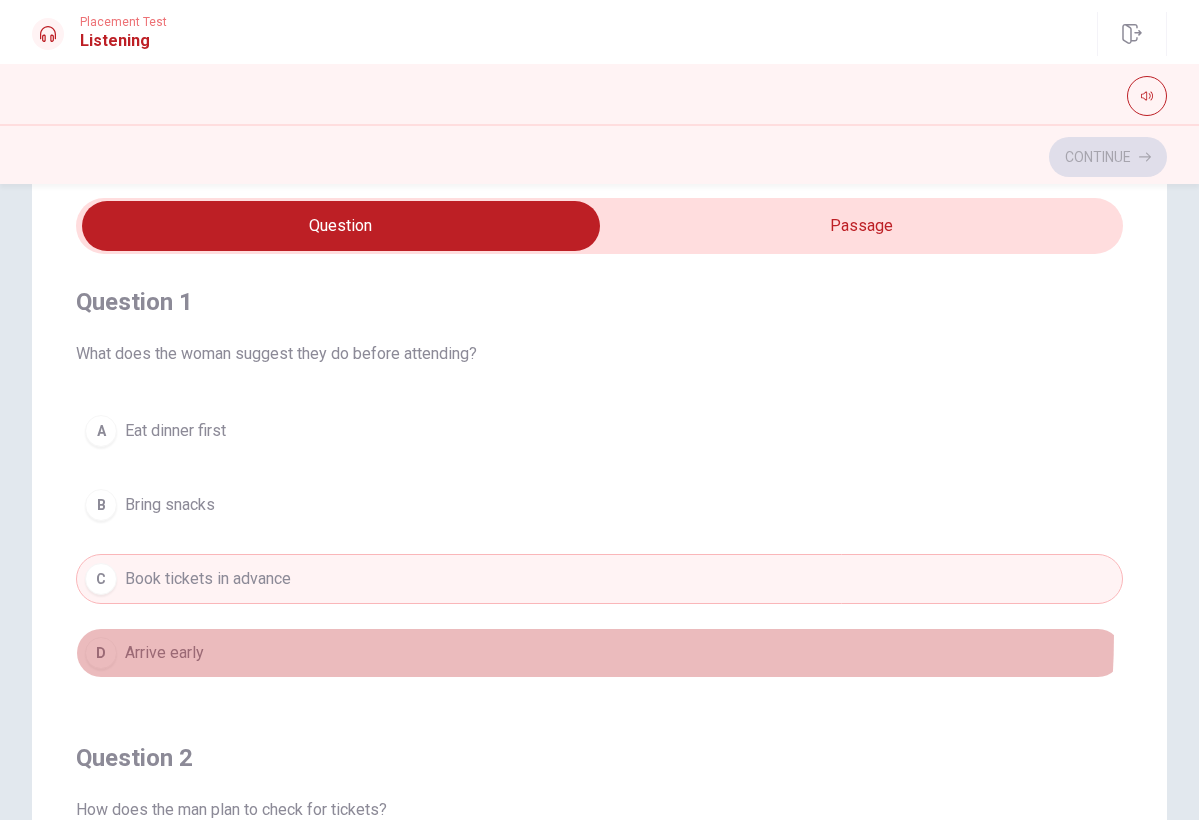 click on "D Arrive early" at bounding box center (599, 653) 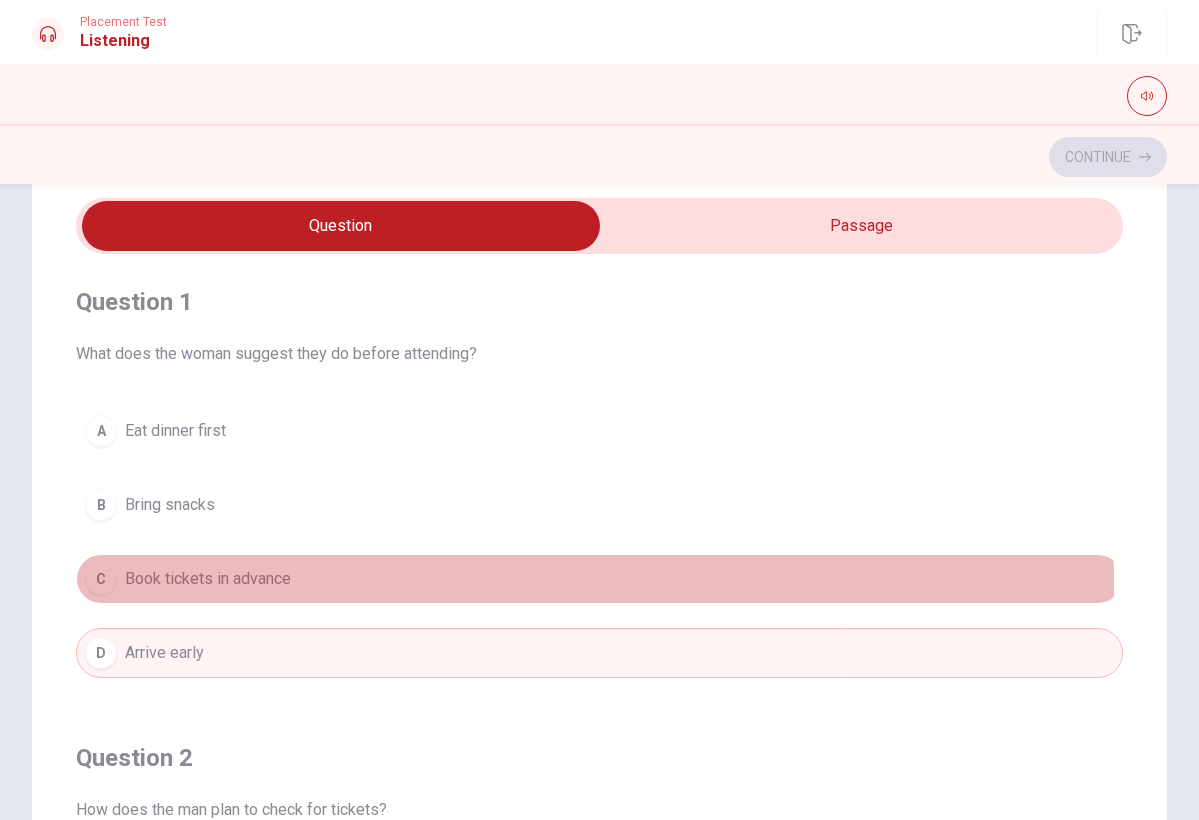 click on "C Book tickets in advance" at bounding box center [599, 579] 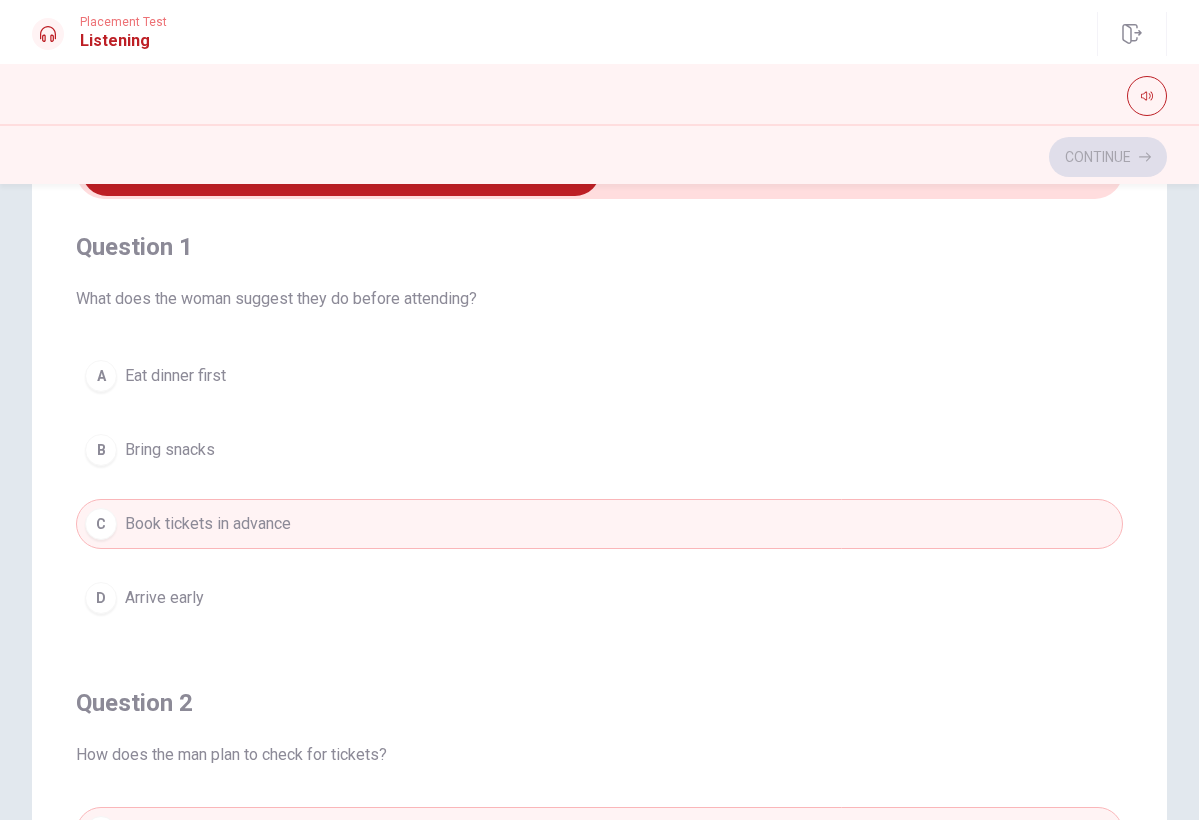 scroll, scrollTop: 113, scrollLeft: 0, axis: vertical 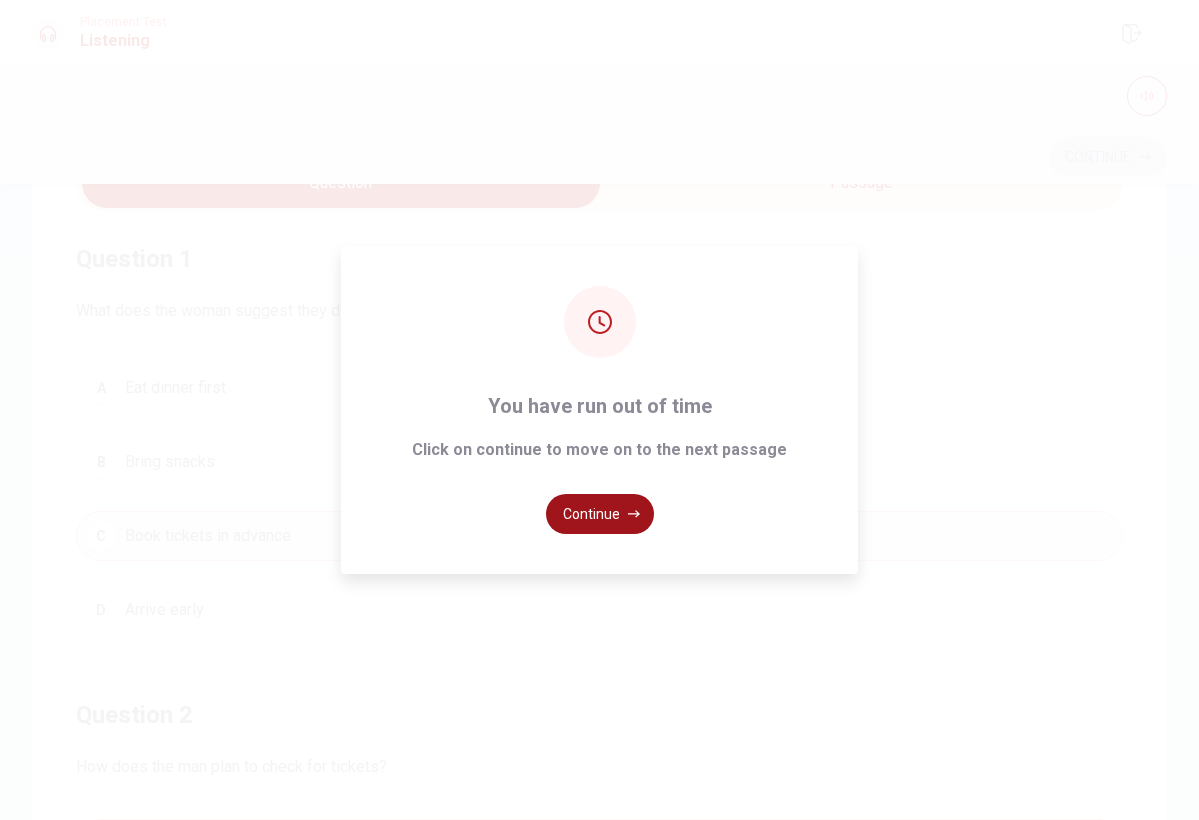click on "Continue" at bounding box center (600, 514) 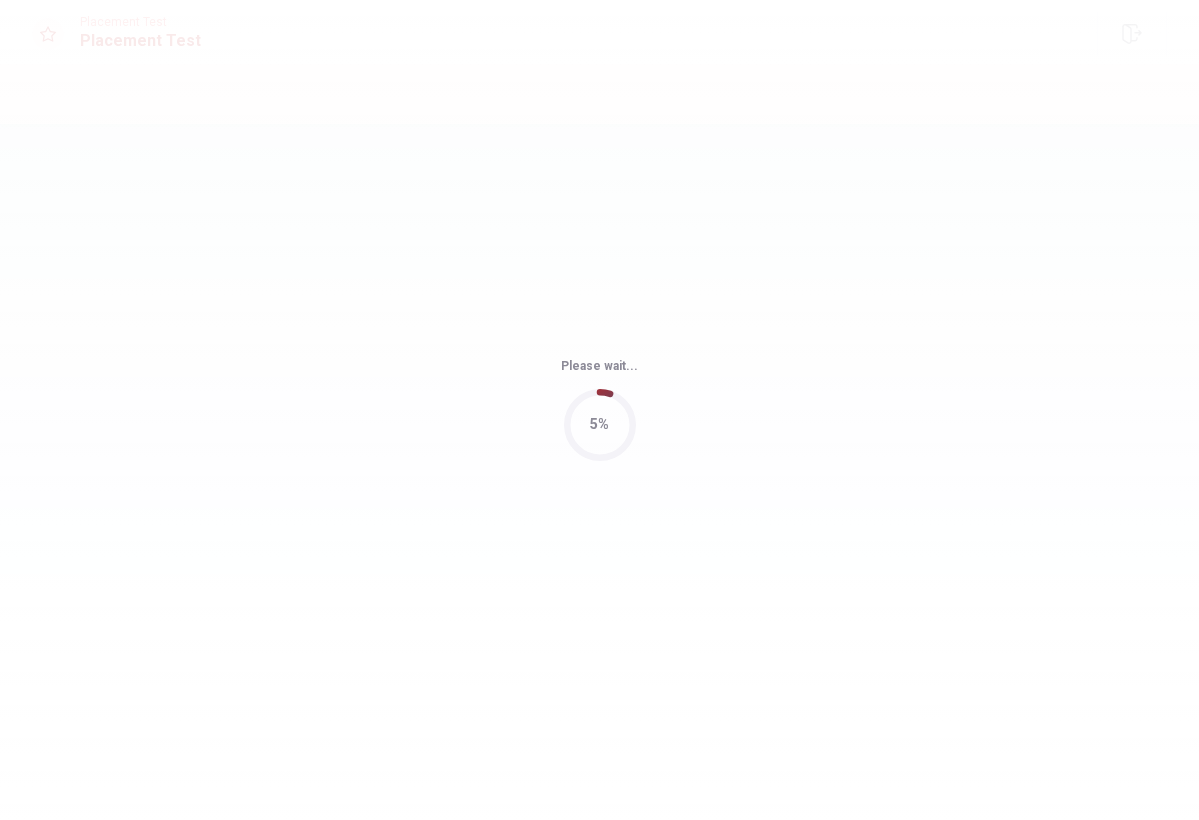 scroll, scrollTop: 0, scrollLeft: 0, axis: both 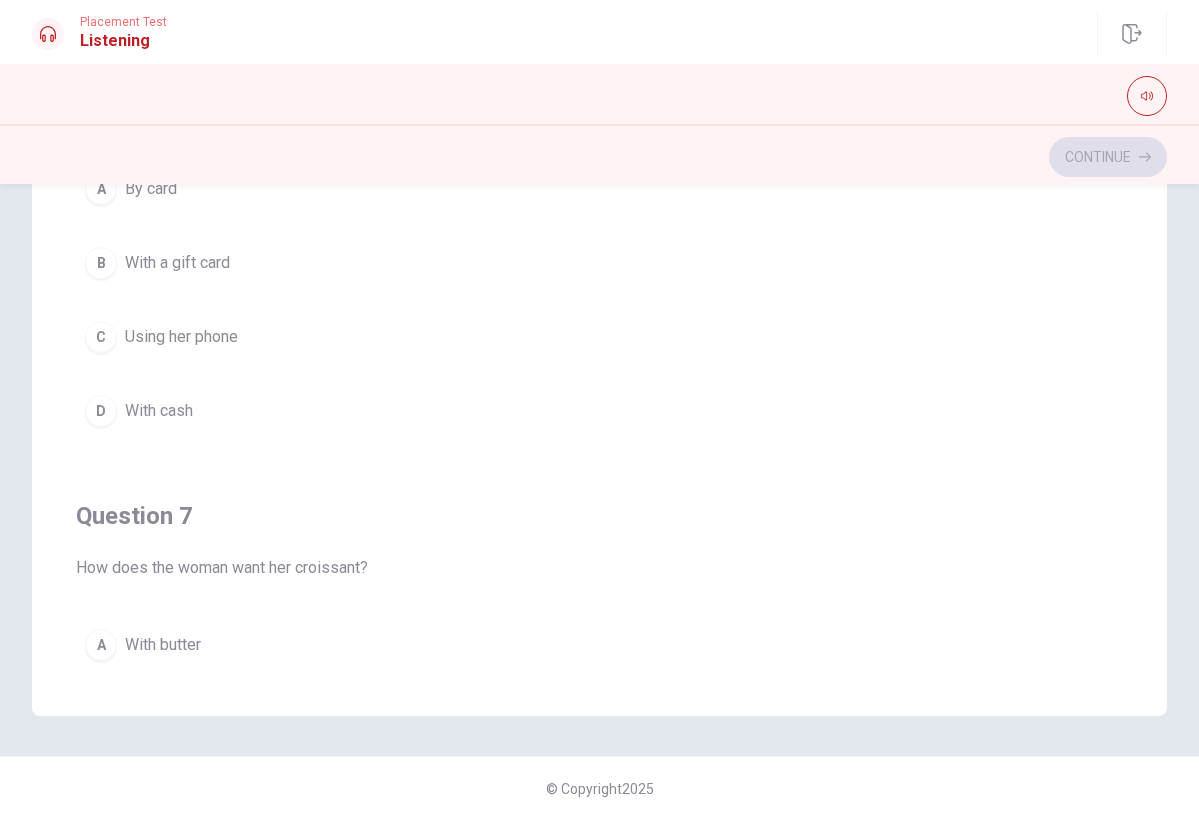 click on "Question Passage Question 6 4. How does the woman plan to pay? A By card B With a gift card C Using her phone D With cash Question 7 How does the woman want her croissant? A With butter B Toasted C Cold D Warmed up Question 8 3. How much is her total? A $5.50 B $6.50 C $7.00 D $6.00 Question 9 5. What does the man offer to do with her croissant? A Give her a discount B Wrap it C Warm it up D Add toppings Question 10 What does the woman order? A A latte and a muffin B A cappuccino and a croissant C A tea and a sandwich D A hot chocolate and a pastry At a Café 04m 46s" at bounding box center [599, 314] 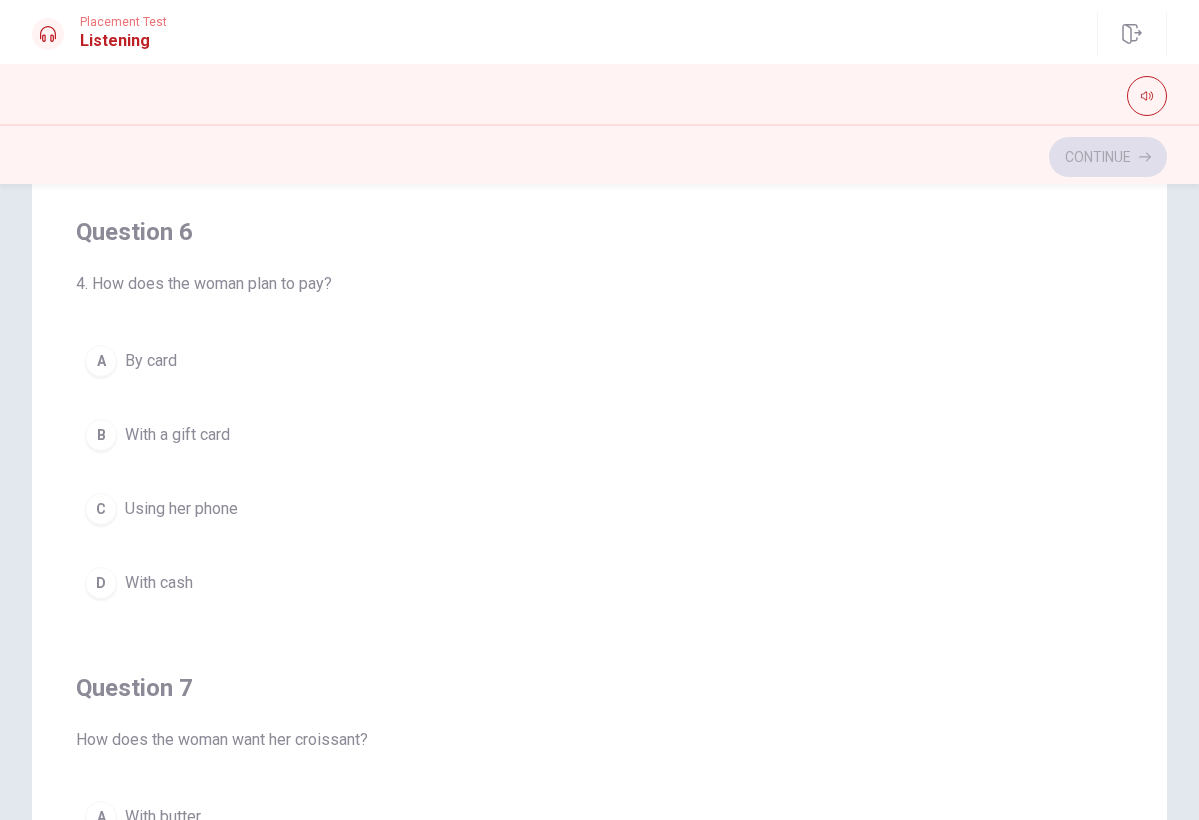 scroll, scrollTop: 142, scrollLeft: 0, axis: vertical 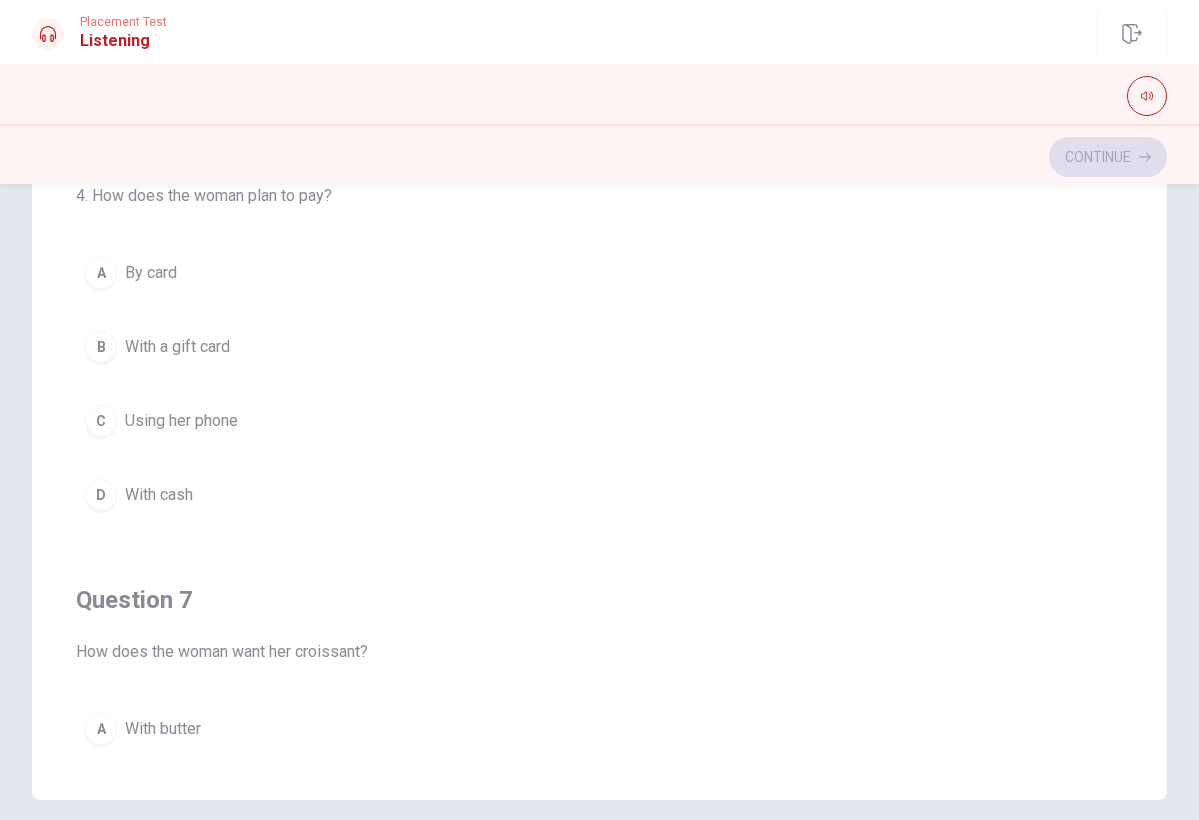 click on "Continue" at bounding box center (599, 157) 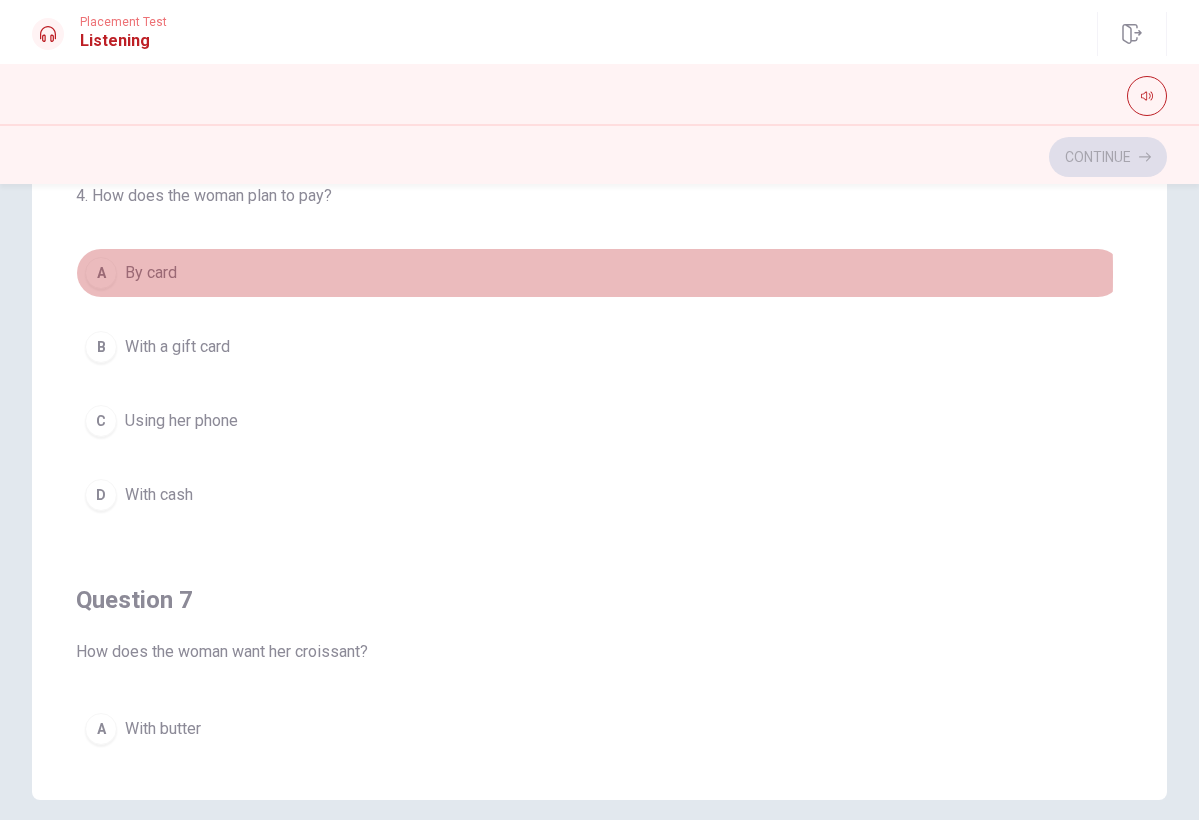 click on "A" at bounding box center (101, 273) 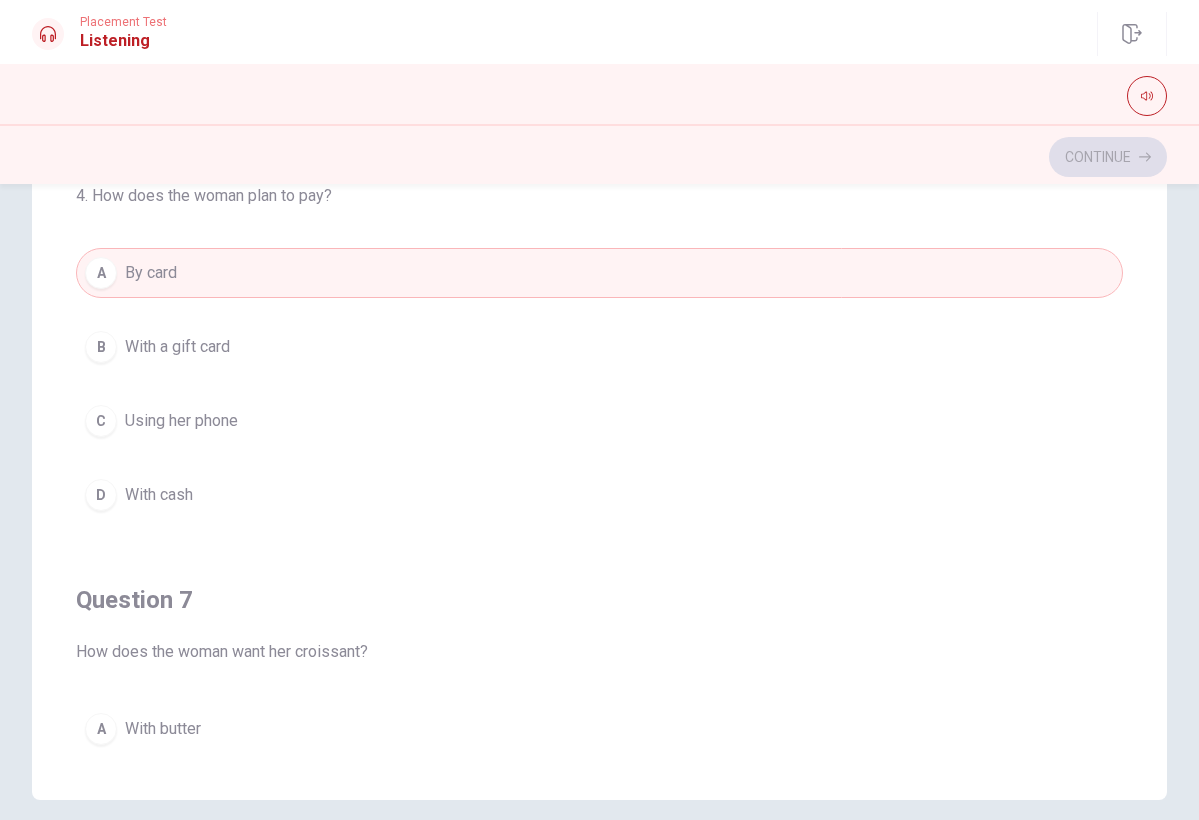 scroll, scrollTop: 312, scrollLeft: 0, axis: vertical 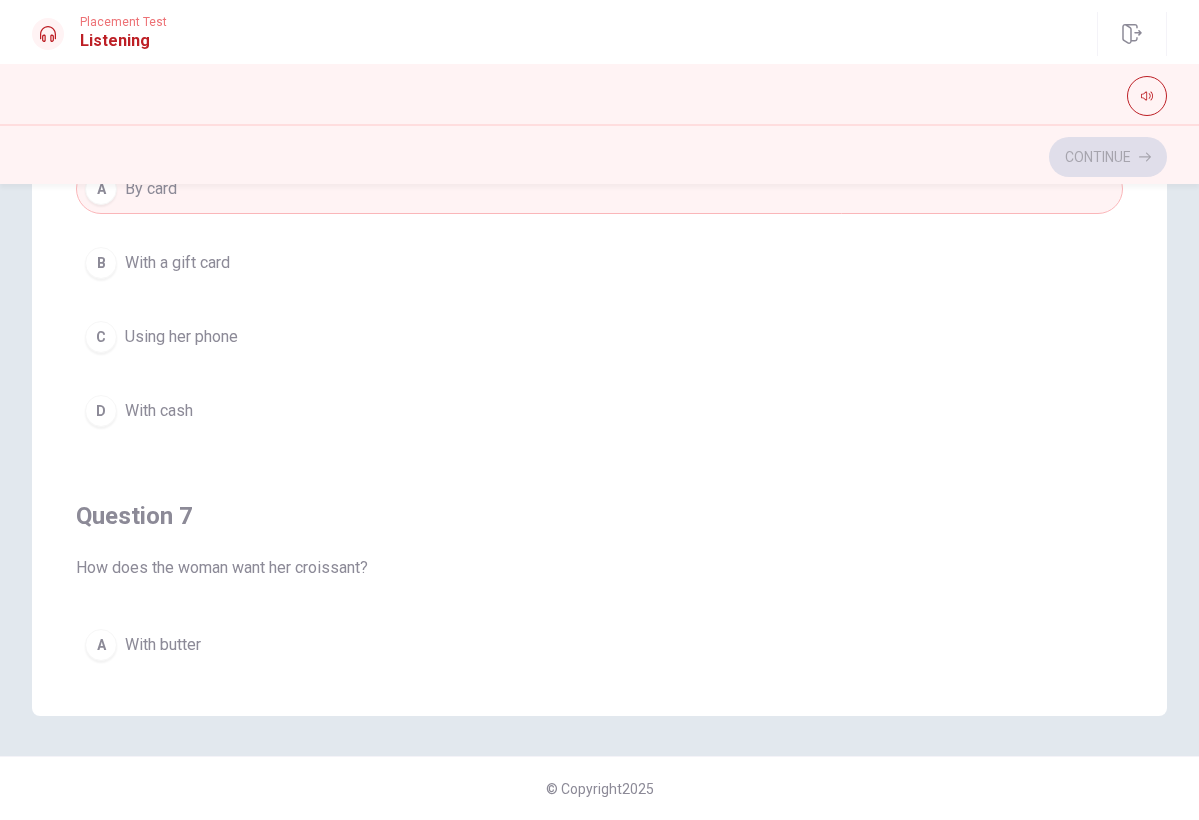 click on "© Copyright  2025" at bounding box center [600, 789] 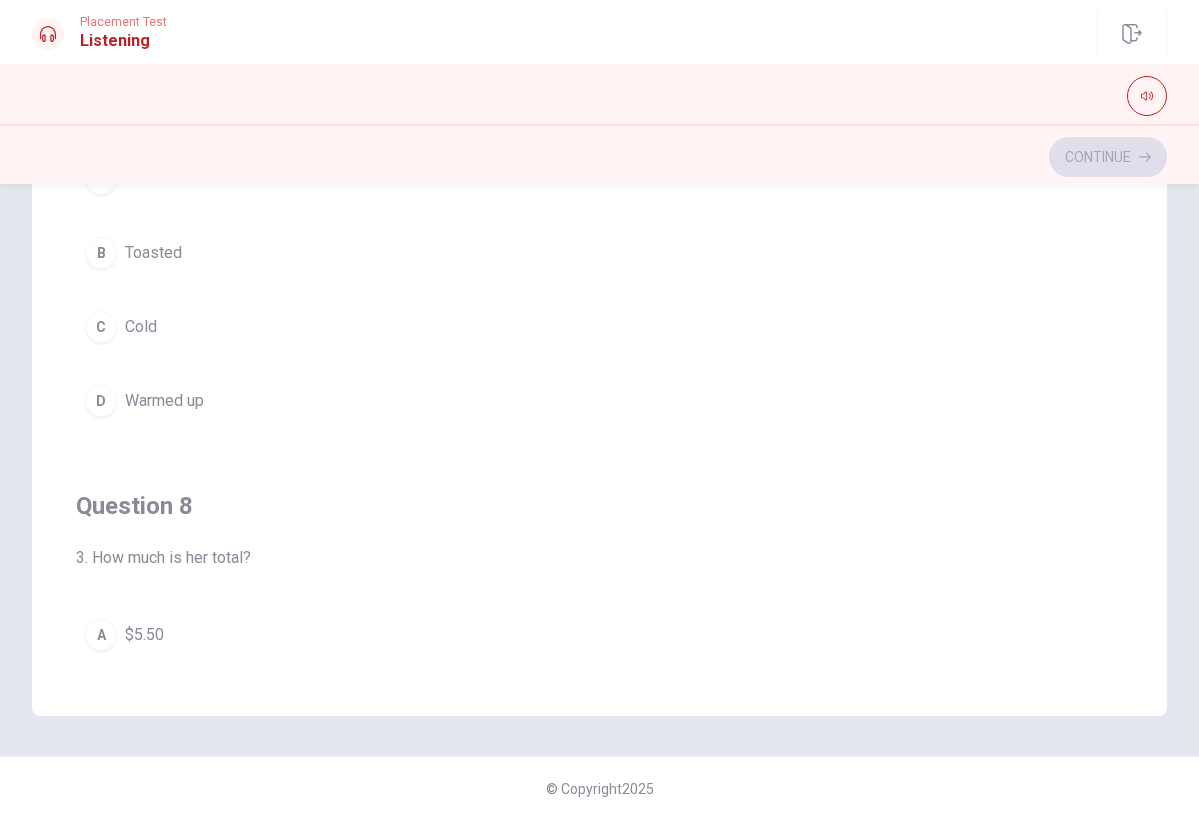 scroll, scrollTop: 473, scrollLeft: 0, axis: vertical 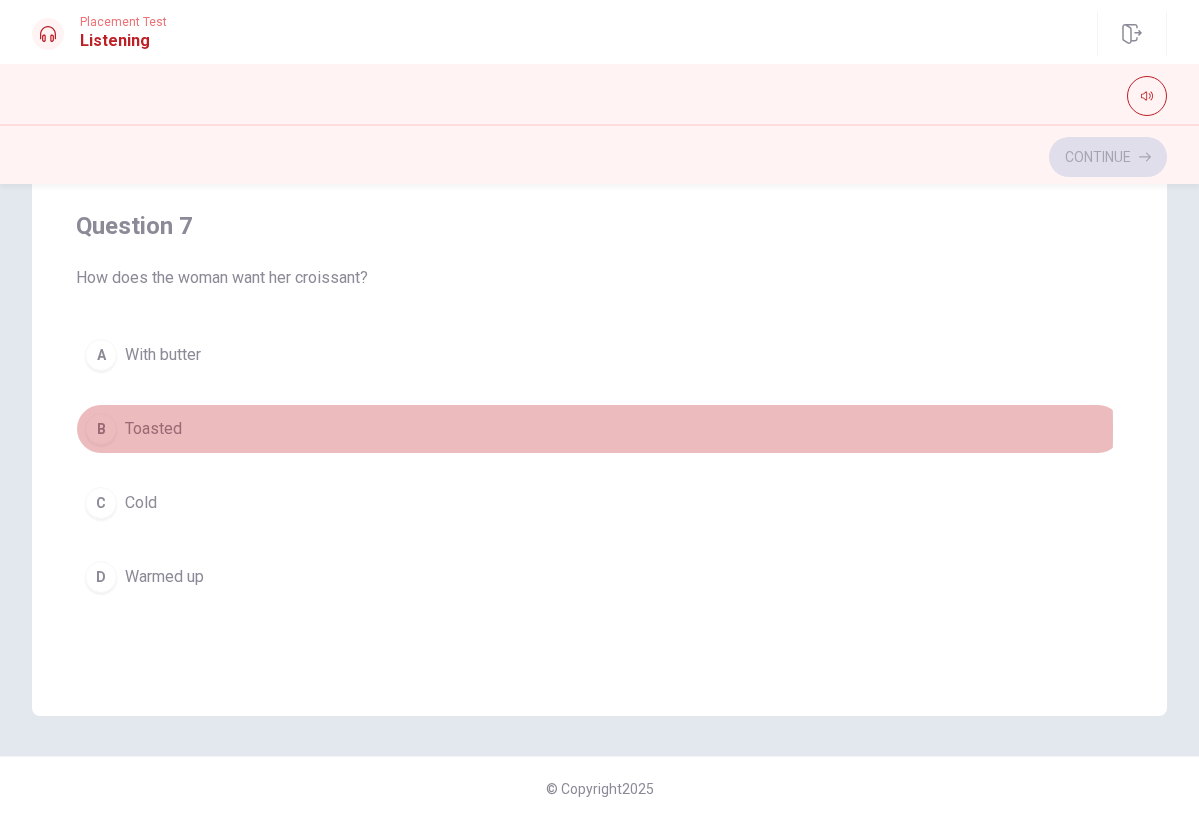 click on "B" at bounding box center (101, 429) 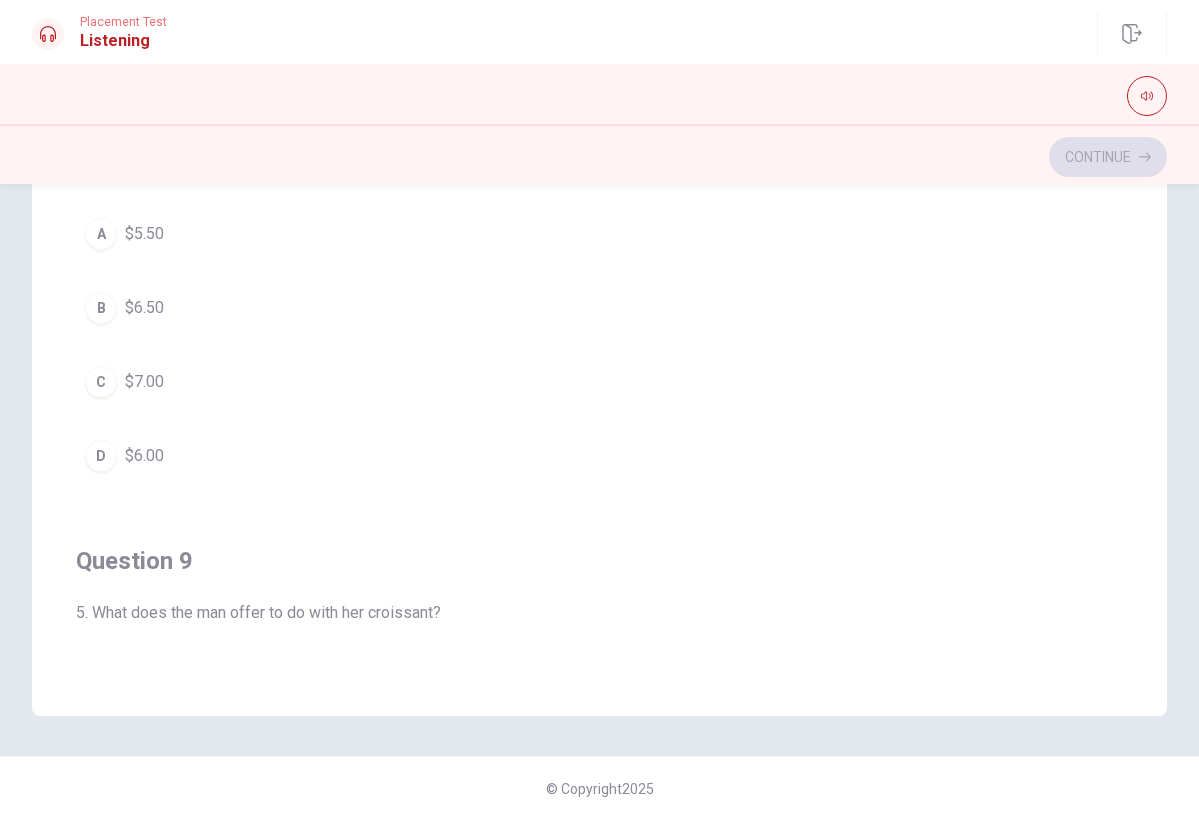 scroll, scrollTop: 860, scrollLeft: 0, axis: vertical 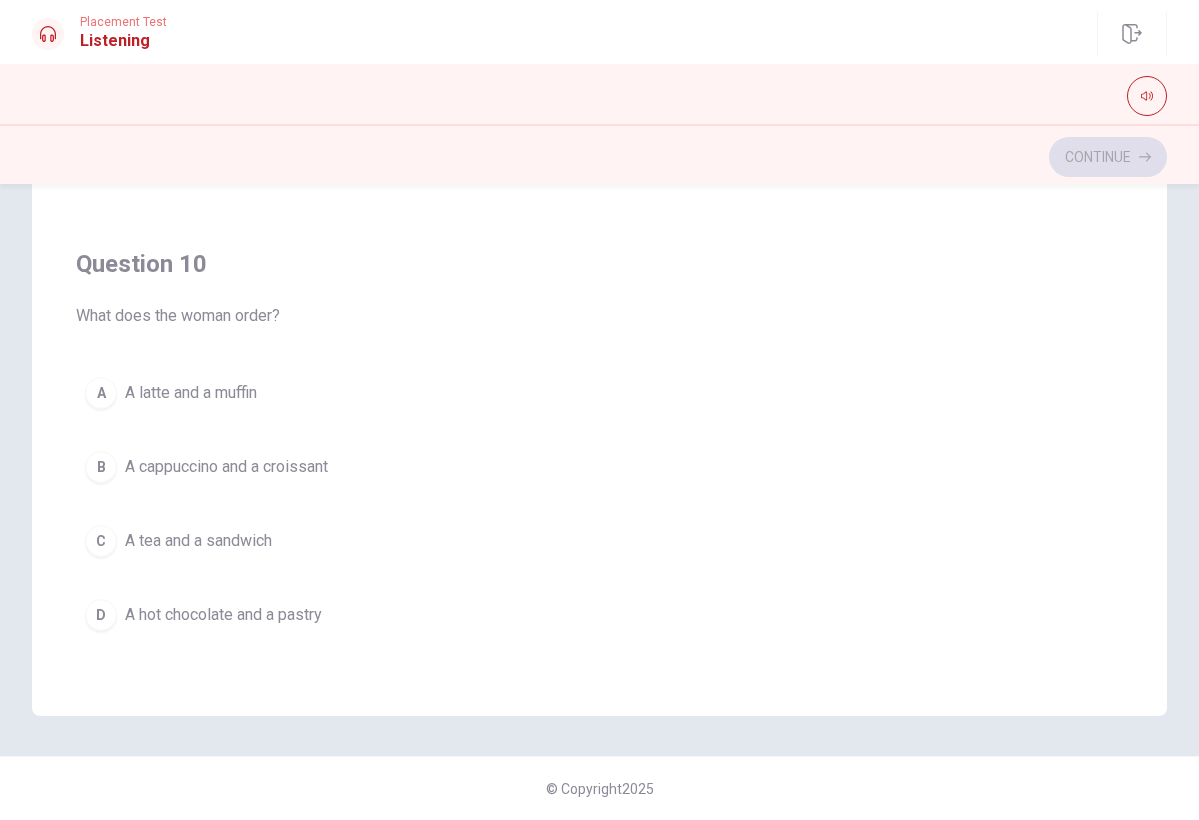 click on "B" at bounding box center [101, 467] 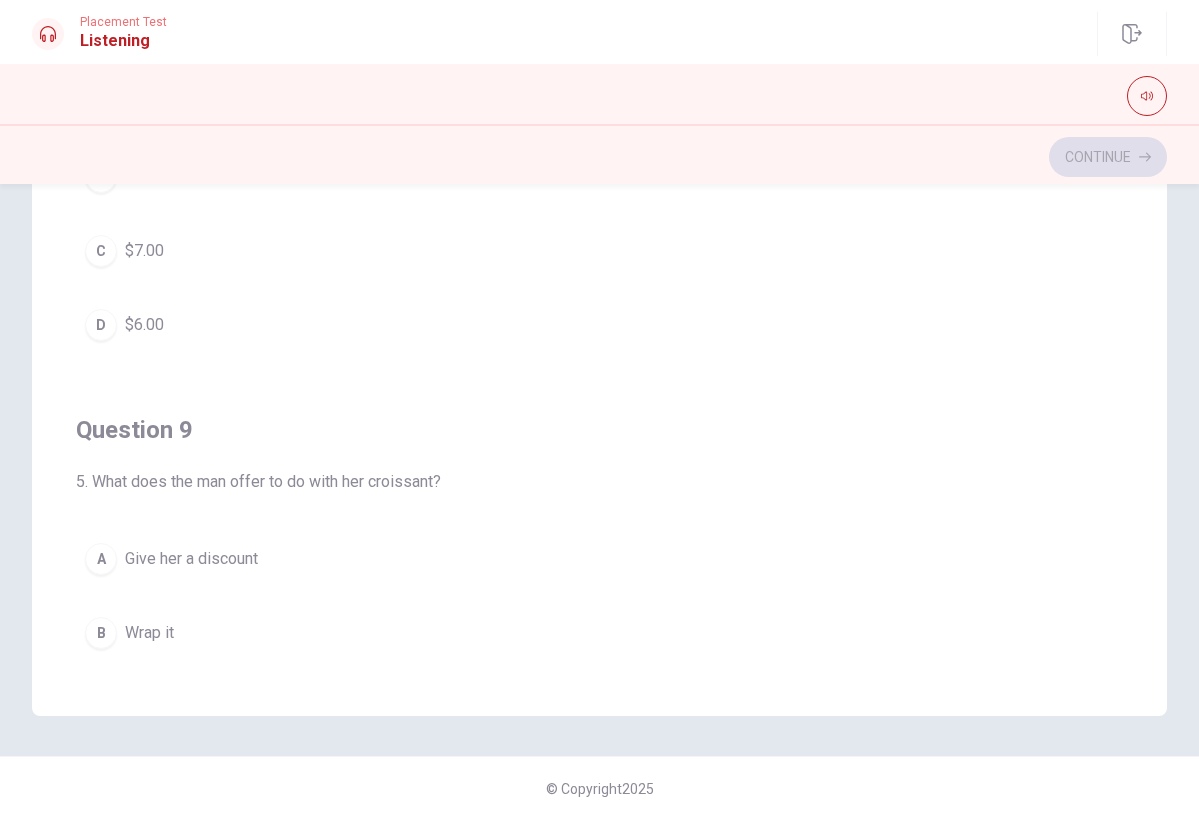 scroll, scrollTop: 1012, scrollLeft: 0, axis: vertical 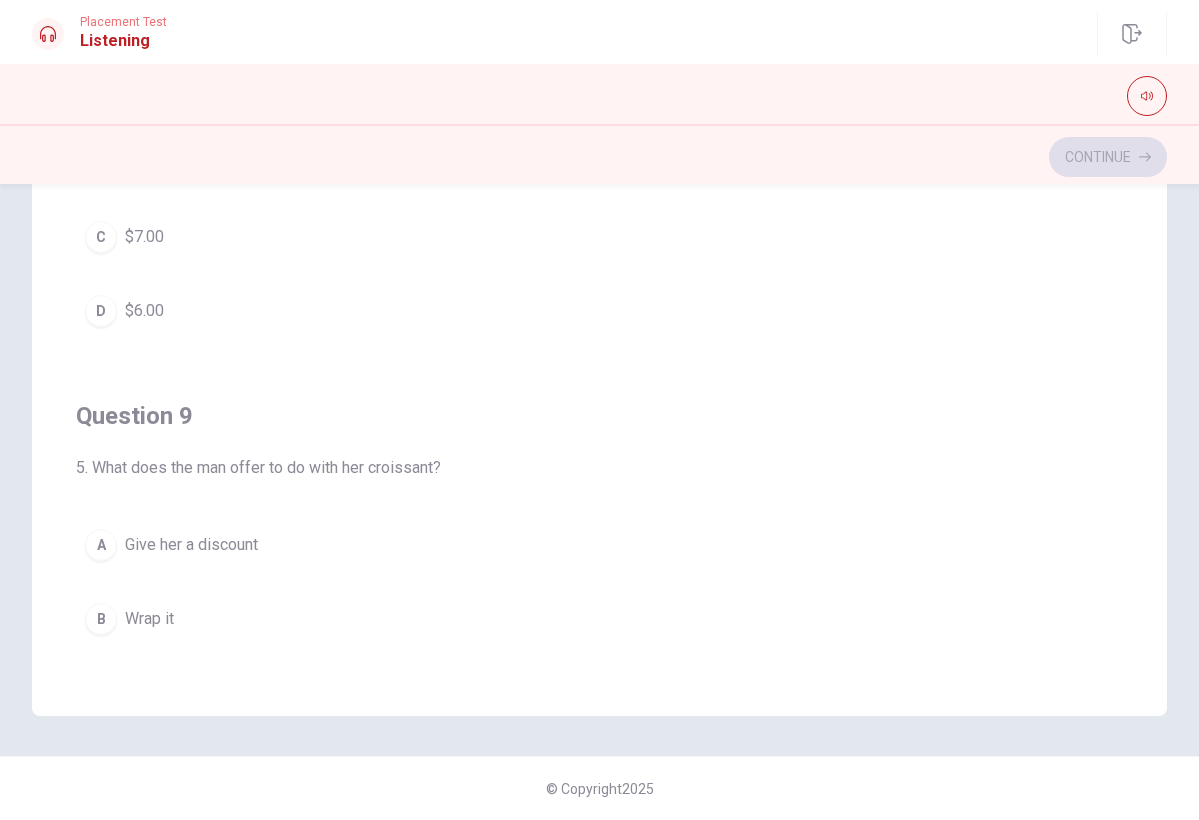 drag, startPoint x: 1112, startPoint y: 408, endPoint x: 1121, endPoint y: 295, distance: 113.35784 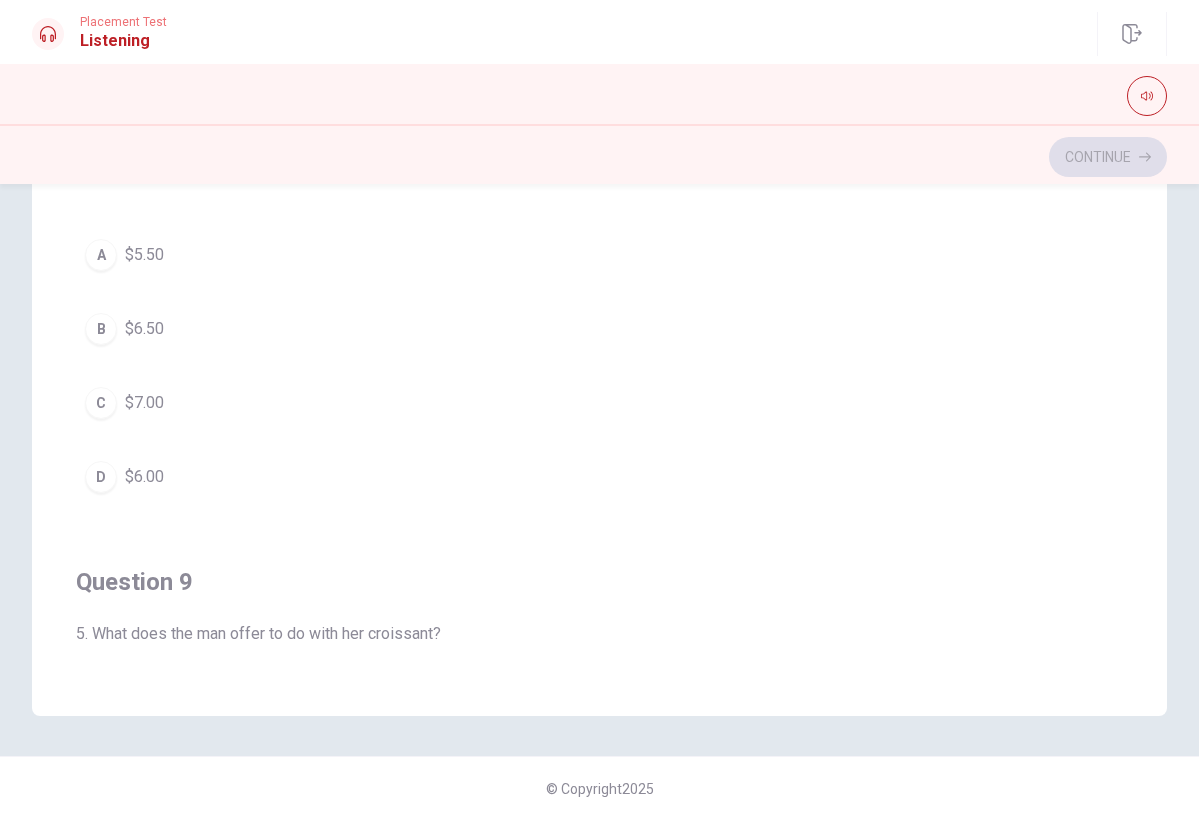 scroll, scrollTop: 860, scrollLeft: 0, axis: vertical 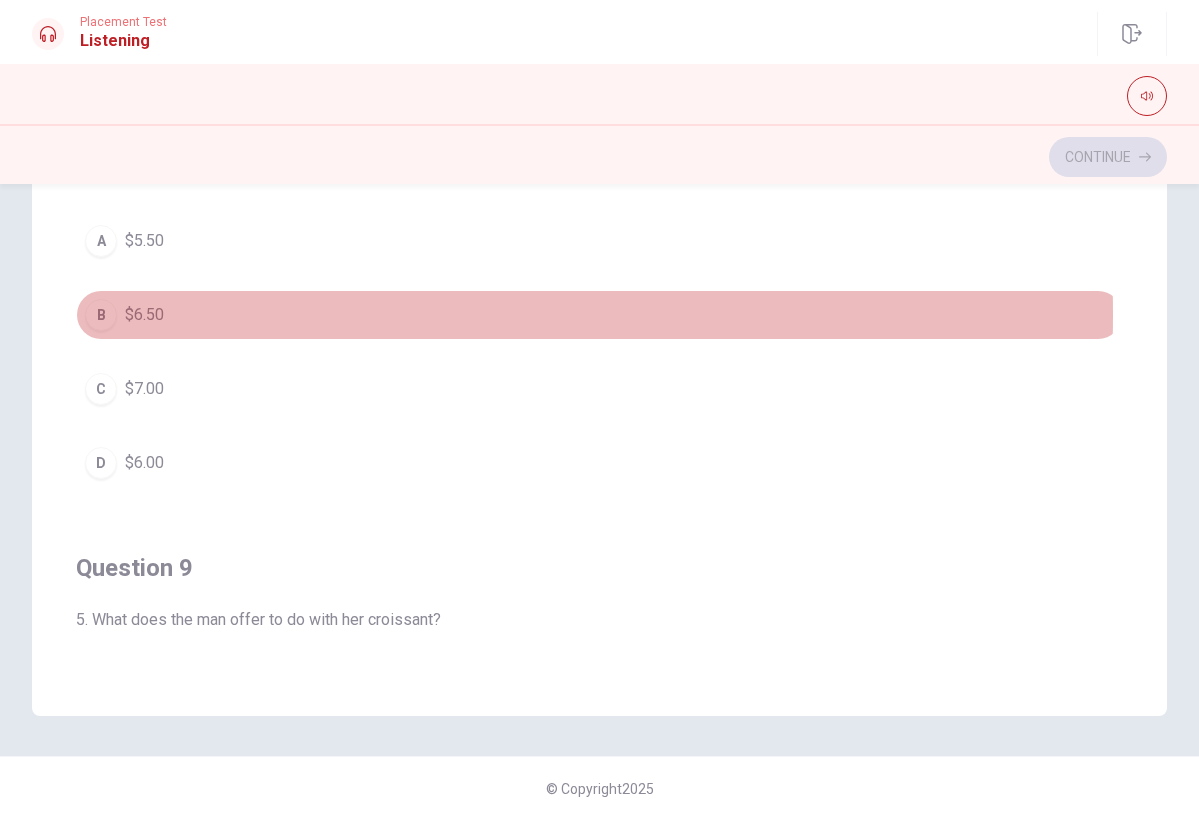 click on "B $6.50" at bounding box center [599, 315] 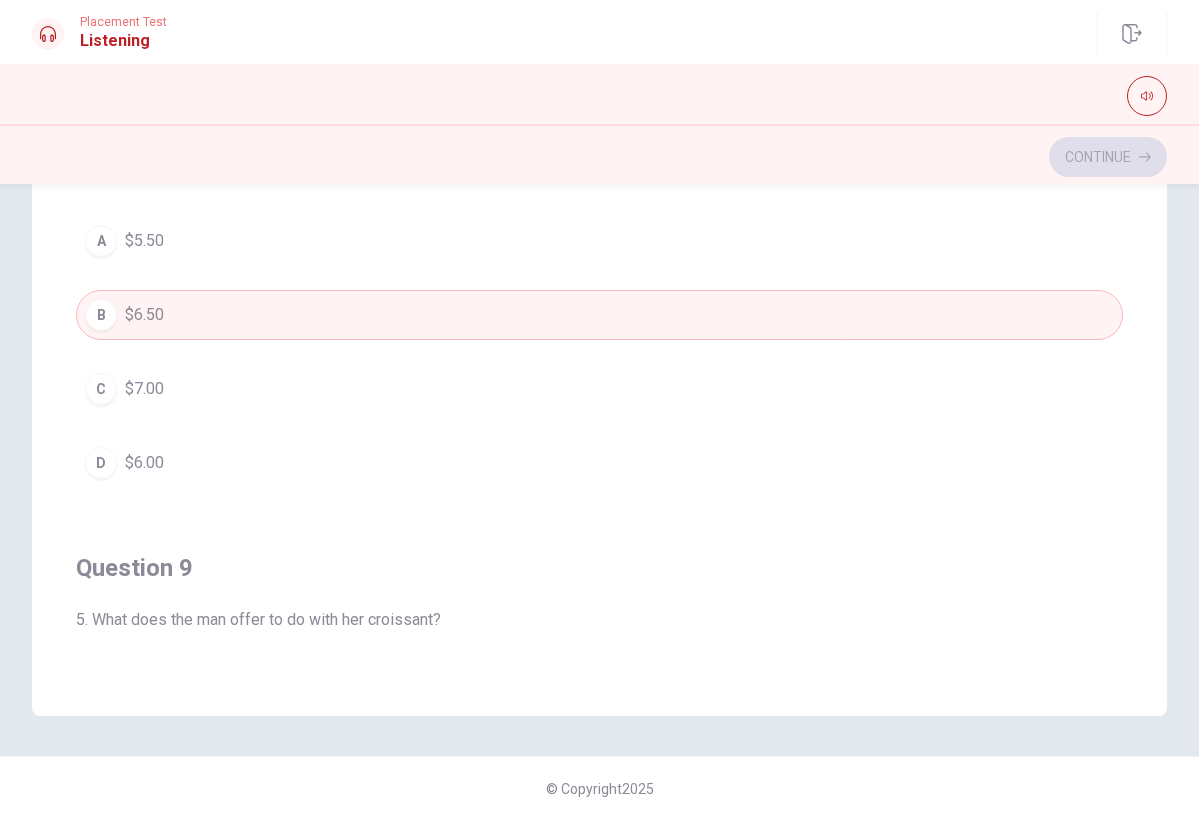 drag, startPoint x: 1111, startPoint y: 341, endPoint x: 1115, endPoint y: 309, distance: 32.24903 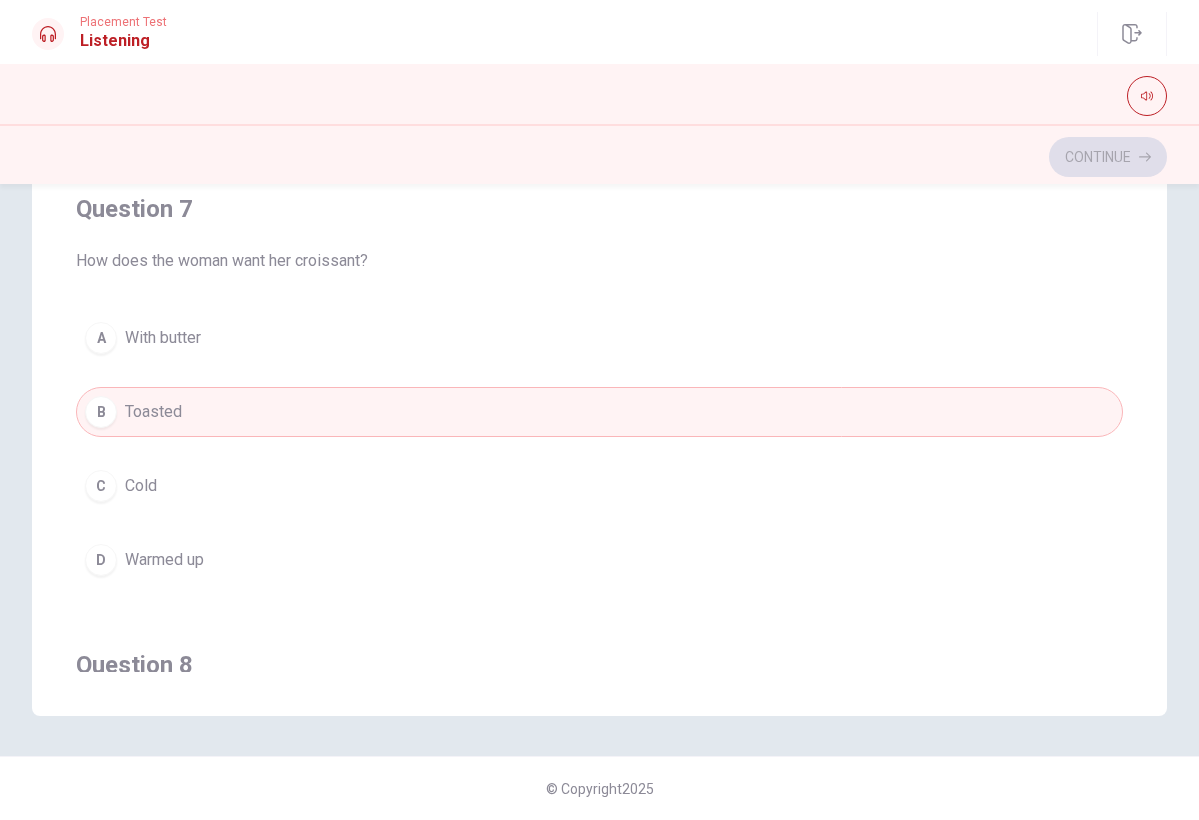 scroll, scrollTop: 297, scrollLeft: 0, axis: vertical 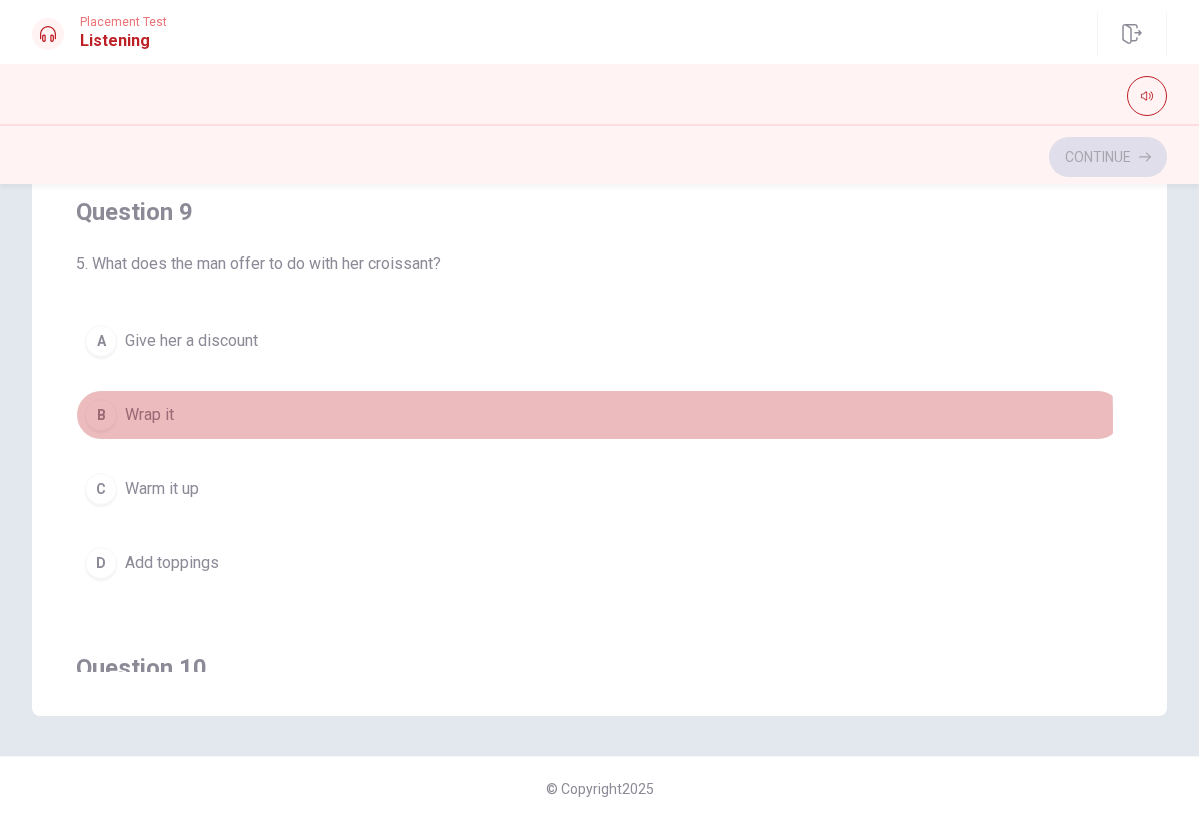 click on "B" at bounding box center [101, 415] 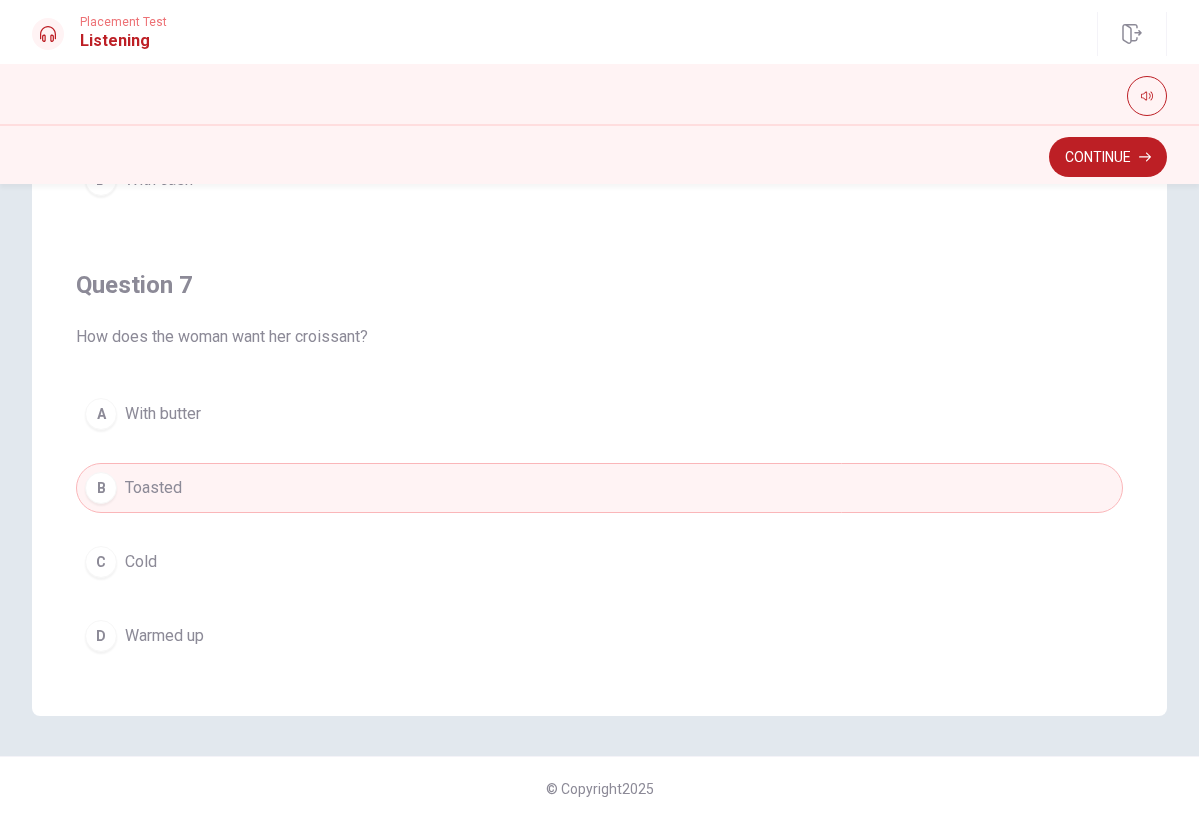 scroll, scrollTop: 0, scrollLeft: 0, axis: both 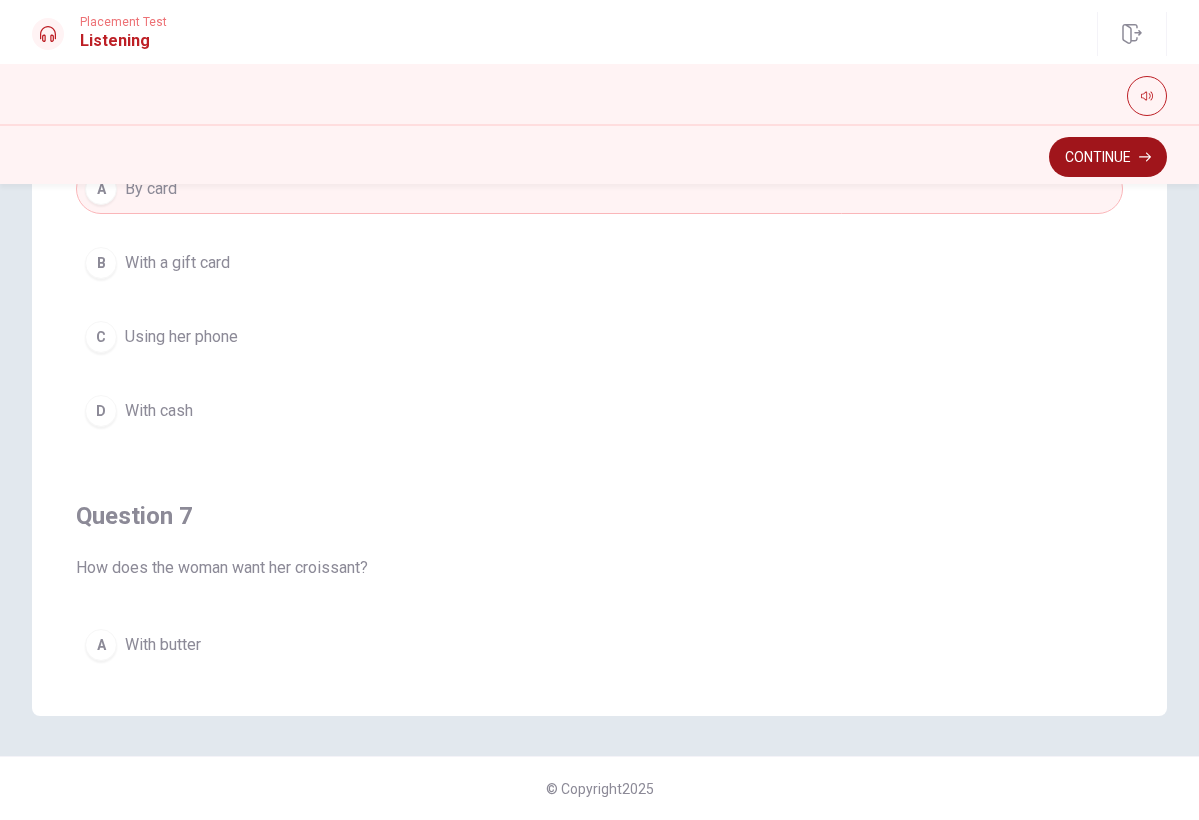 click on "Continue" at bounding box center [1108, 157] 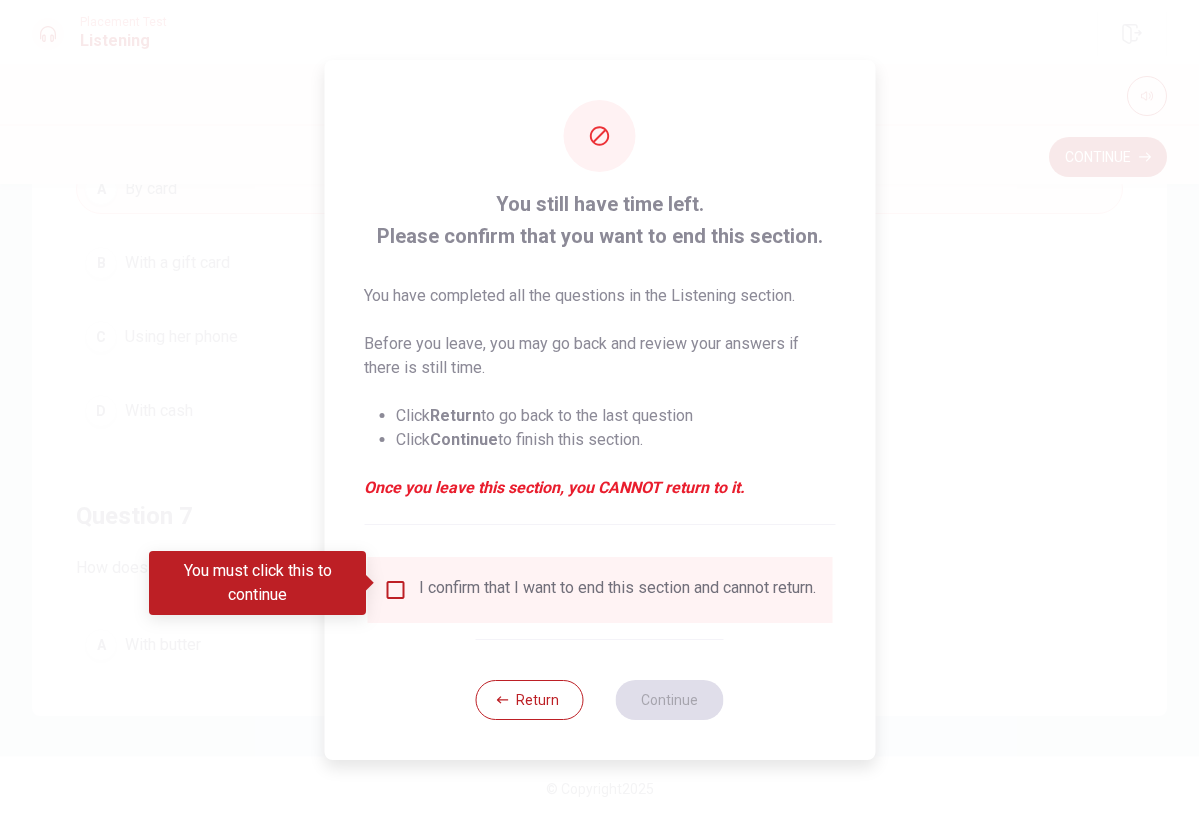 click at bounding box center [395, 590] 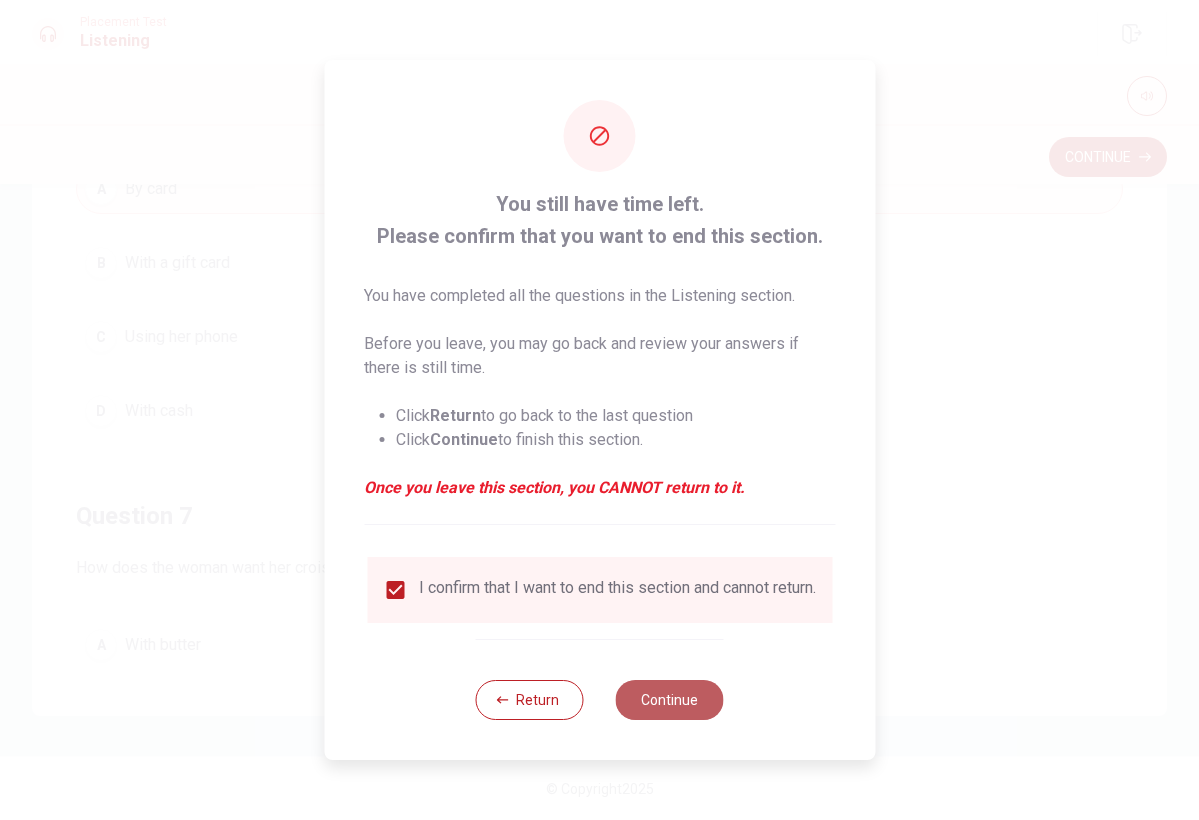 click on "Continue" at bounding box center (670, 700) 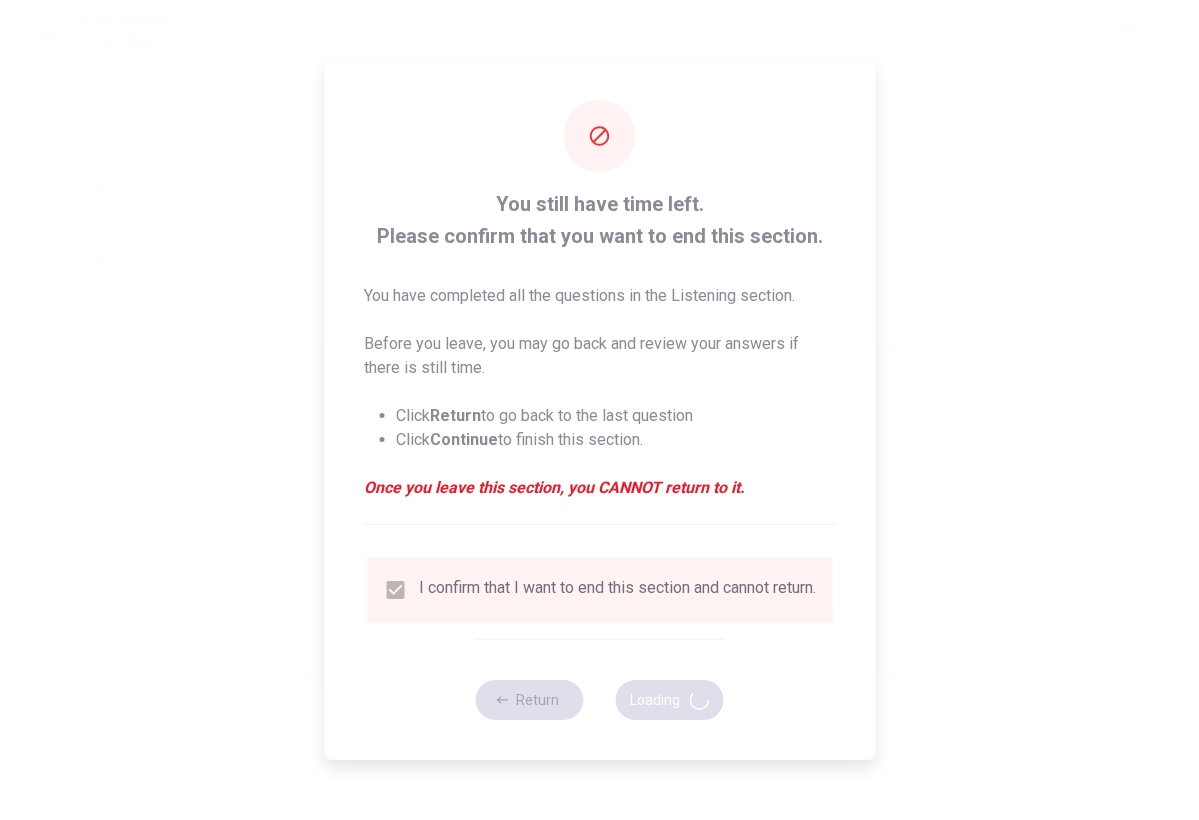 scroll, scrollTop: 0, scrollLeft: 0, axis: both 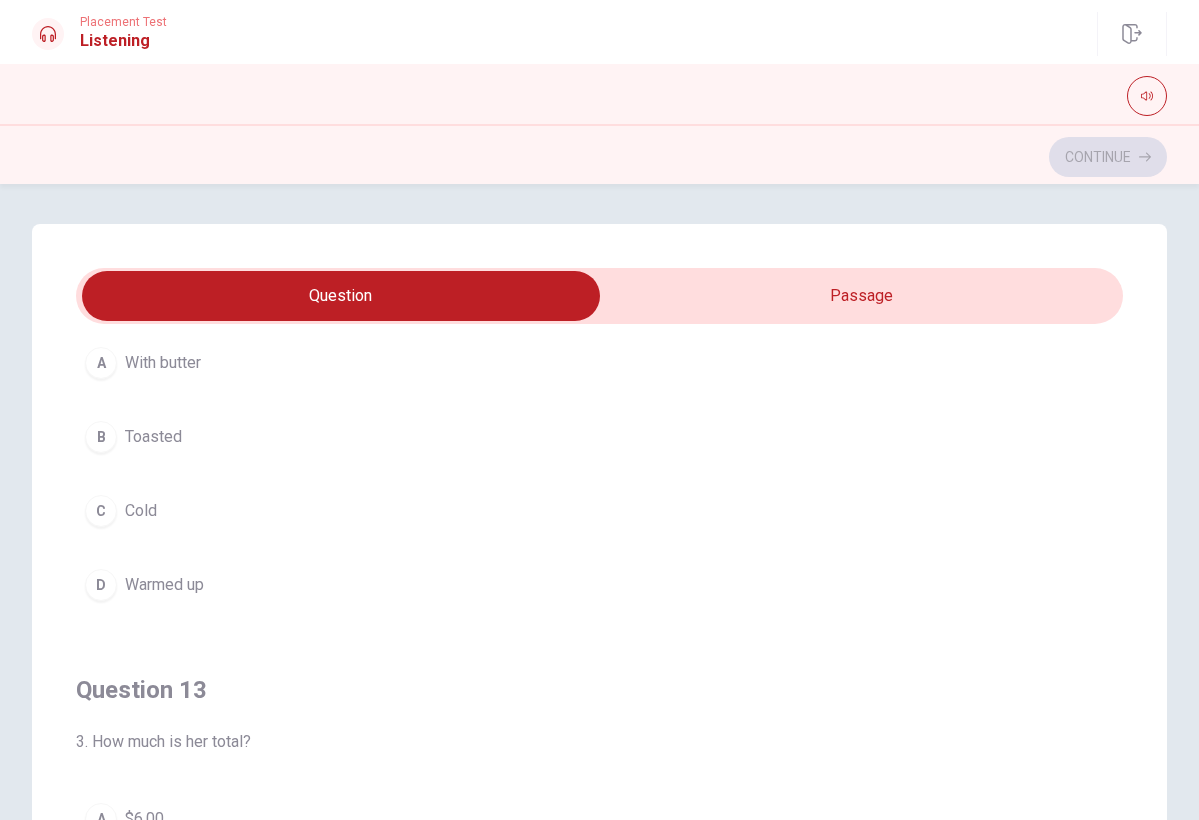 drag, startPoint x: 1112, startPoint y: 555, endPoint x: 1126, endPoint y: 385, distance: 170.5755 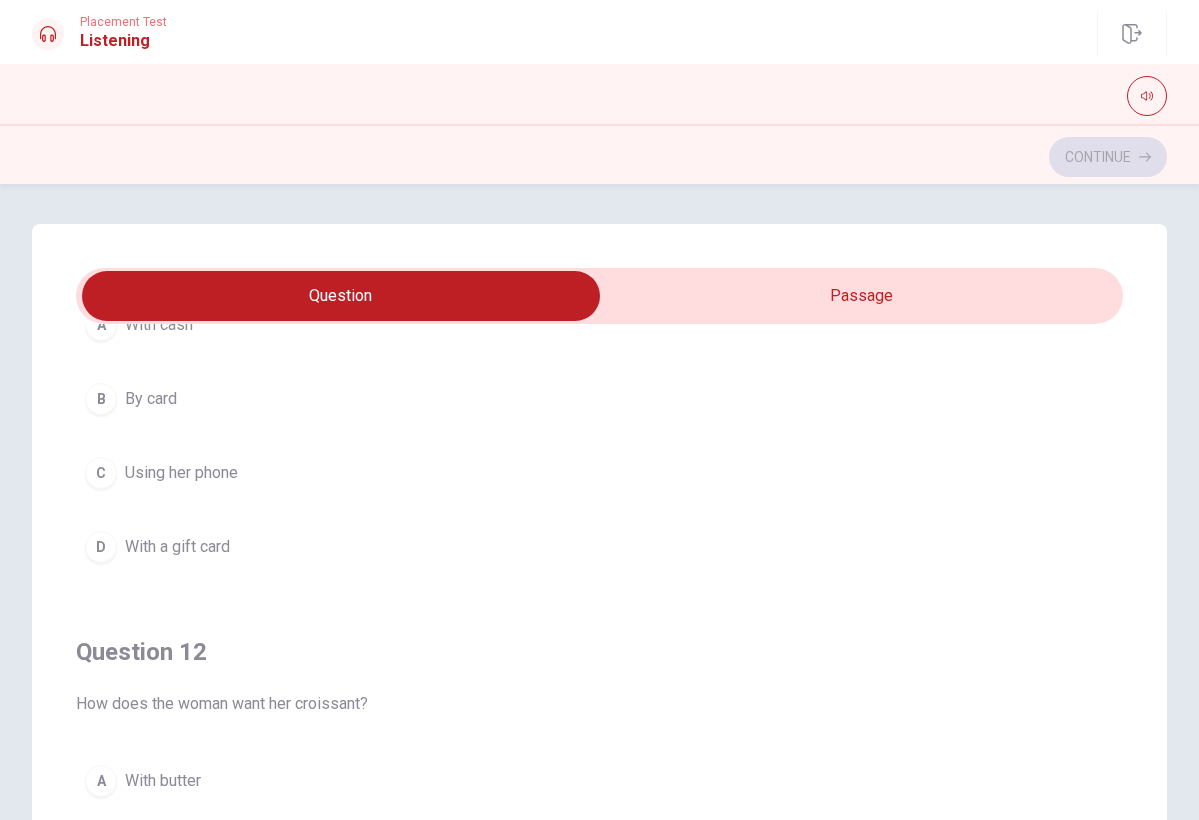 scroll, scrollTop: 0, scrollLeft: 0, axis: both 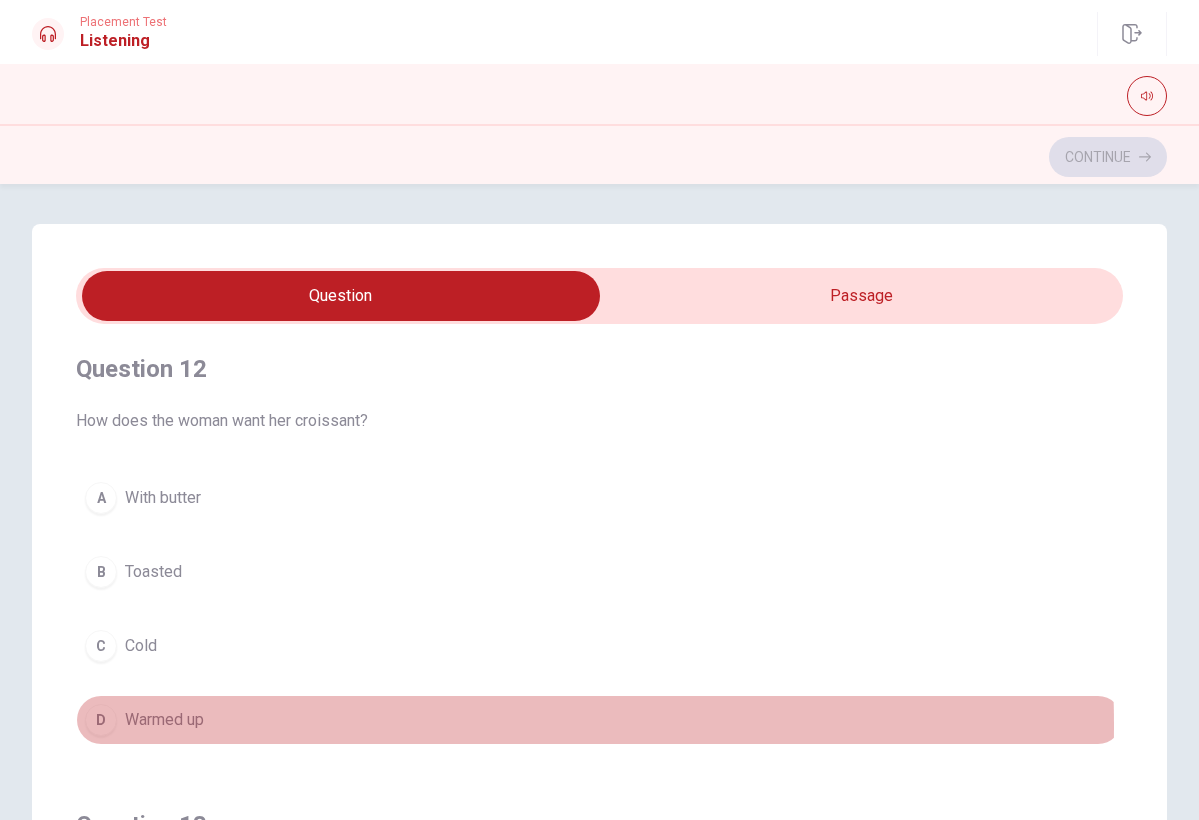 click on "Warmed up" at bounding box center [164, 720] 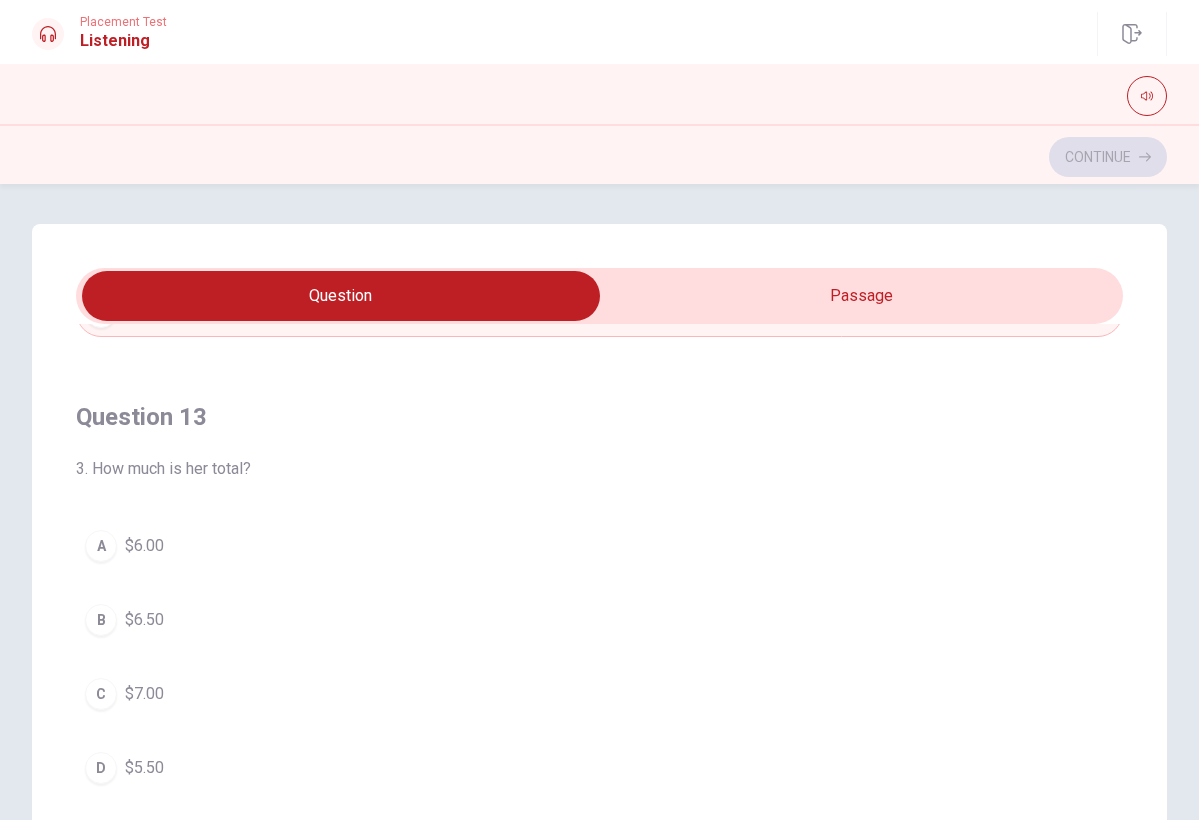 scroll, scrollTop: 874, scrollLeft: 0, axis: vertical 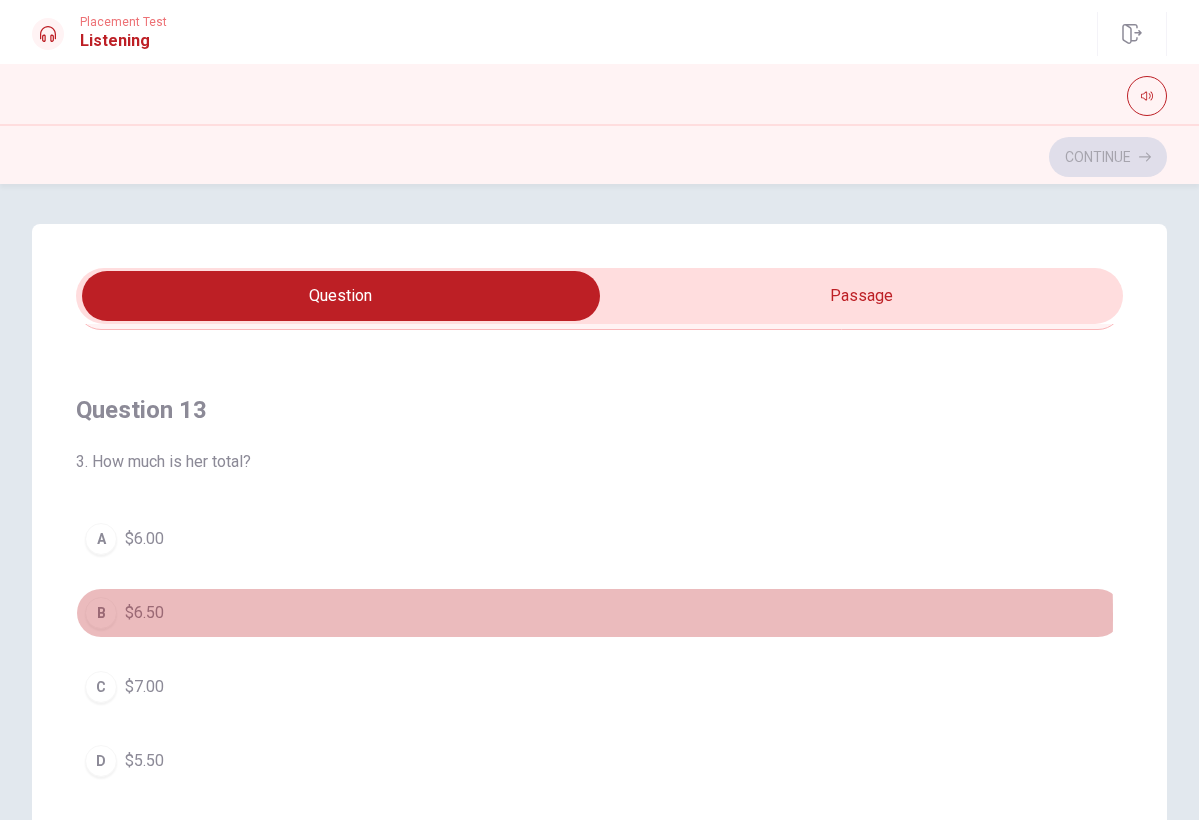 click on "B" at bounding box center [101, 613] 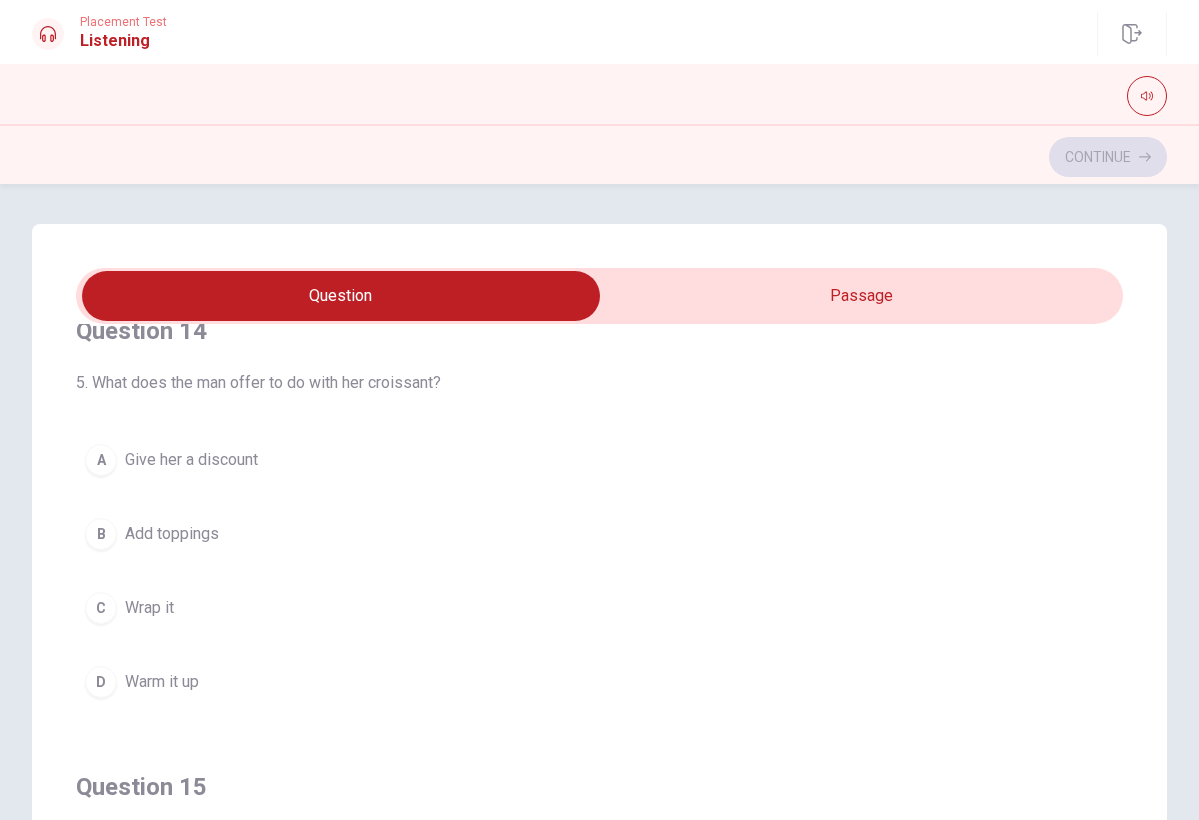 scroll, scrollTop: 1413, scrollLeft: 0, axis: vertical 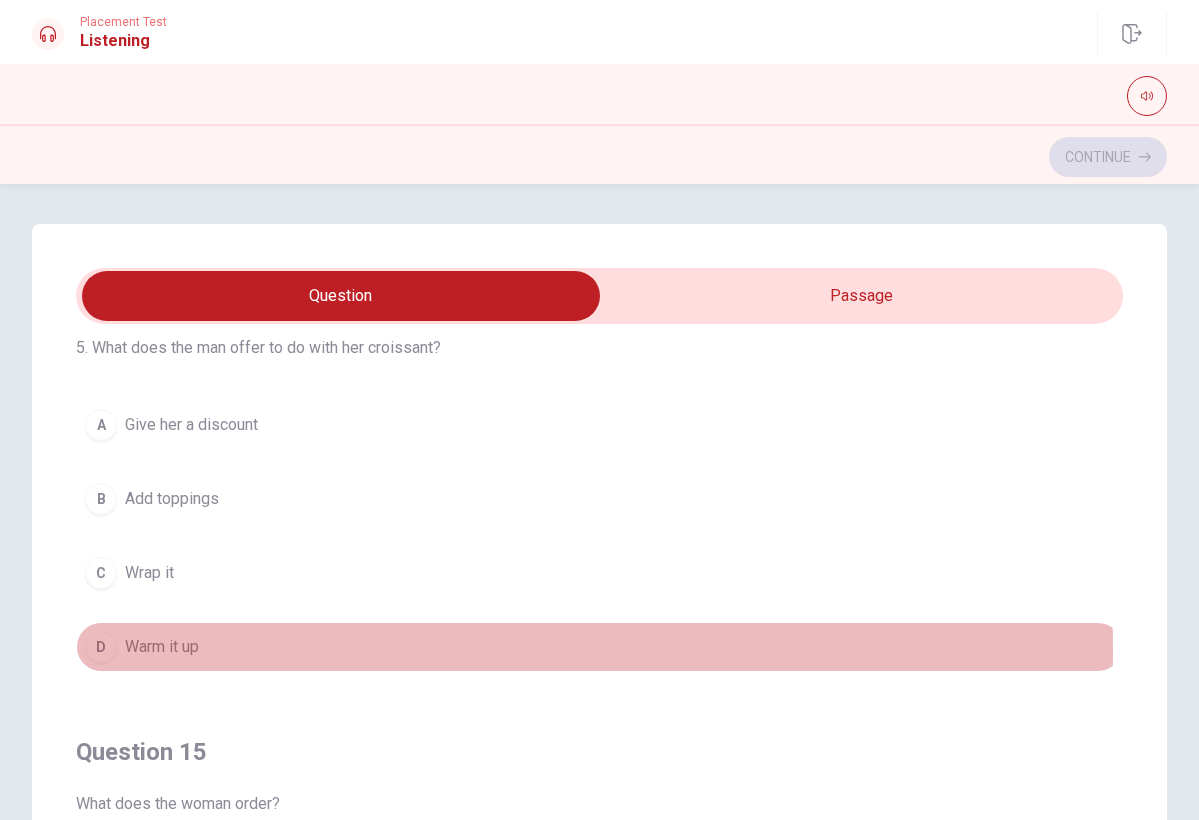 click on "D" at bounding box center [101, 647] 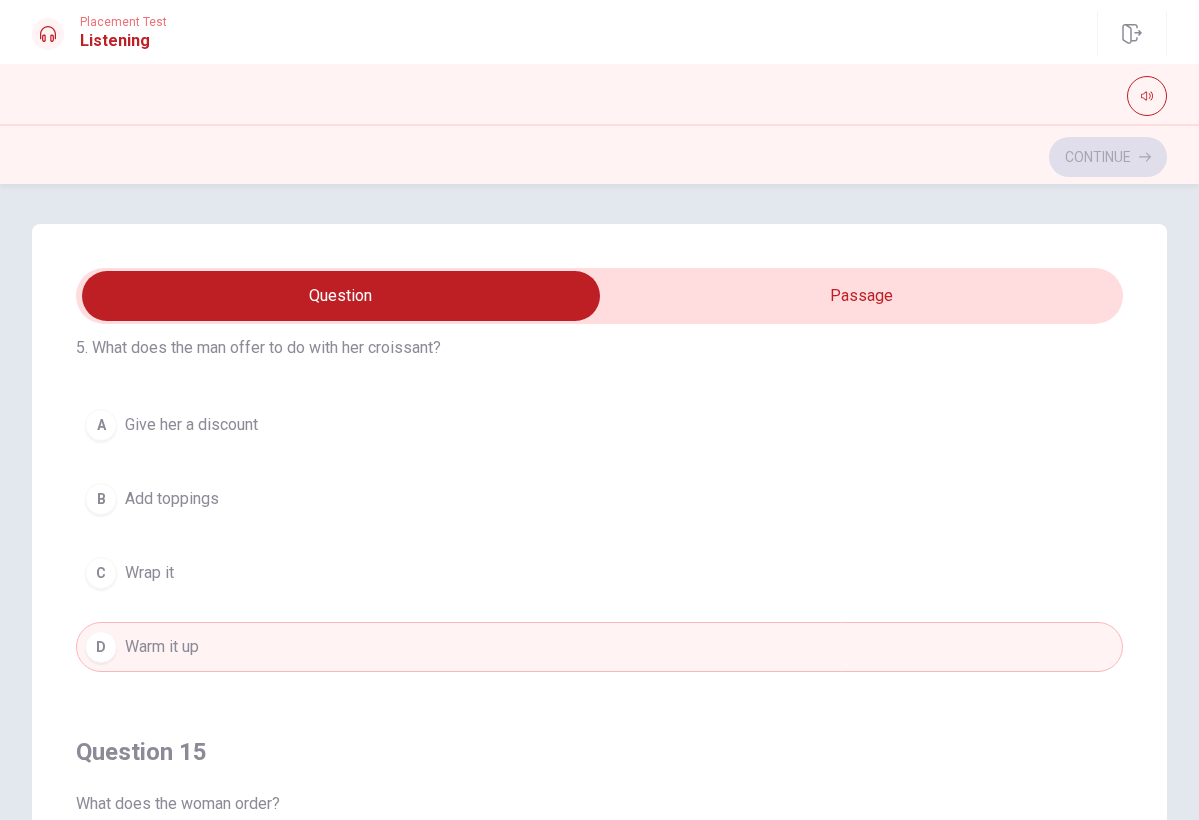 drag, startPoint x: 1111, startPoint y: 763, endPoint x: 1105, endPoint y: 631, distance: 132.13629 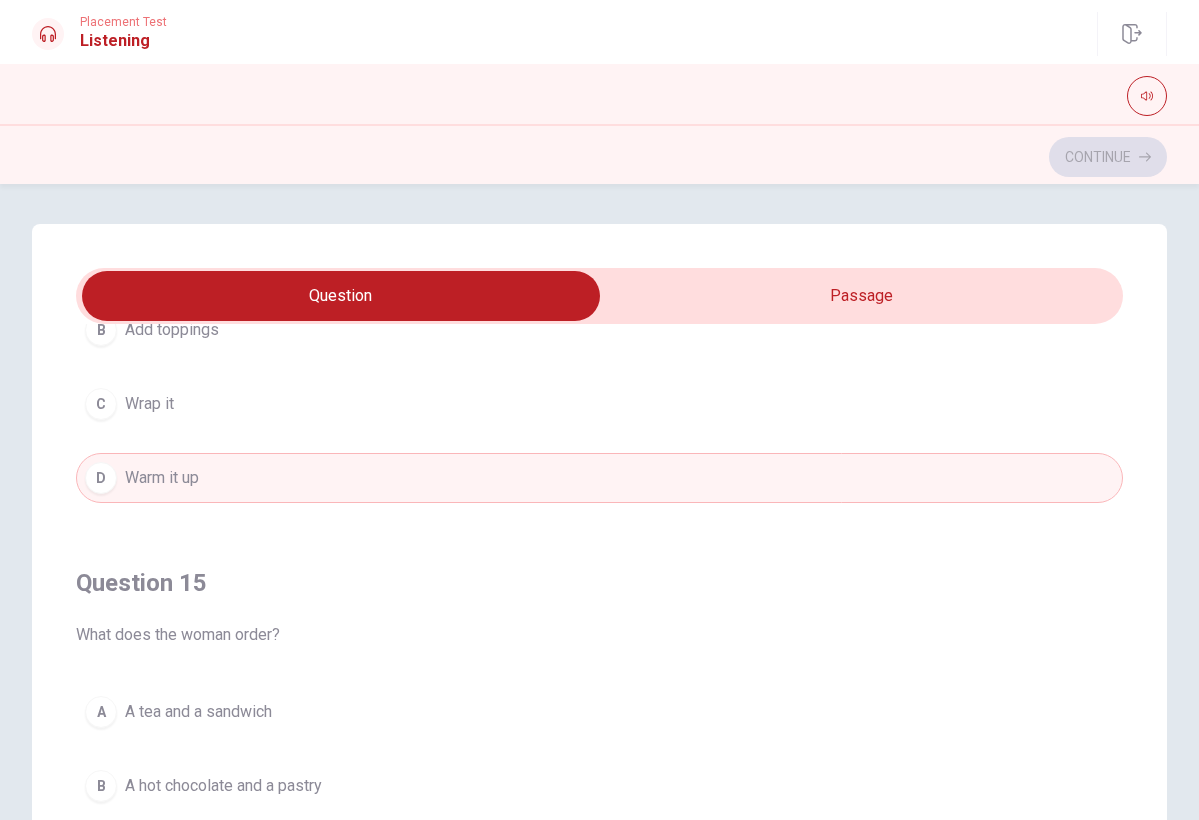 scroll, scrollTop: 1620, scrollLeft: 0, axis: vertical 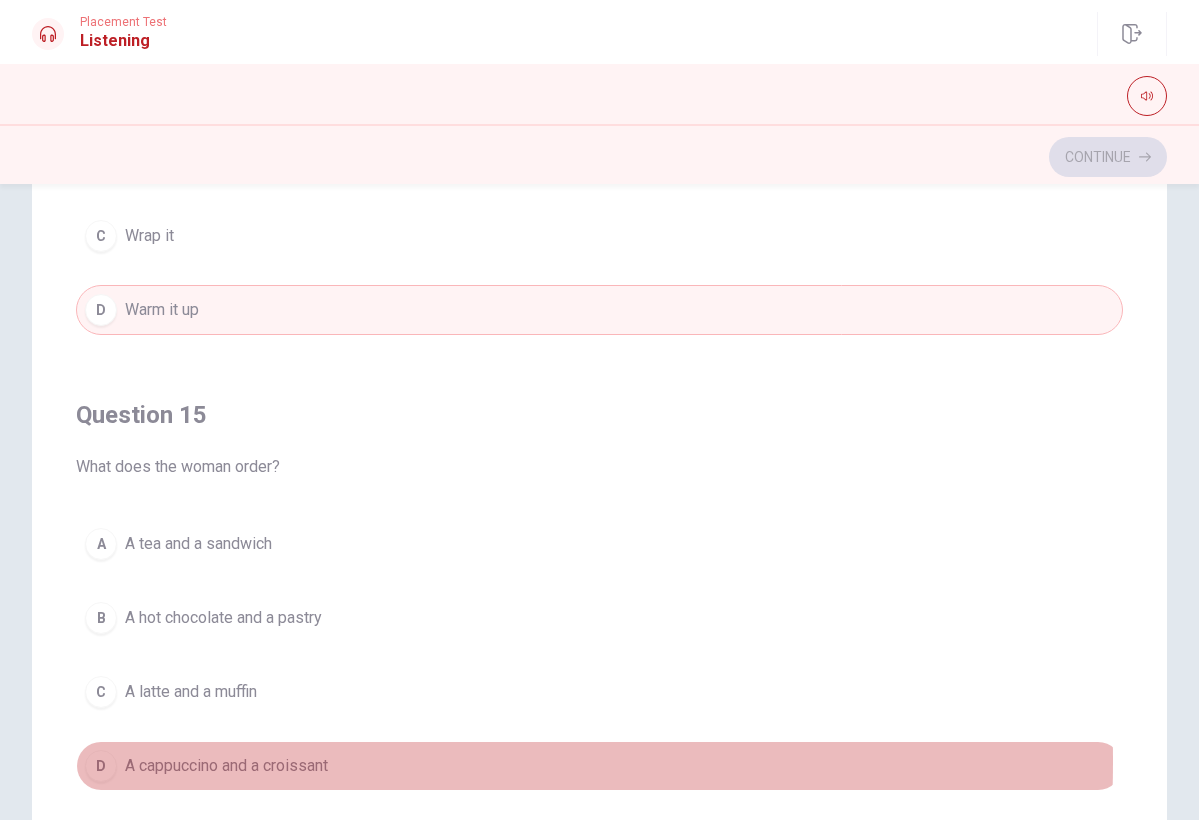 click on "D" at bounding box center (101, 766) 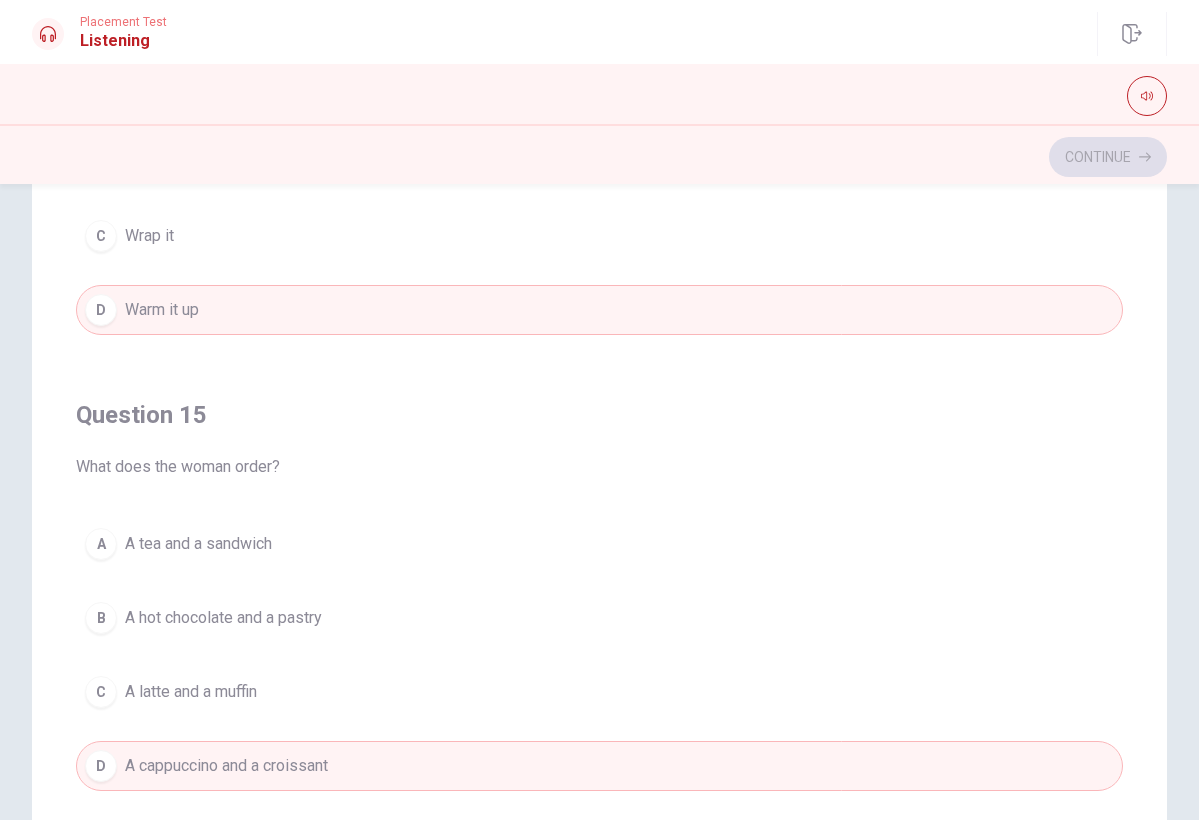 drag, startPoint x: 1112, startPoint y: 680, endPoint x: 1108, endPoint y: 611, distance: 69.115845 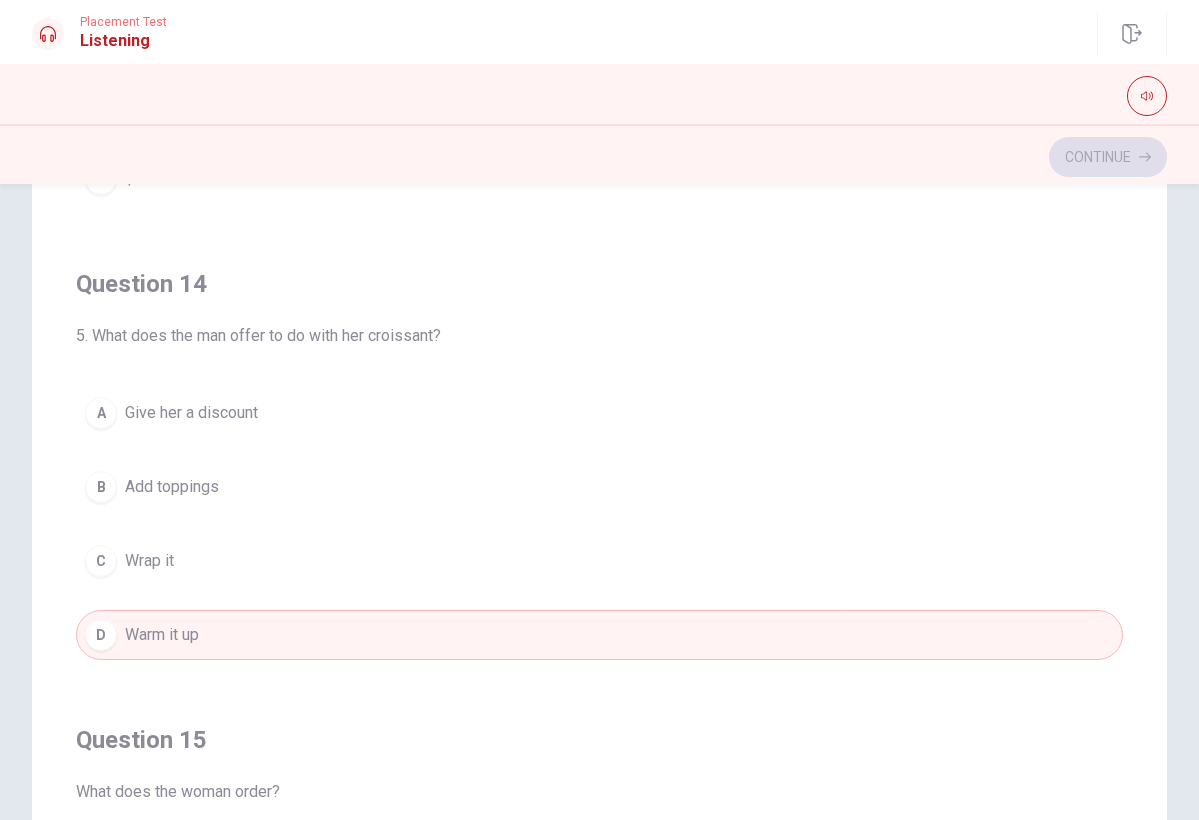 scroll, scrollTop: 1309, scrollLeft: 0, axis: vertical 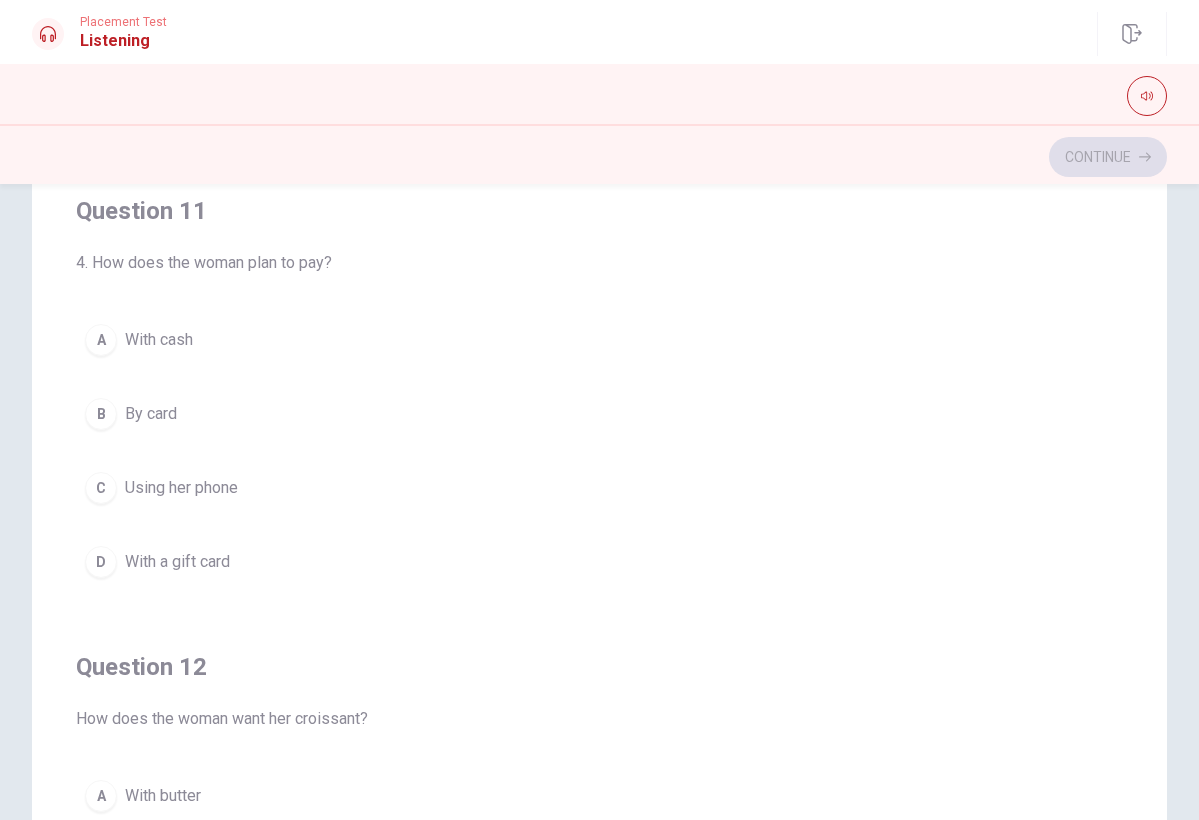click on "B" at bounding box center [101, 414] 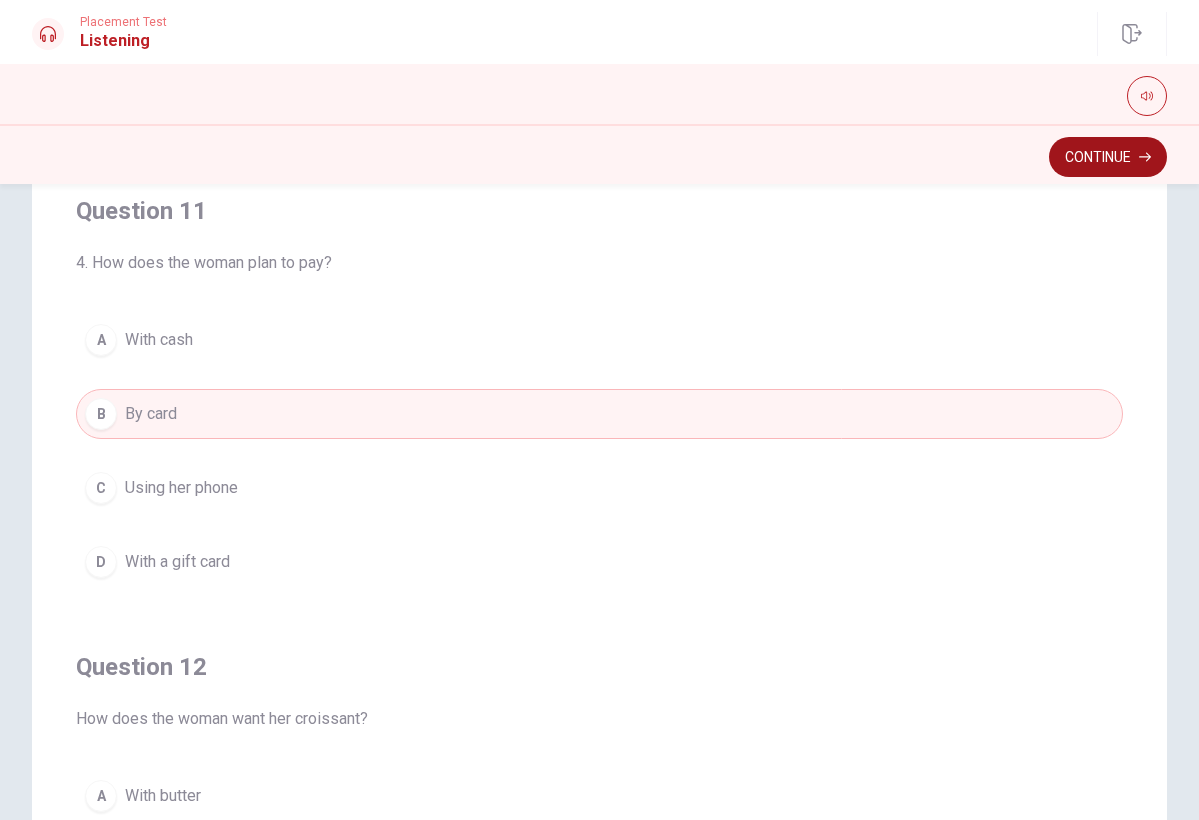 click on "Continue" at bounding box center [1108, 157] 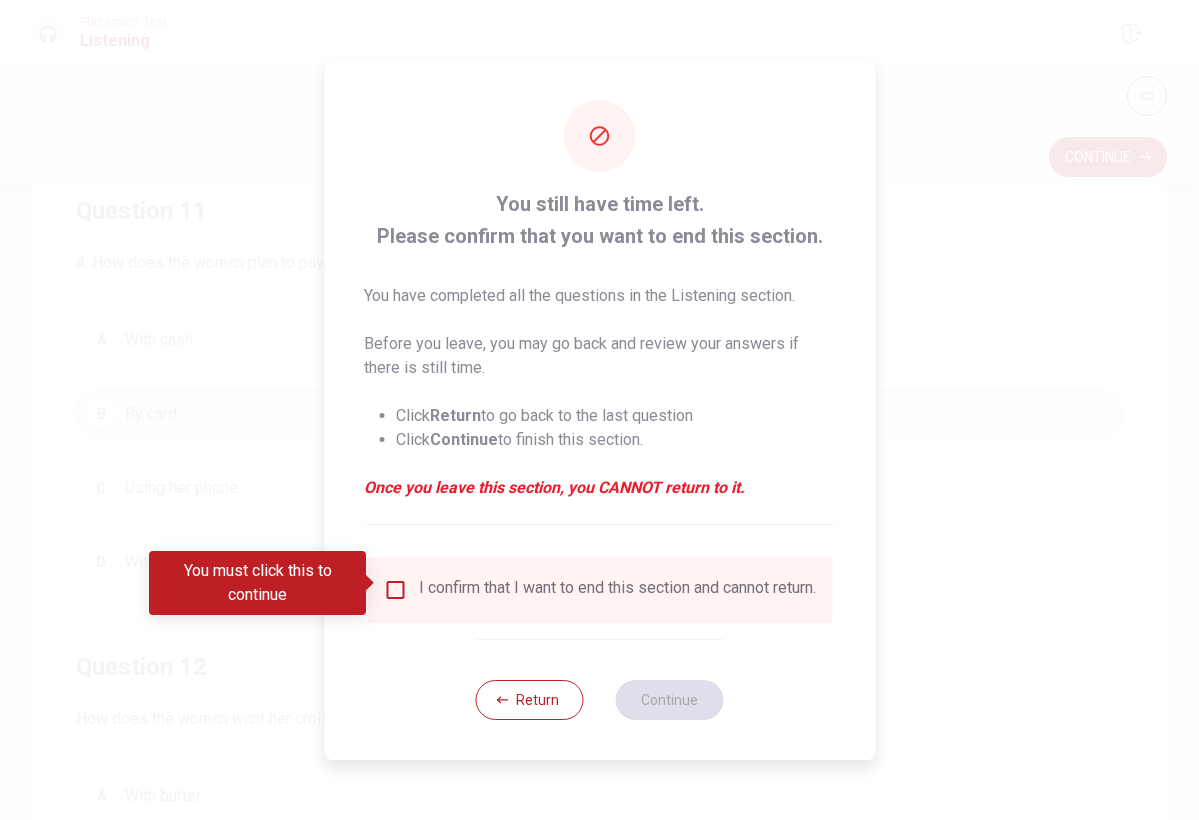 click at bounding box center (395, 590) 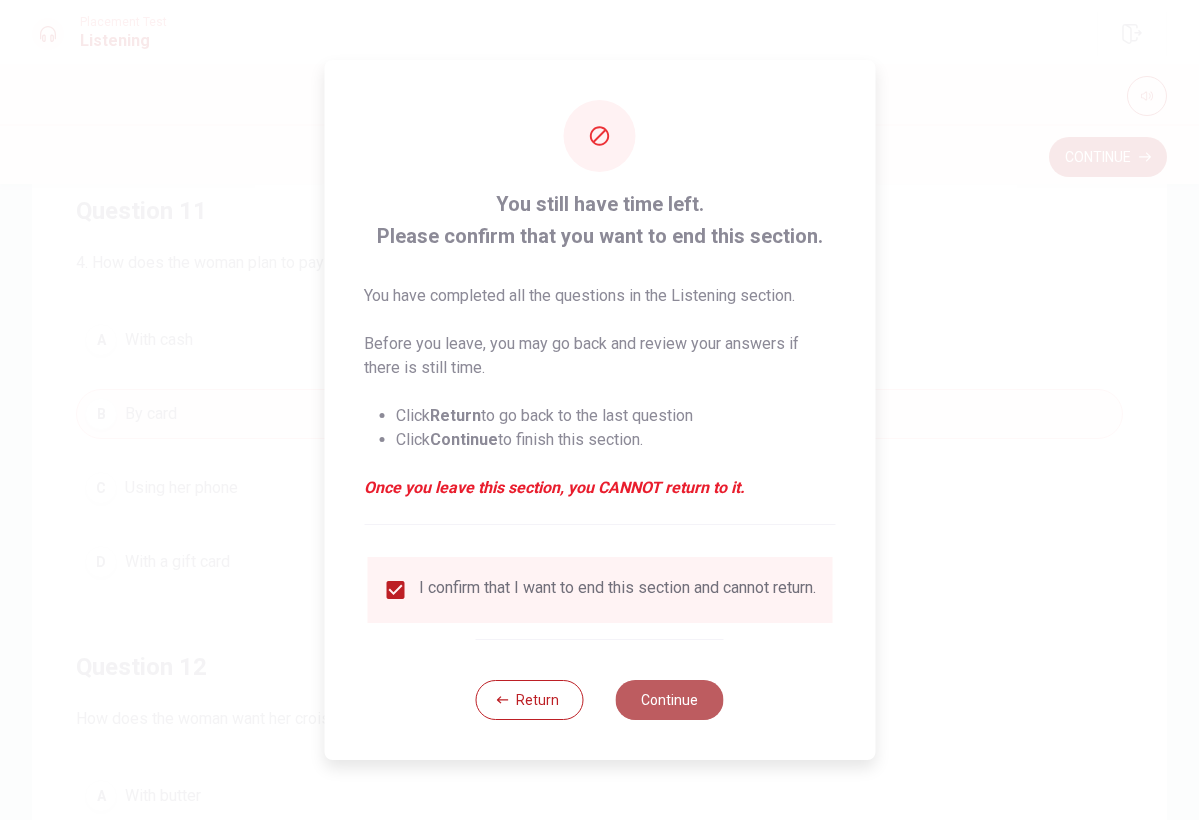 click on "Continue" at bounding box center [670, 700] 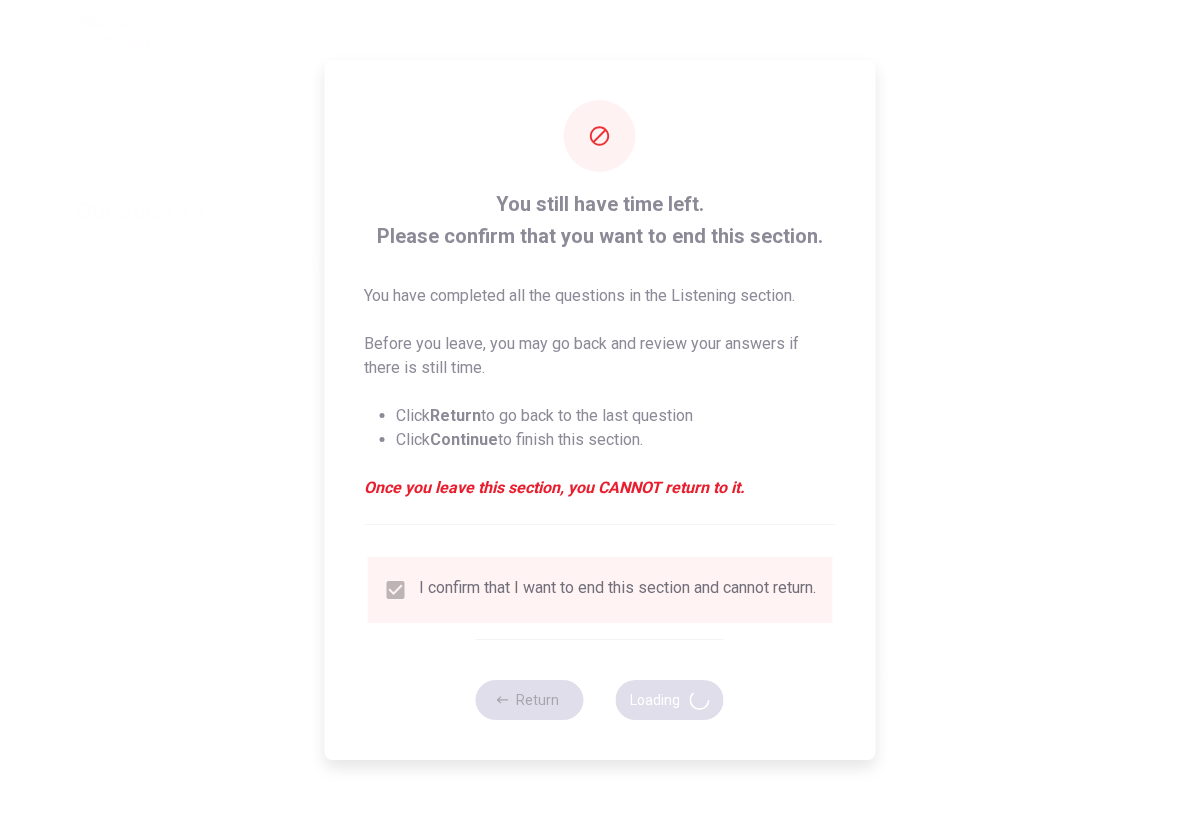 scroll, scrollTop: 0, scrollLeft: 0, axis: both 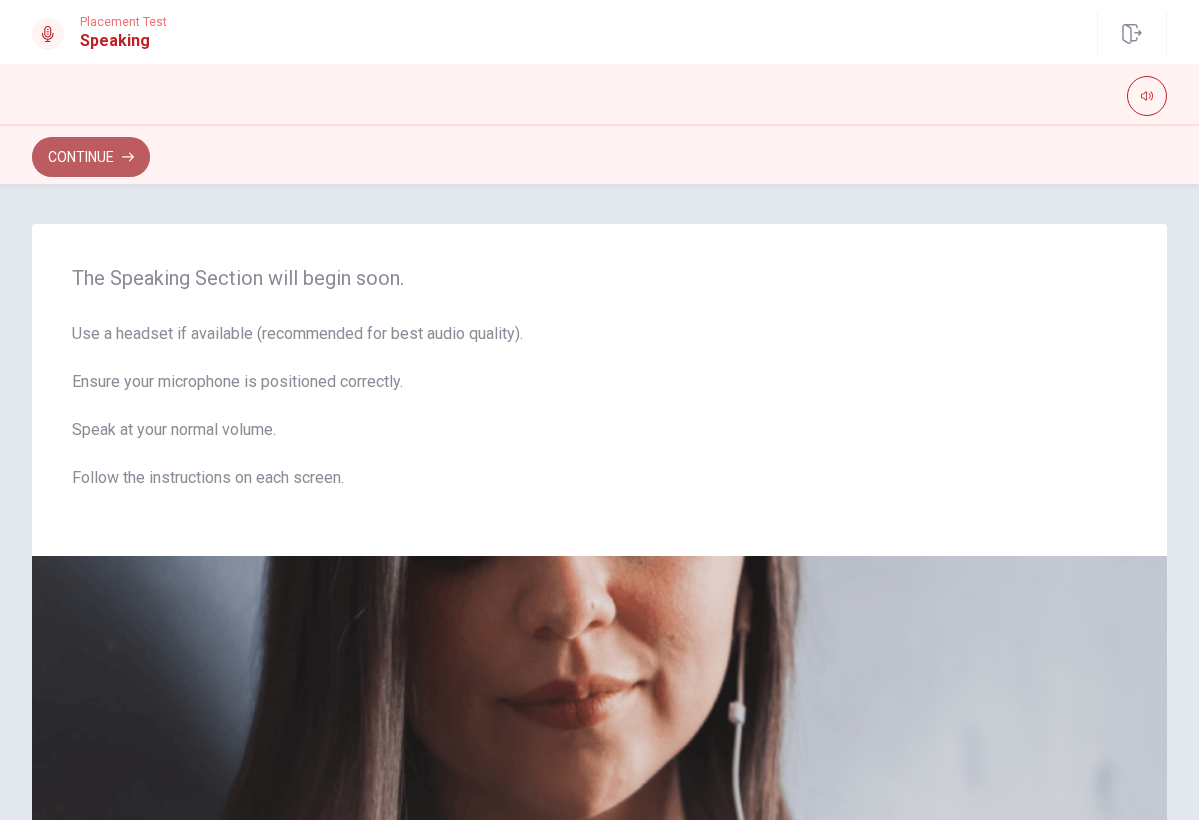 click on "Continue" at bounding box center (91, 157) 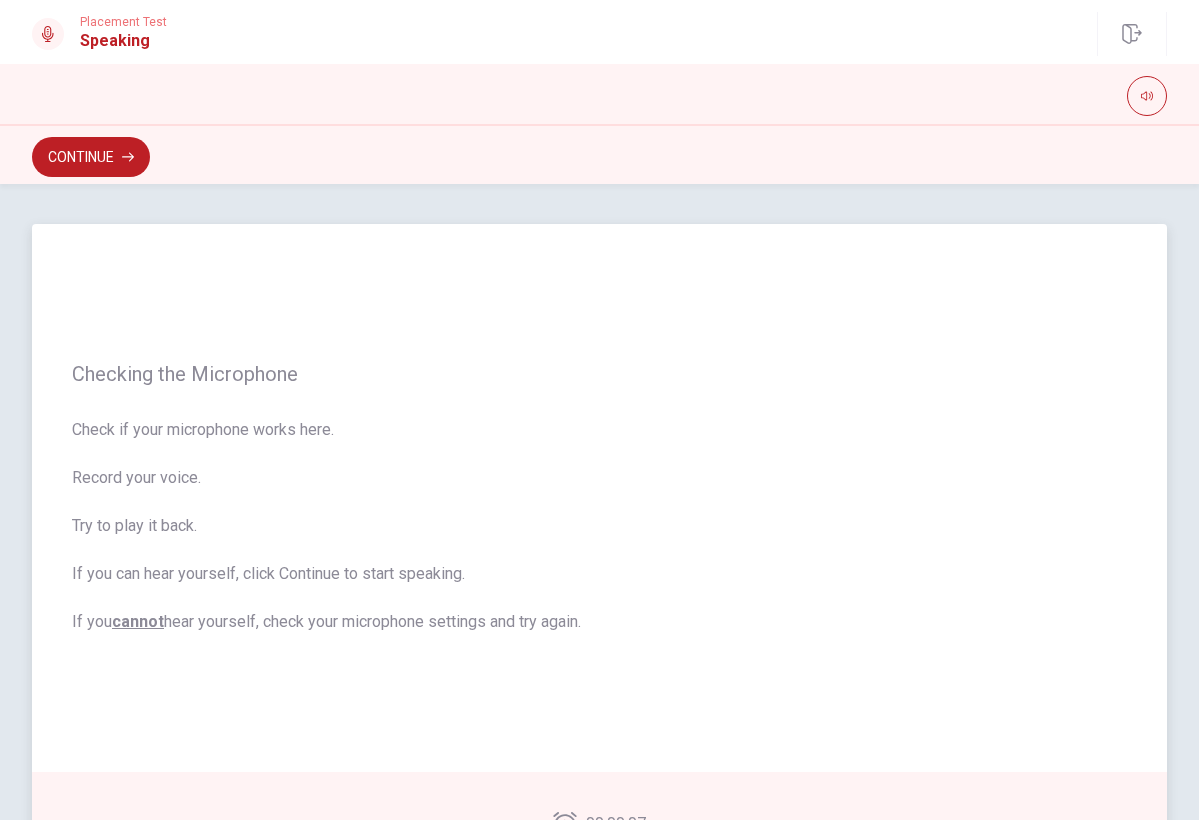 drag, startPoint x: 1156, startPoint y: 314, endPoint x: 1154, endPoint y: 370, distance: 56.0357 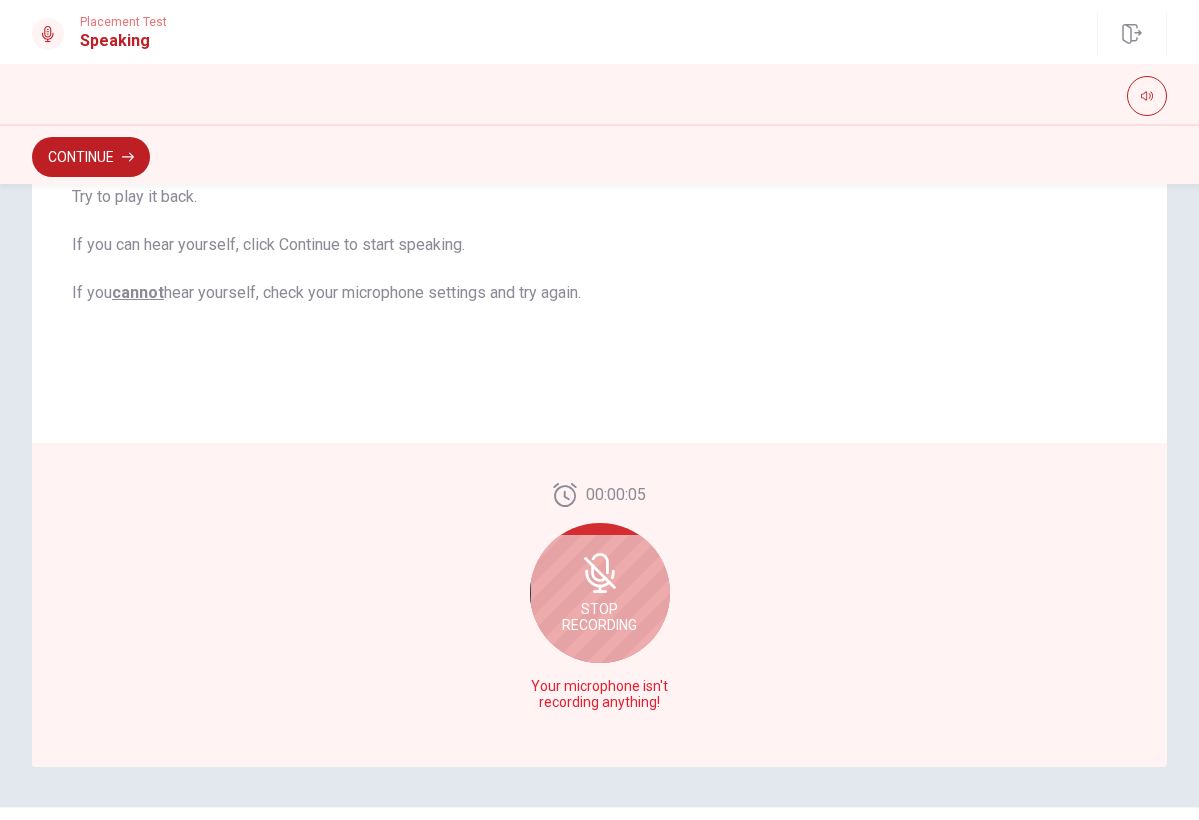 scroll, scrollTop: 321, scrollLeft: 0, axis: vertical 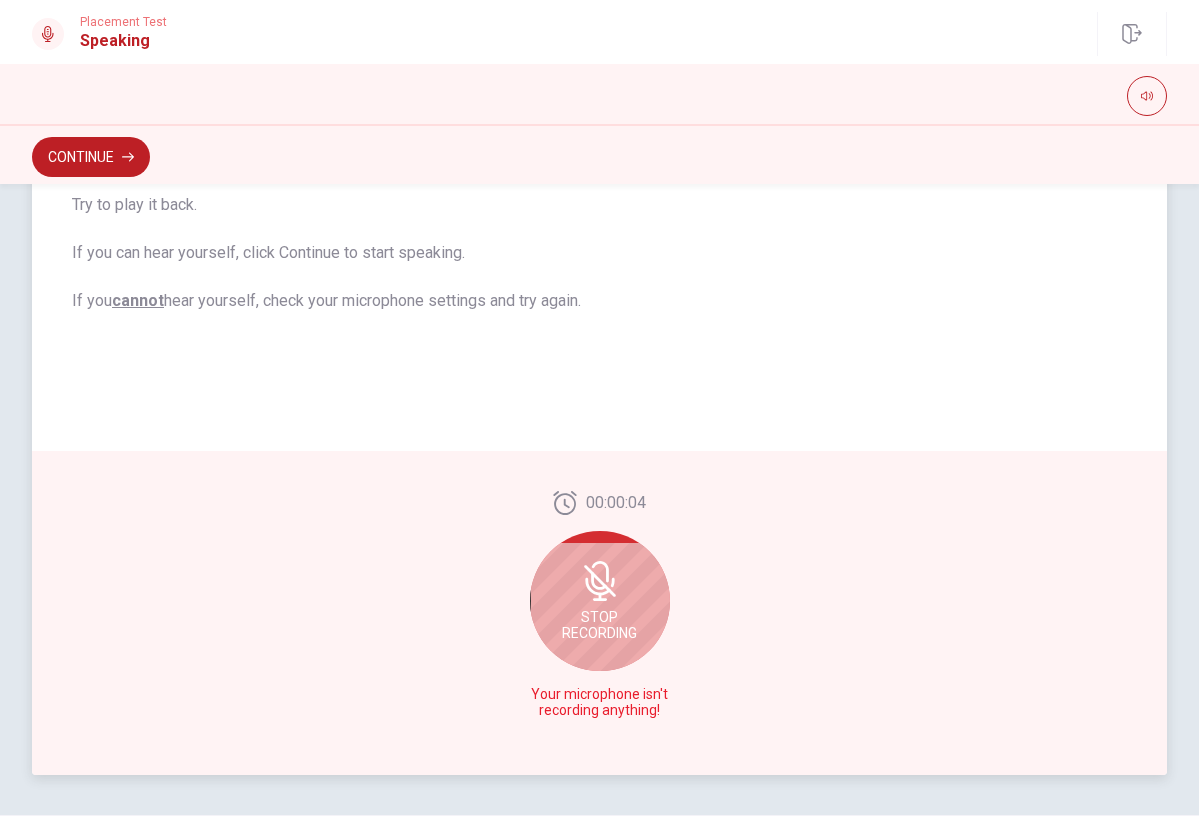click on "Stop   Recording" at bounding box center [599, 625] 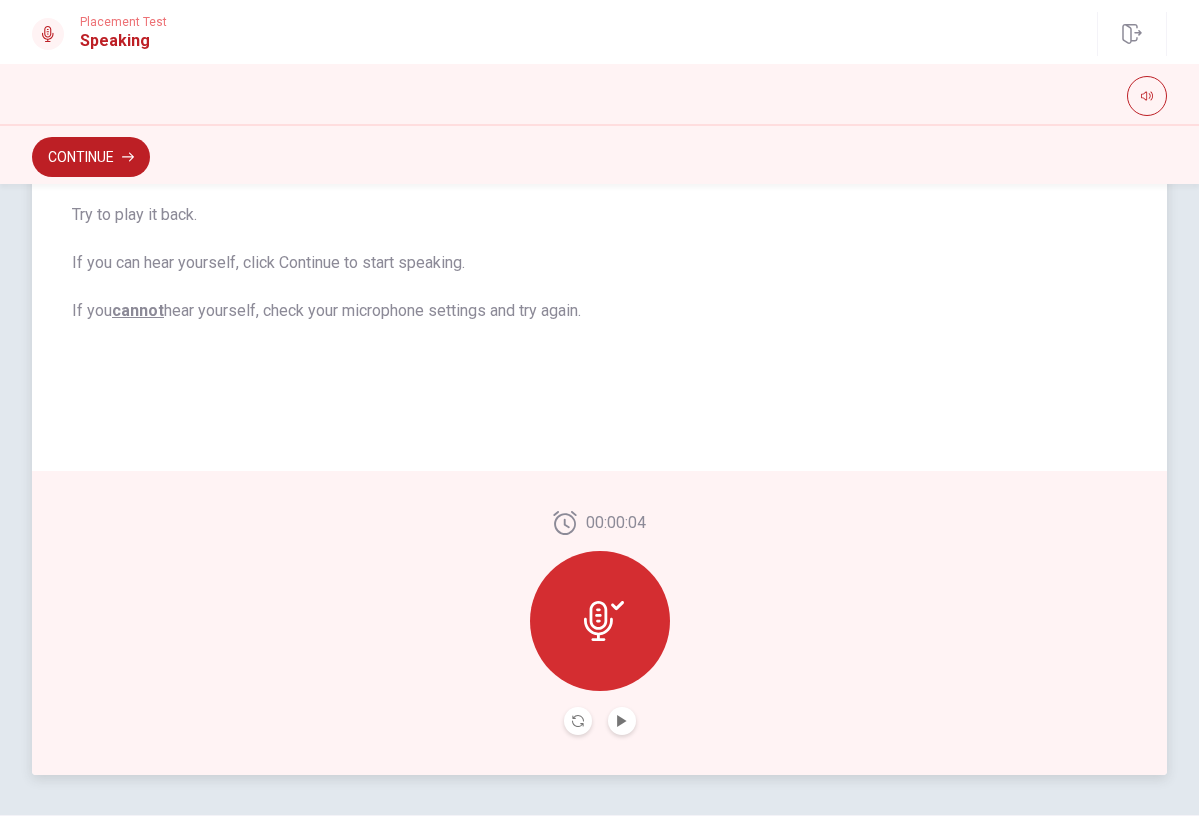 click at bounding box center [600, 621] 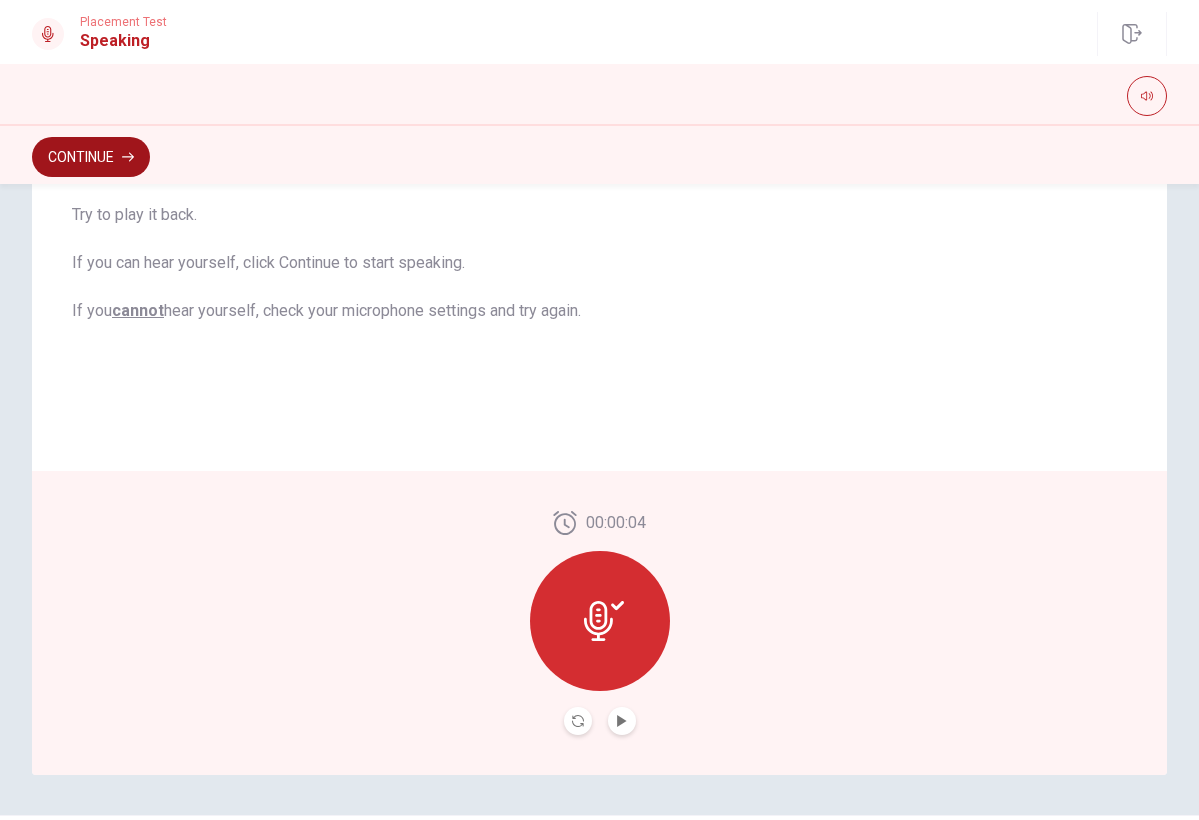 click on "Continue" at bounding box center [91, 157] 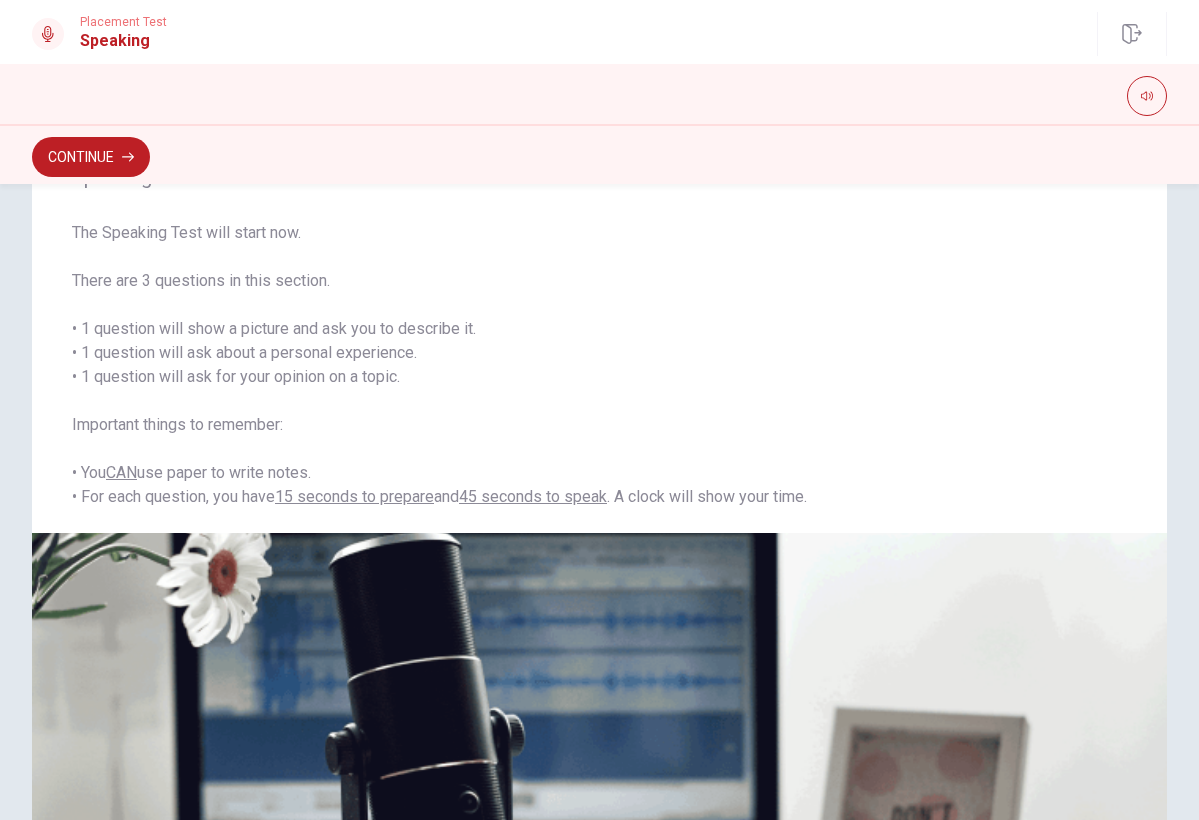 scroll, scrollTop: 20, scrollLeft: 0, axis: vertical 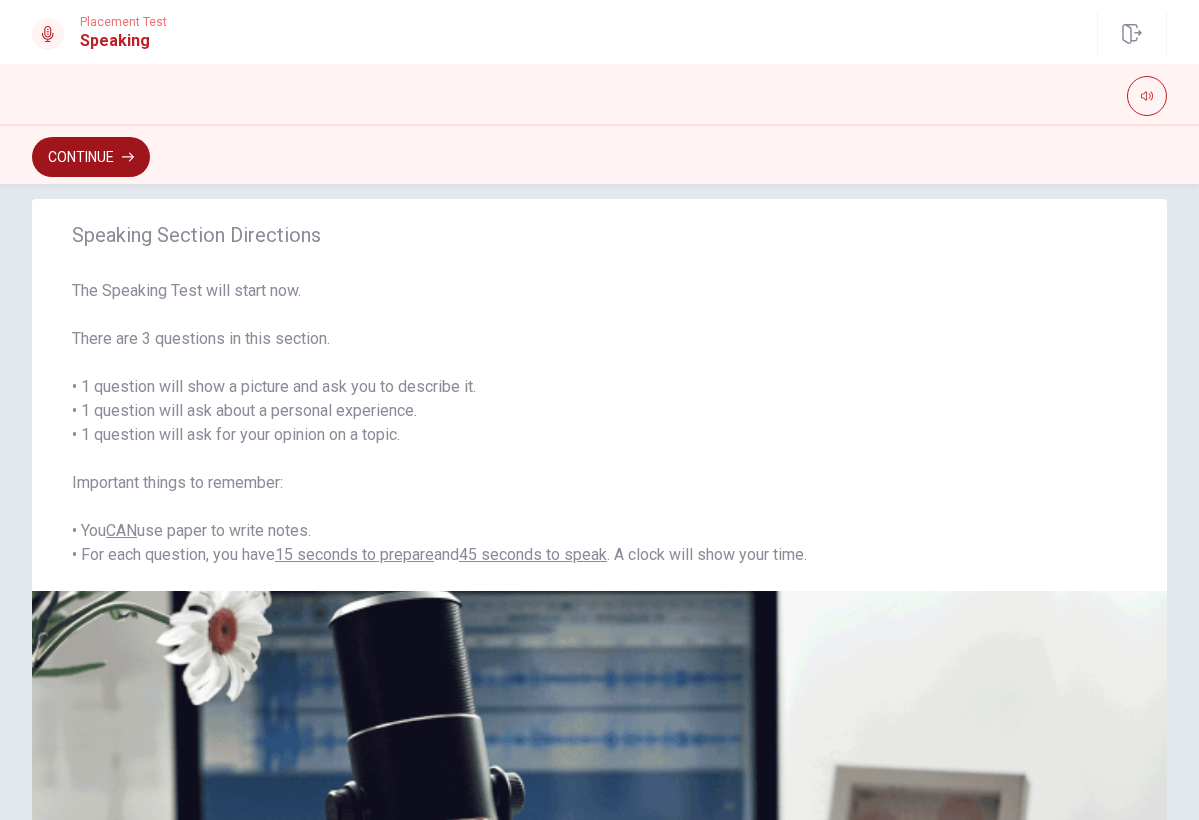 click on "Continue" at bounding box center (91, 157) 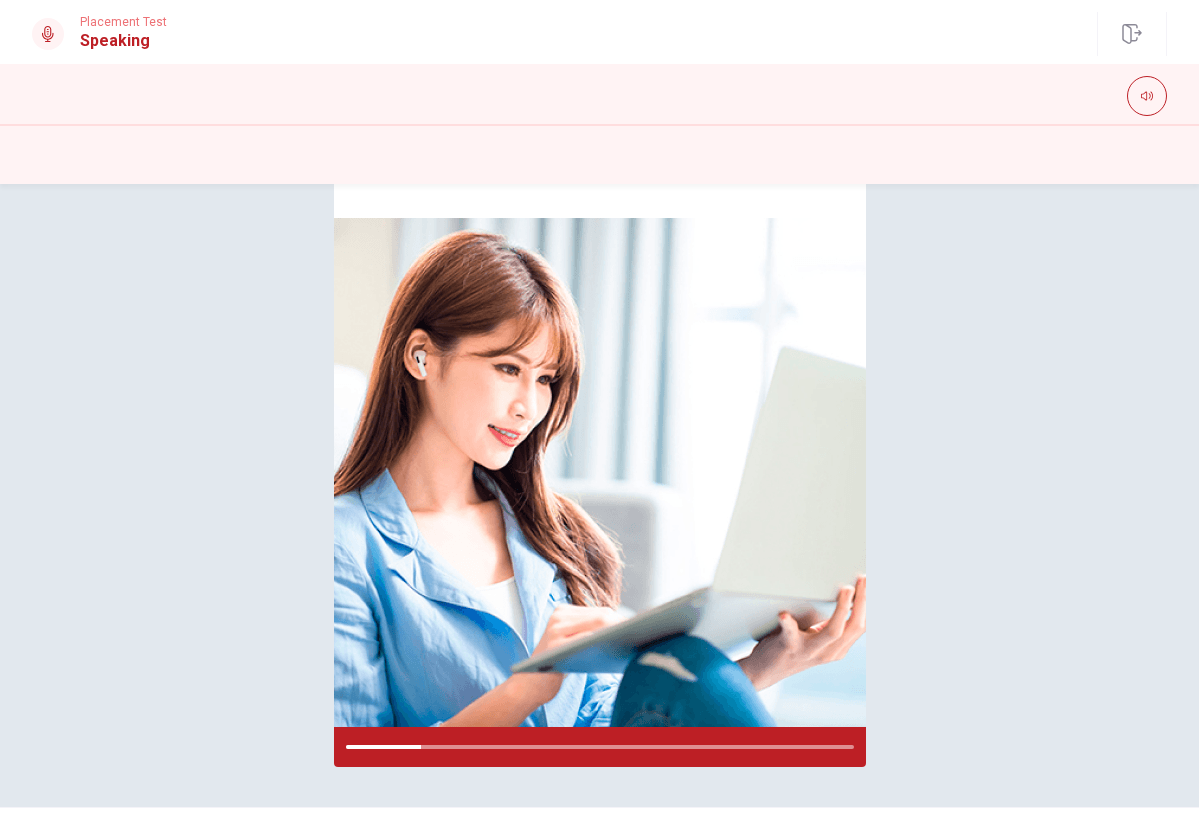 scroll, scrollTop: 130, scrollLeft: 0, axis: vertical 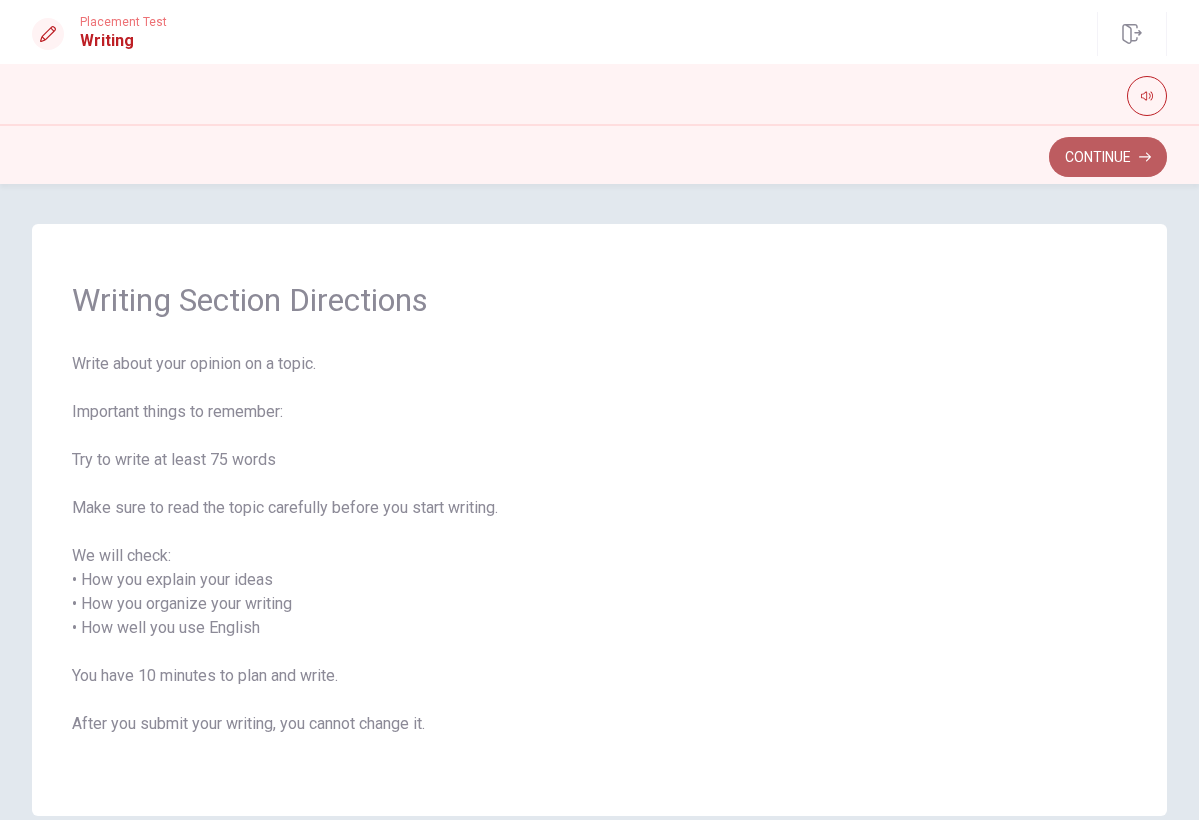 click on "Continue" at bounding box center (1108, 157) 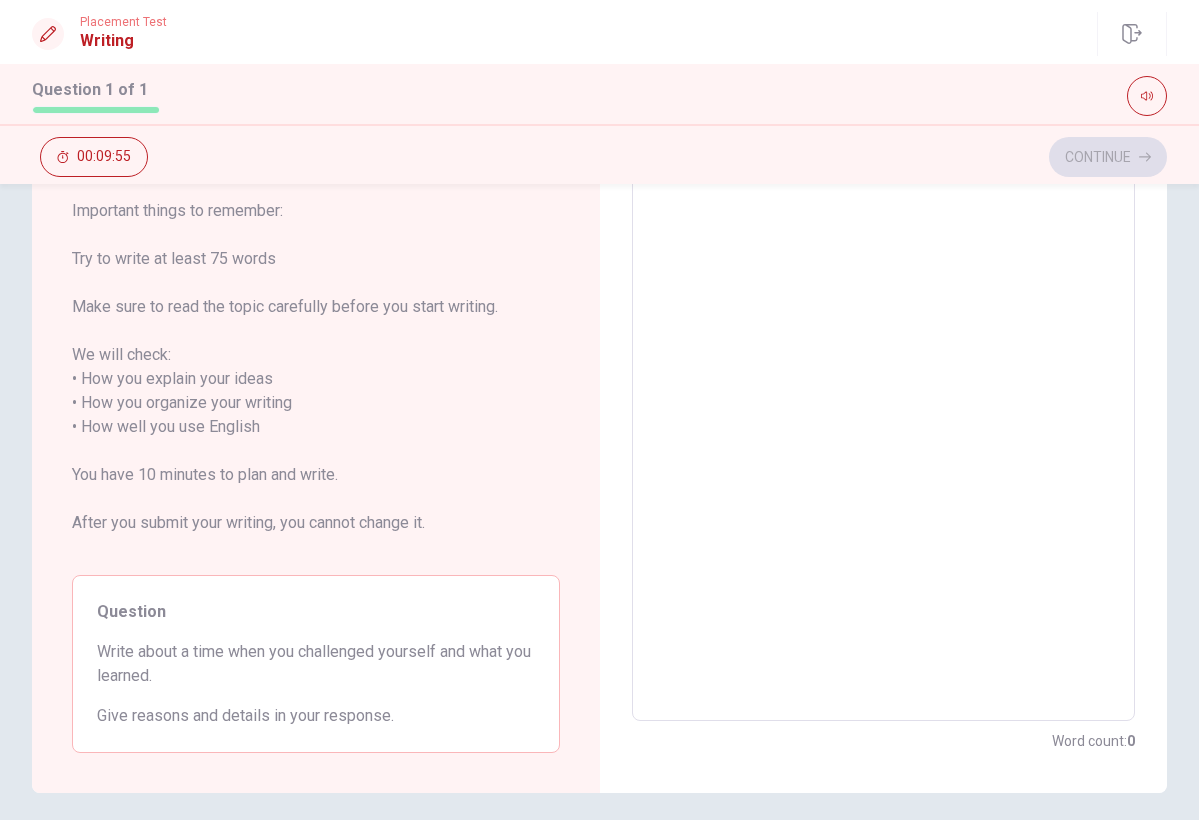 scroll, scrollTop: 160, scrollLeft: 0, axis: vertical 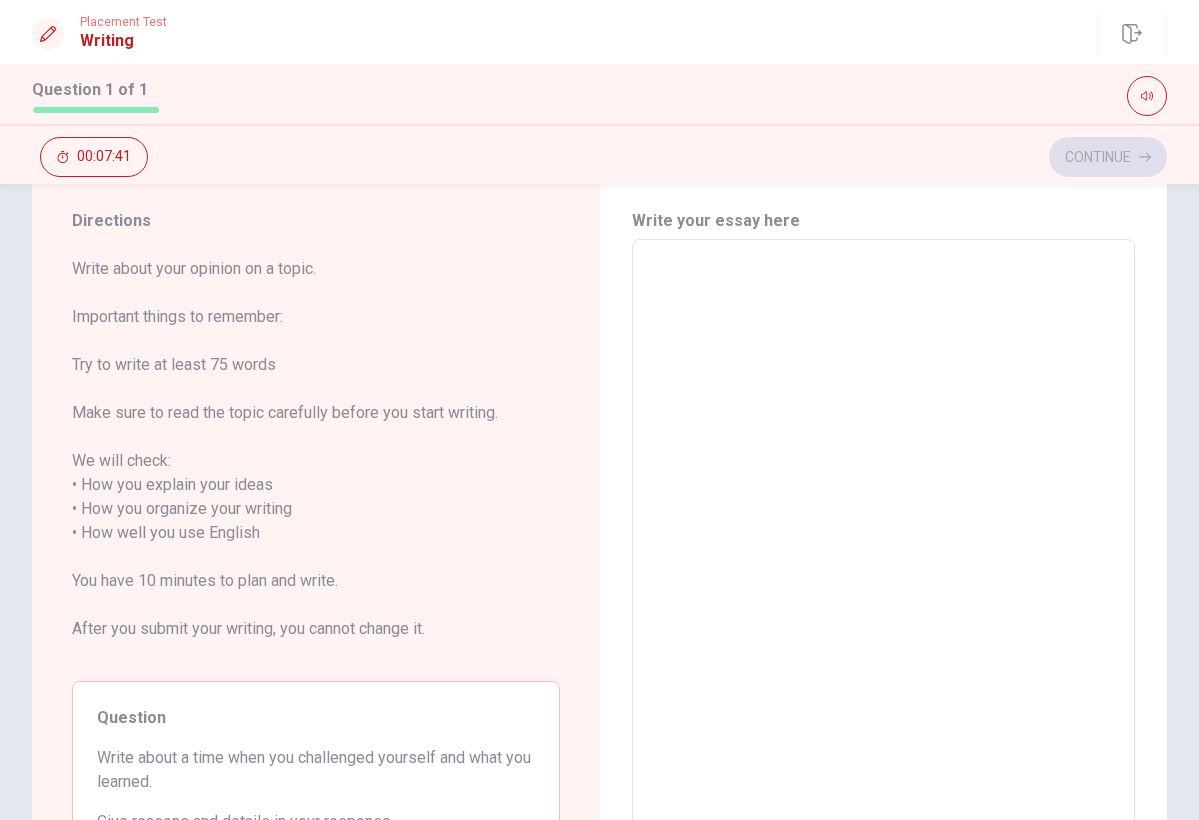 click at bounding box center [884, 533] 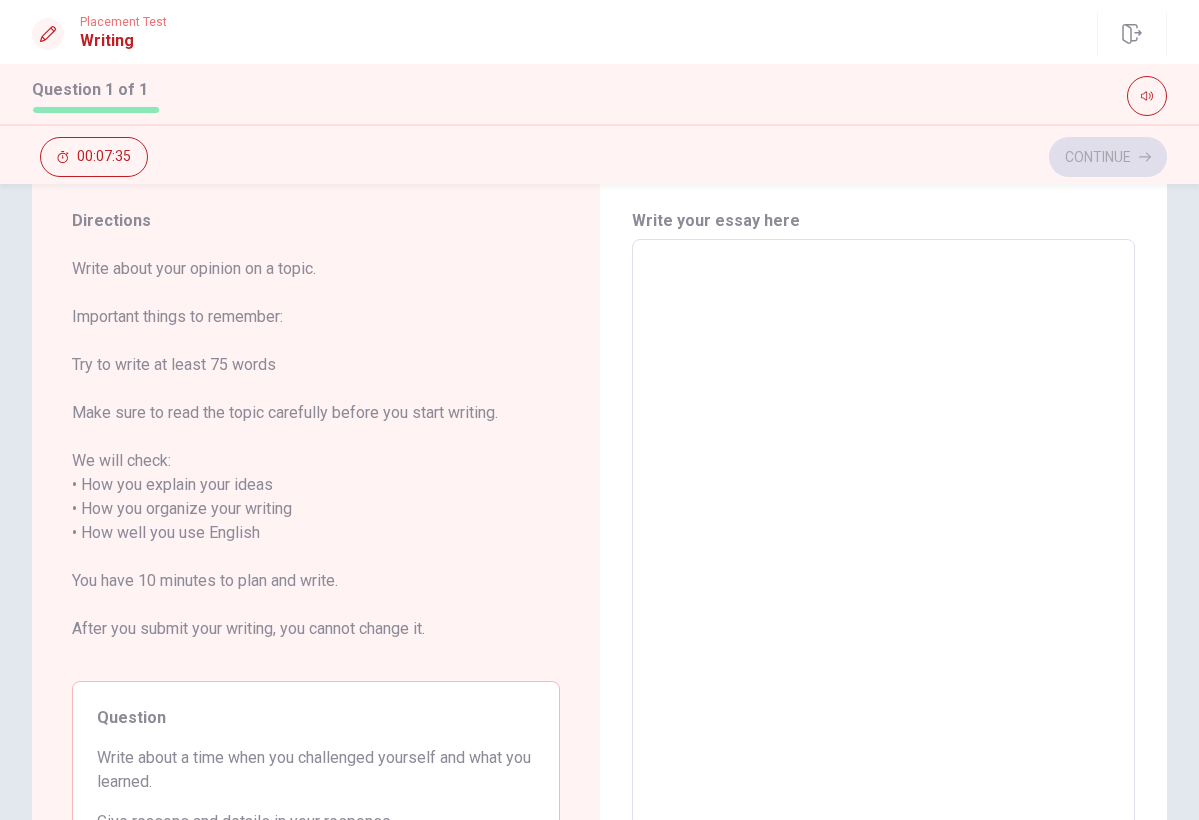 type on "w" 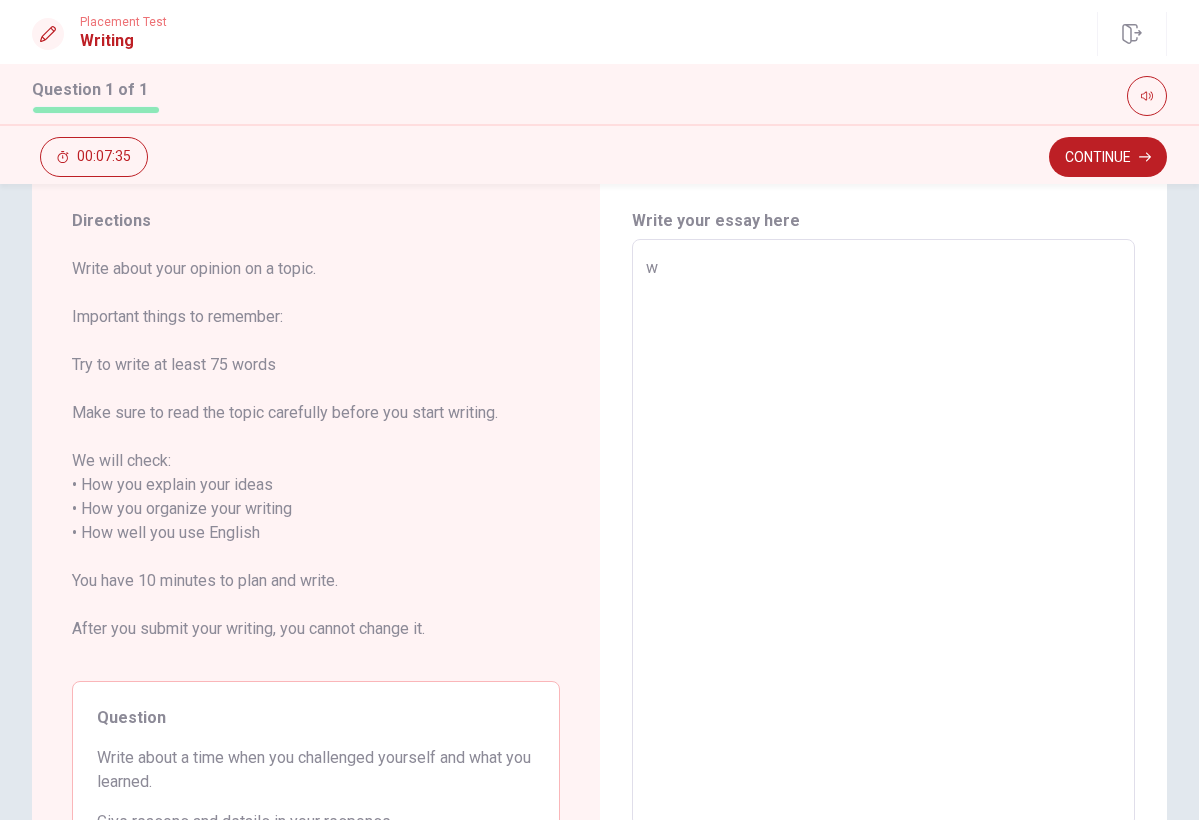 type on "x" 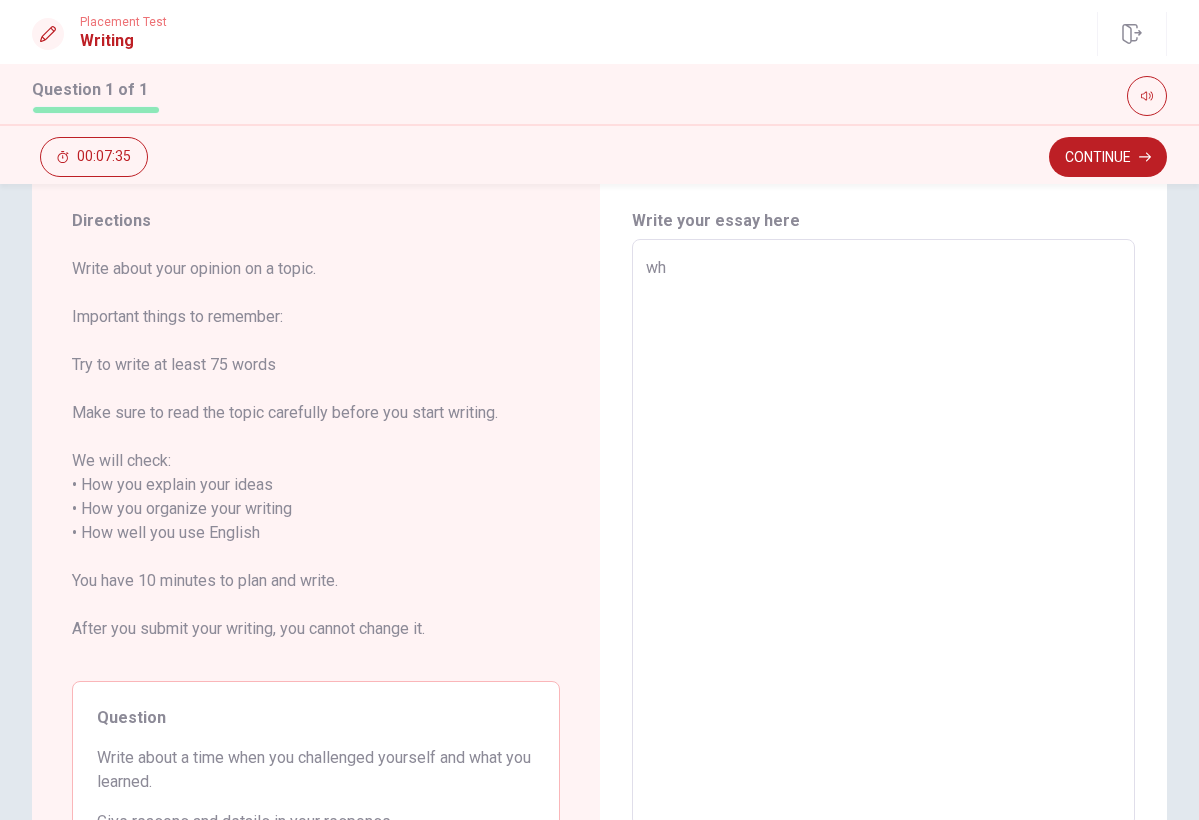 type on "x" 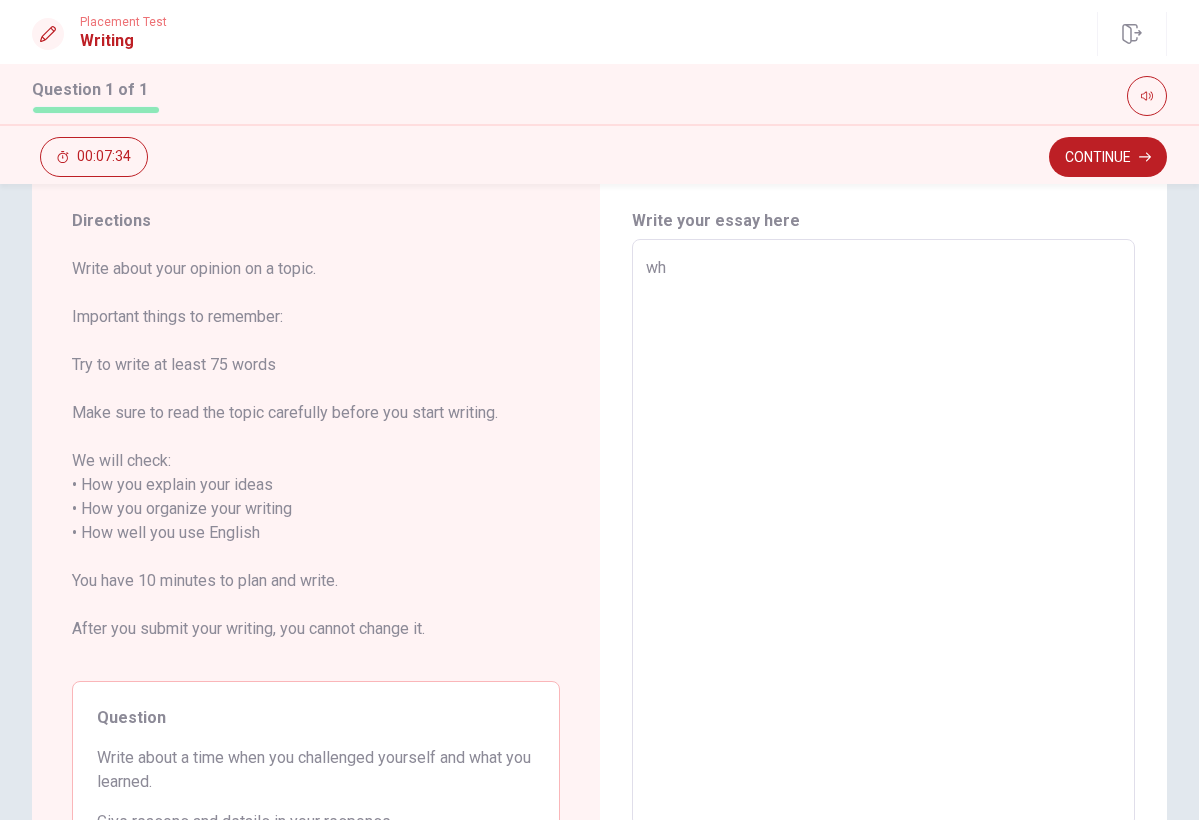 type on "whe" 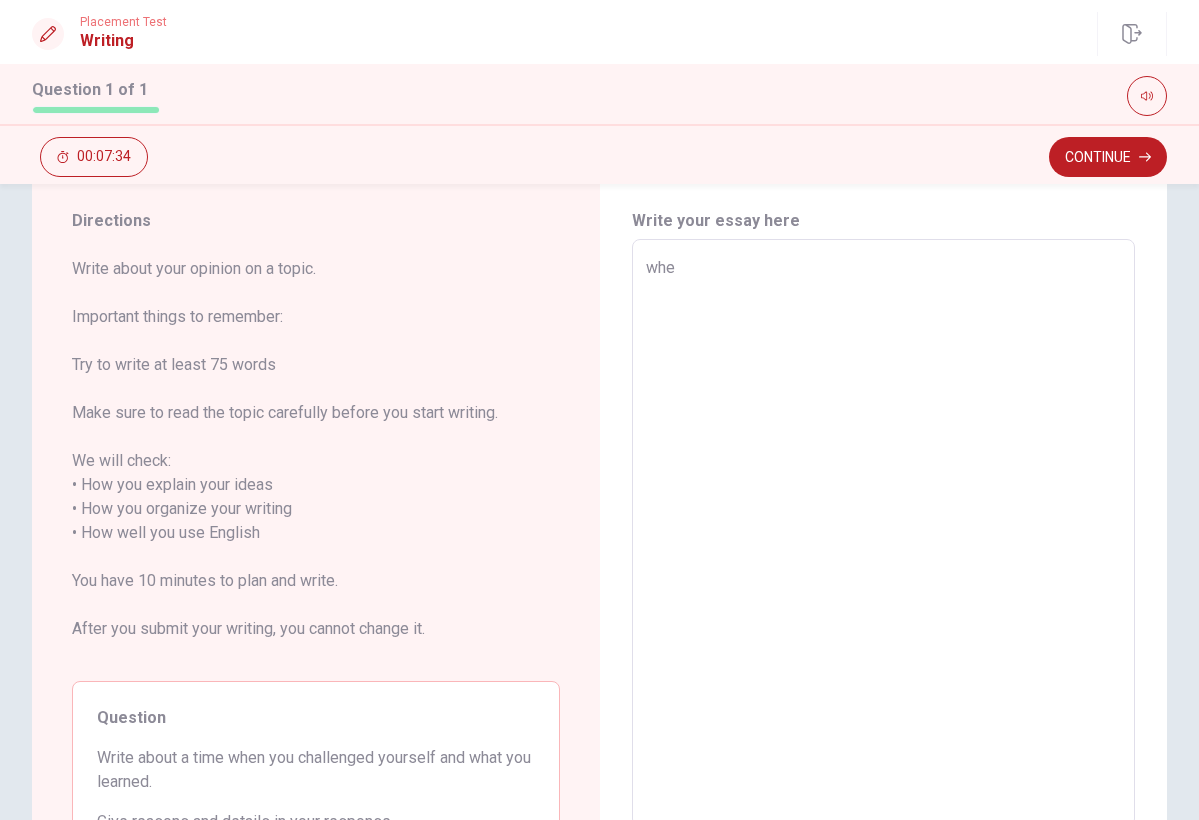 type on "x" 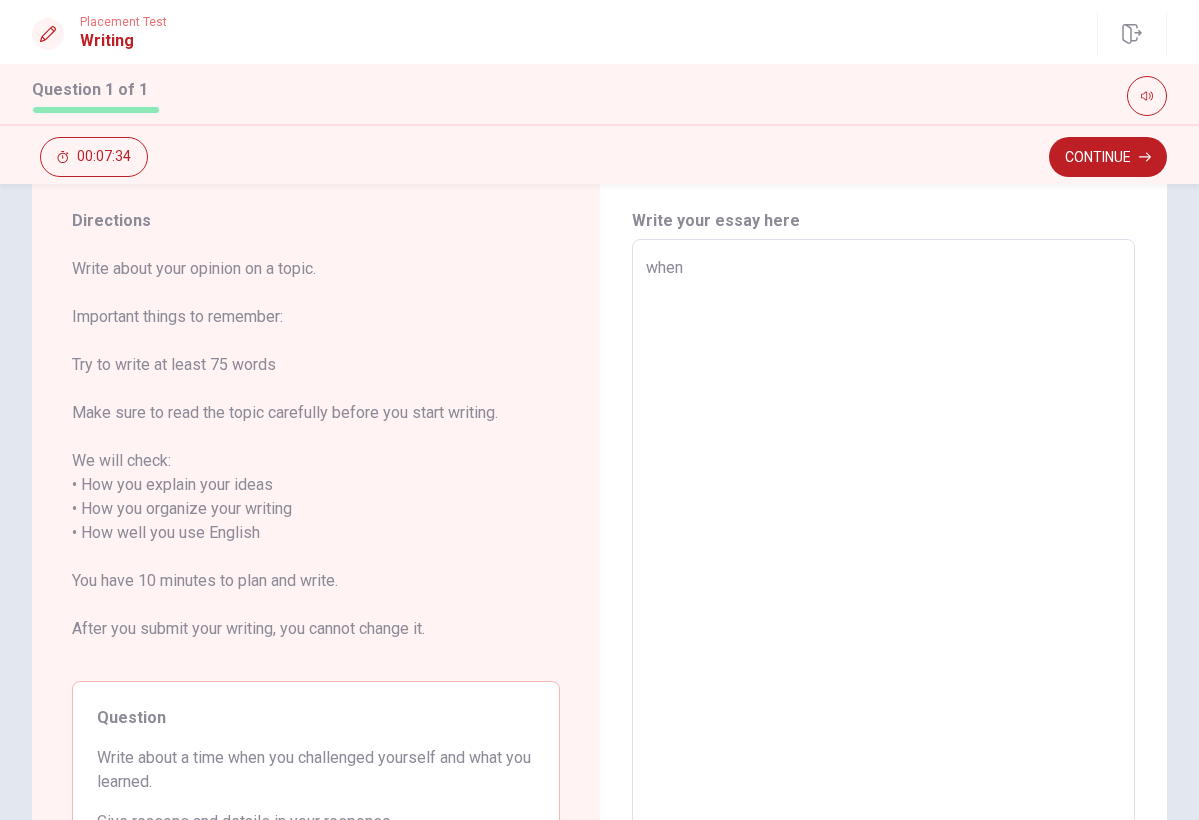 type on "x" 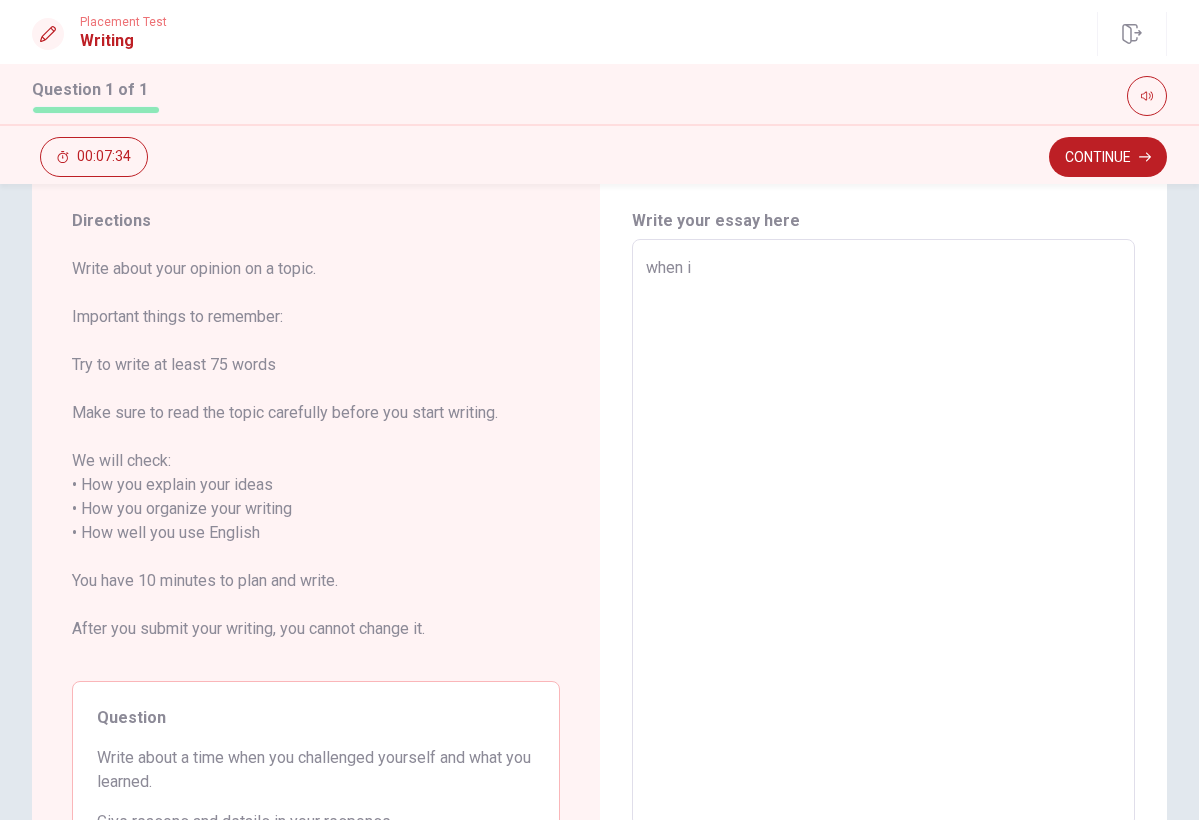 type on "x" 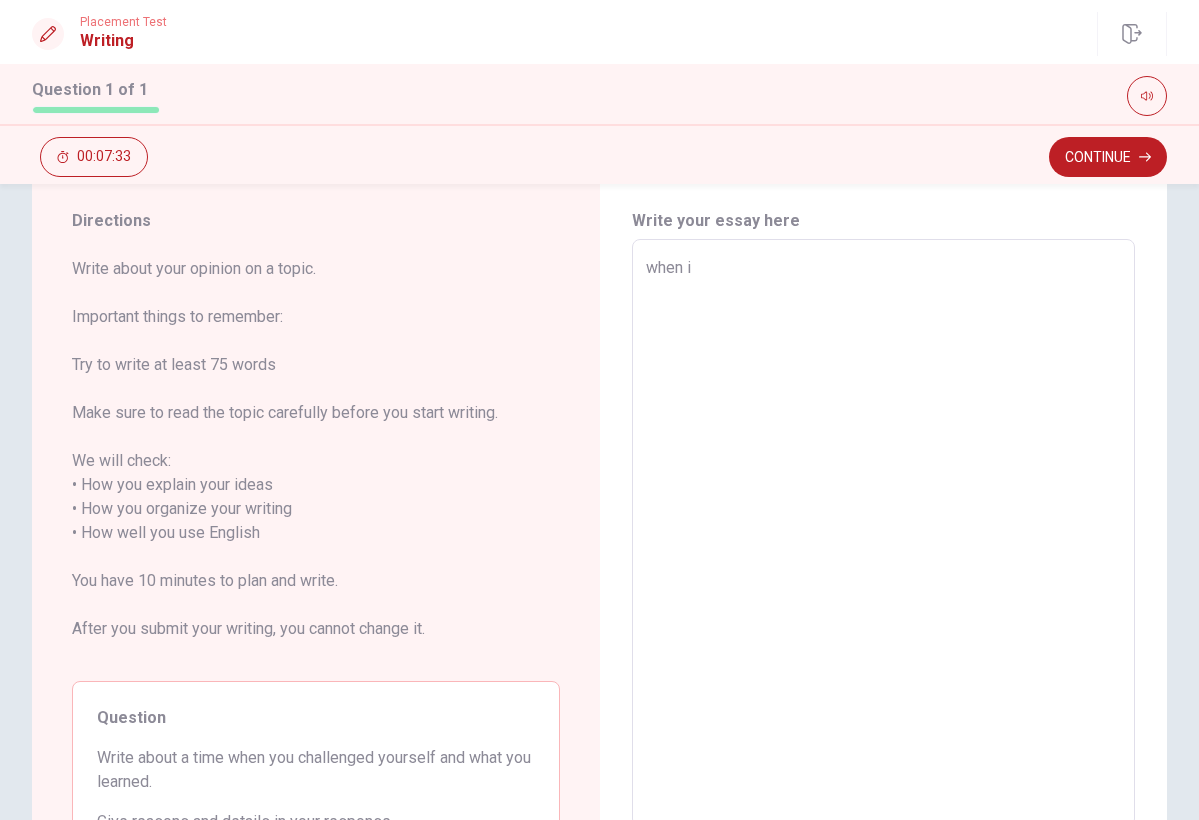 type on "when i" 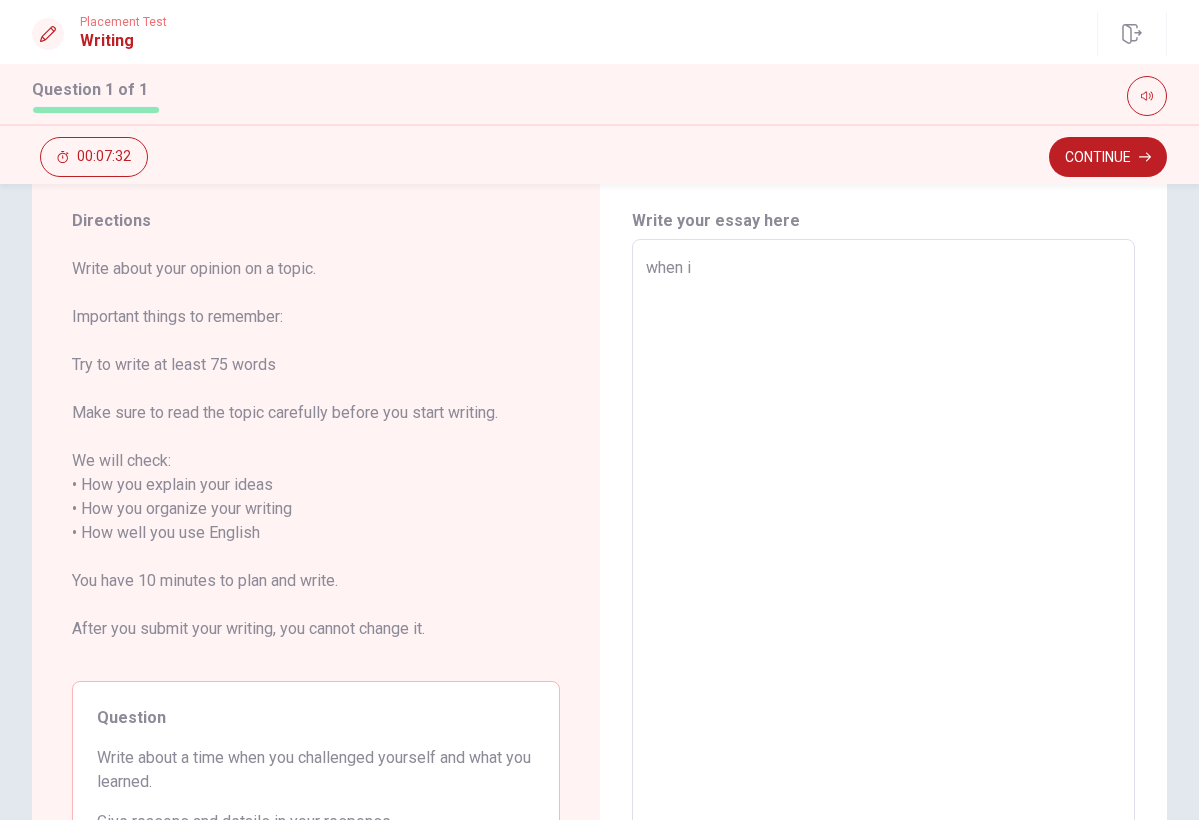type on "when i w" 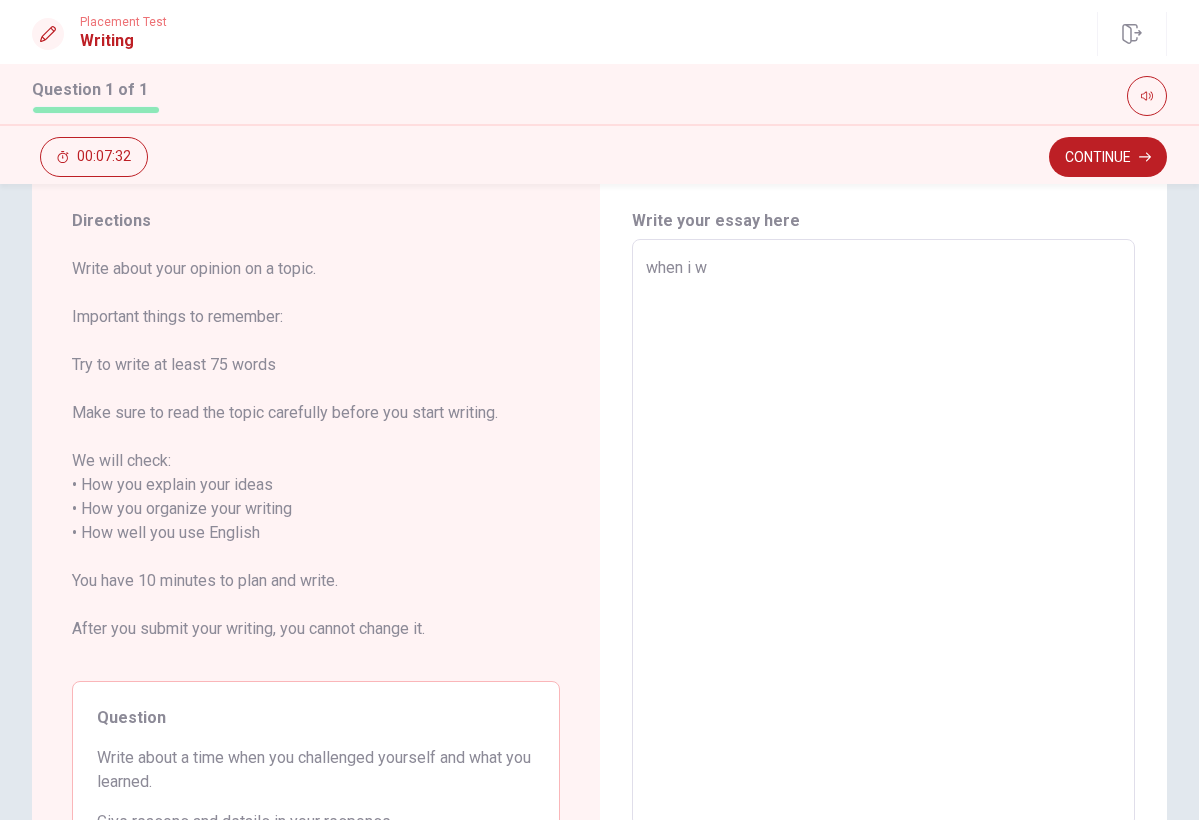 type on "x" 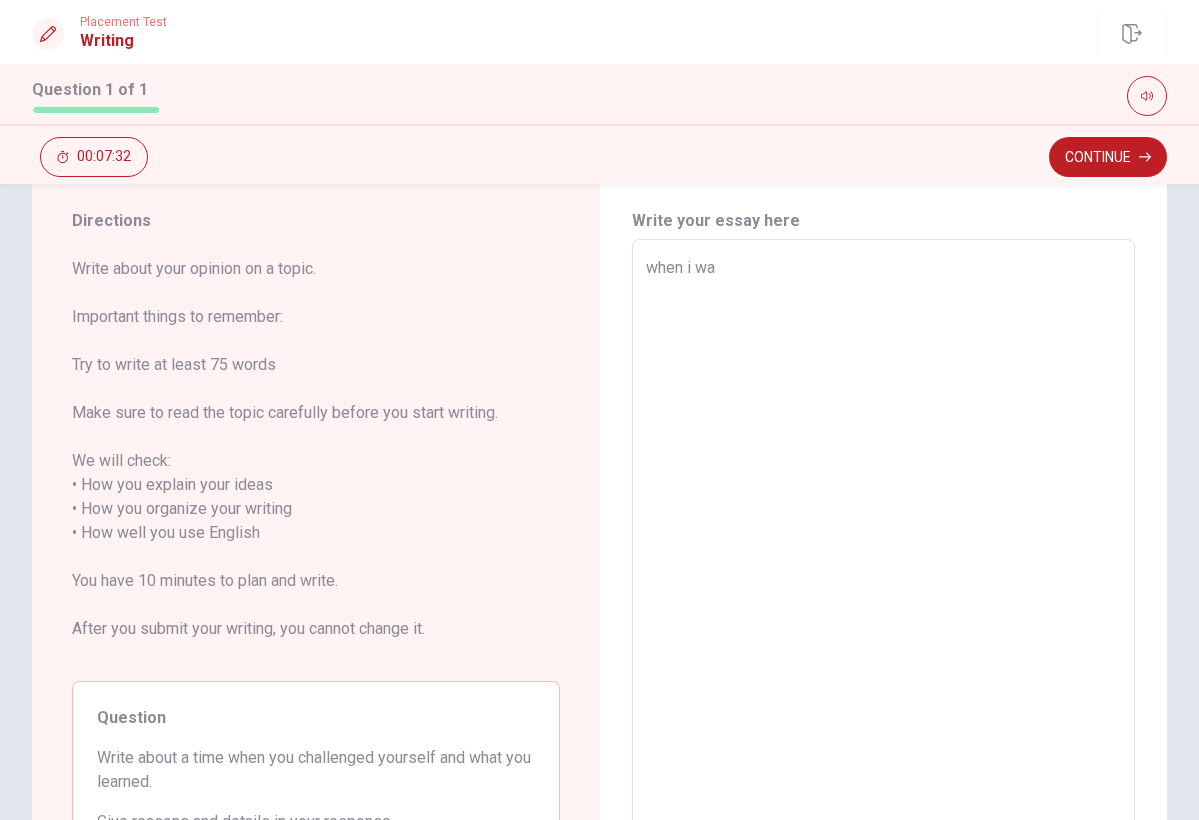 type on "x" 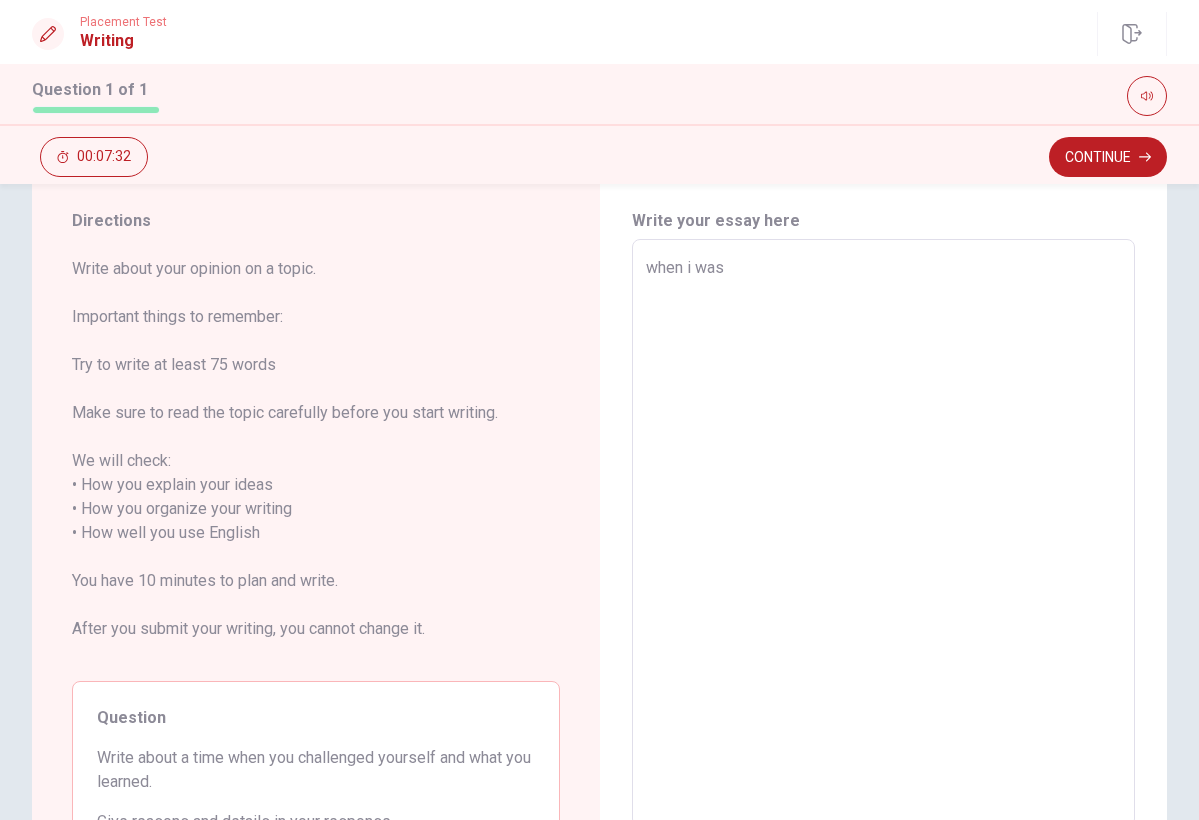 type on "x" 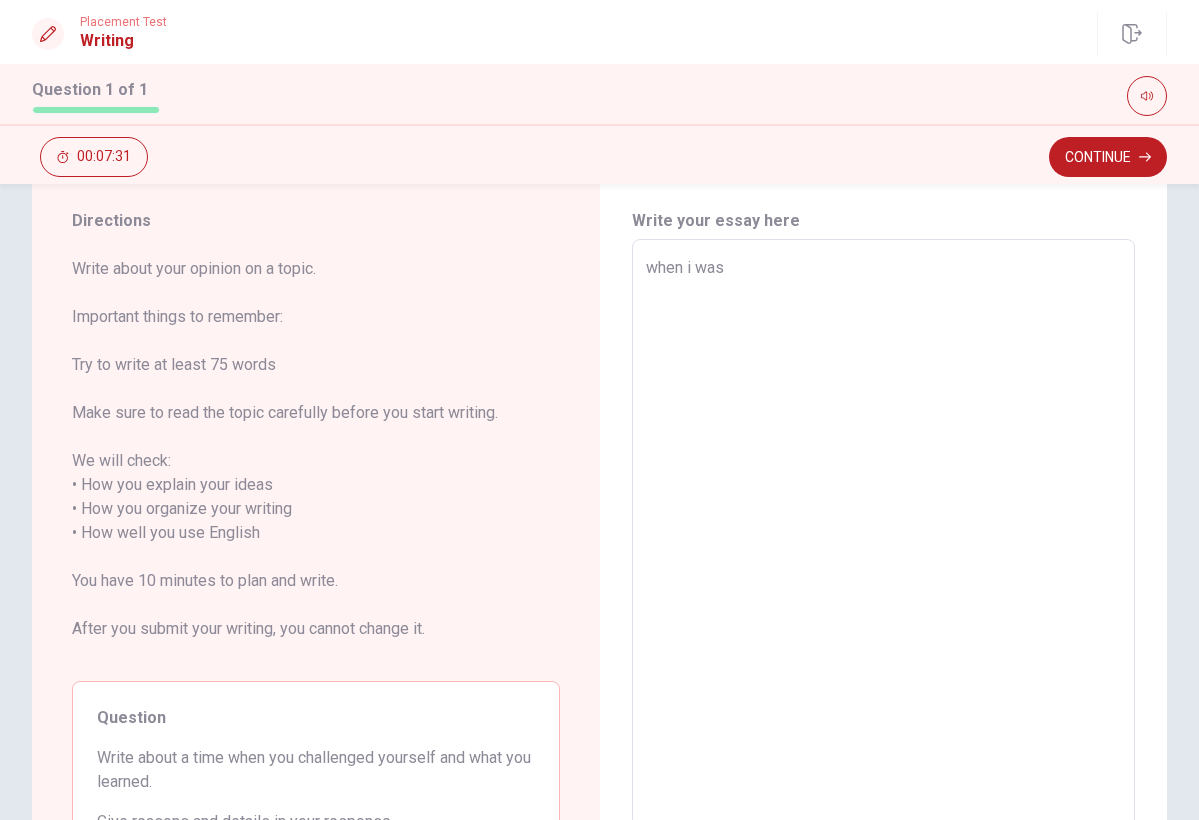 type on "when i was" 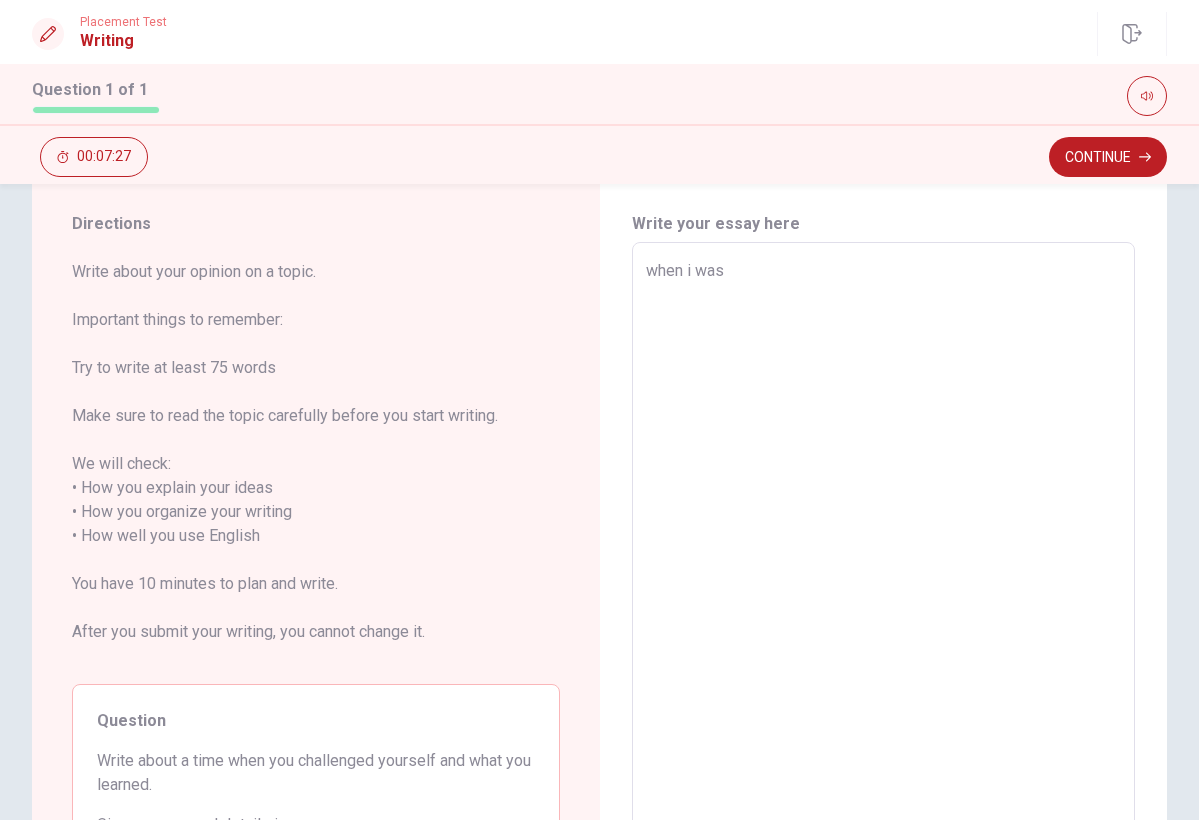 scroll, scrollTop: 56, scrollLeft: 0, axis: vertical 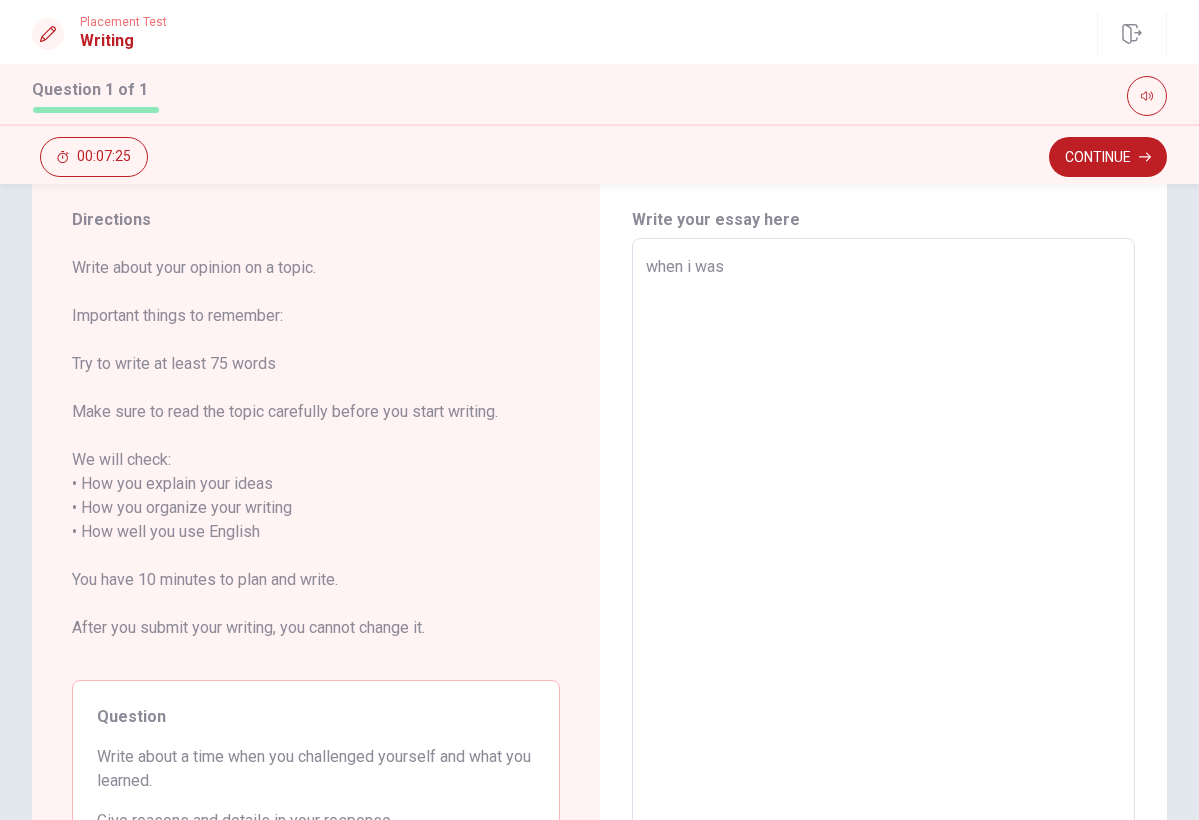 type on "x" 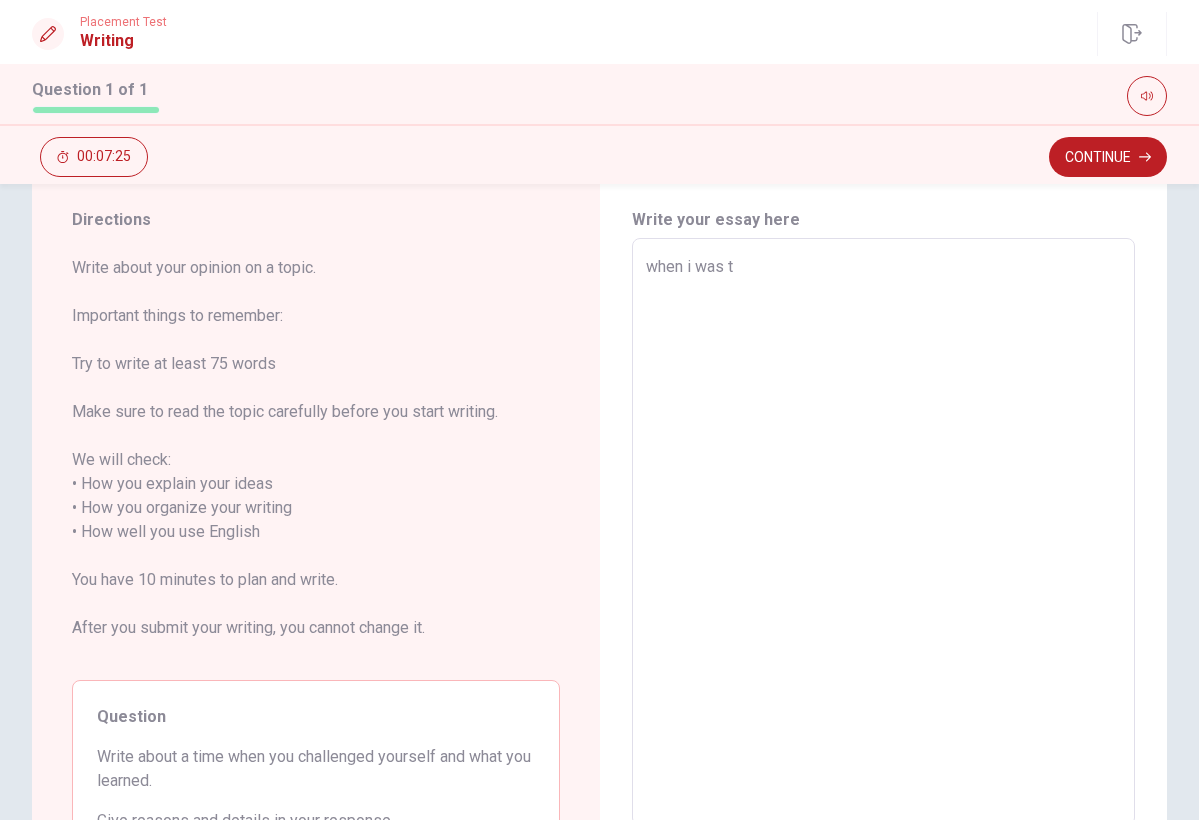 type on "x" 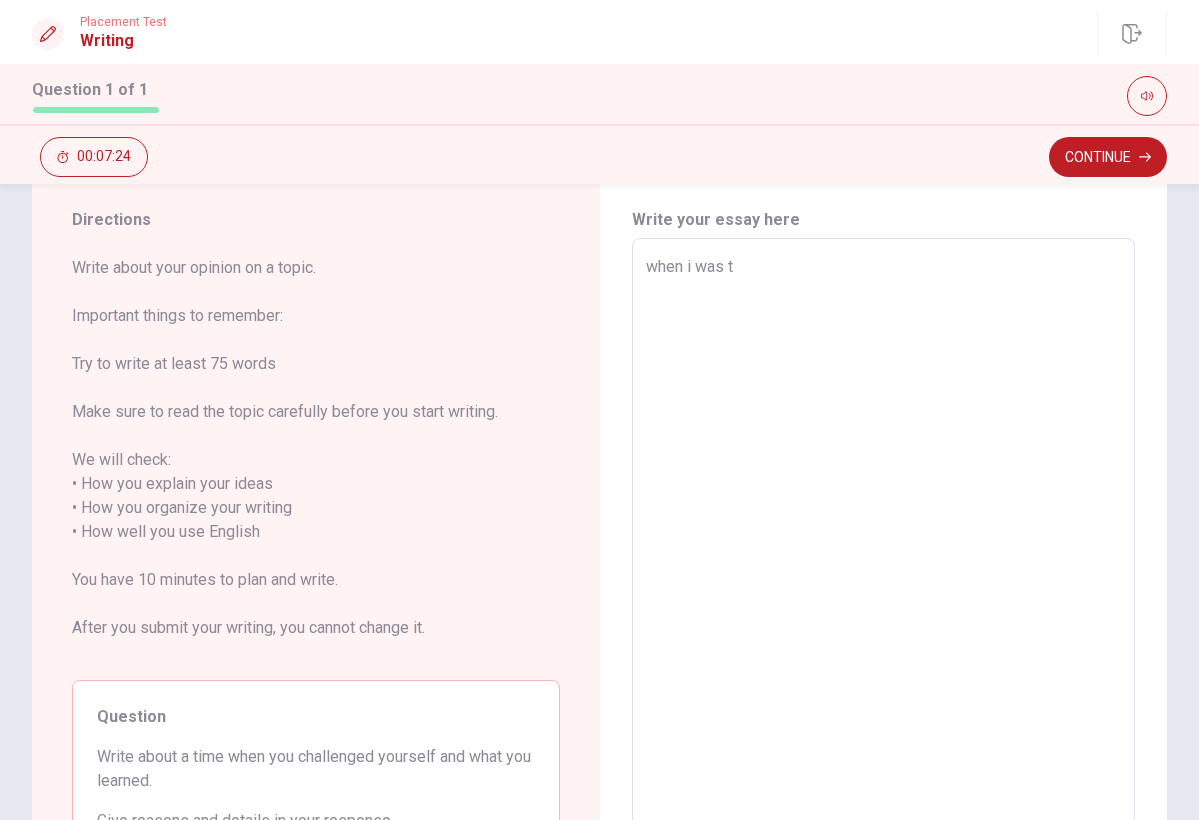 type on "when i was to" 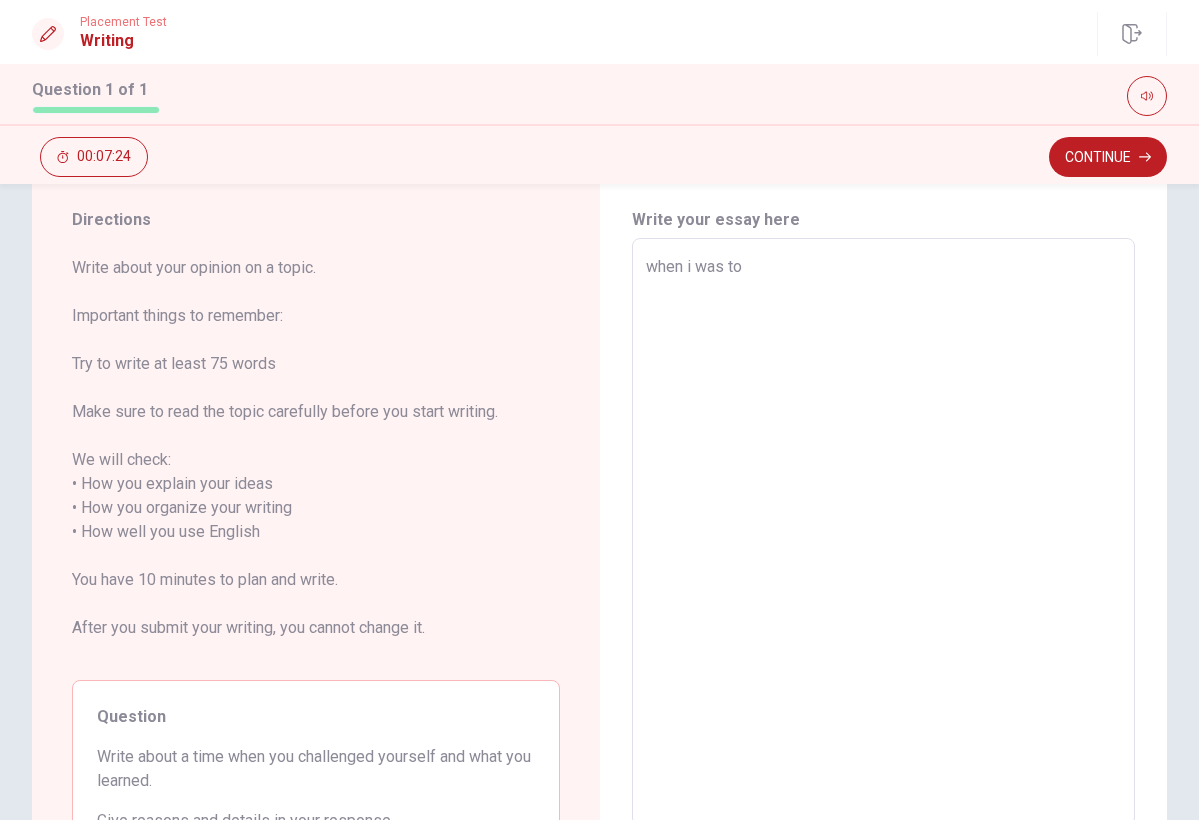 type on "x" 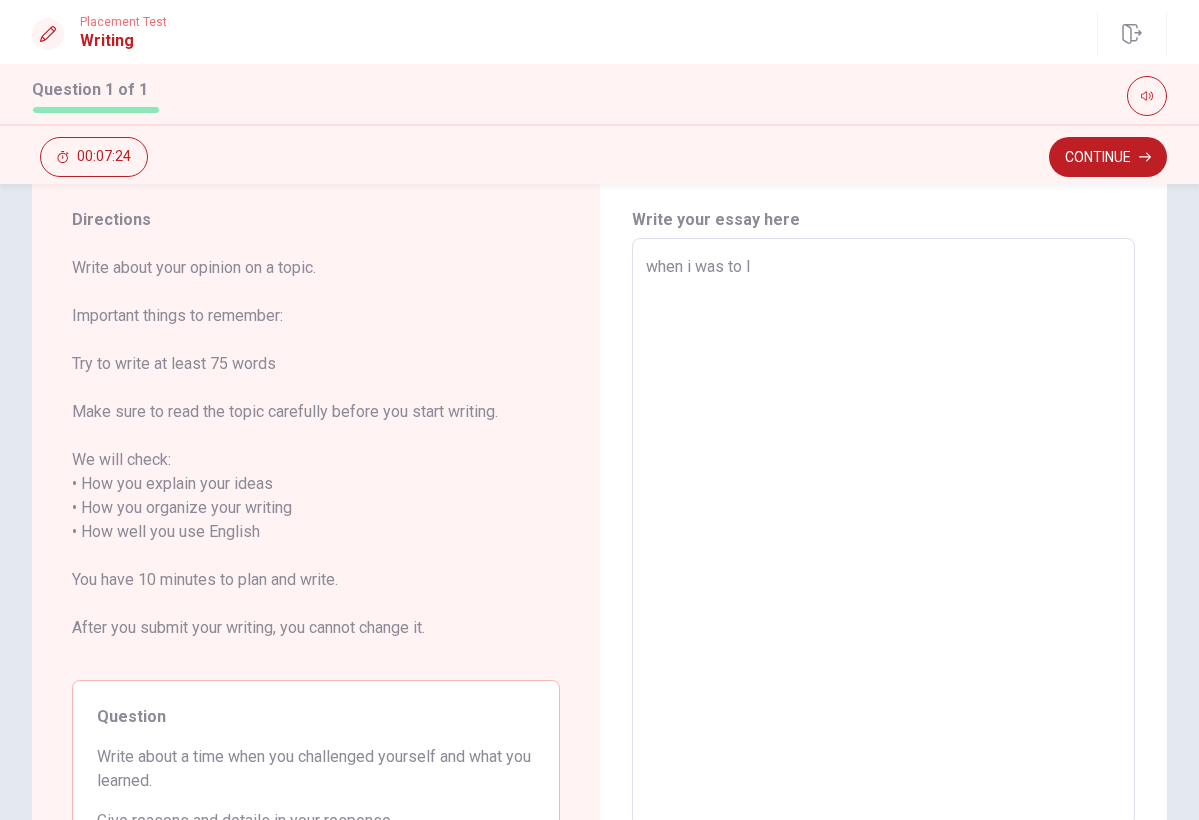 type on "x" 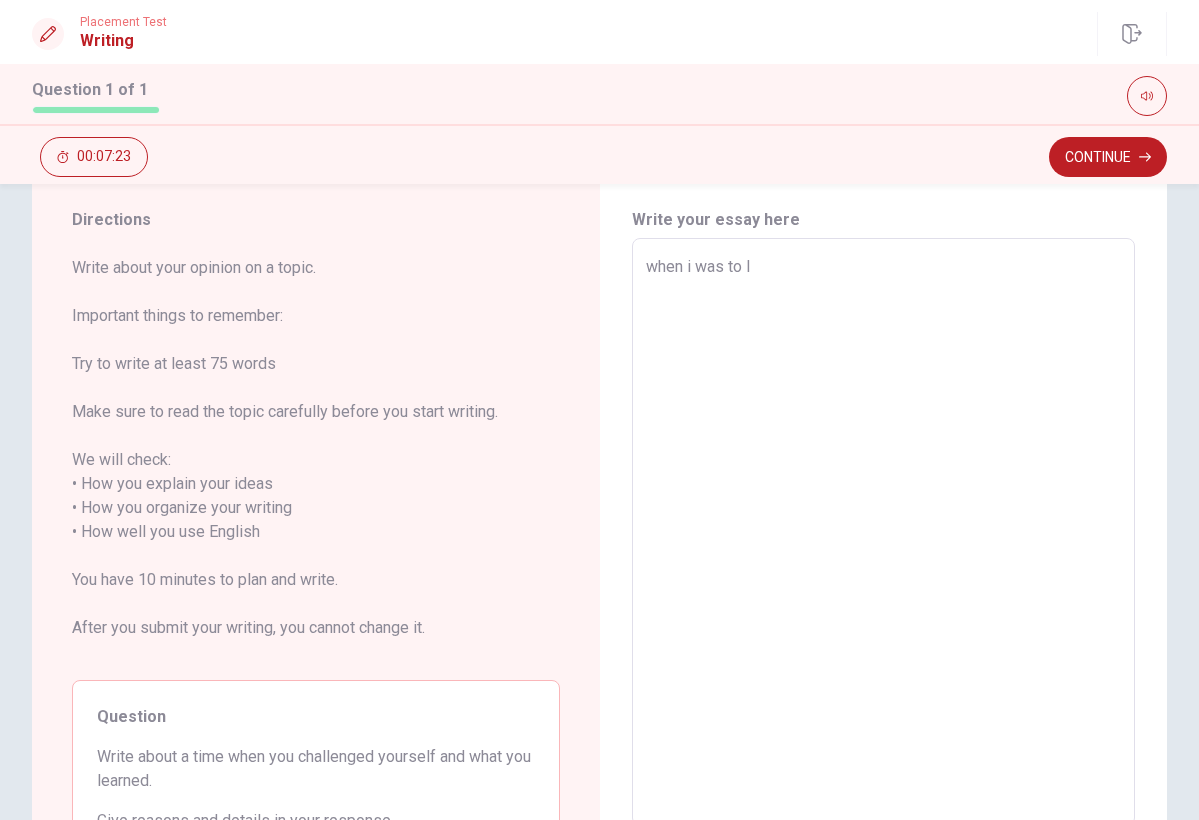 type on "when i was to le" 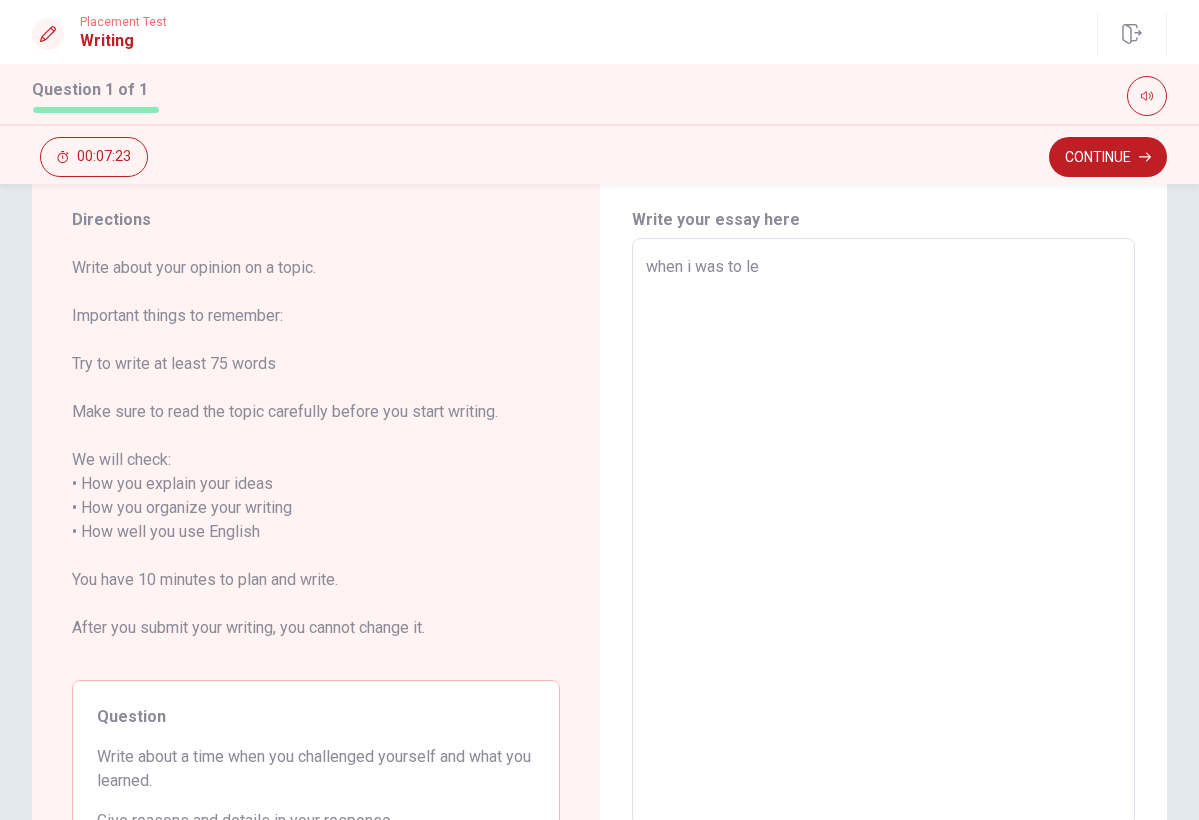 type on "x" 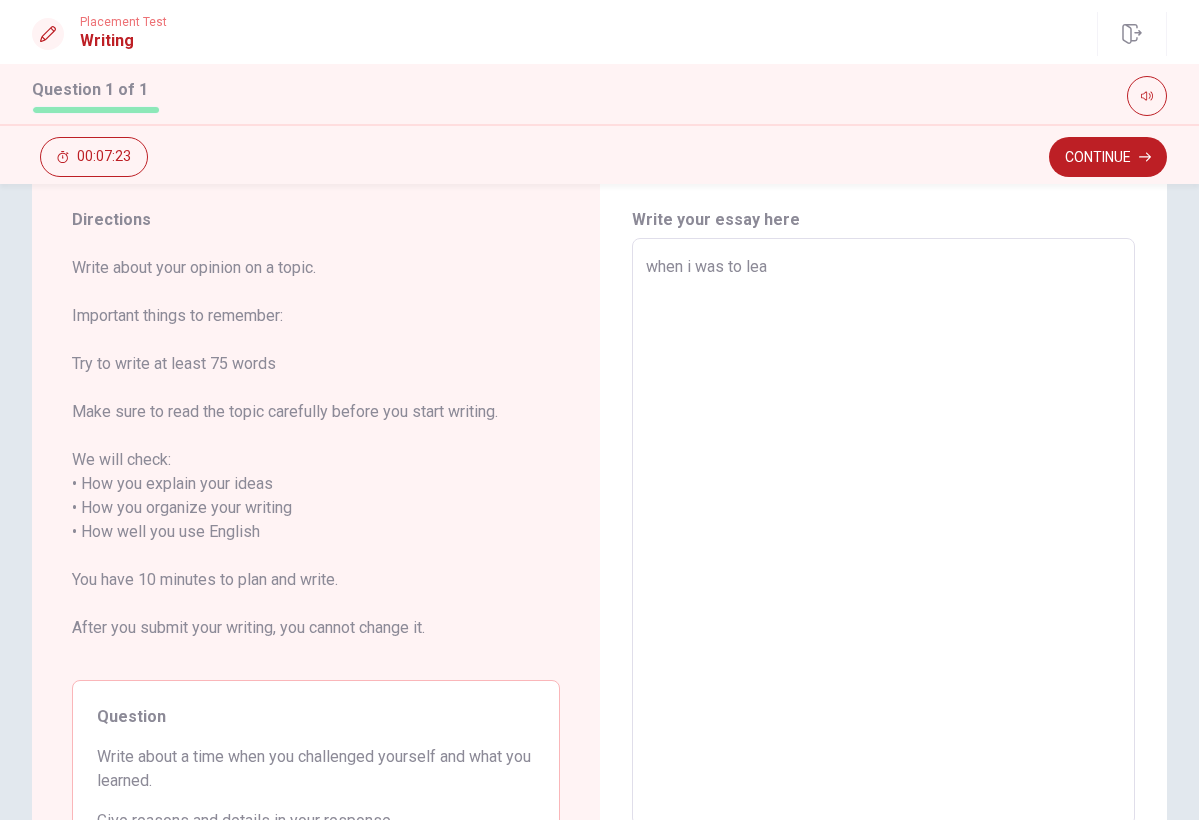type on "x" 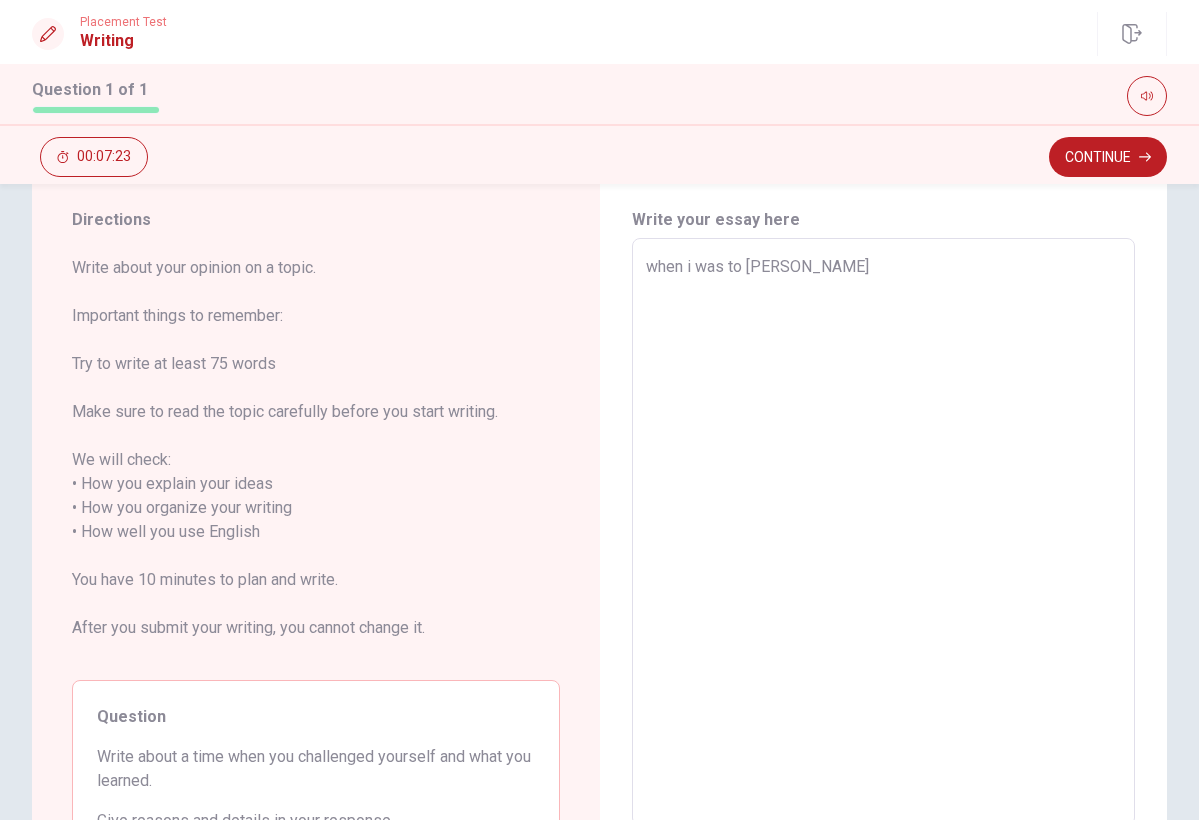 type on "x" 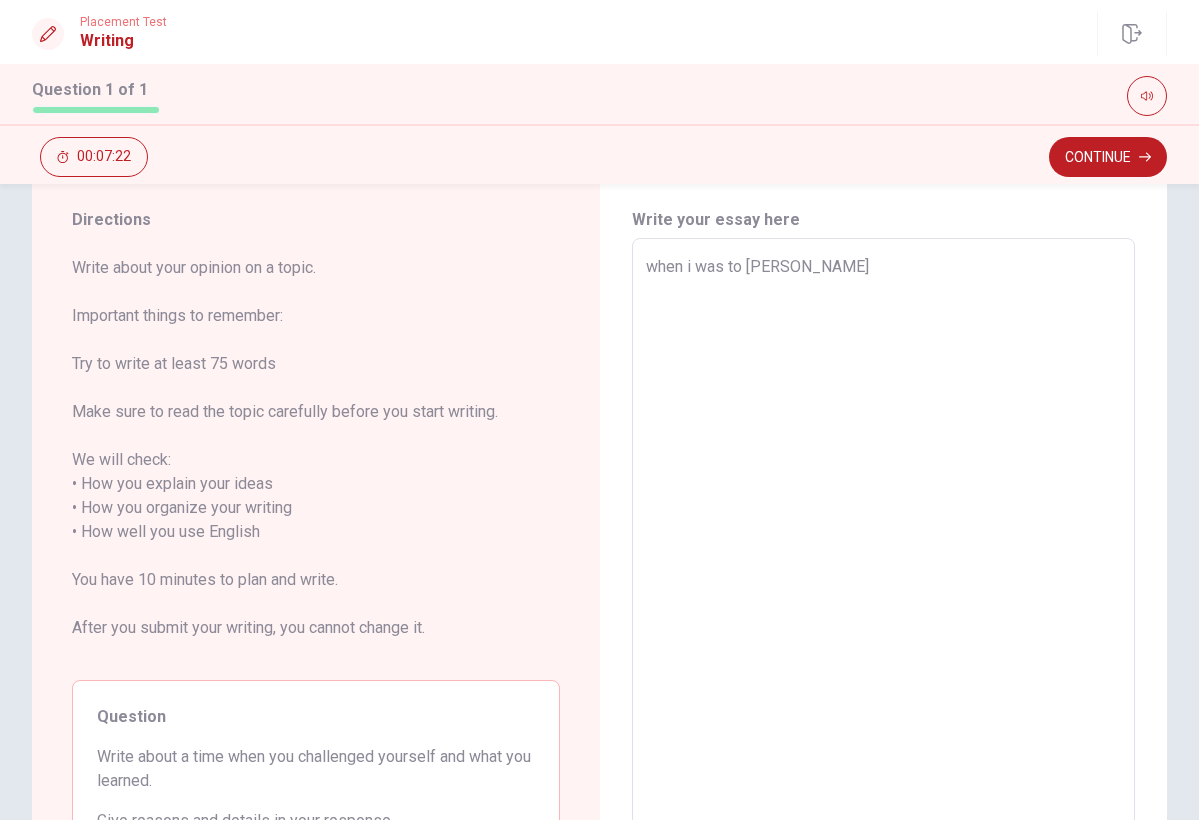 type on "when i was to learn" 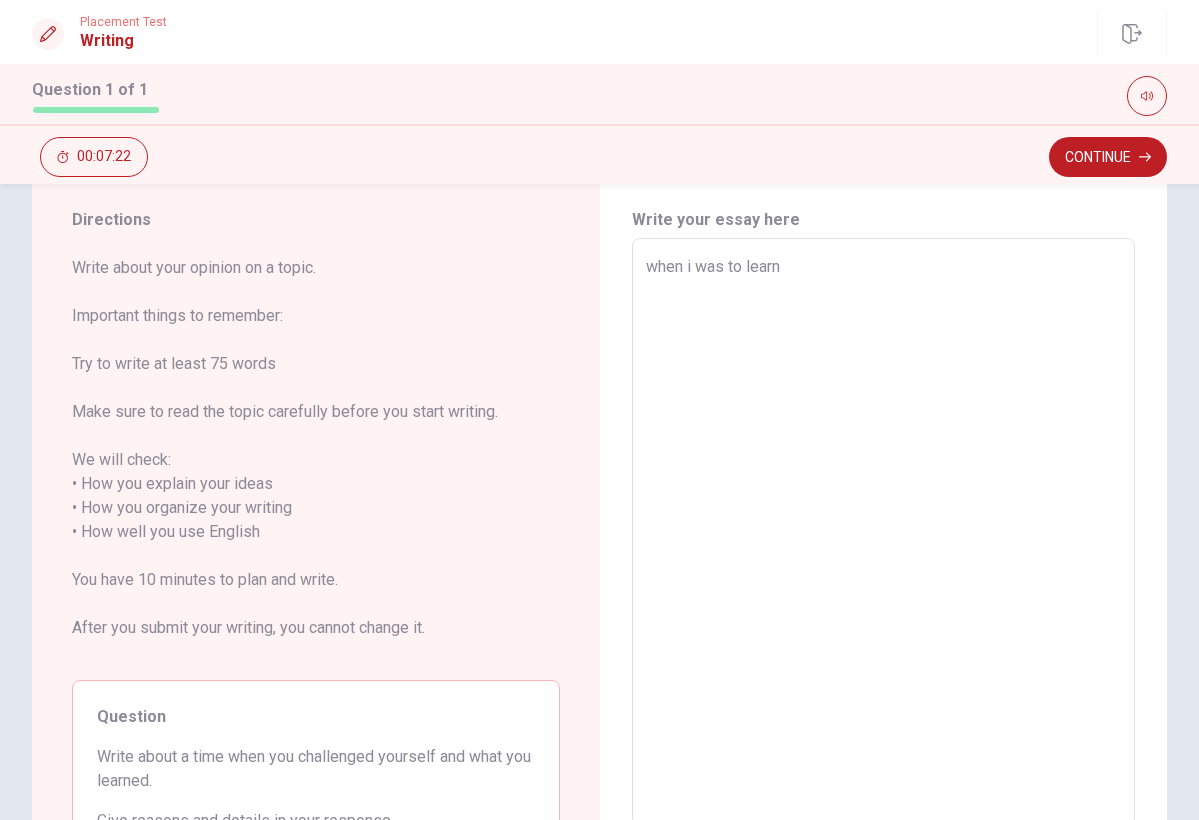 type on "x" 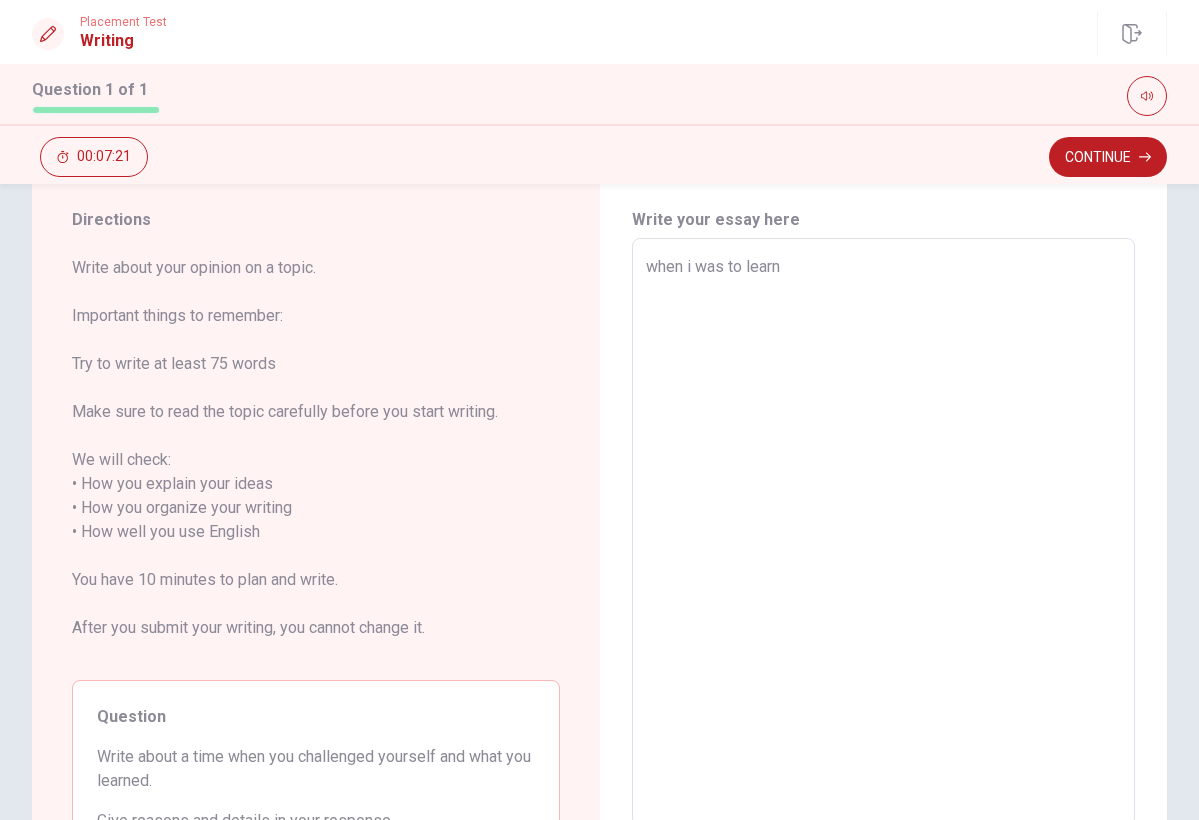 type on "x" 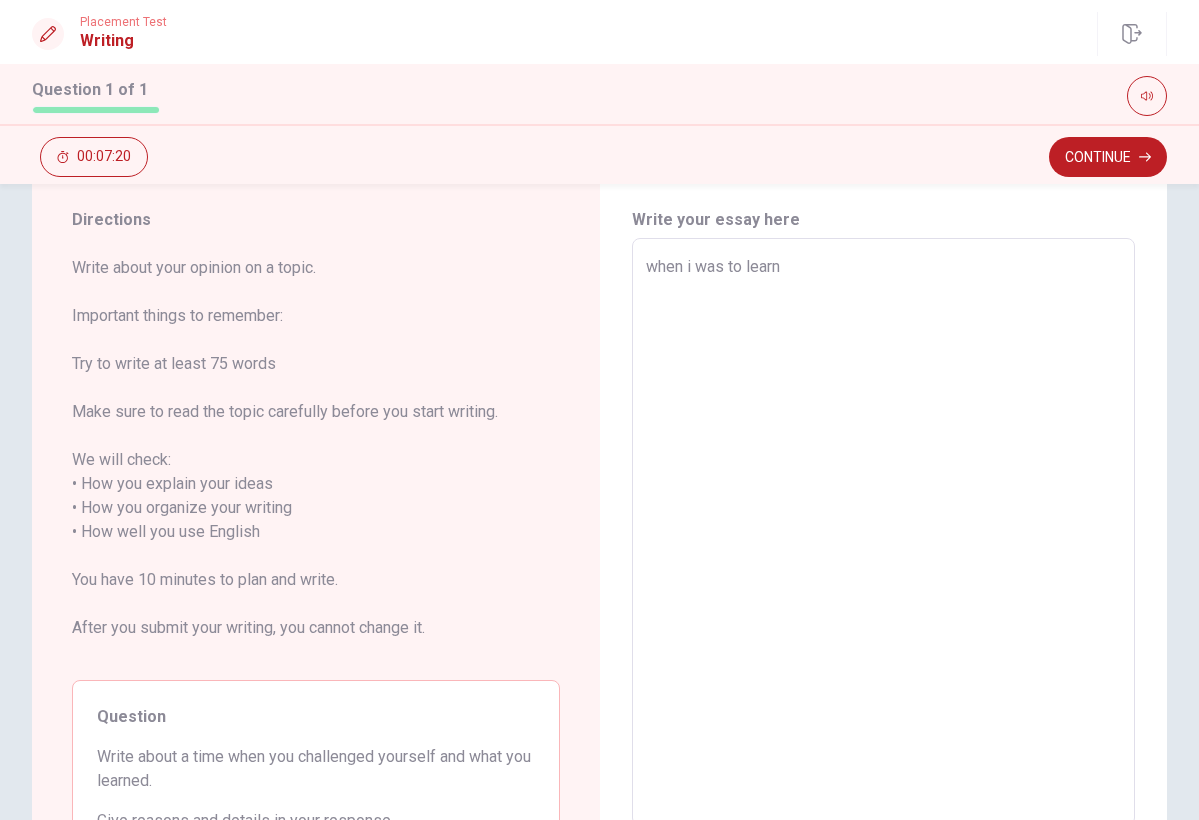 type on "when i was to learn t" 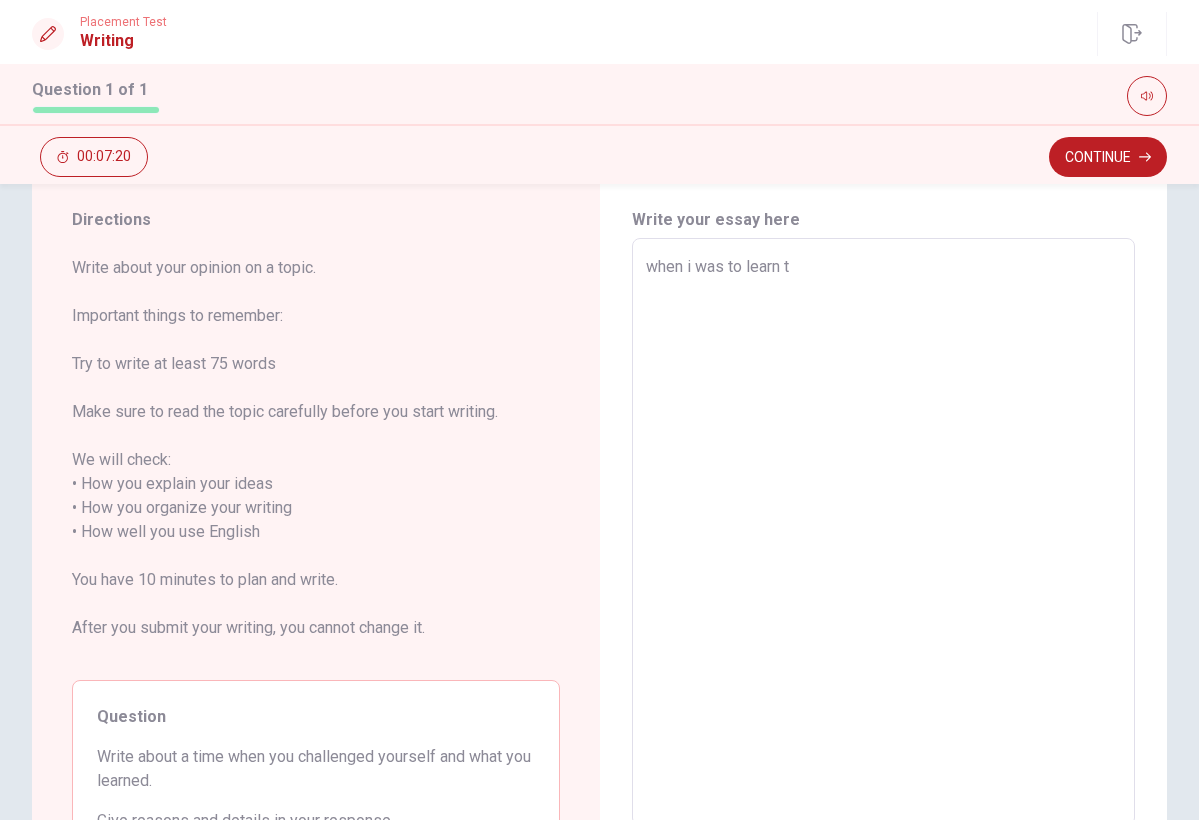 type on "x" 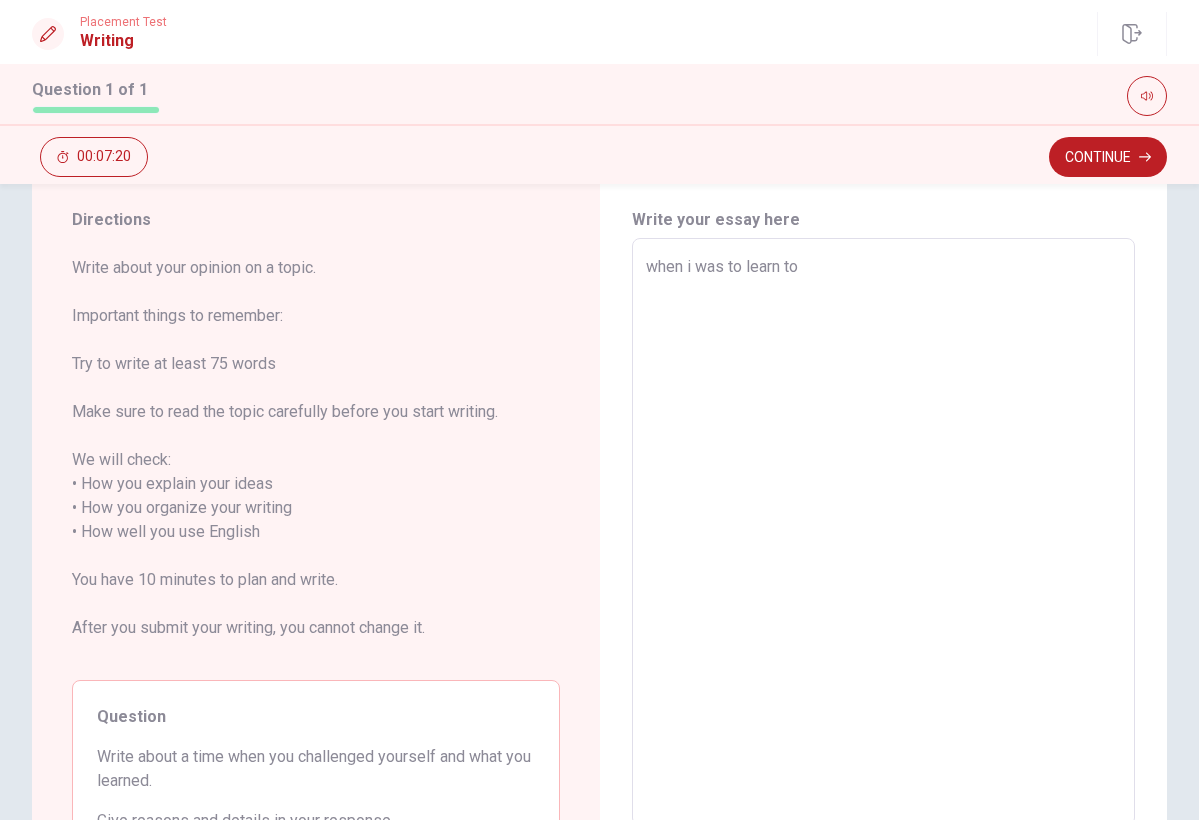 type on "x" 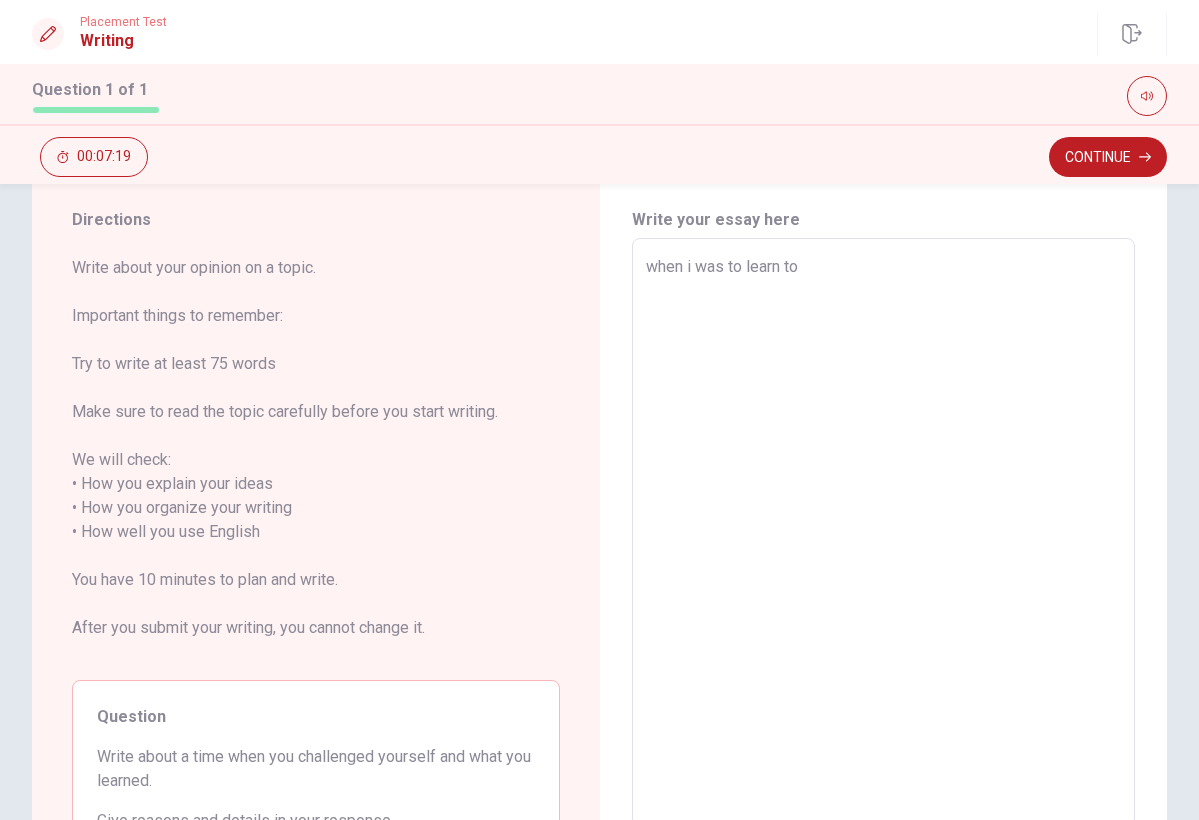 type on "when i was to learn to" 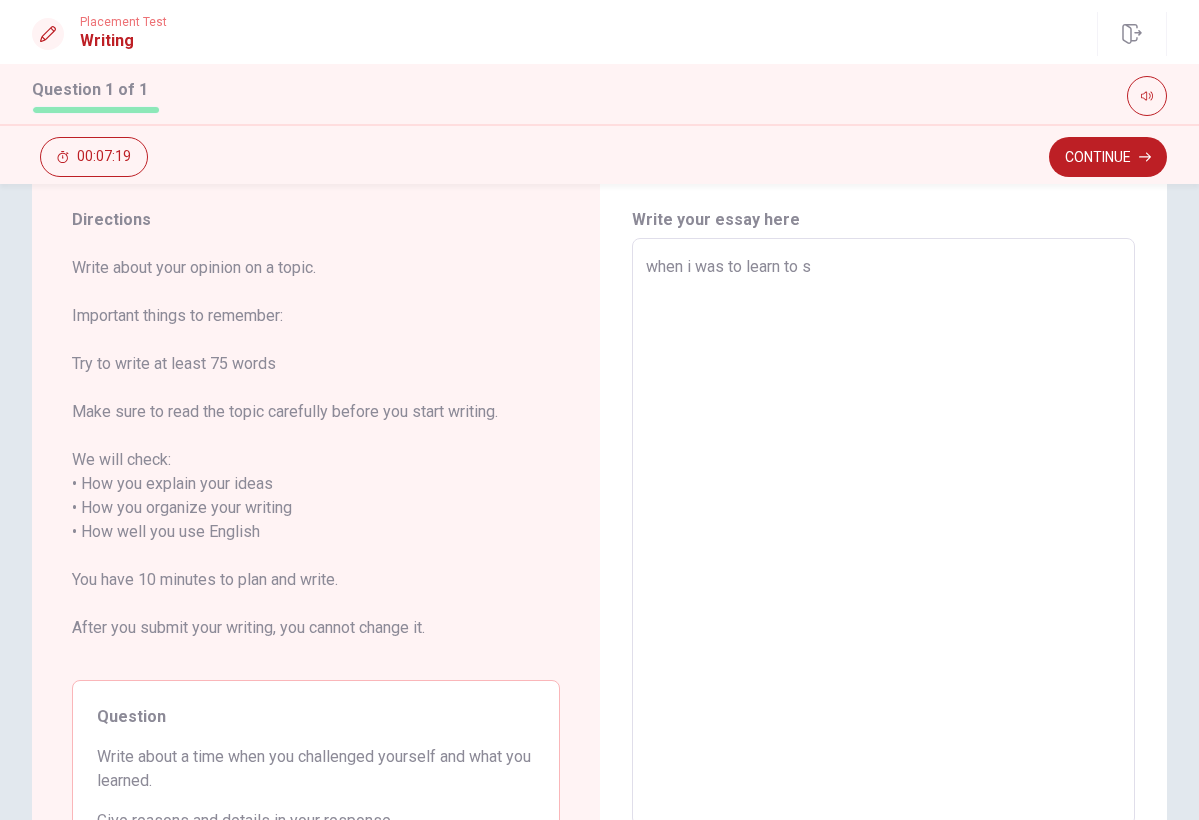type on "x" 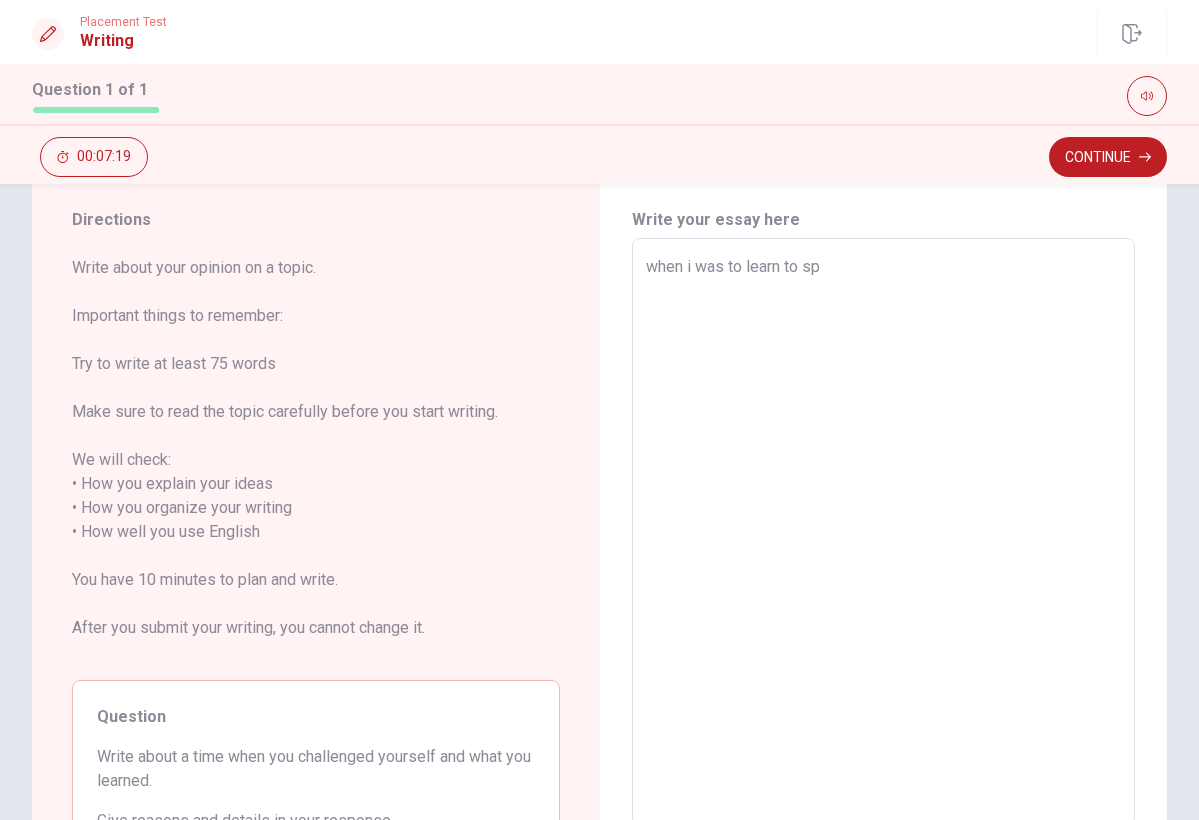 type on "x" 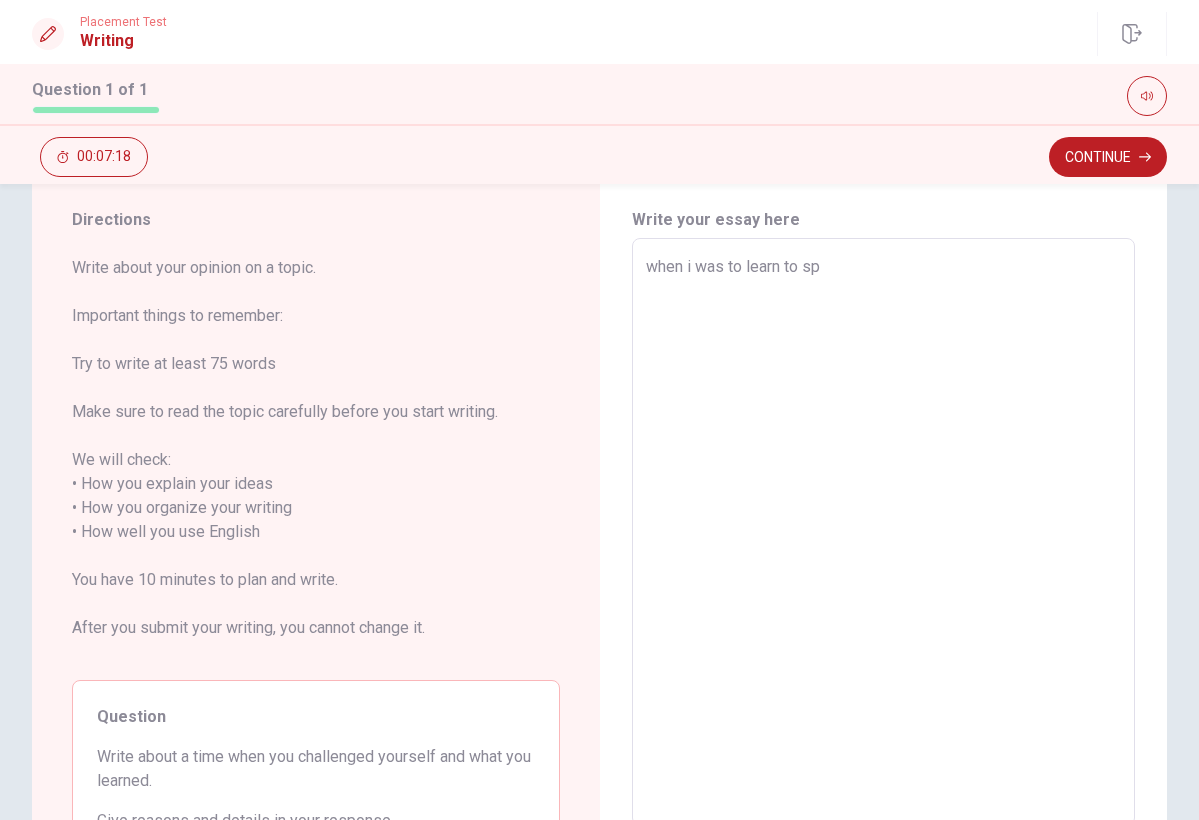 type on "when i was to learn to spe" 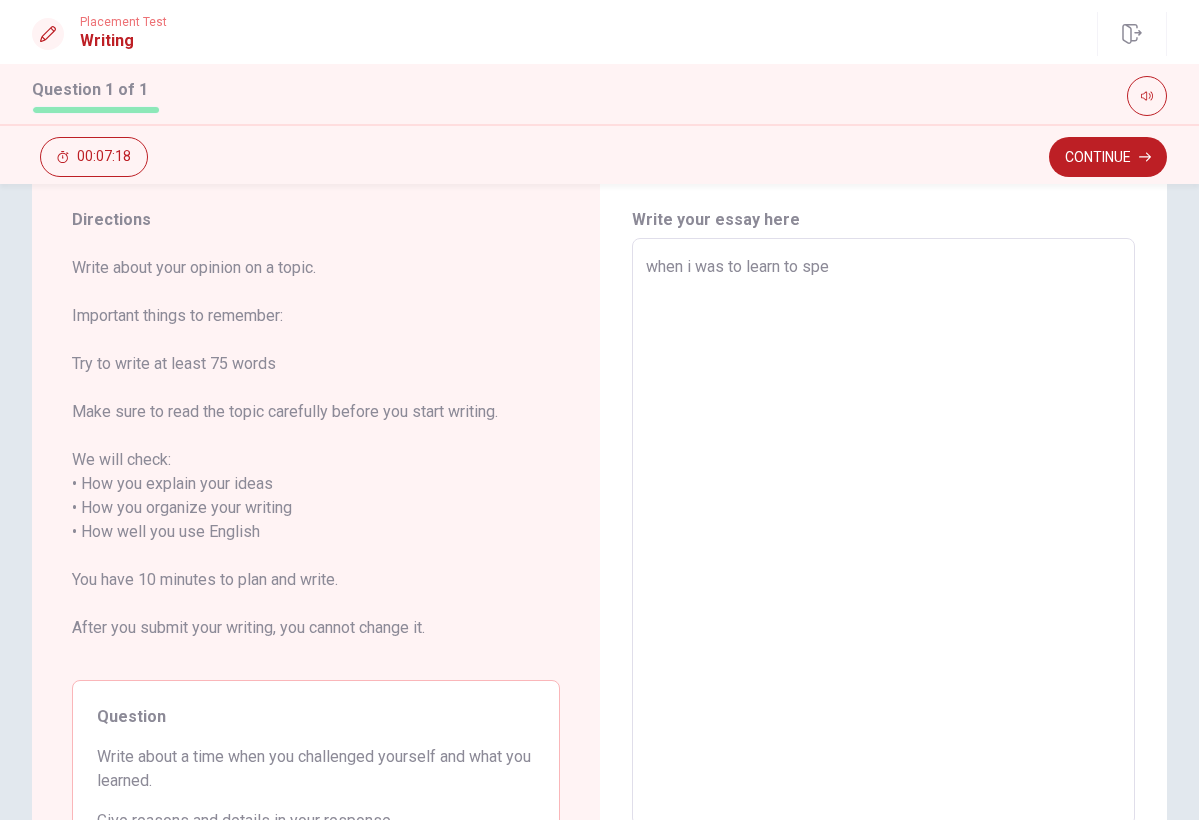 type on "x" 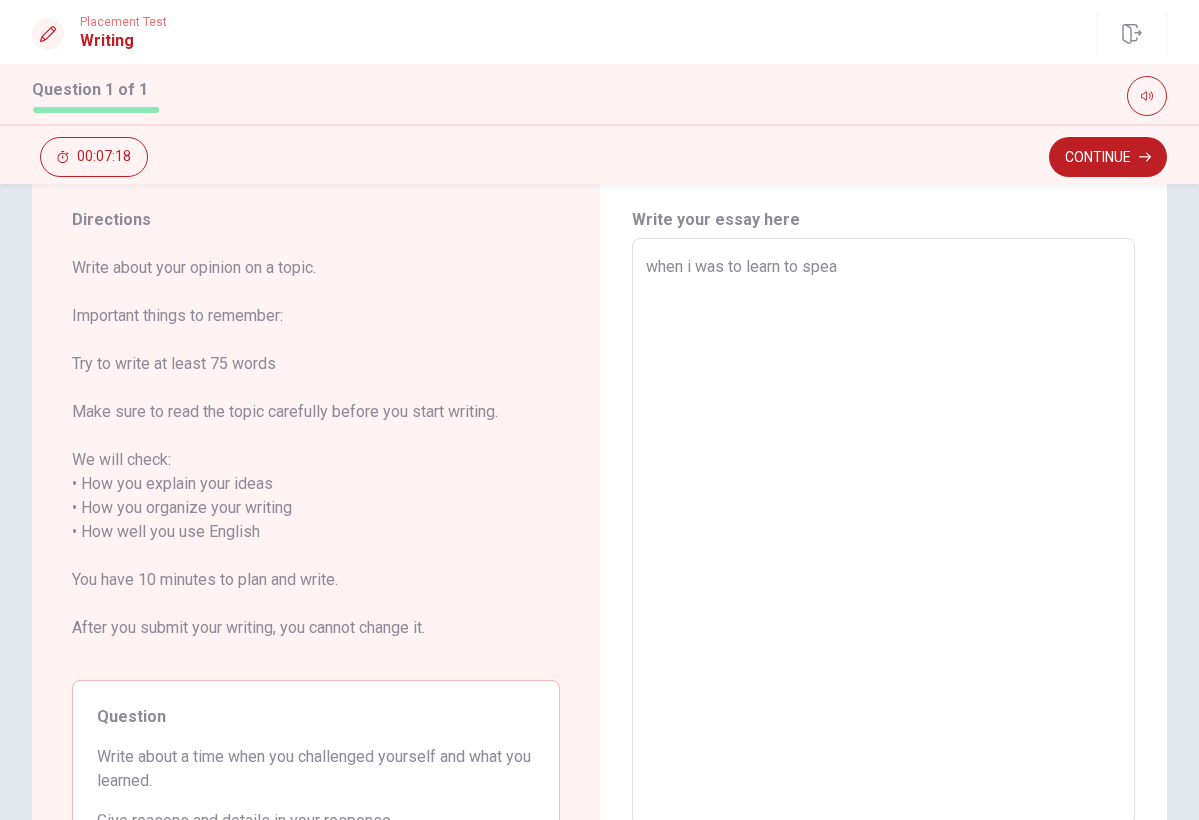 type on "x" 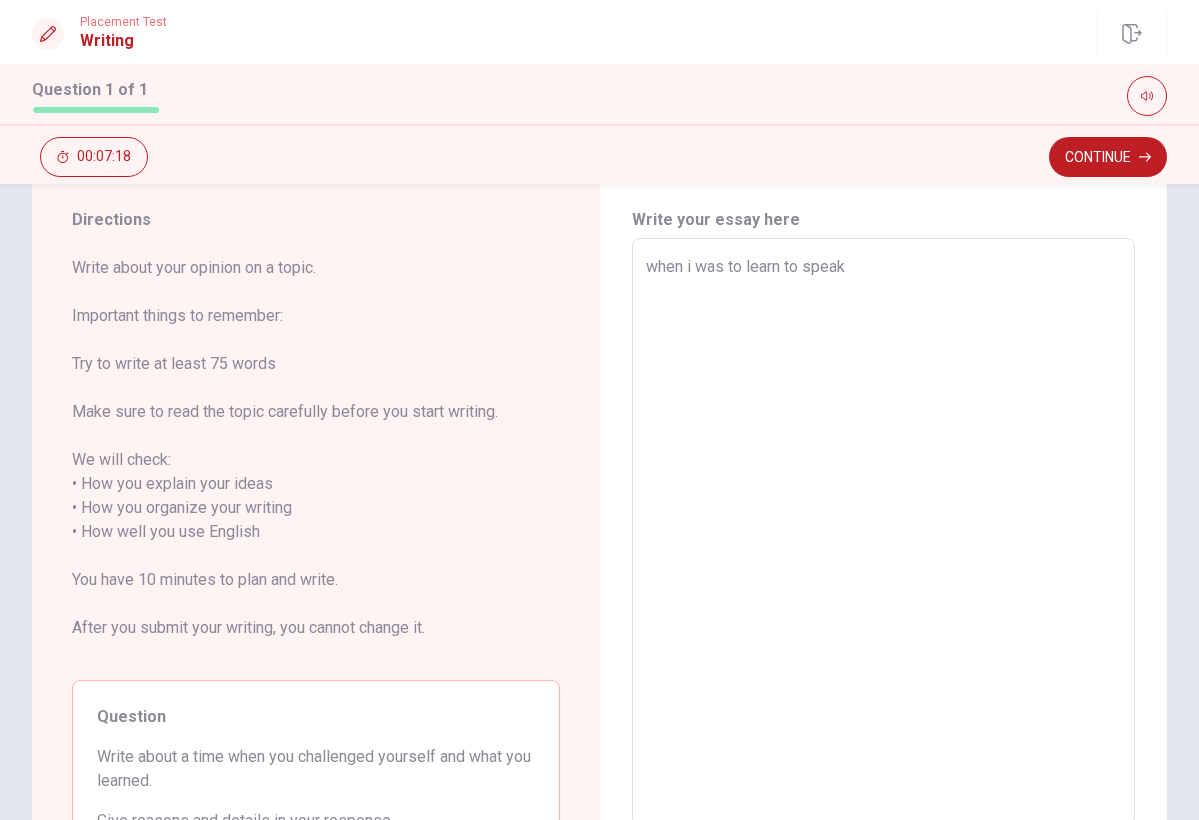 type on "x" 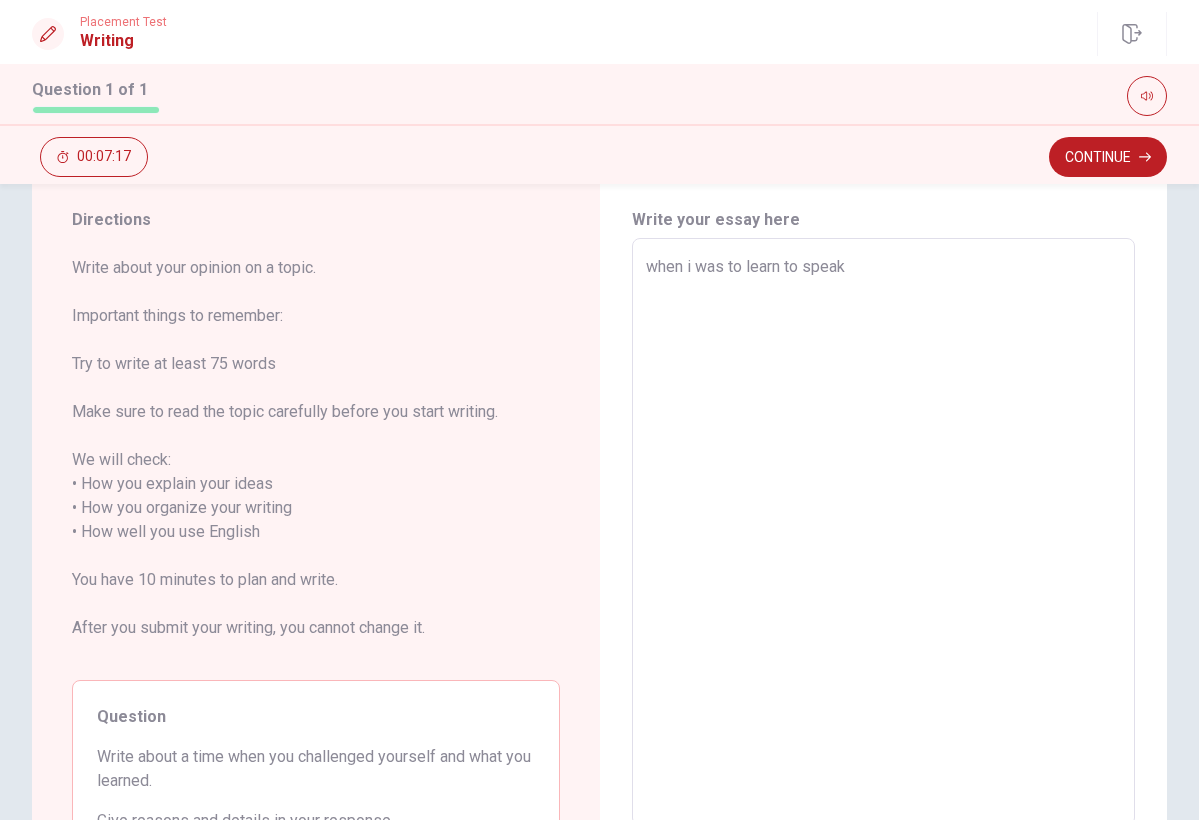 type on "when i was to learn to speak" 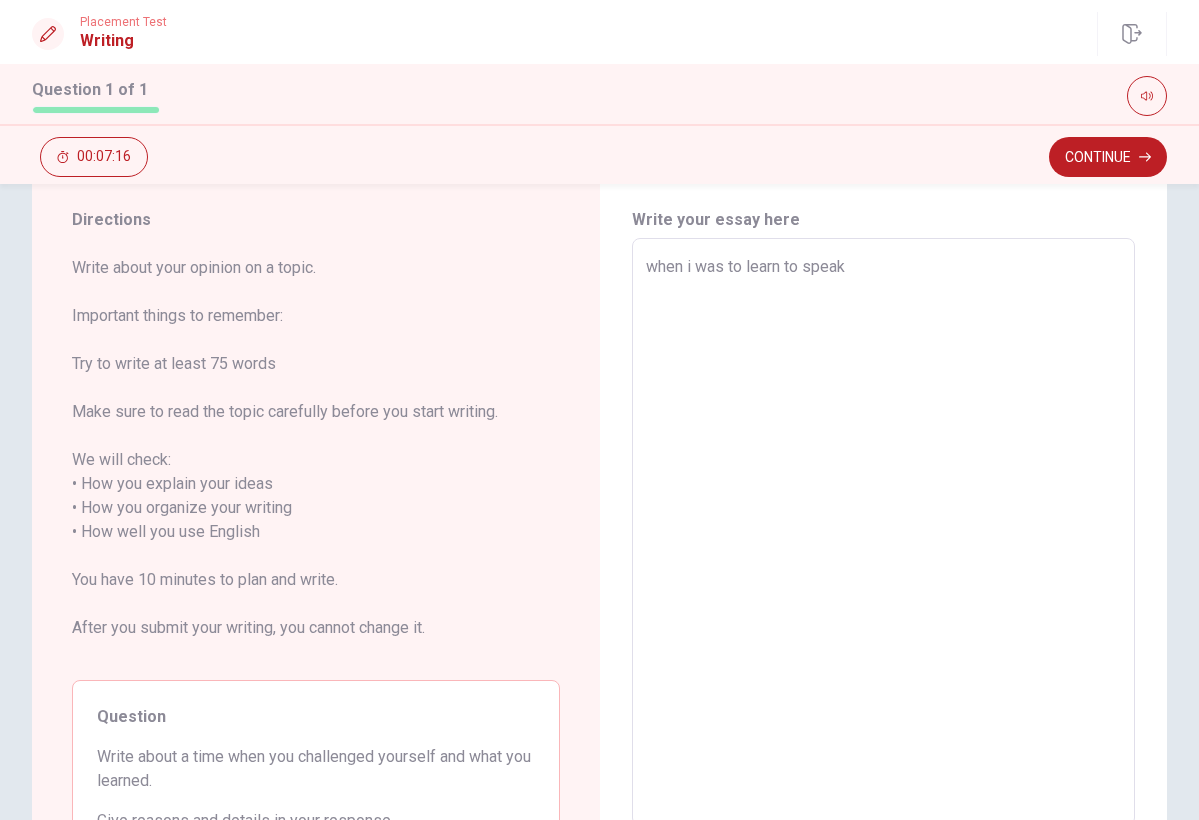 type on "x" 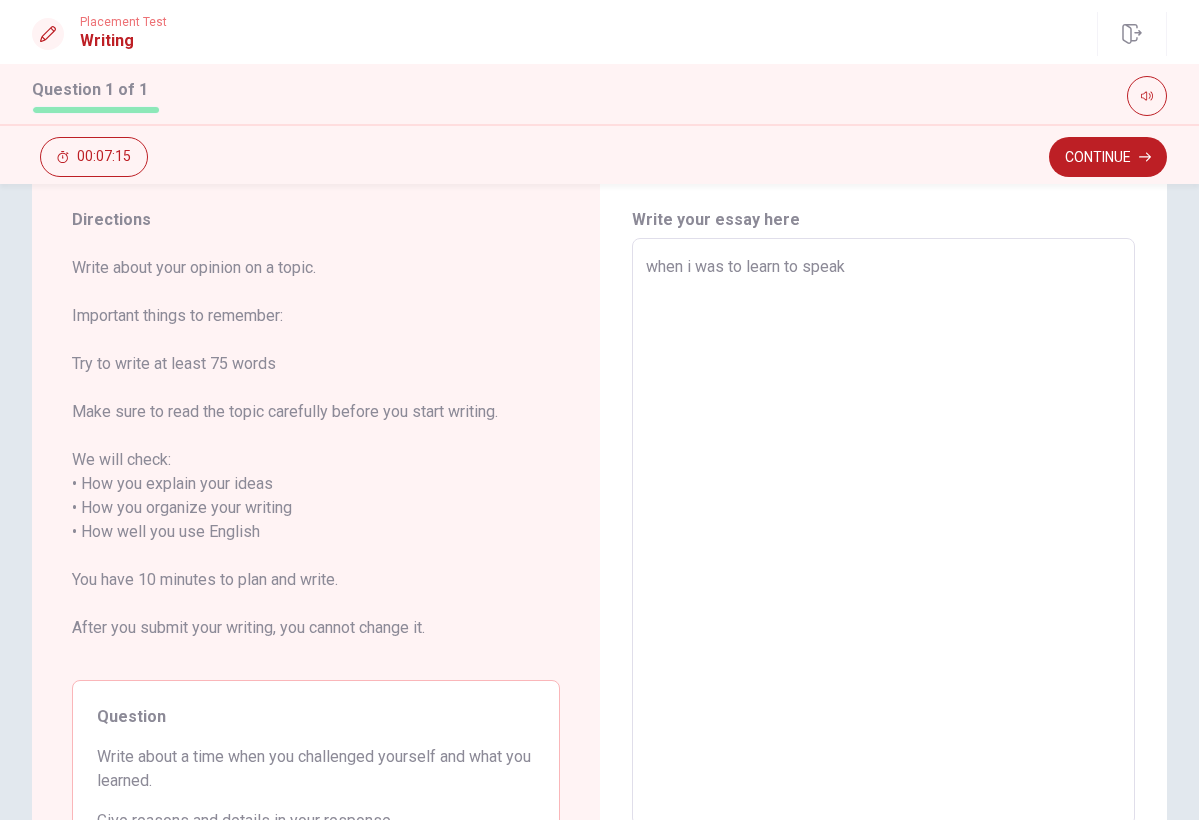 type on "when i was to learn to speak e" 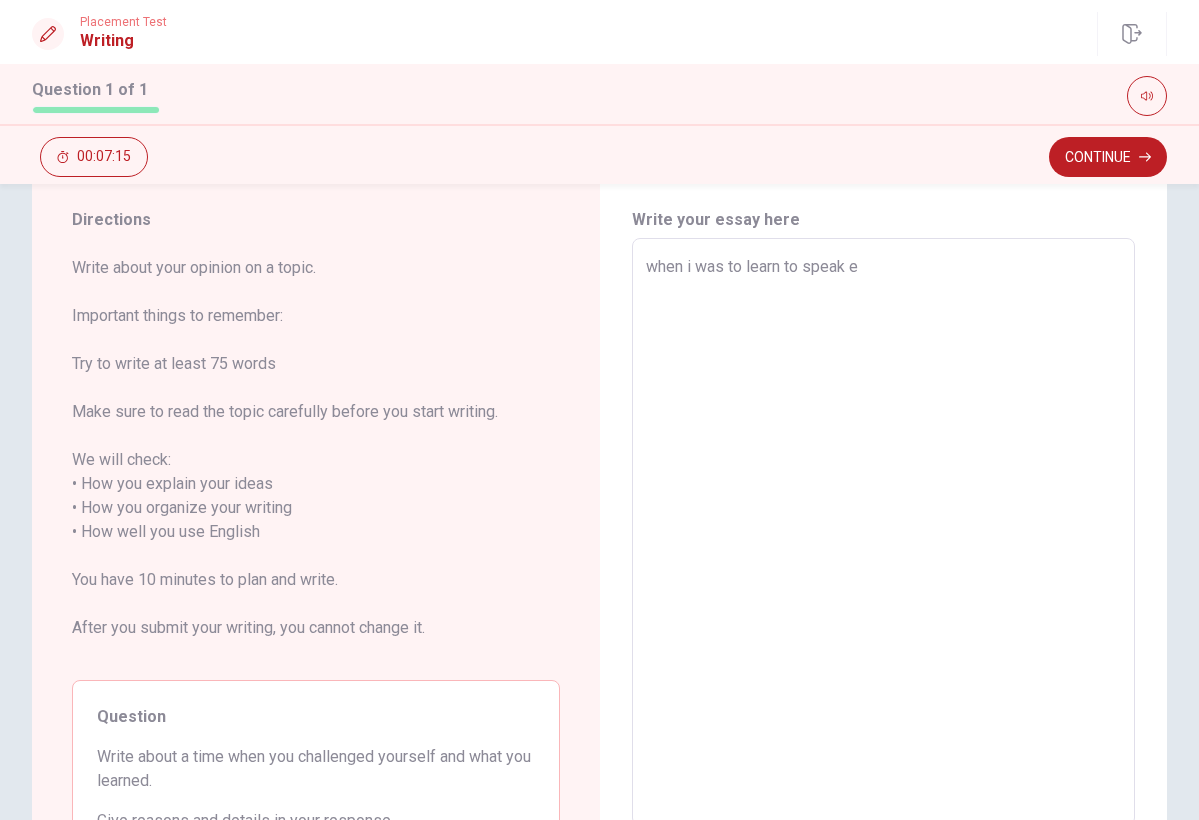 type on "x" 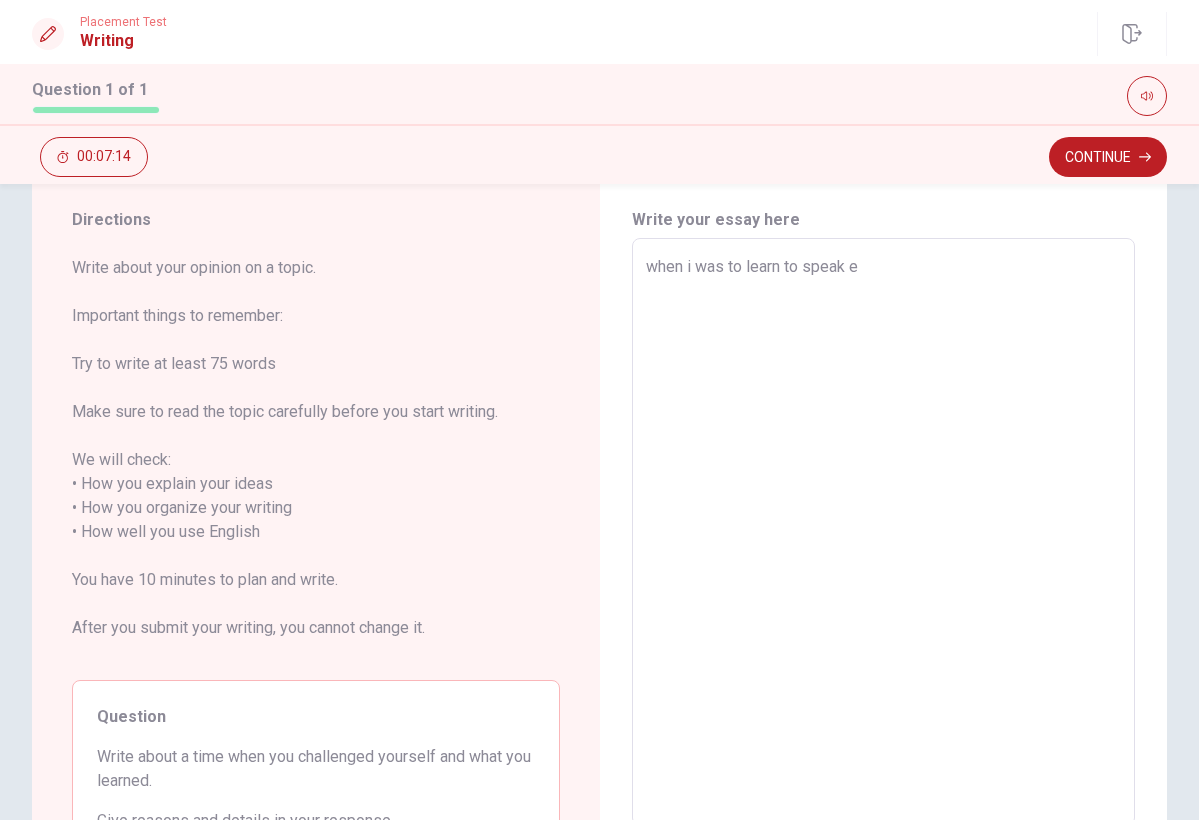 type on "when i was to learn to speak en" 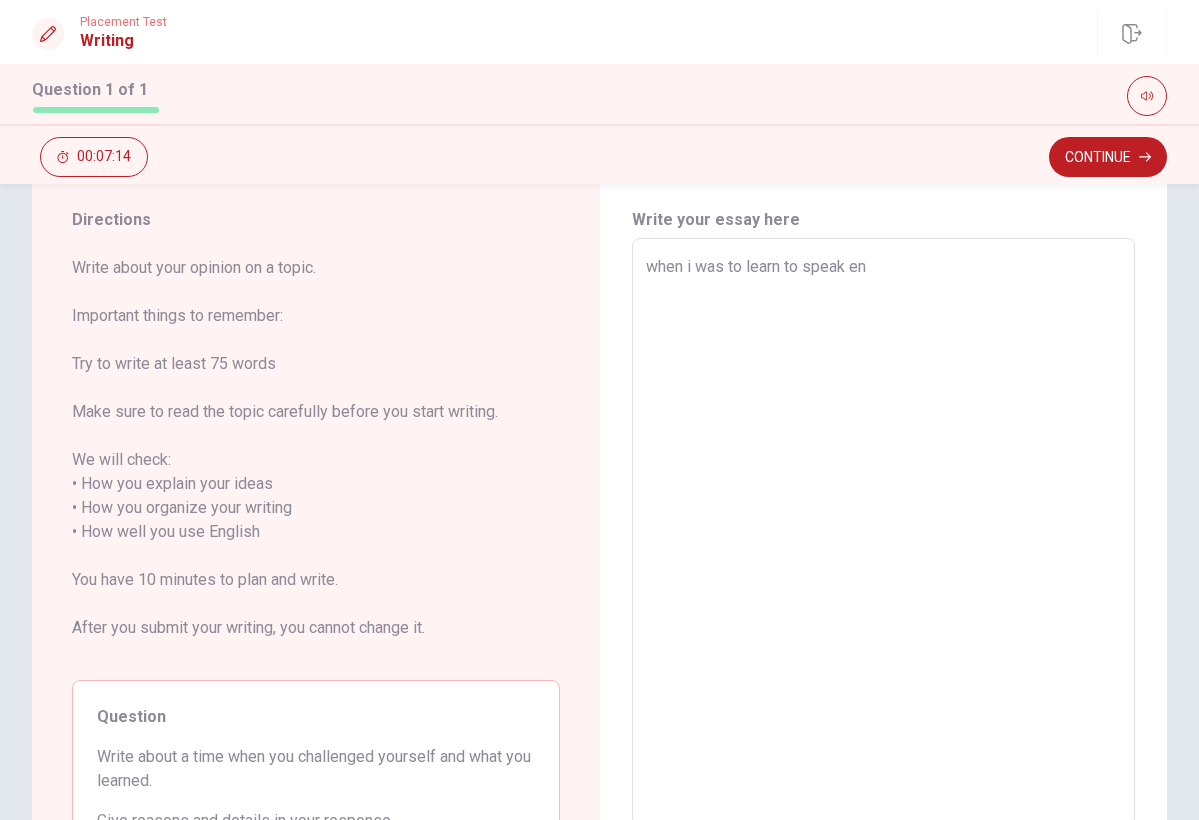 type on "x" 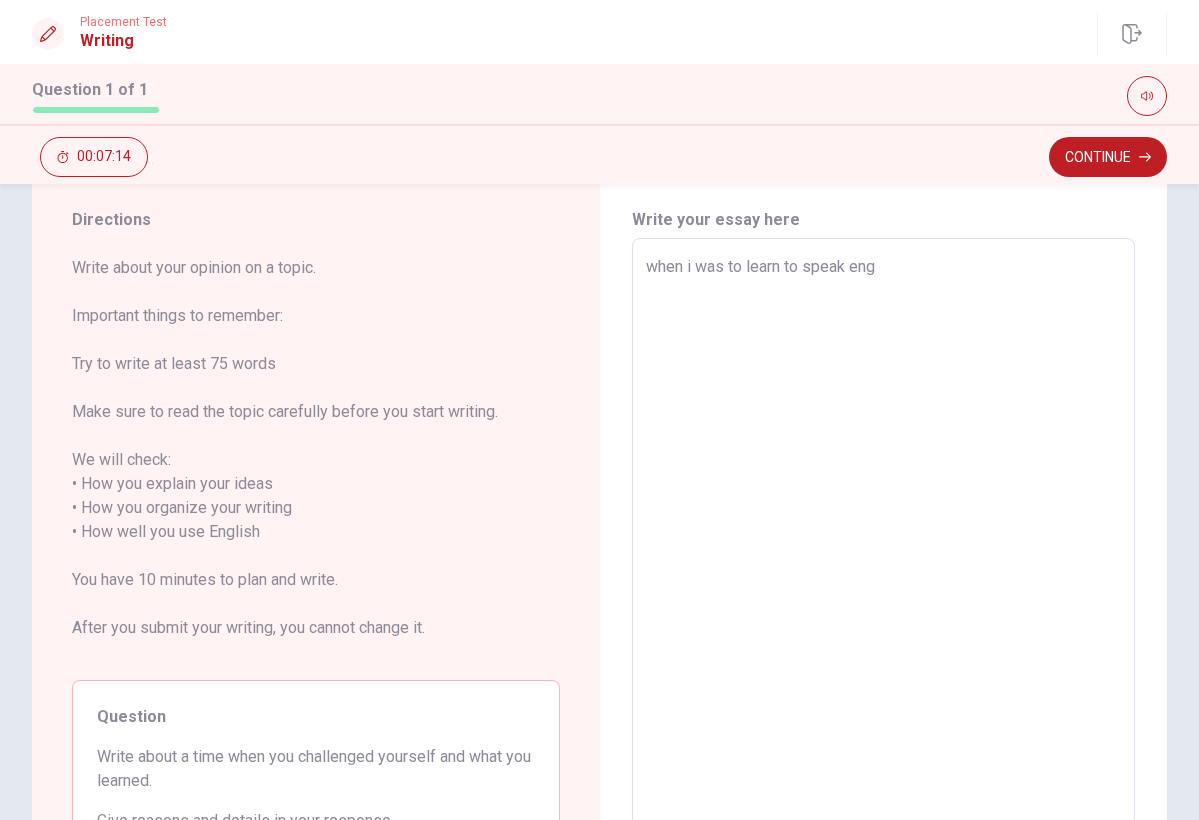 type on "x" 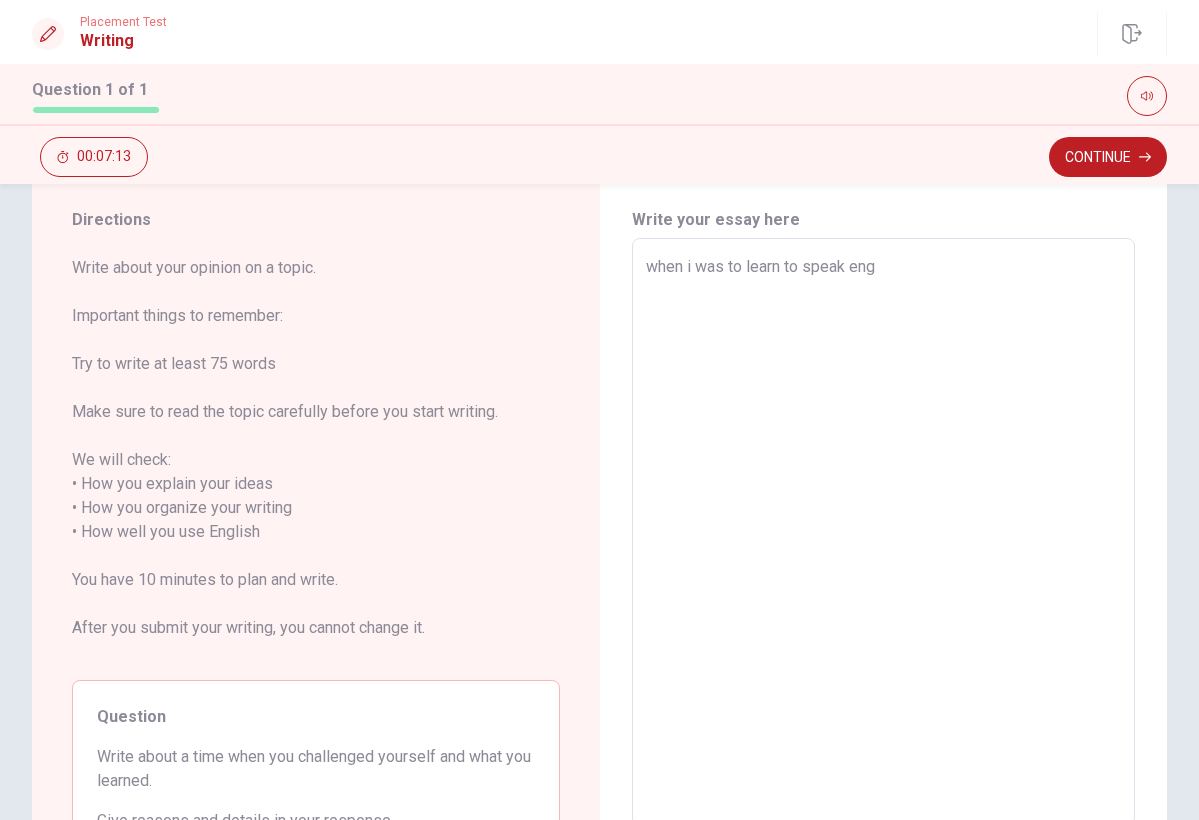 type on "when i was to learn to speak engl" 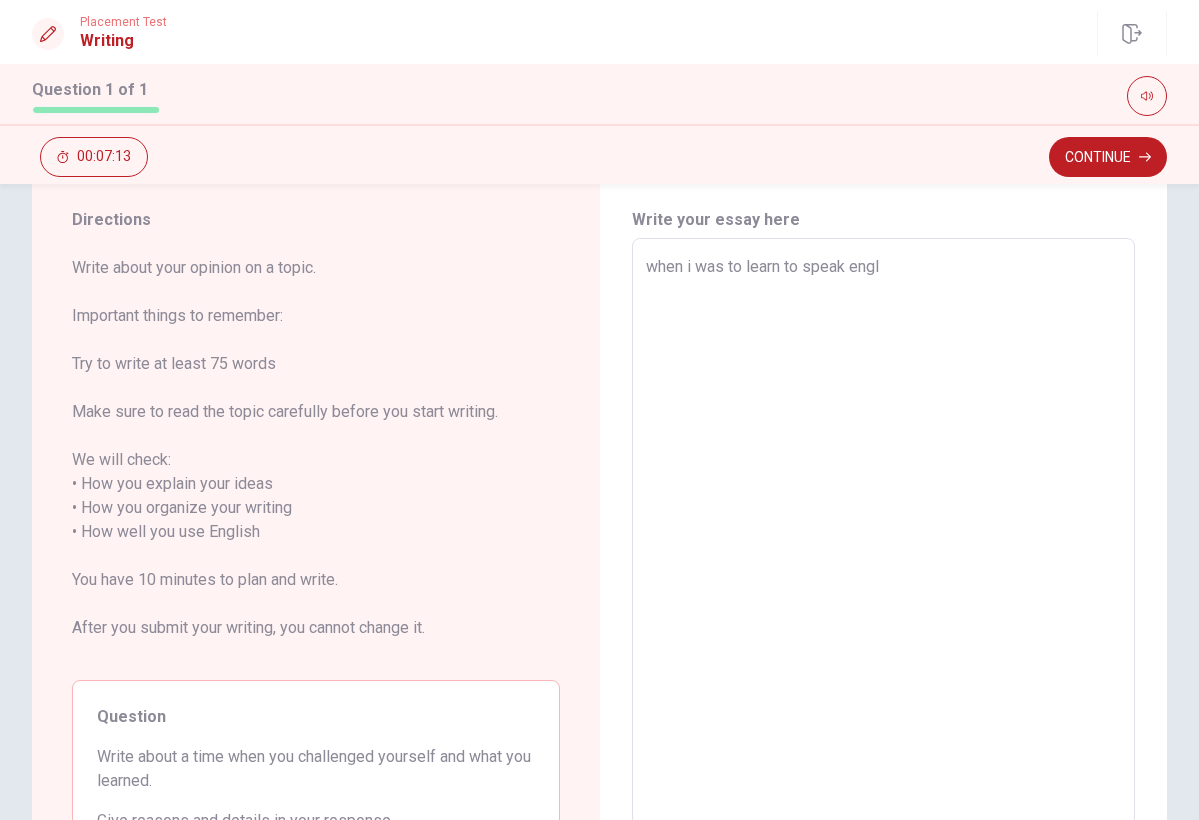 type on "x" 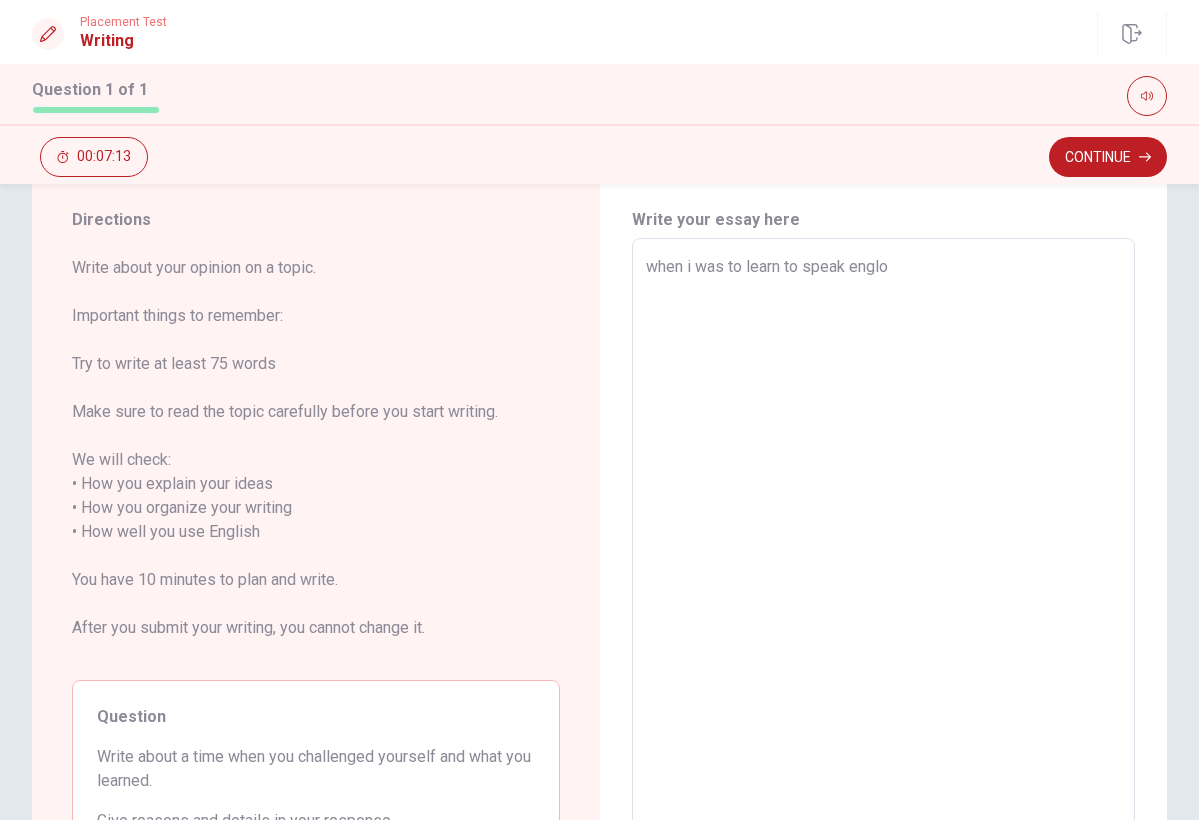 type on "x" 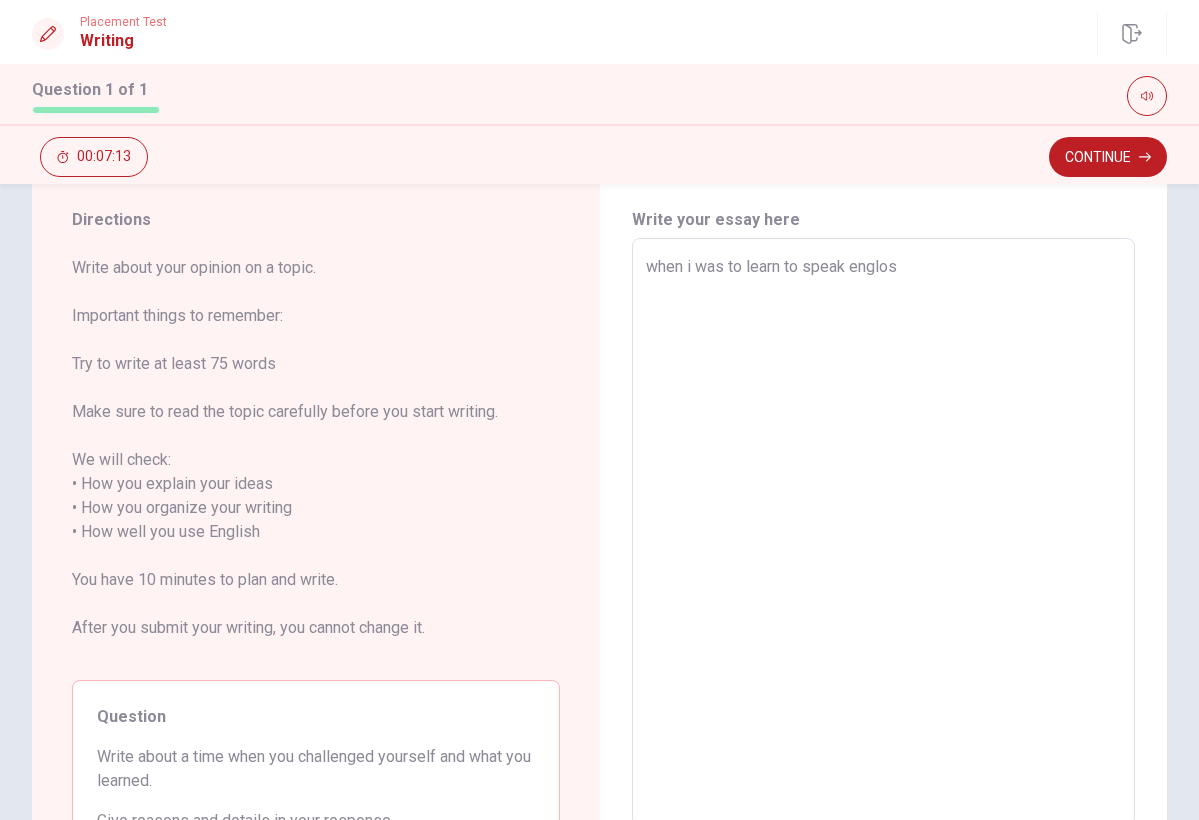 type on "x" 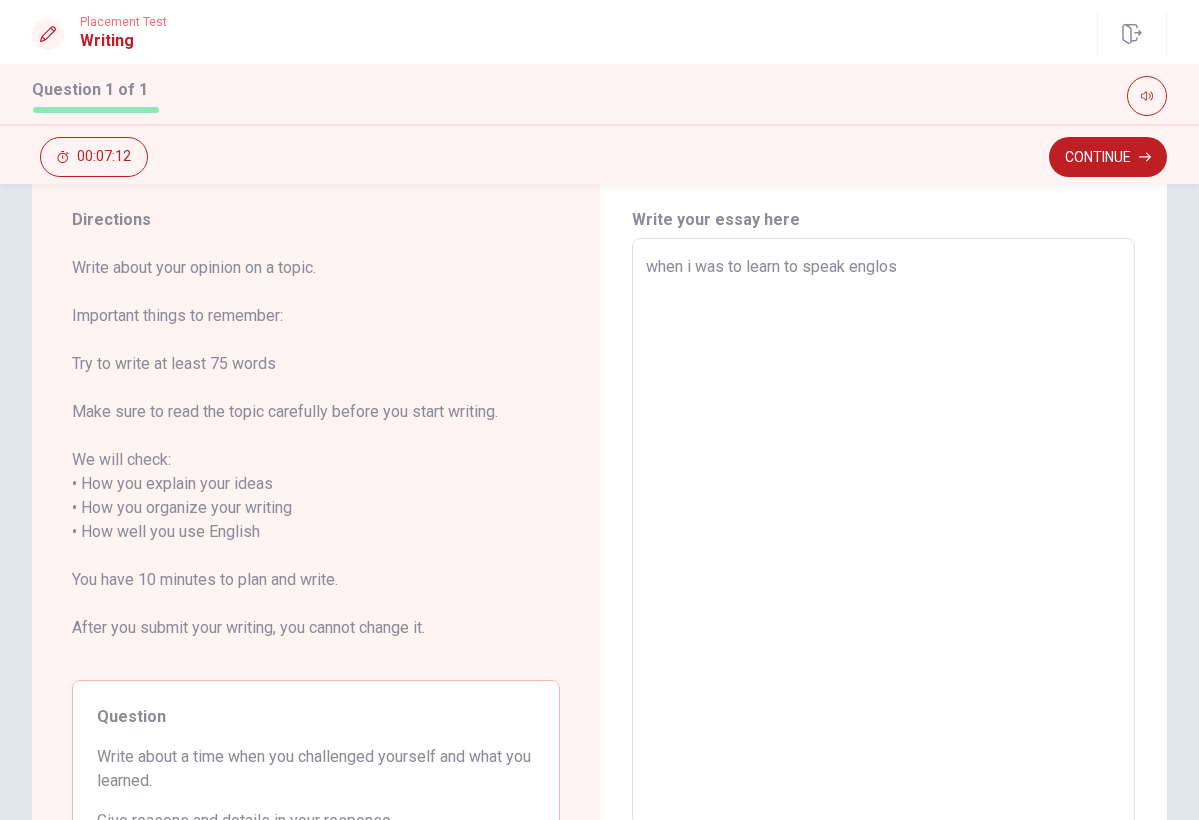 type on "when i was to learn to speak englosh" 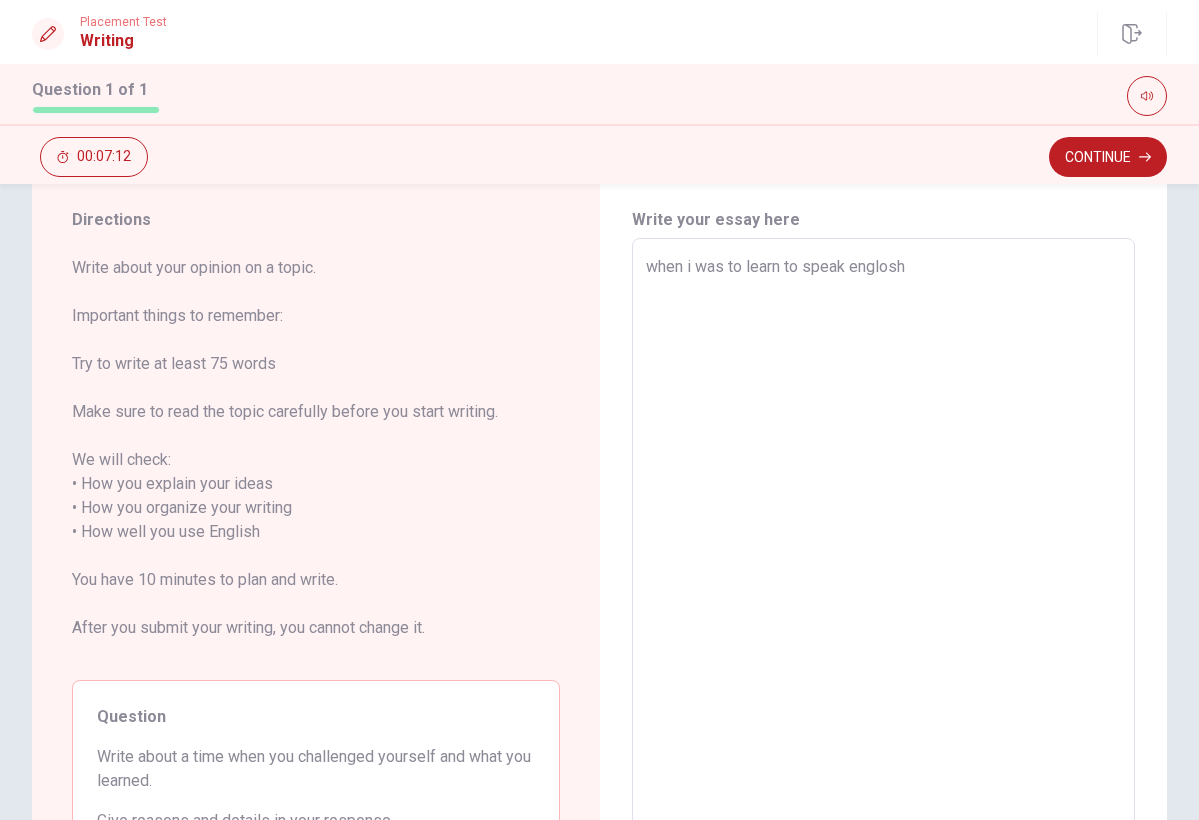 type on "x" 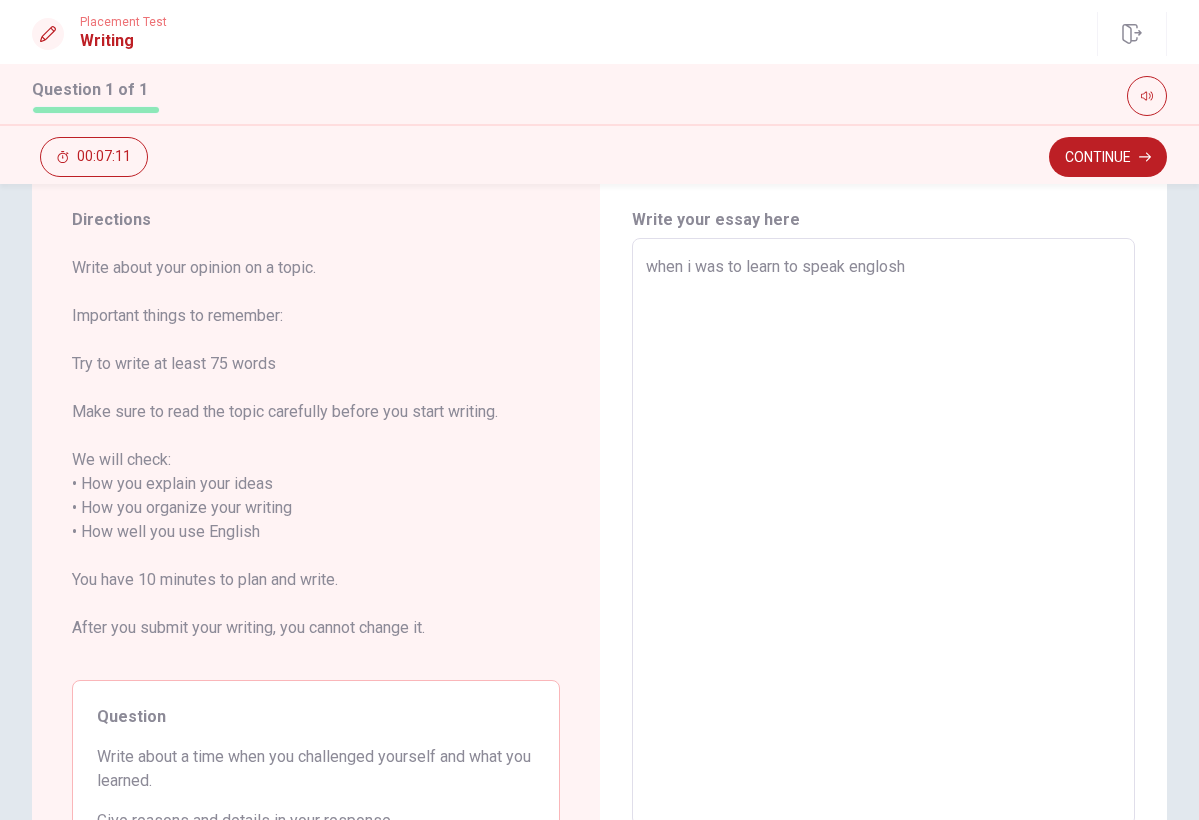 type on "when i was to learn to speak englos" 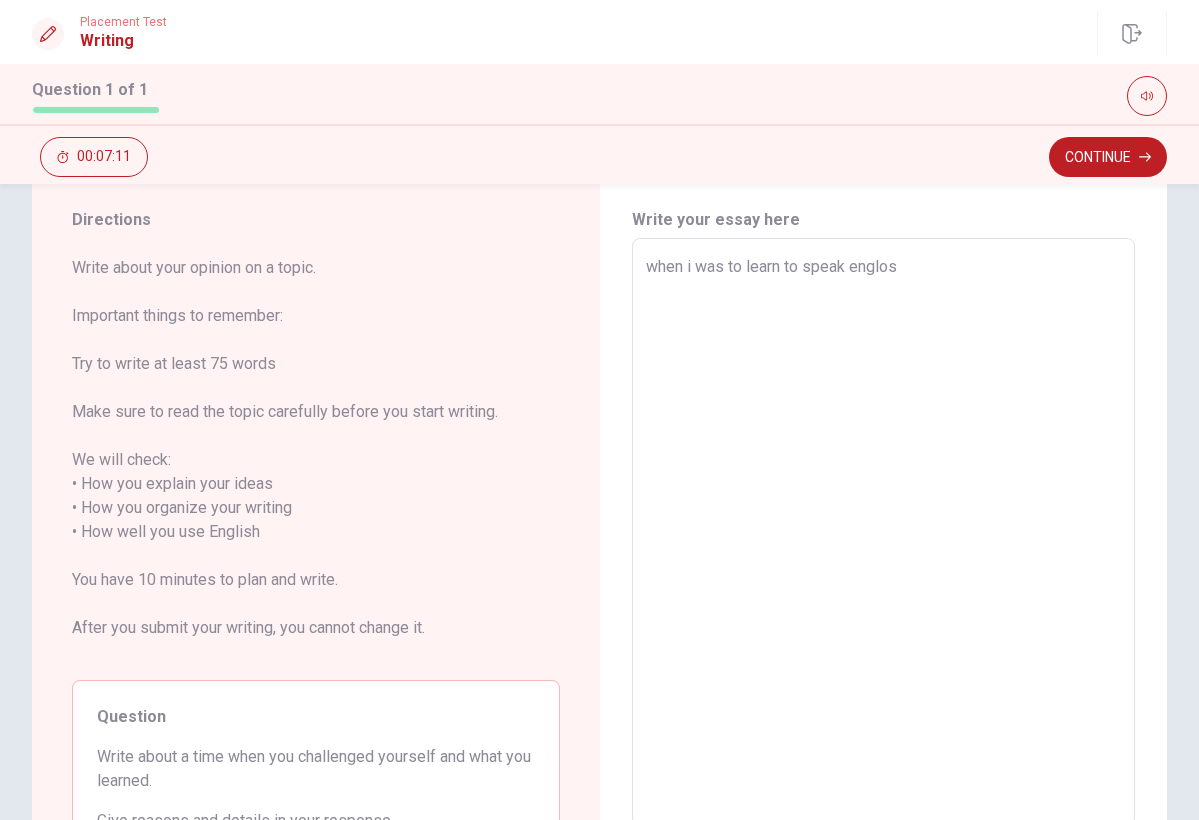 type on "x" 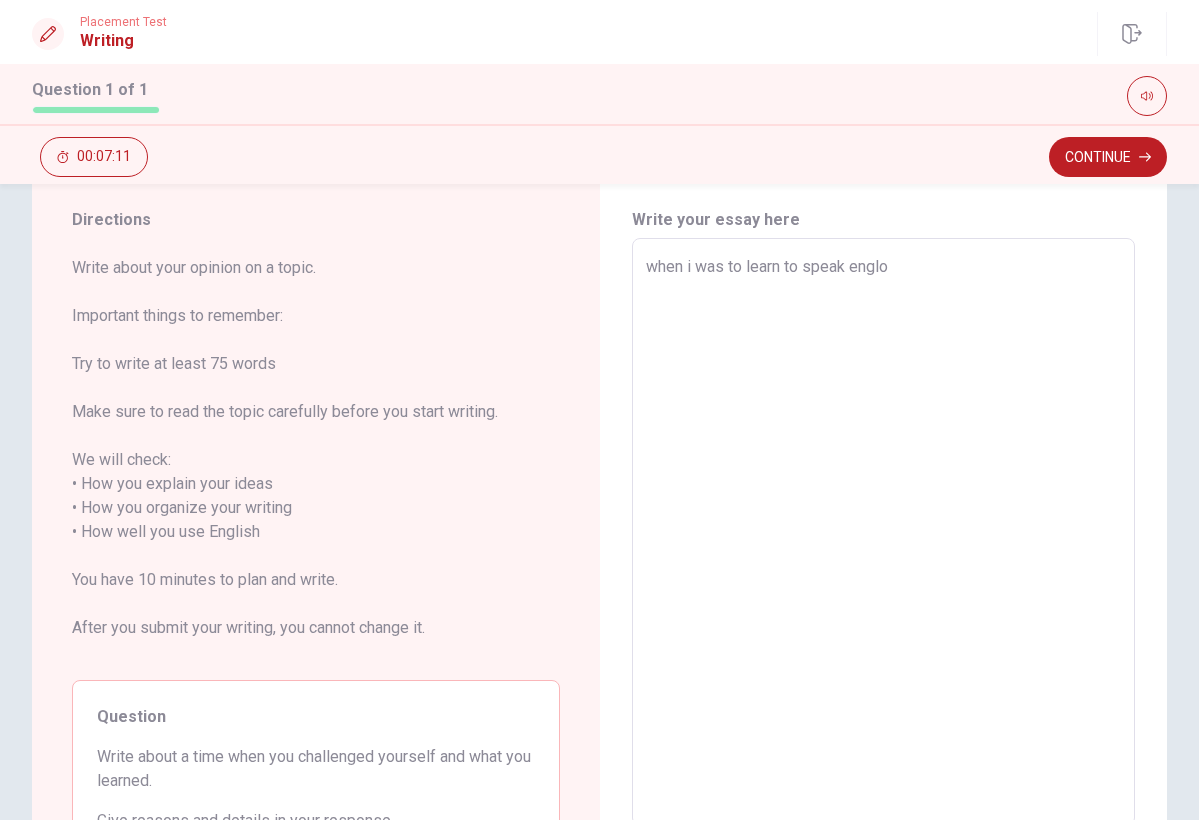 type on "x" 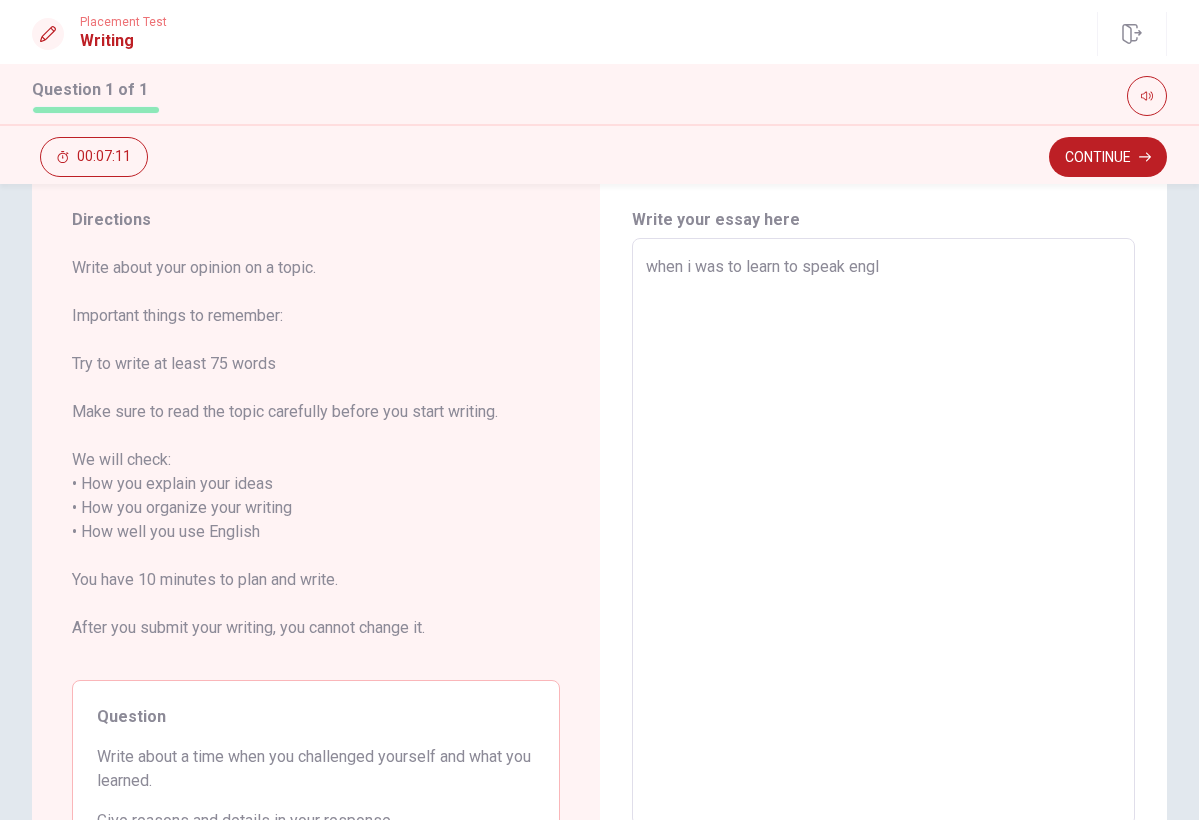 type on "x" 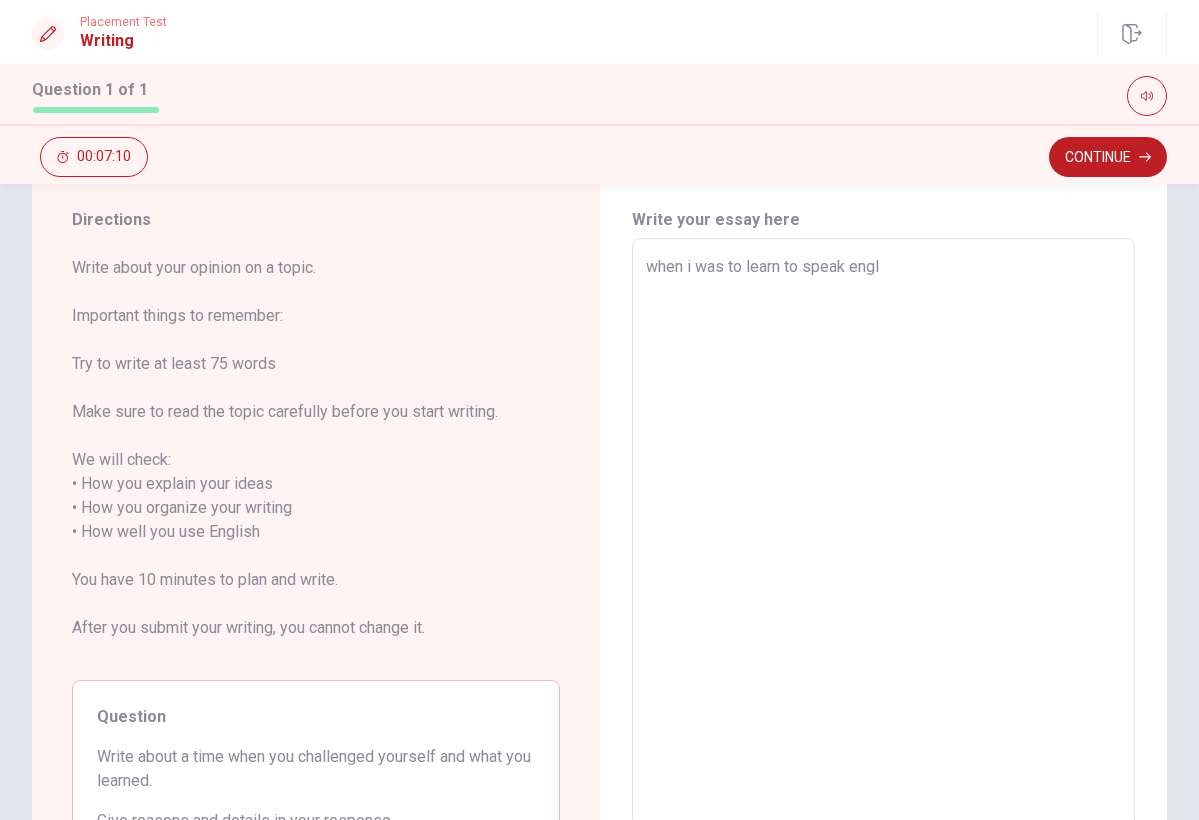type on "when i was to learn to speak engli" 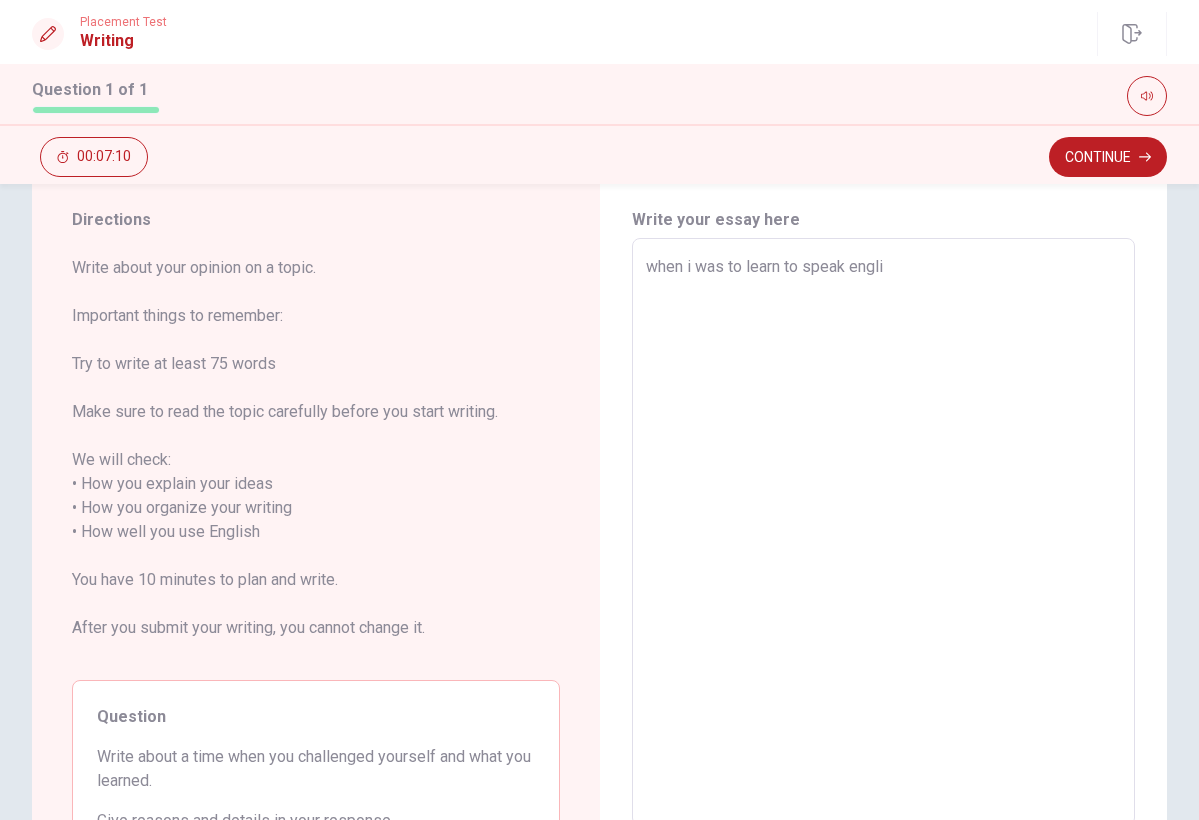 type on "x" 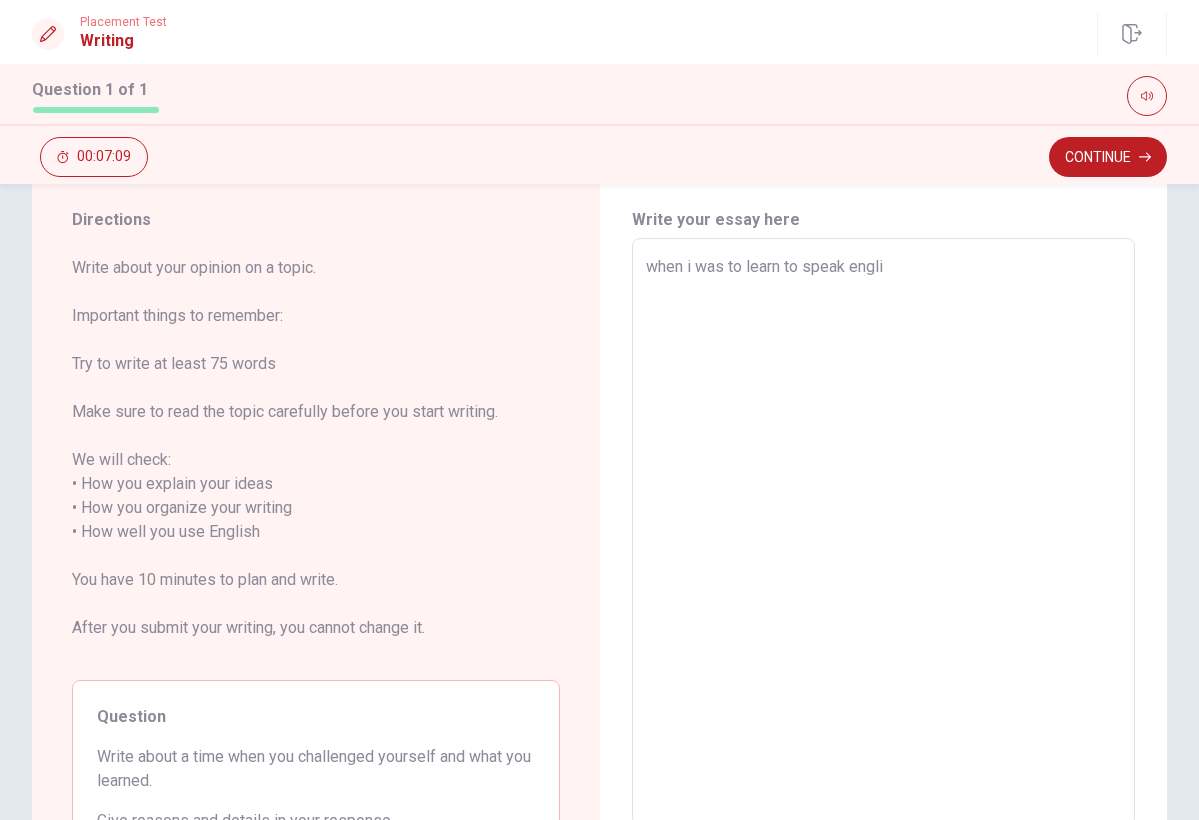 type on "when i was to learn to speak englis" 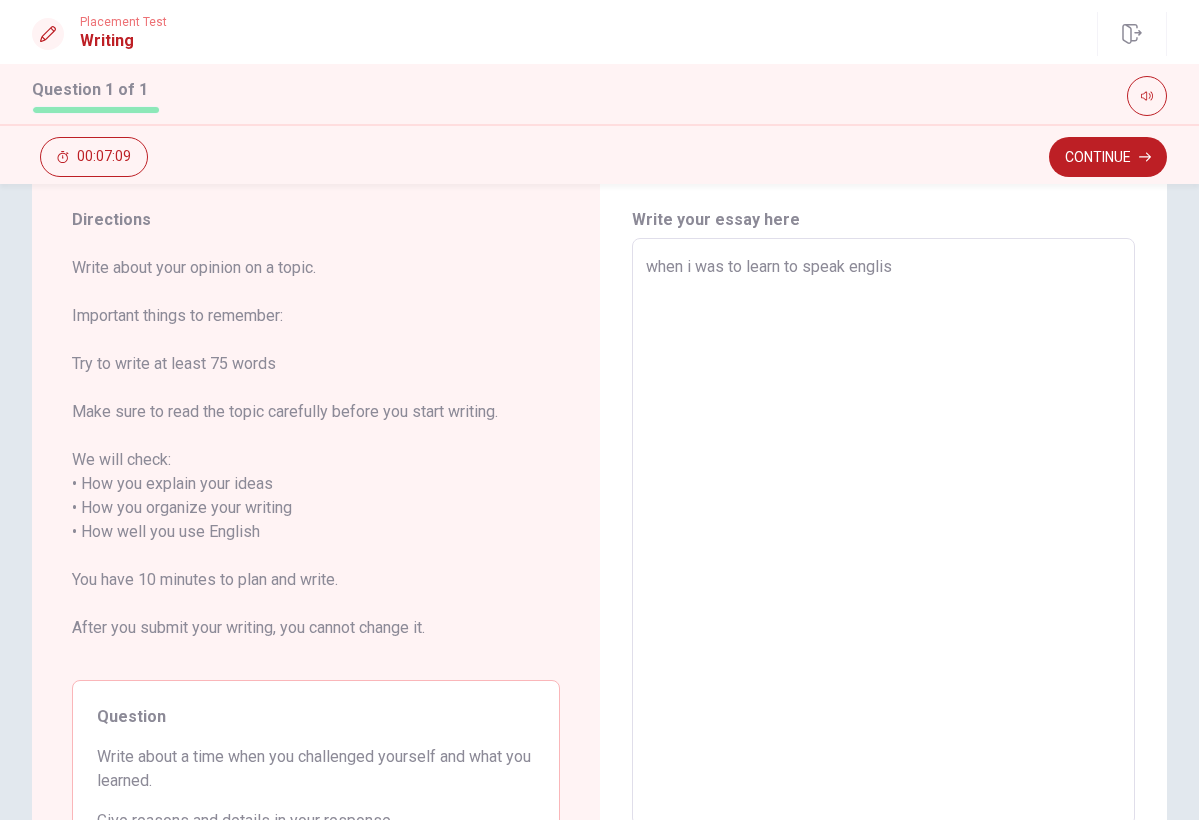 type on "x" 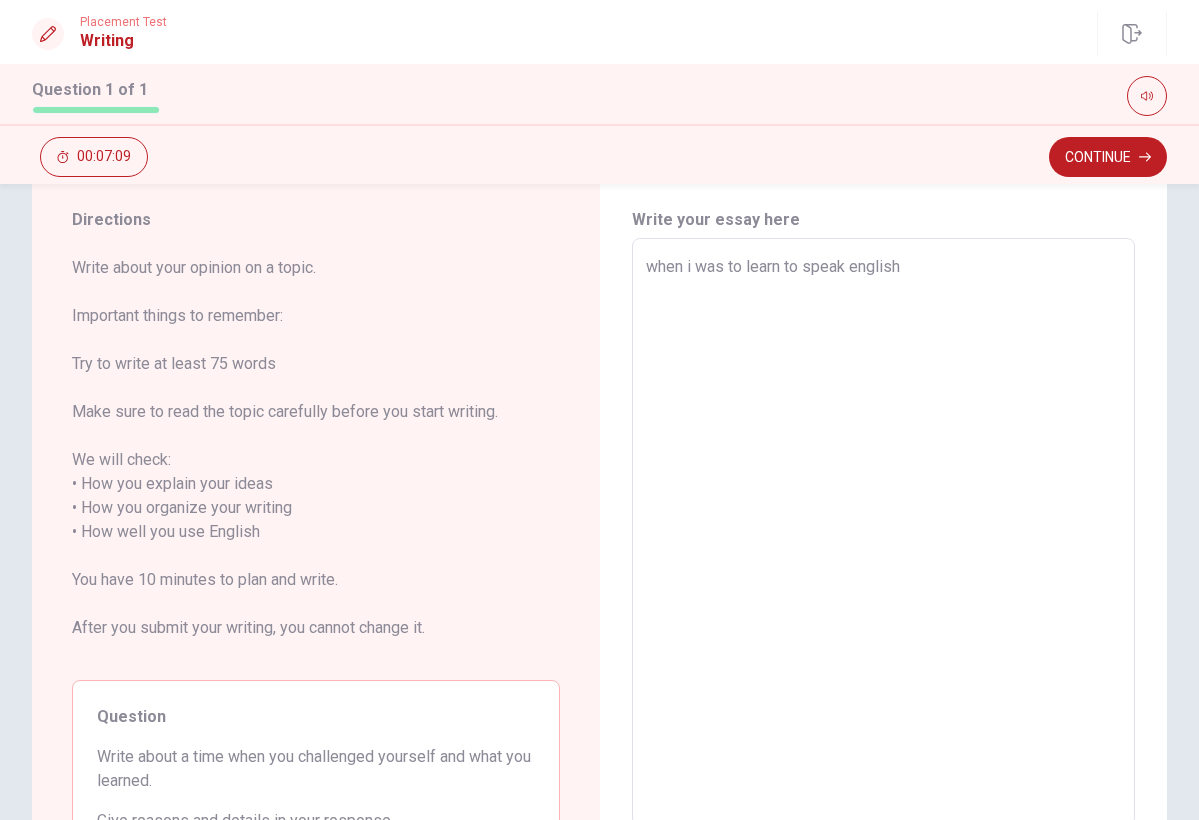 type on "x" 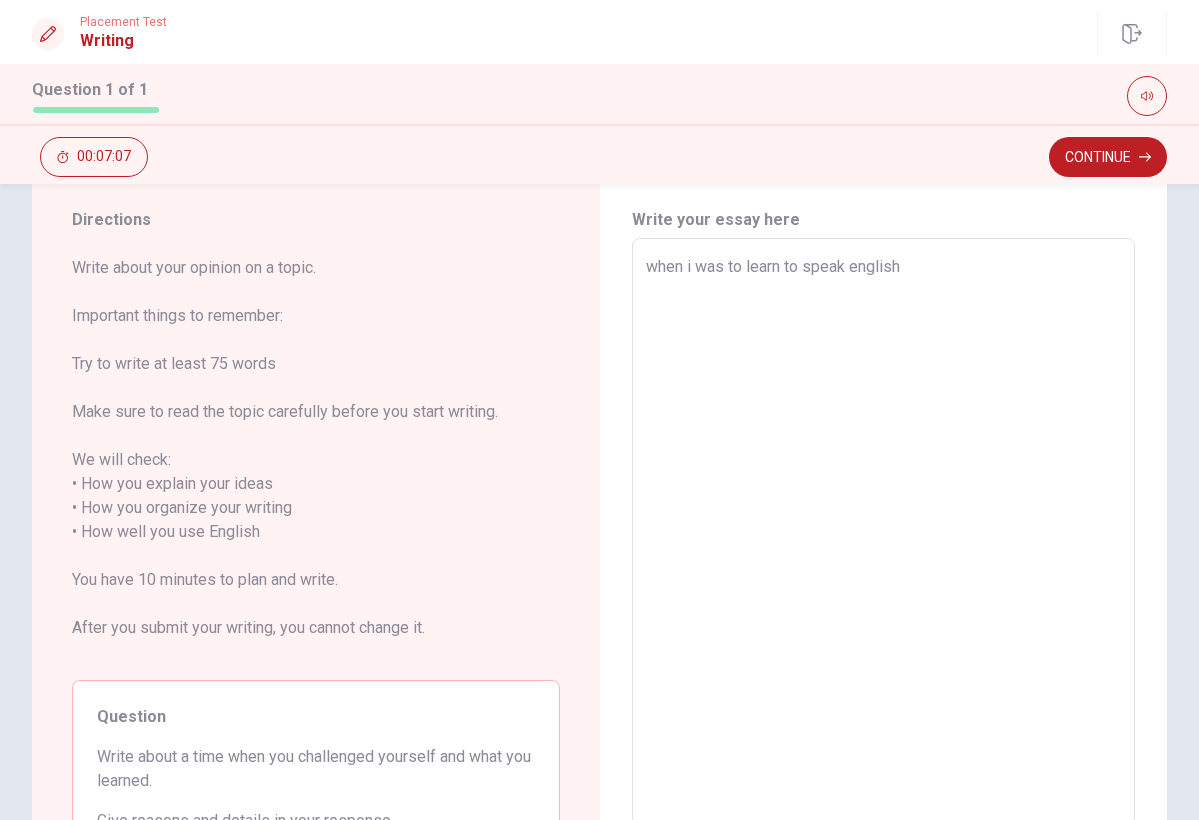 type on "x" 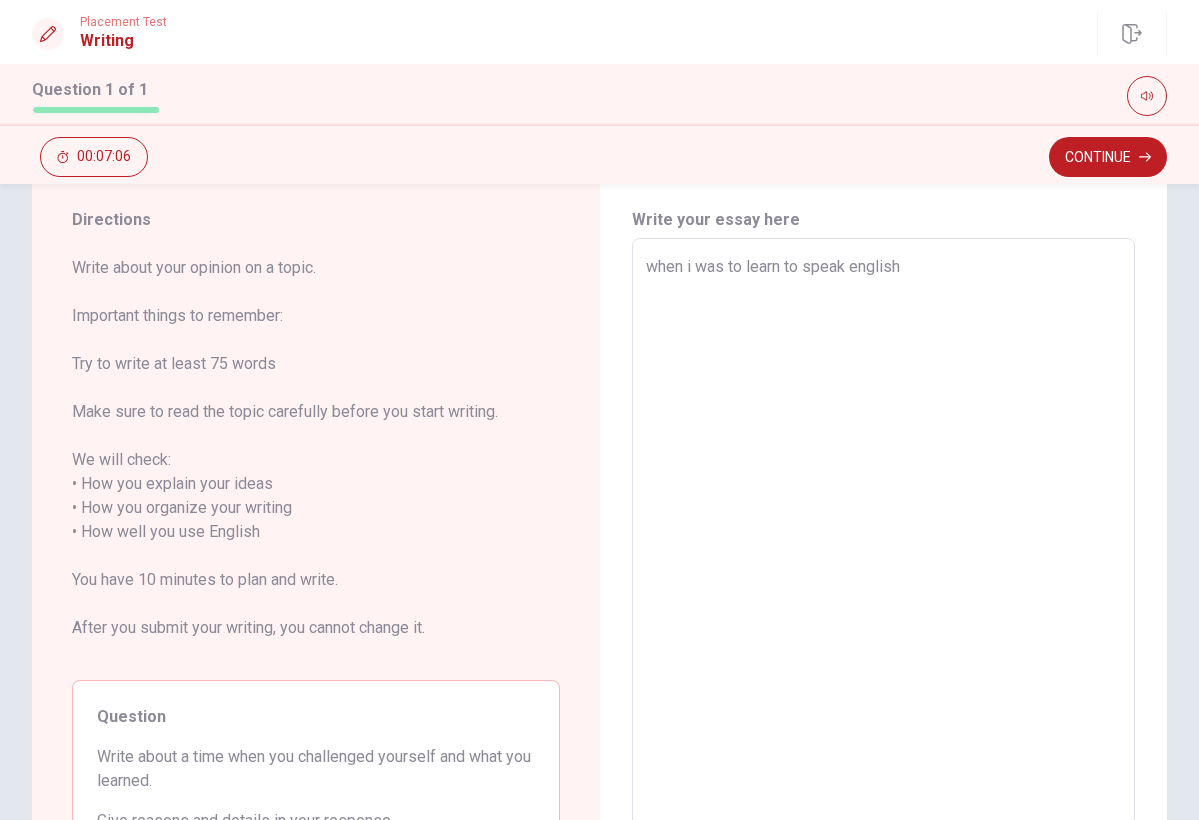 type on "when i was to learn to speak english" 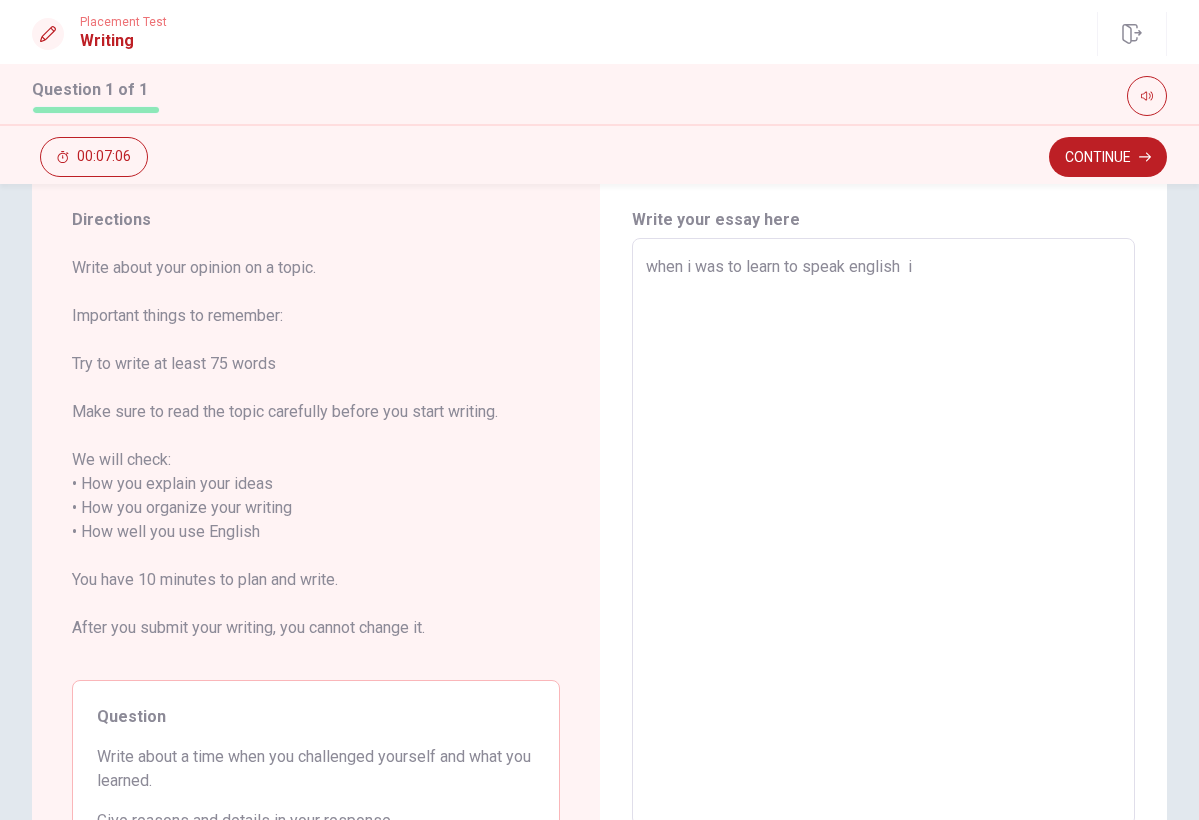 type on "x" 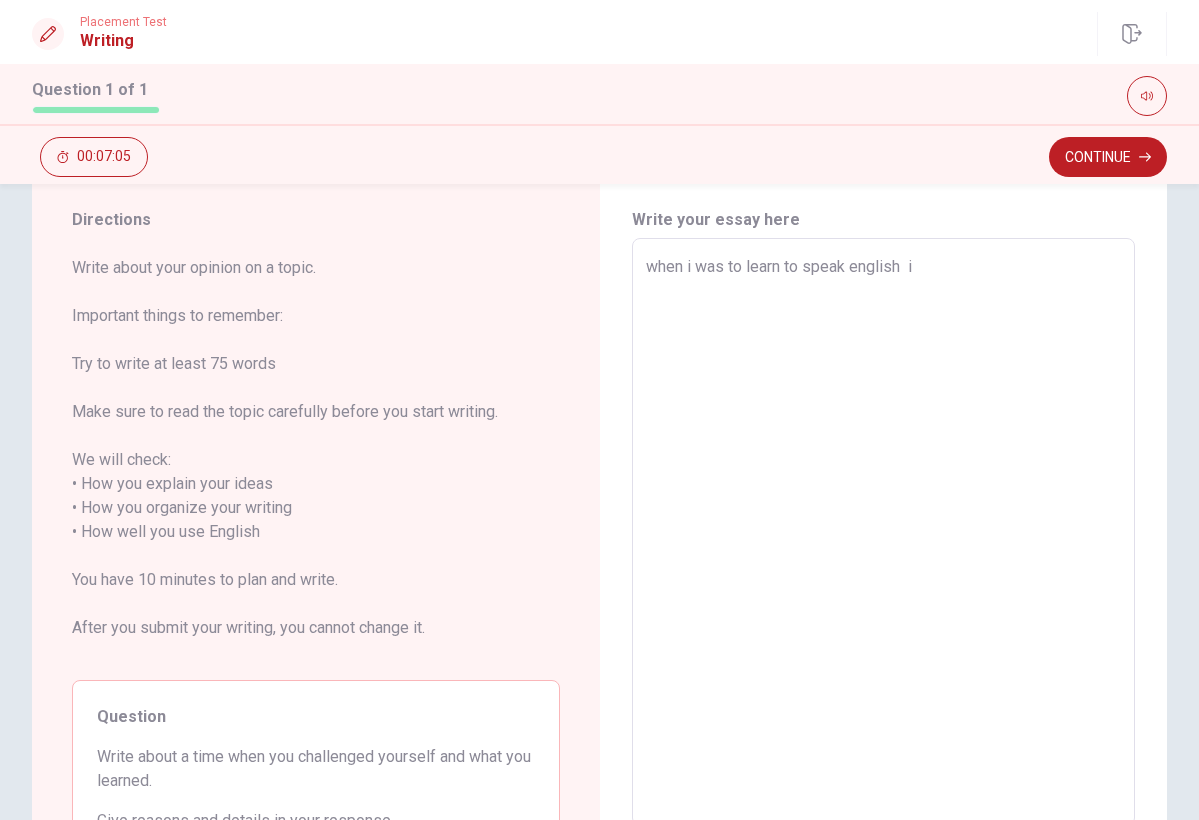 type on "when i was to learn to speak english  it" 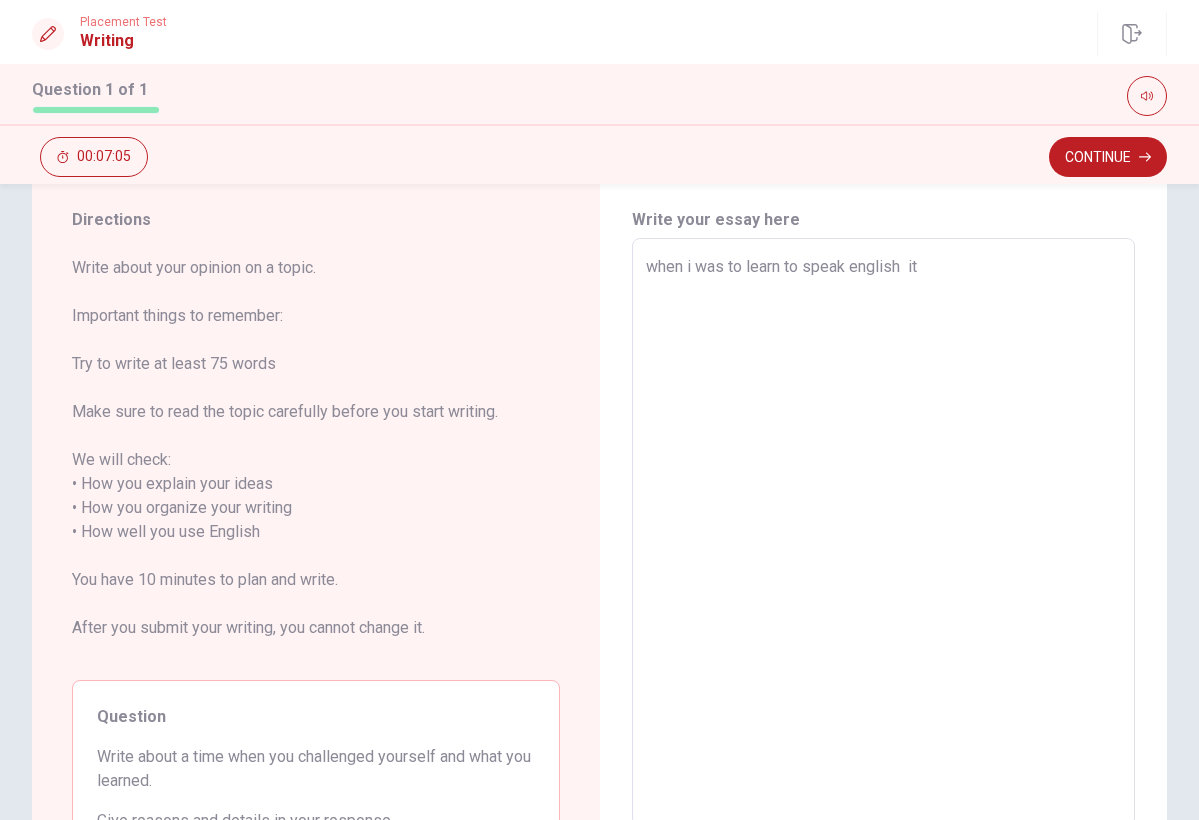 type on "x" 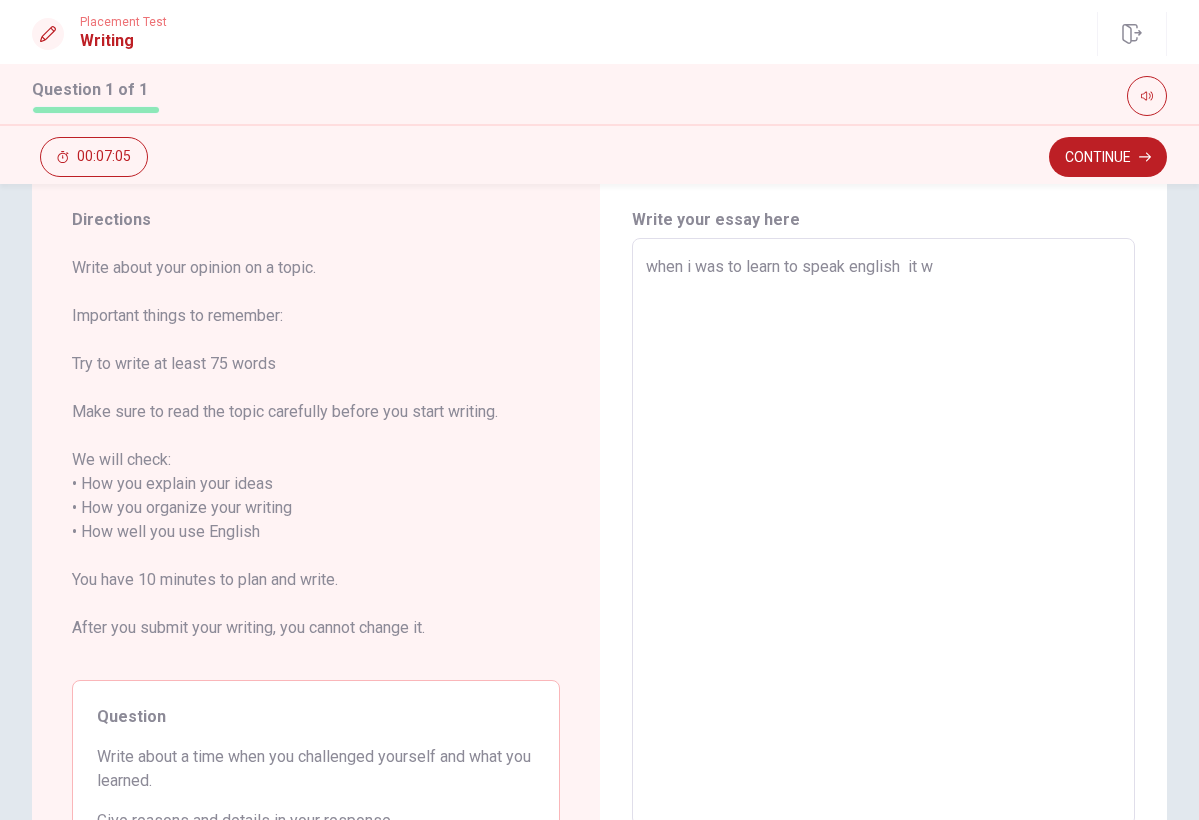 type on "x" 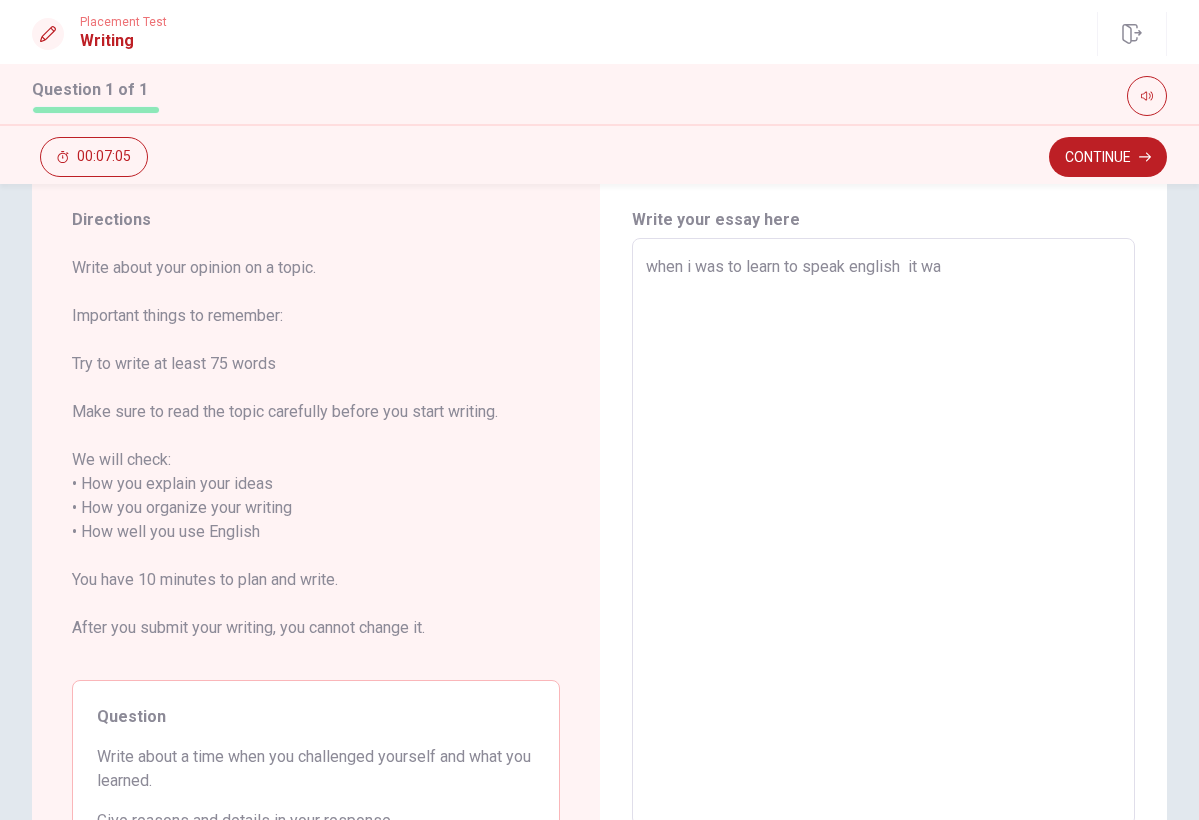 type on "x" 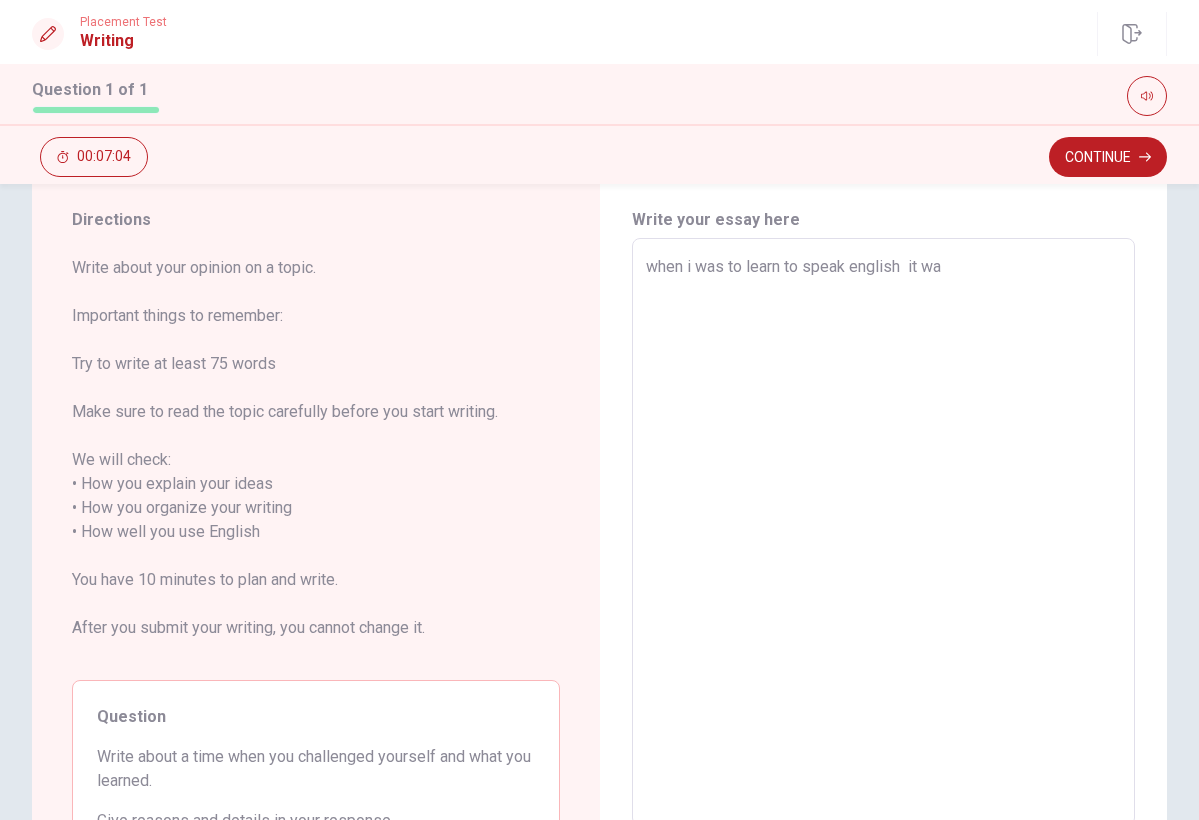 type on "when i was to learn to speak english  it was" 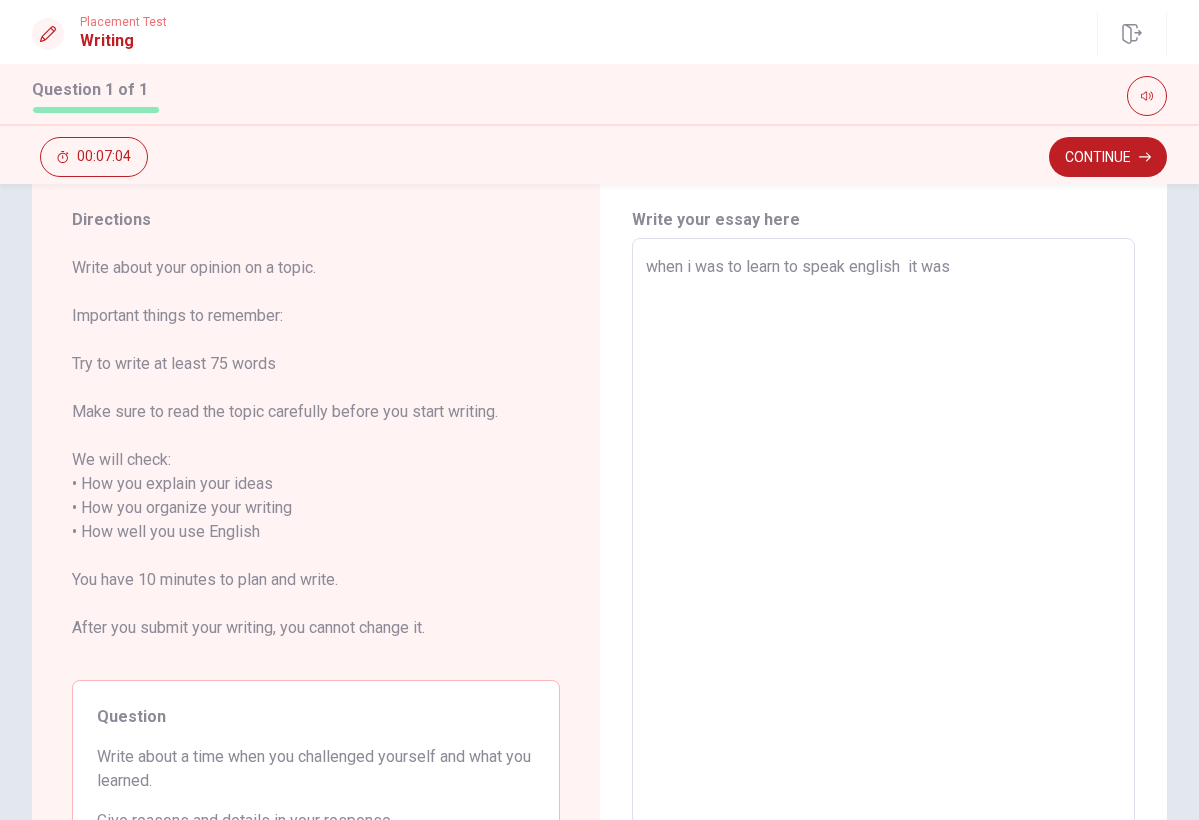 type on "x" 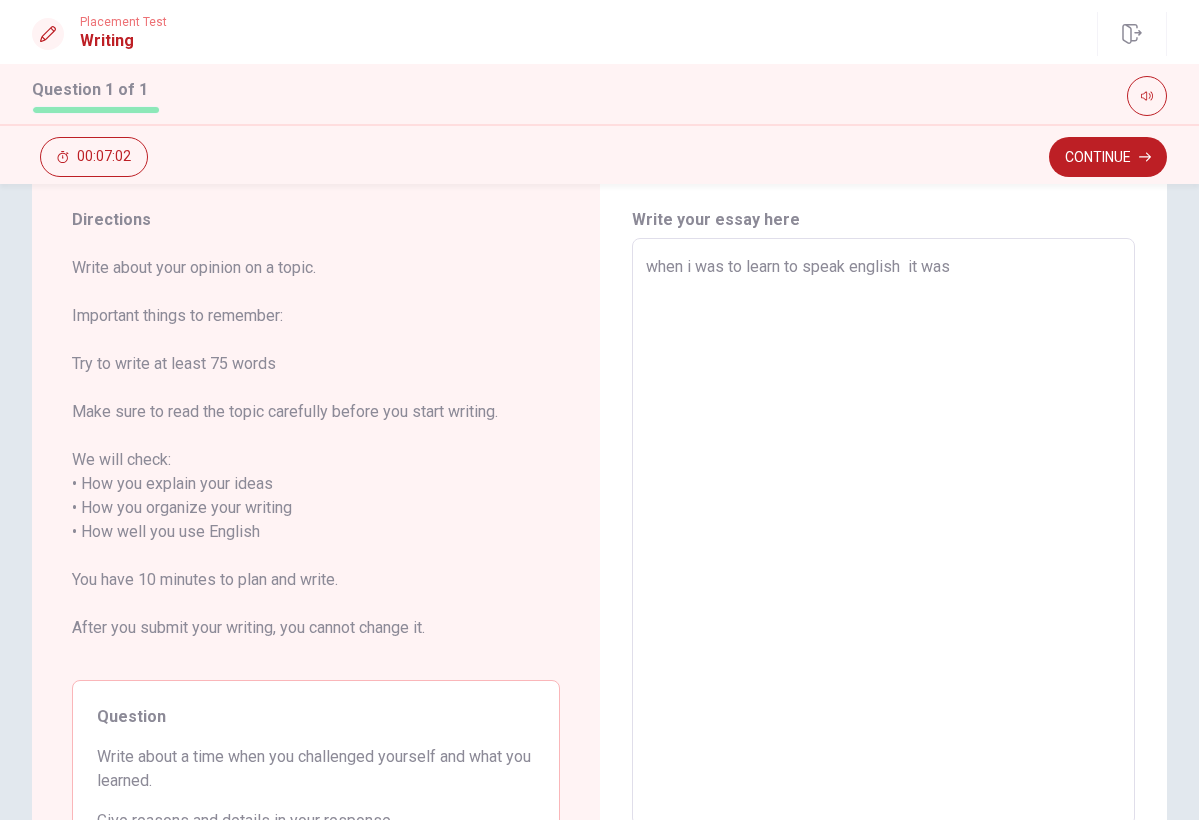 type on "x" 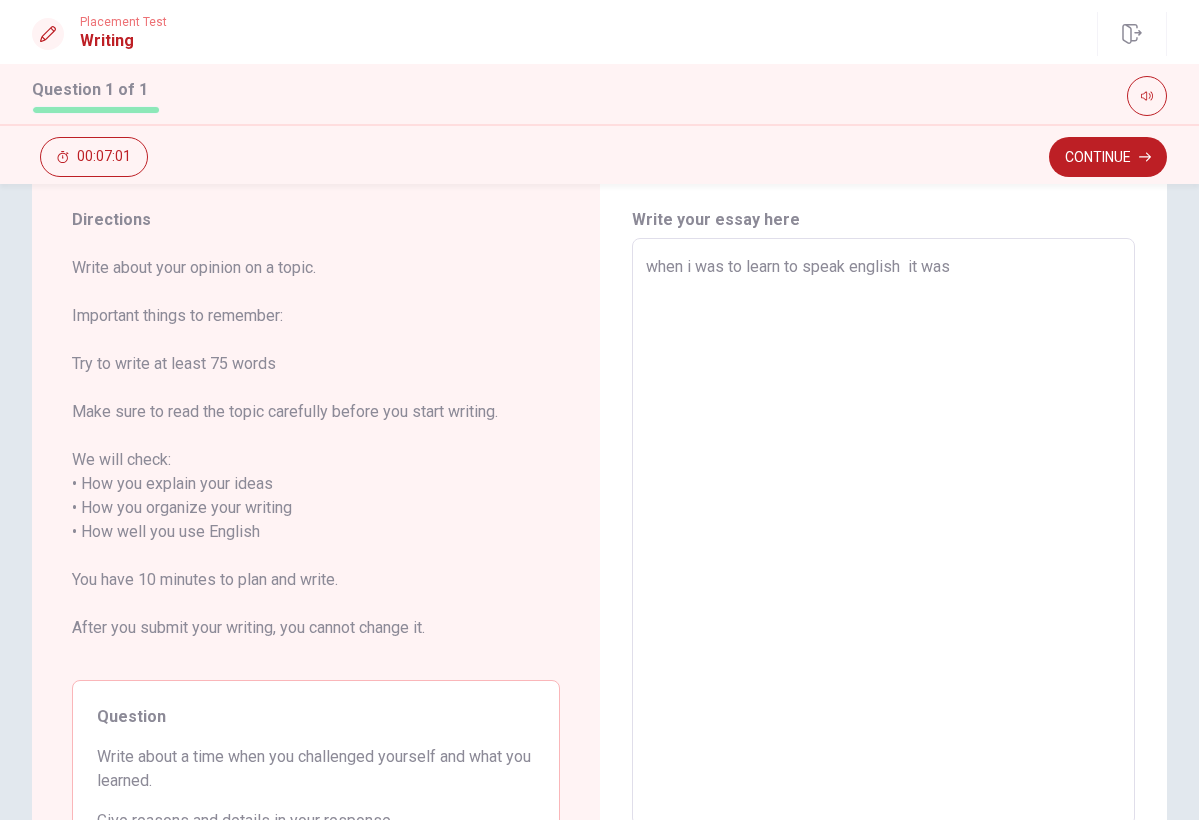 type on "when i was to learn to speak english  it was s" 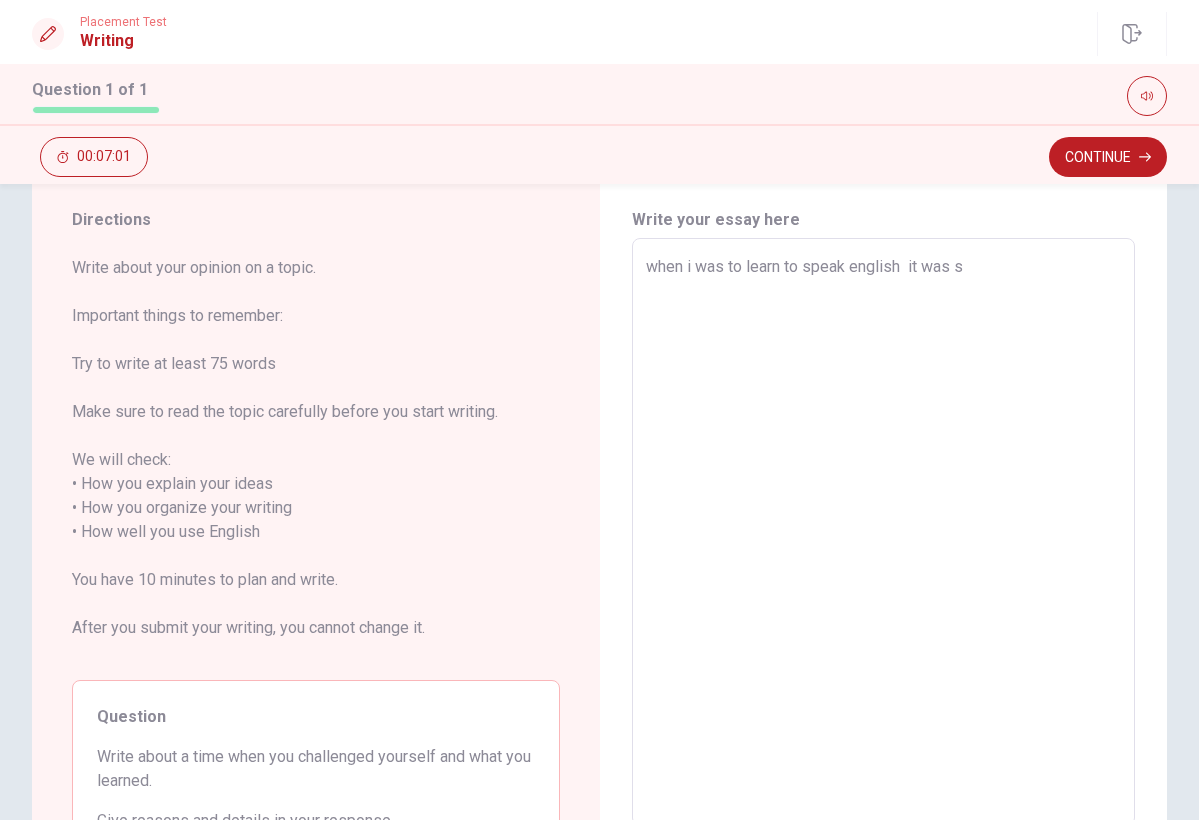 type on "x" 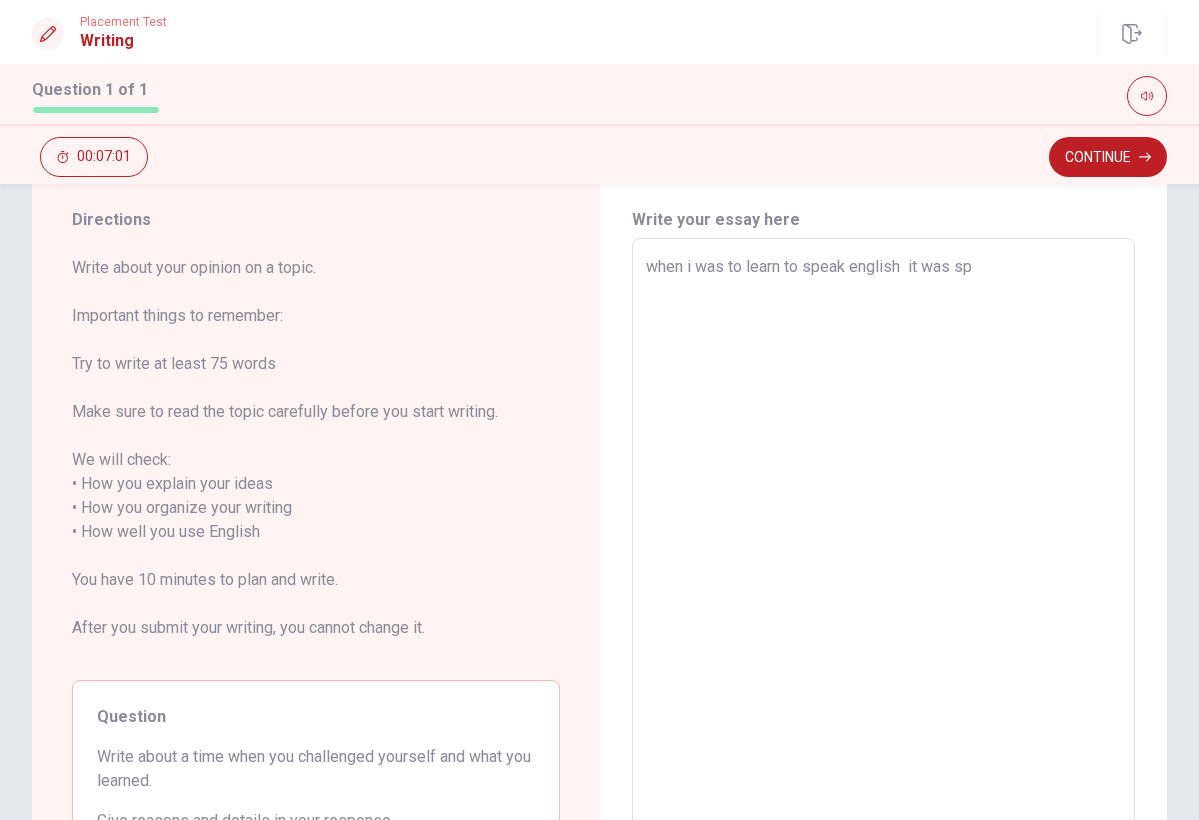 type on "x" 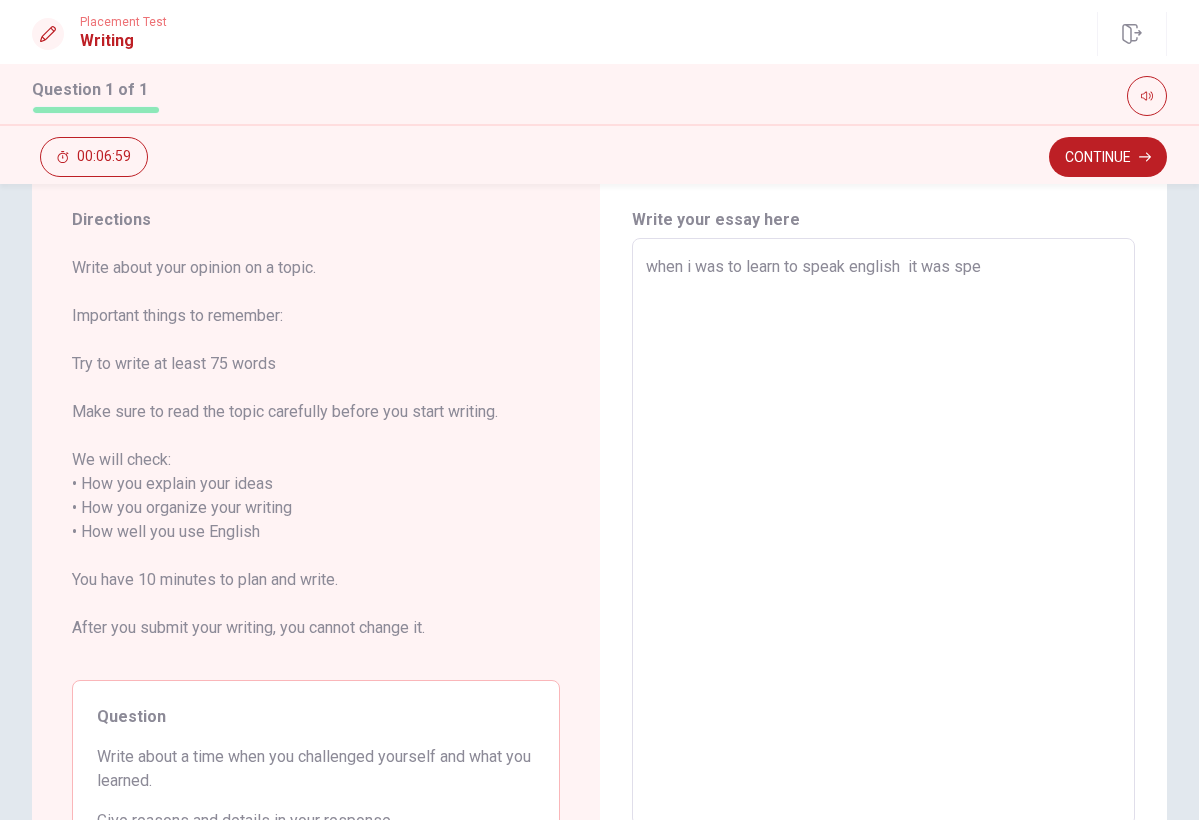type on "x" 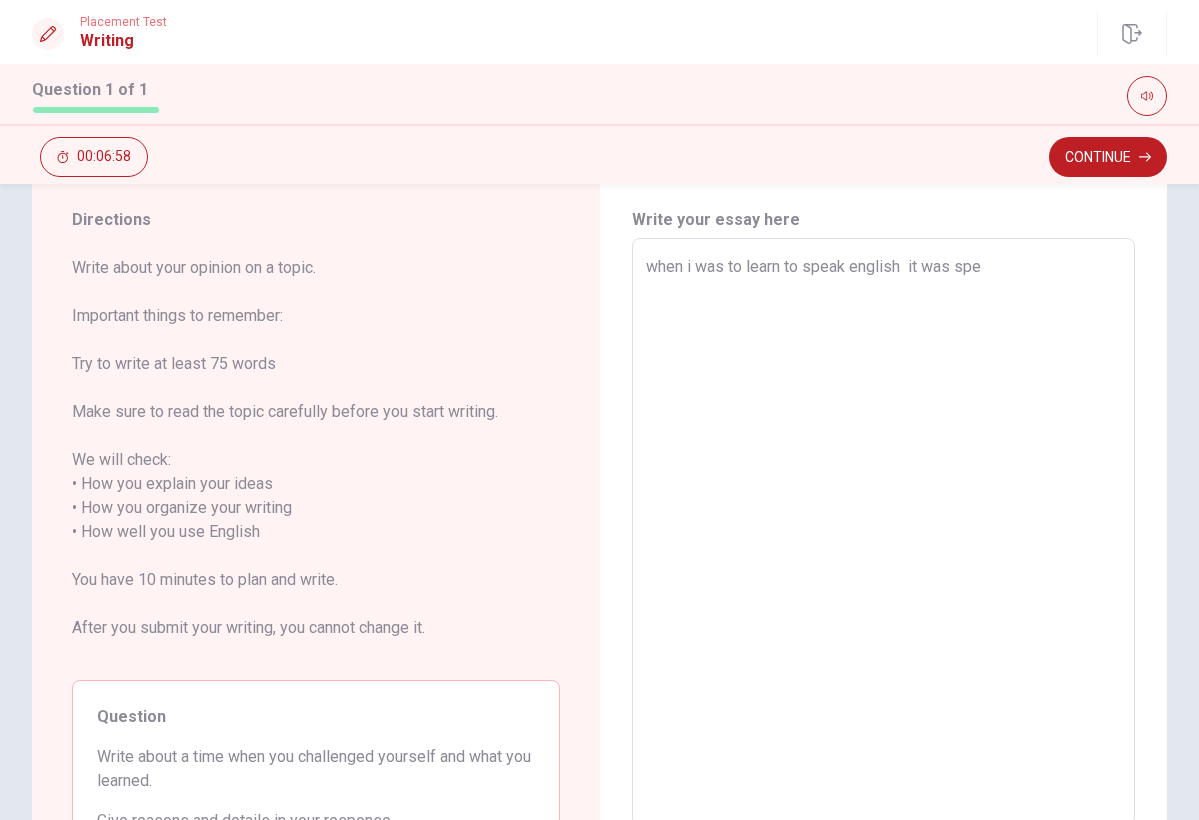 type on "when i was to learn to speak english  it was spec" 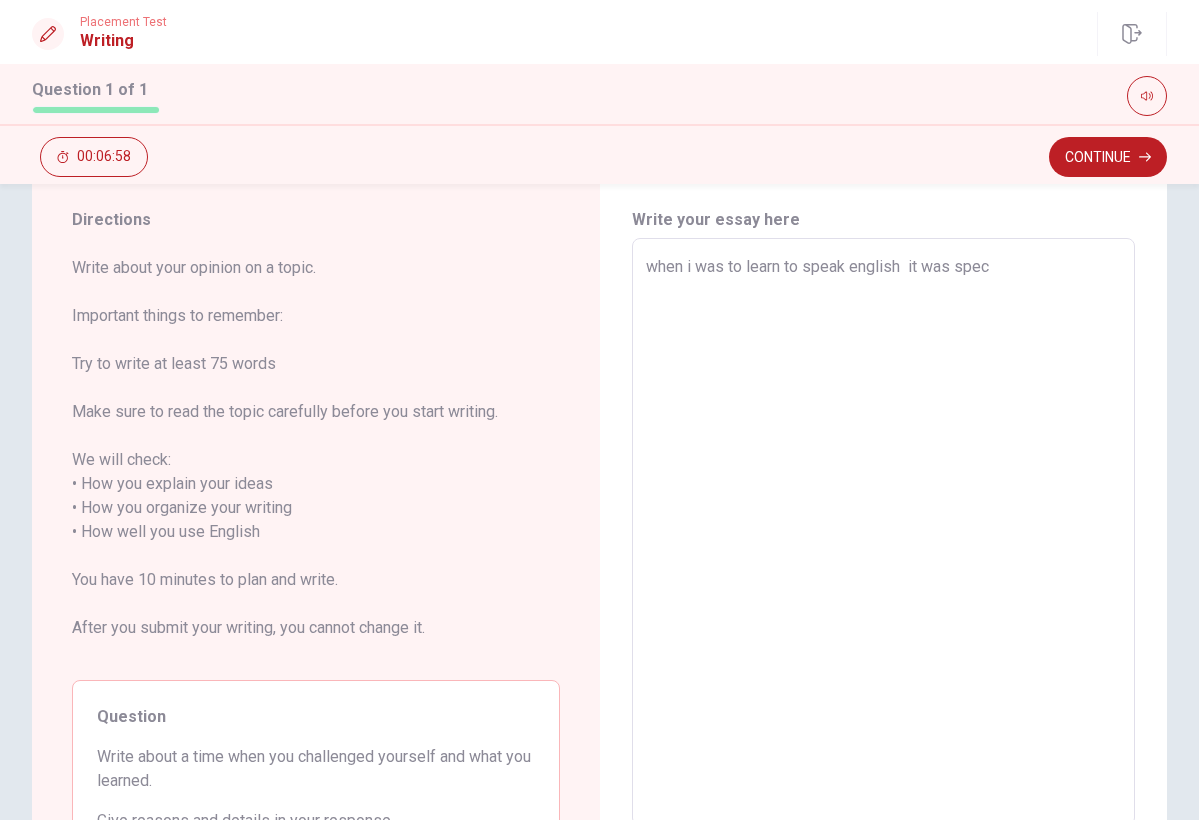 type on "x" 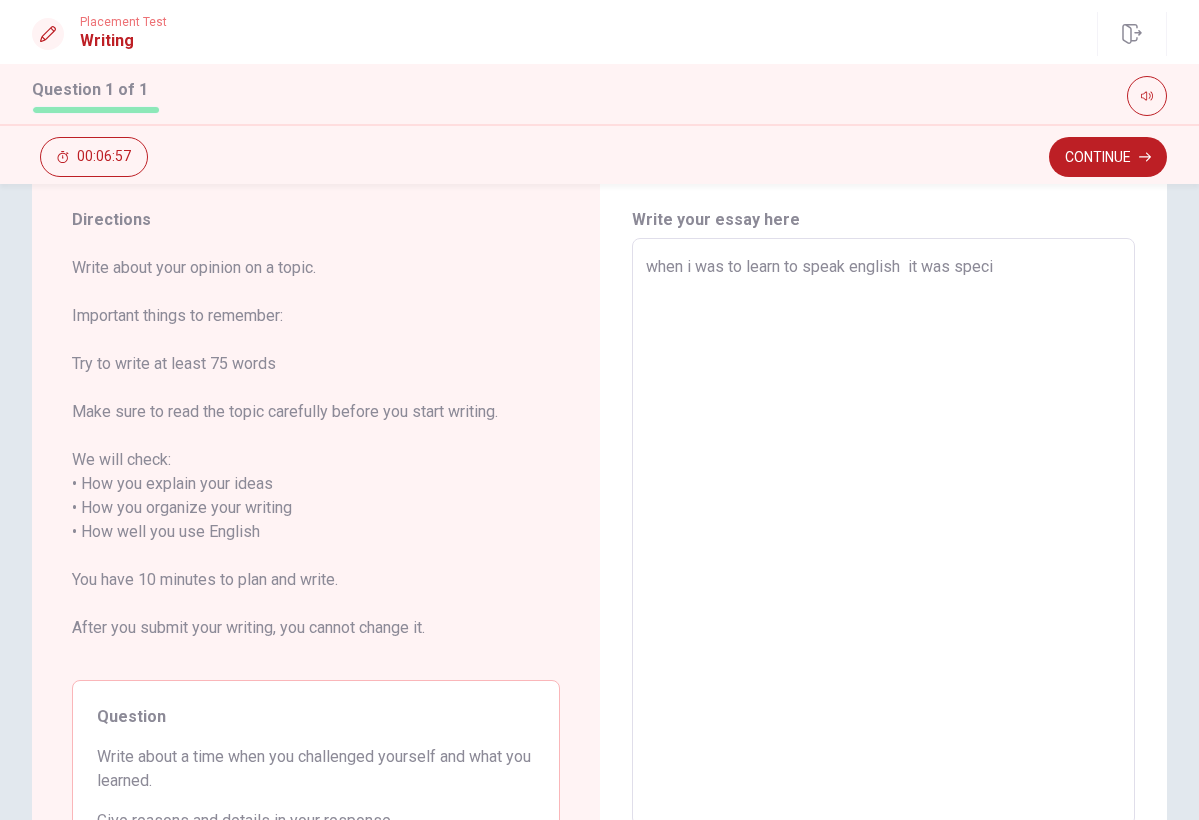 type on "x" 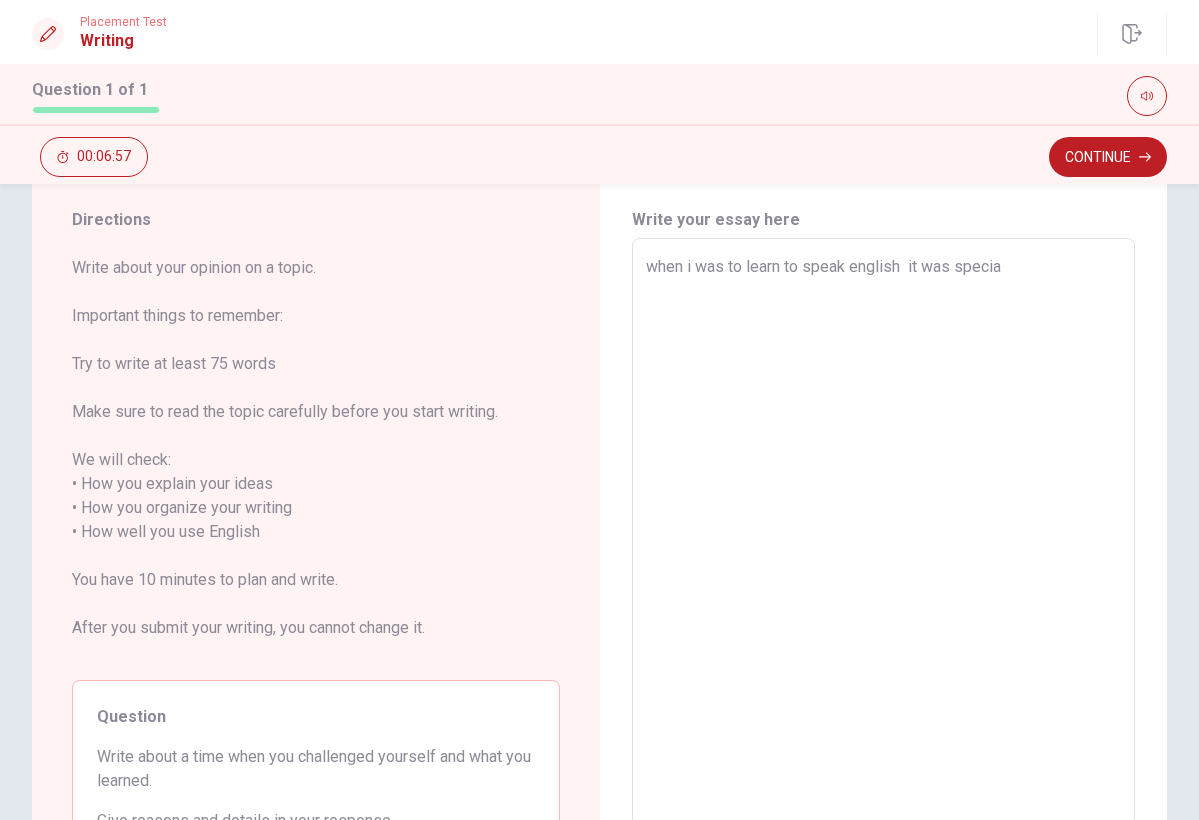 type on "x" 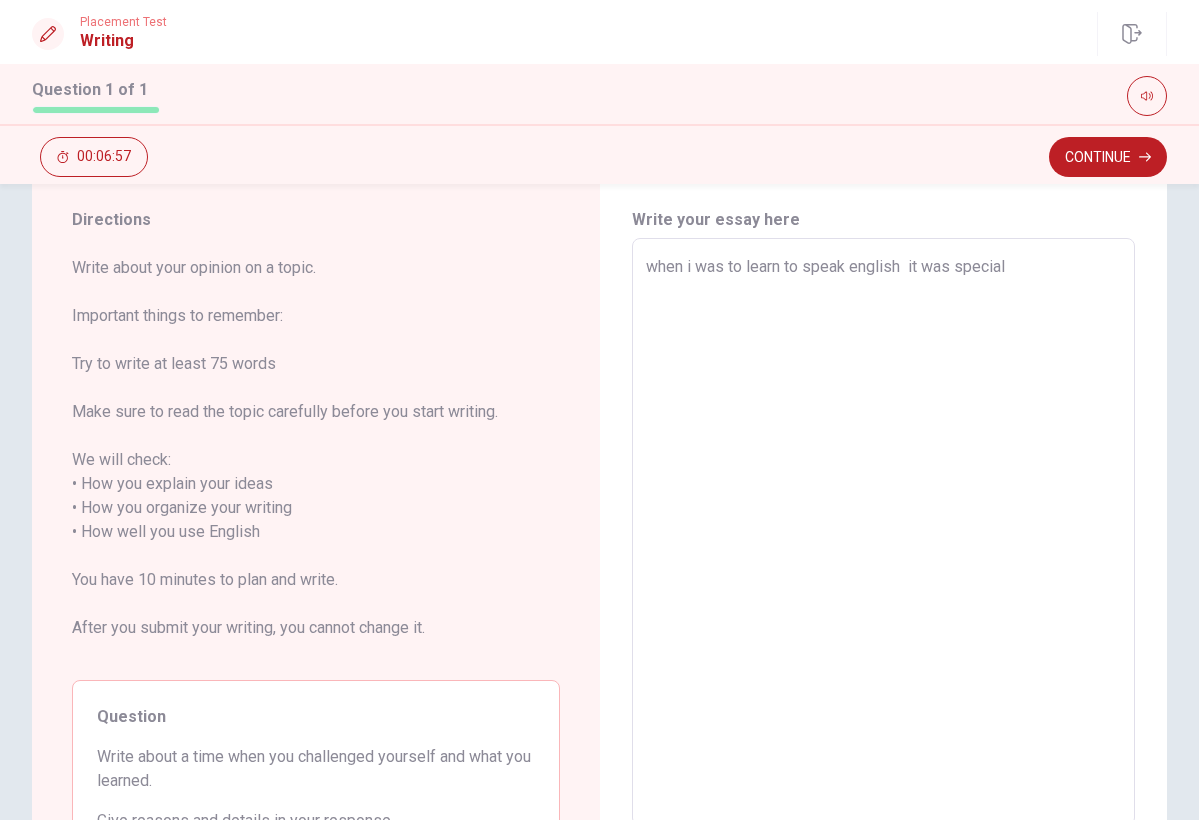 type on "x" 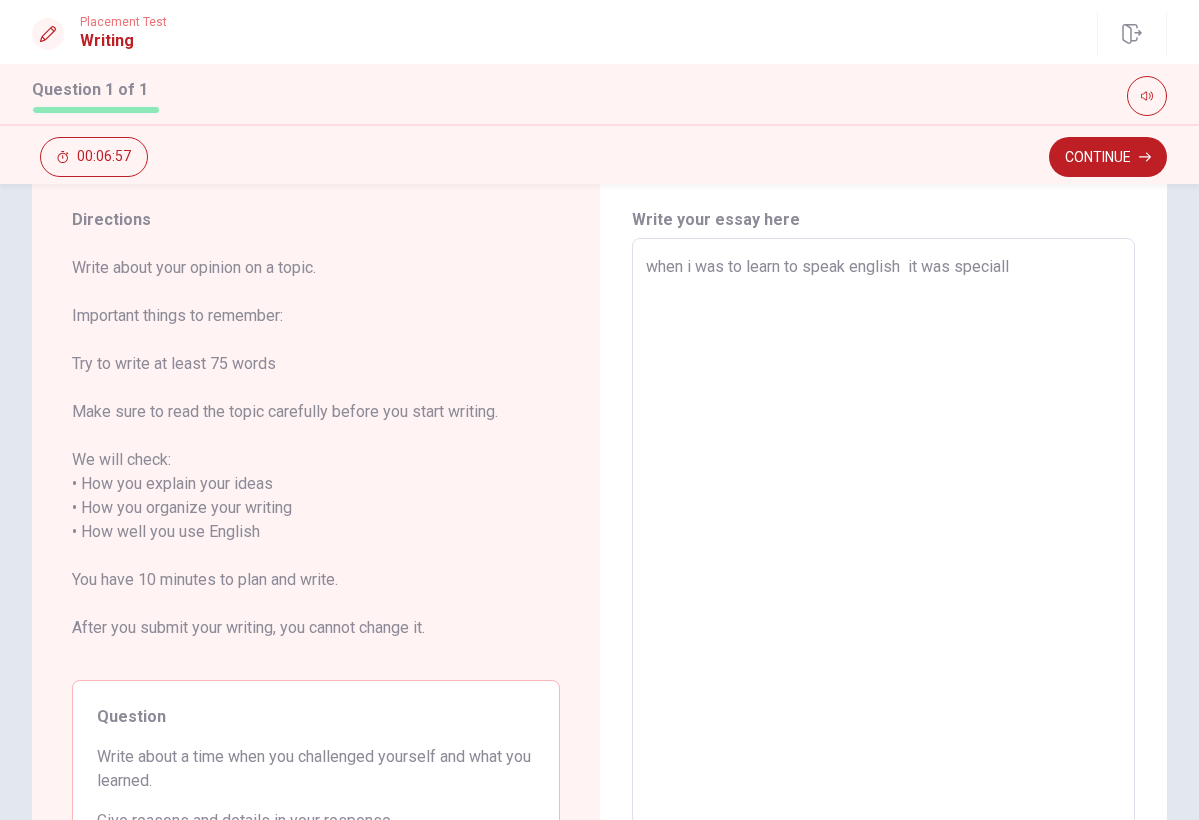 type on "x" 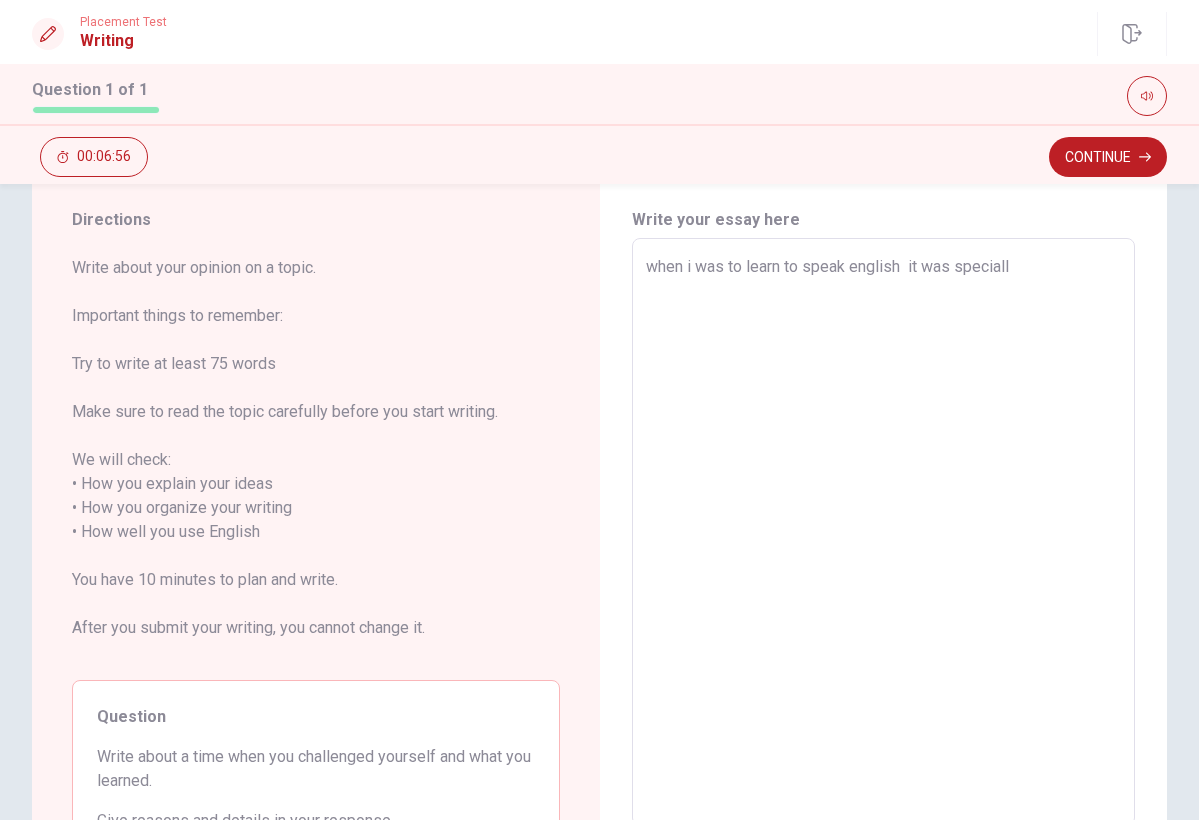 type on "when i was to learn to speak english  it was speciall" 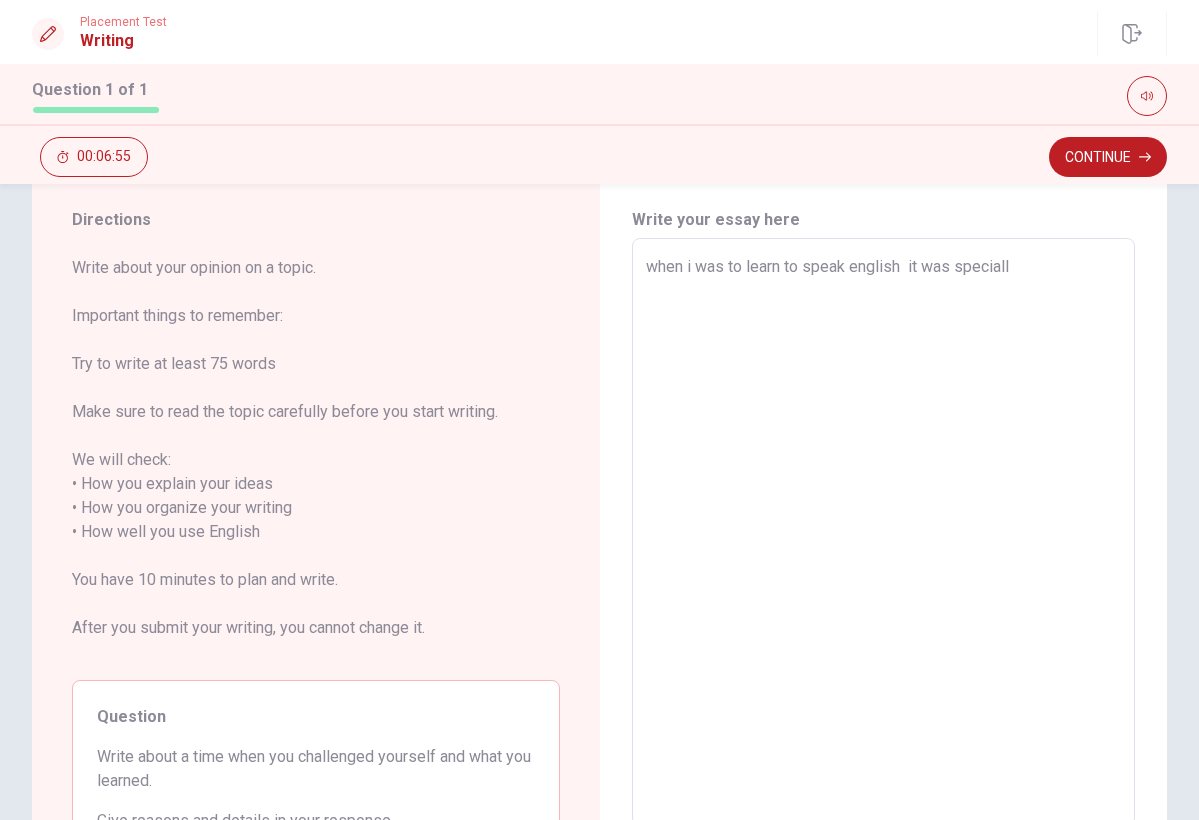 type on "when i was to learn to speak english  it was speciall" 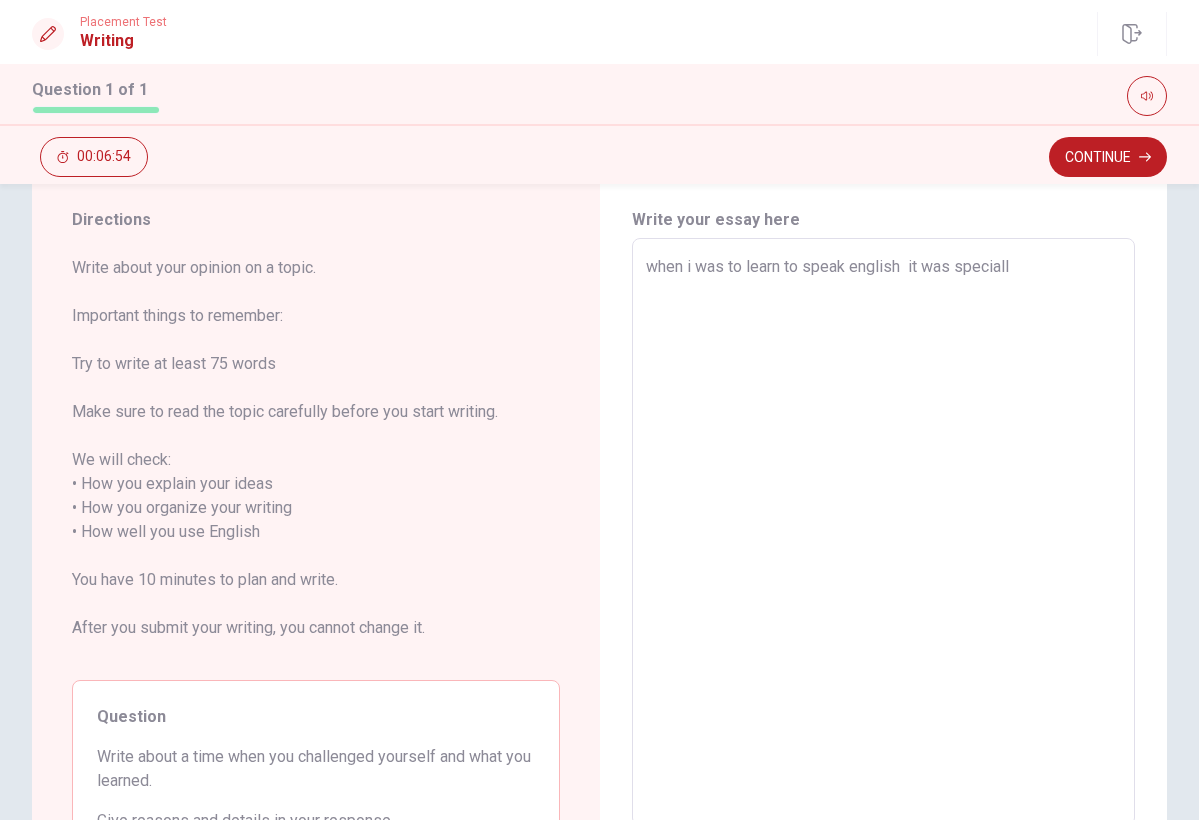 type on "when i was to learn to speak english  it was specially" 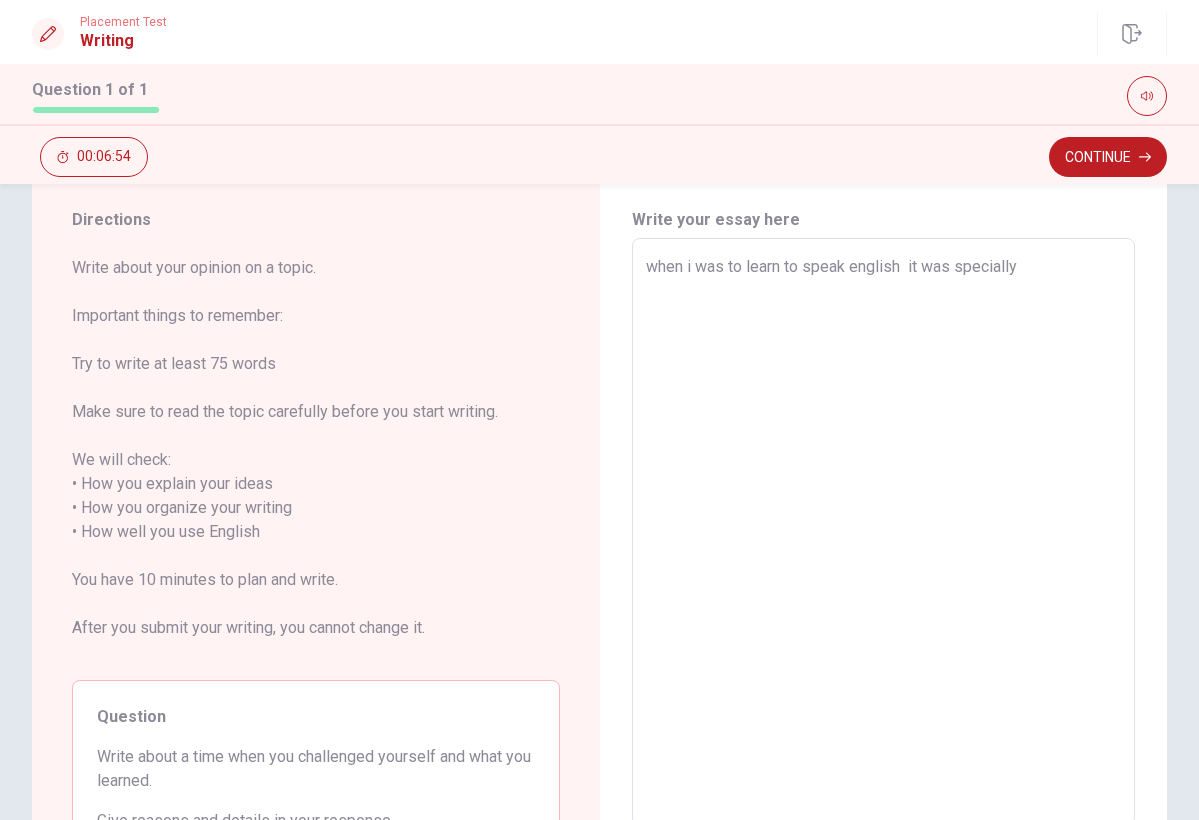 type on "x" 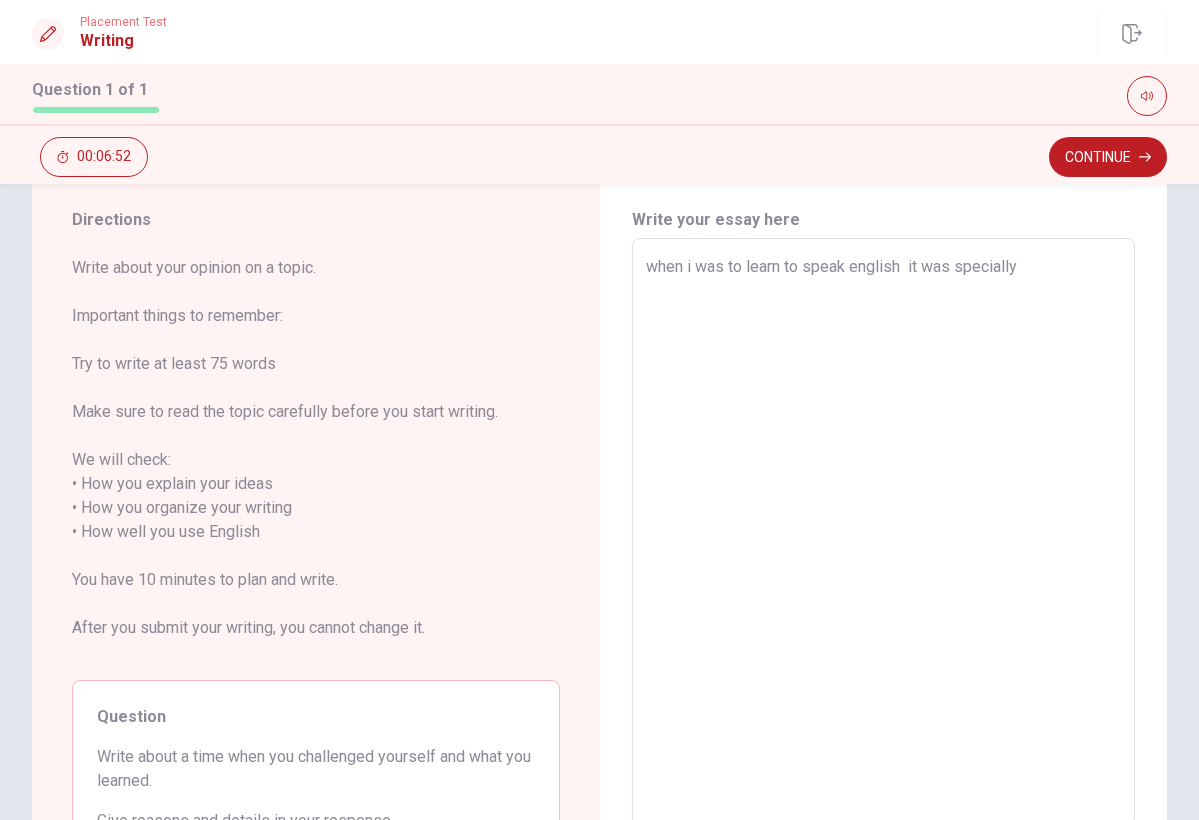 type on "x" 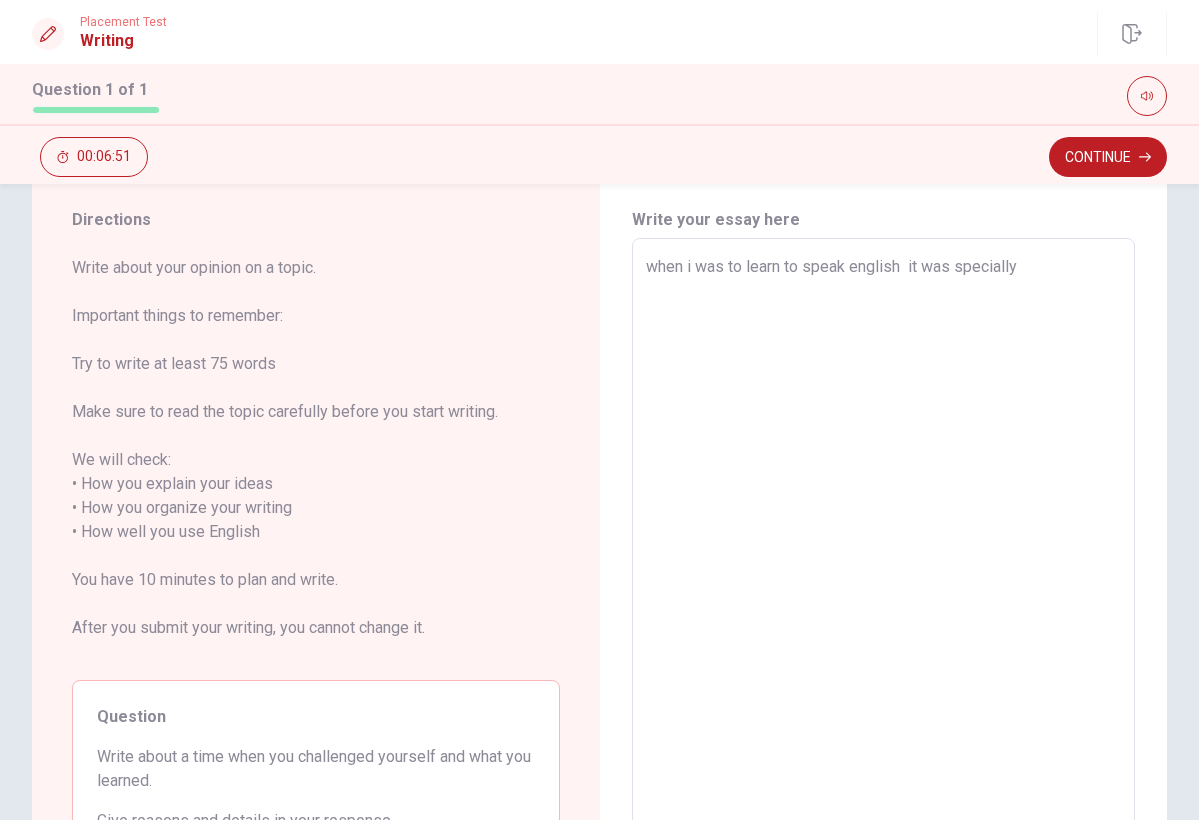 type on "when i was to learn to speak english  it was specially d" 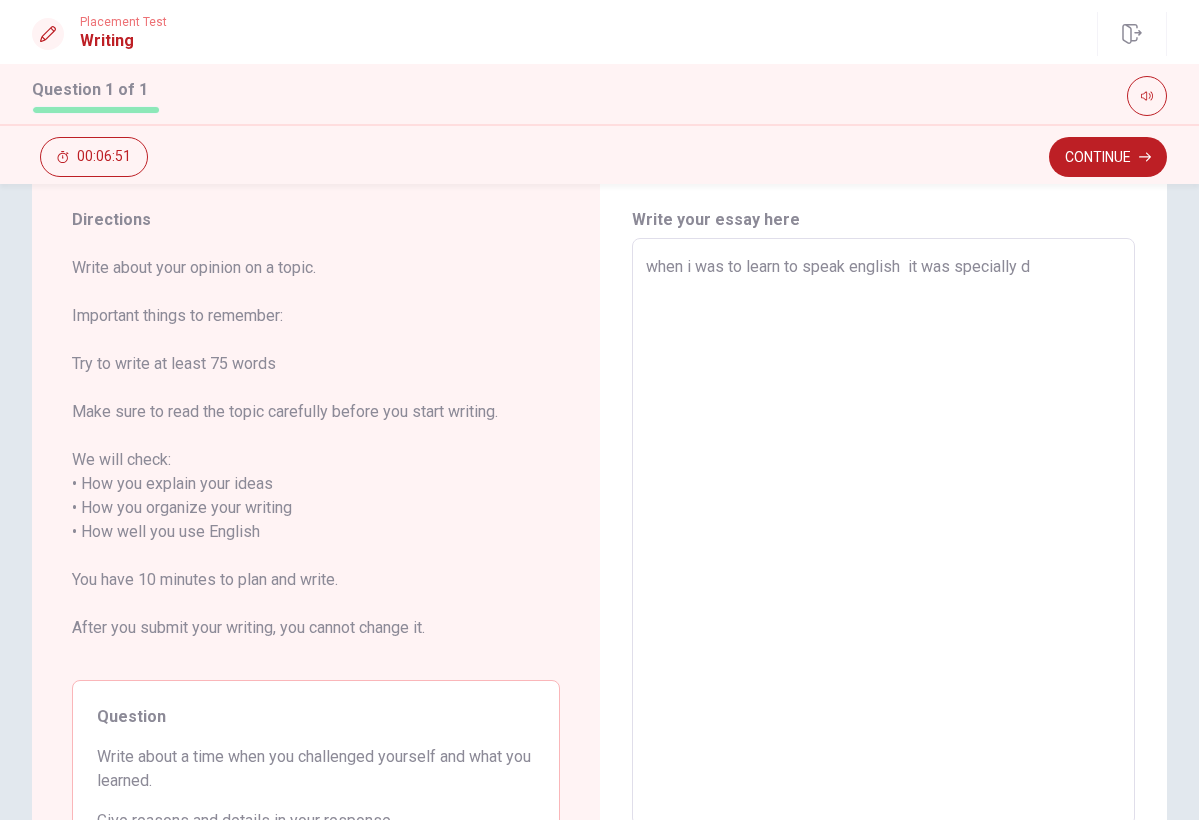 type on "x" 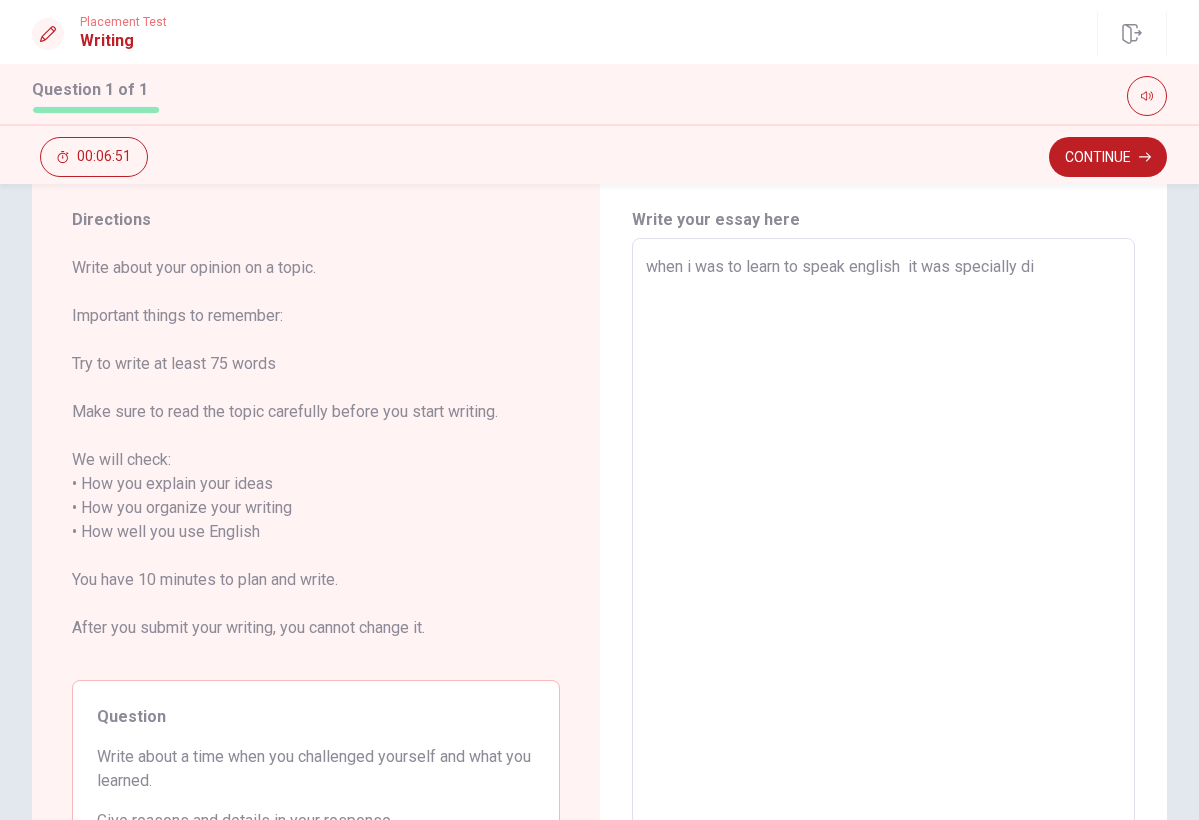type on "x" 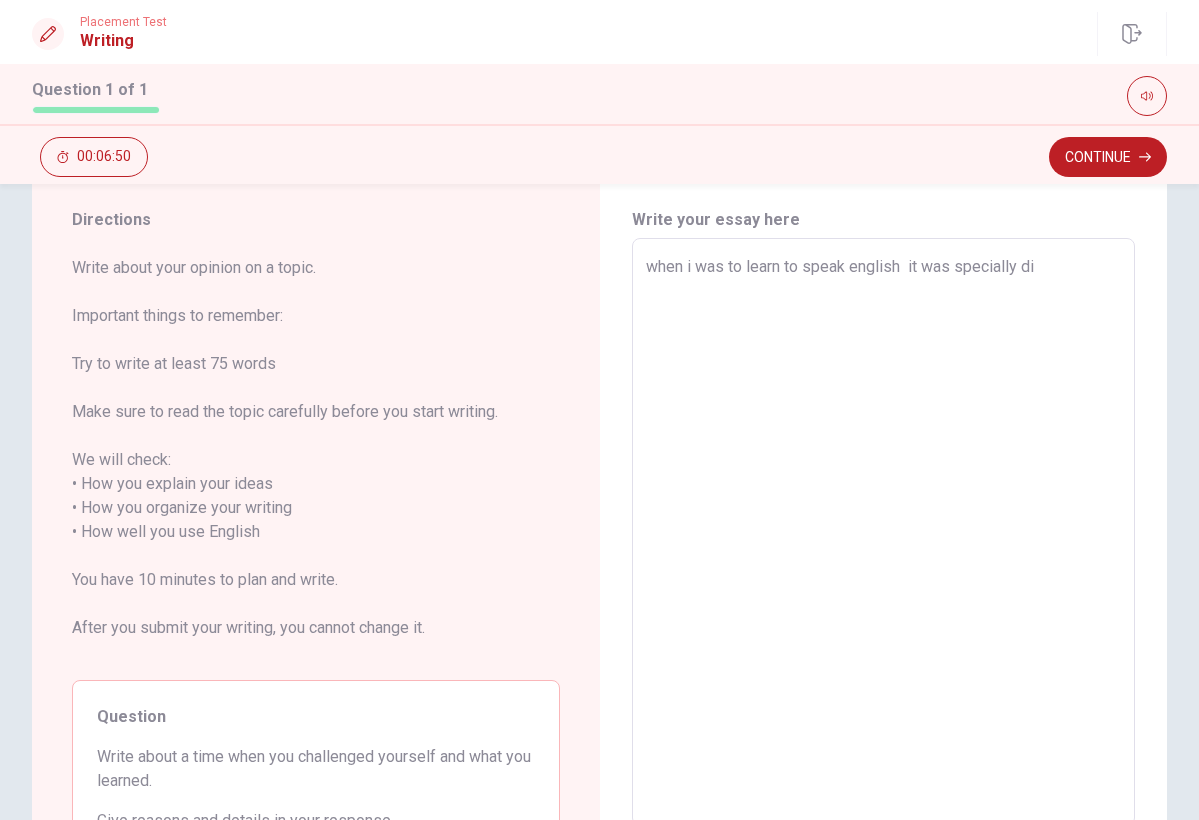 type on "when i was to learn to speak english  it was specially dif" 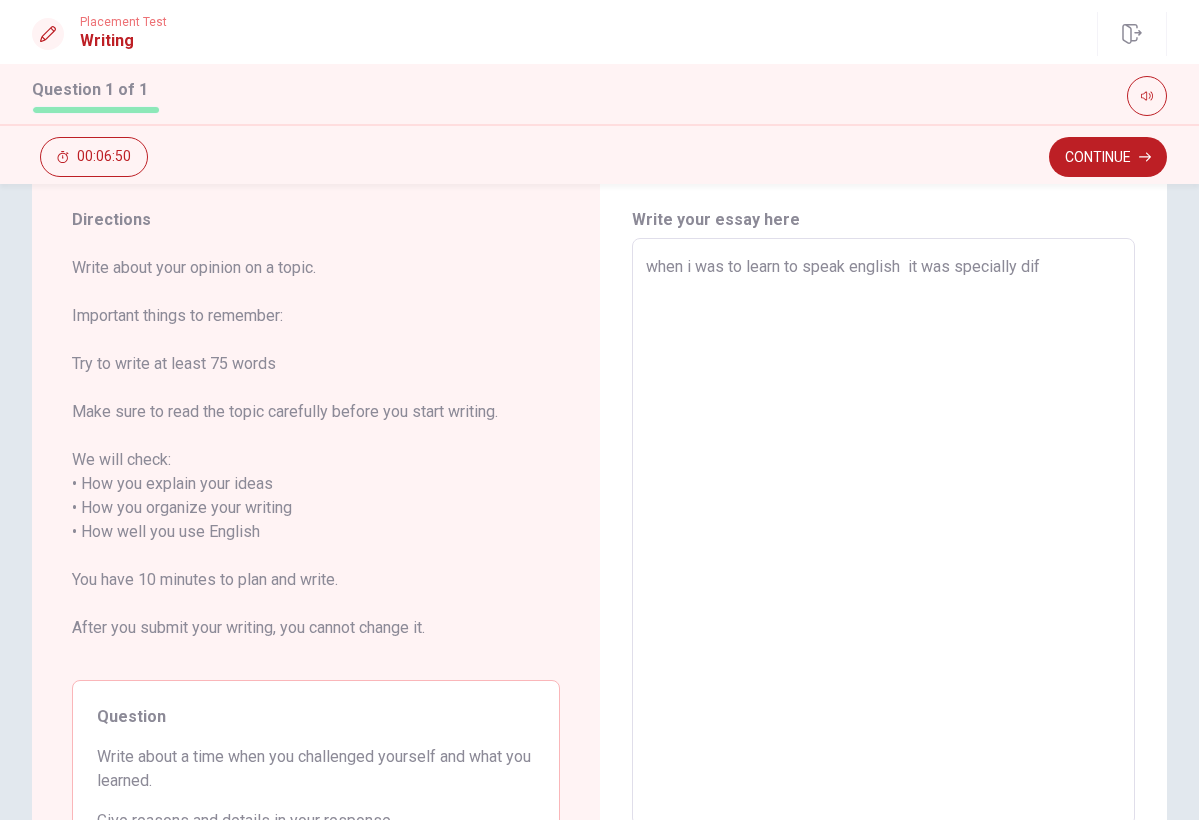 type on "x" 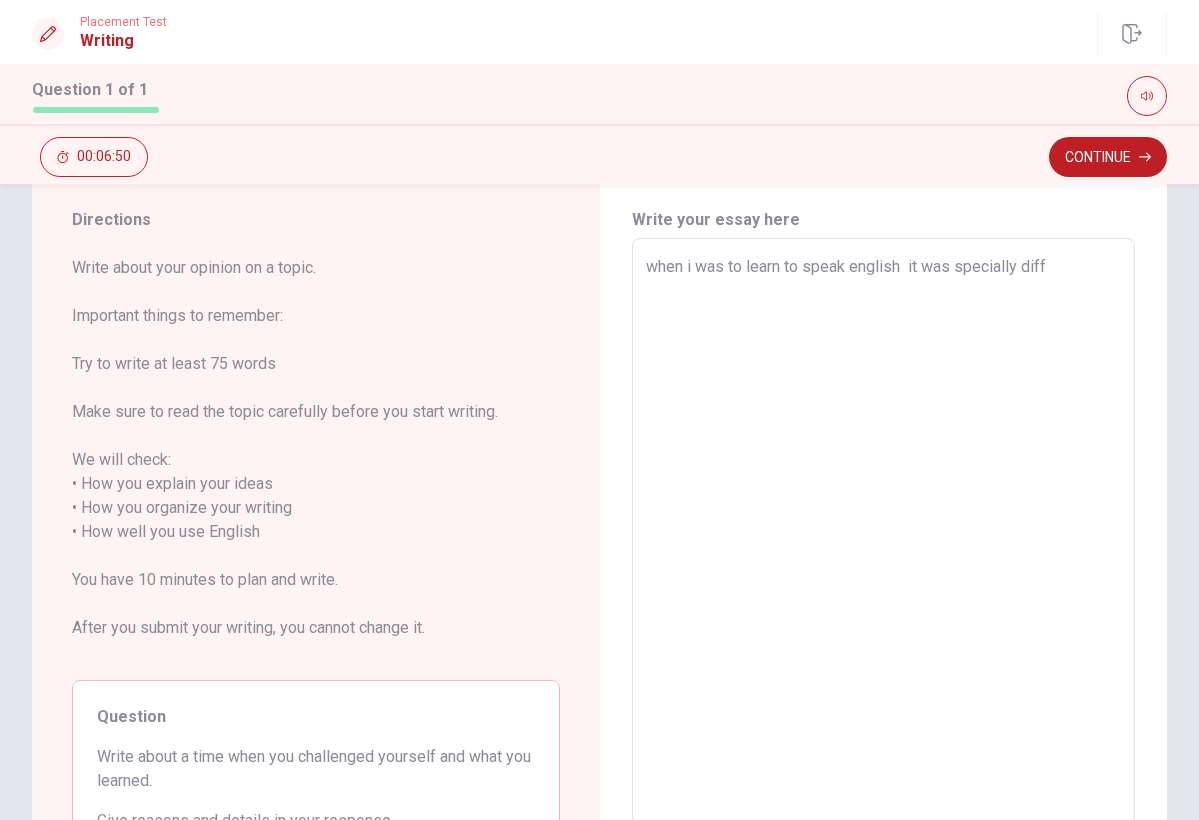 type on "x" 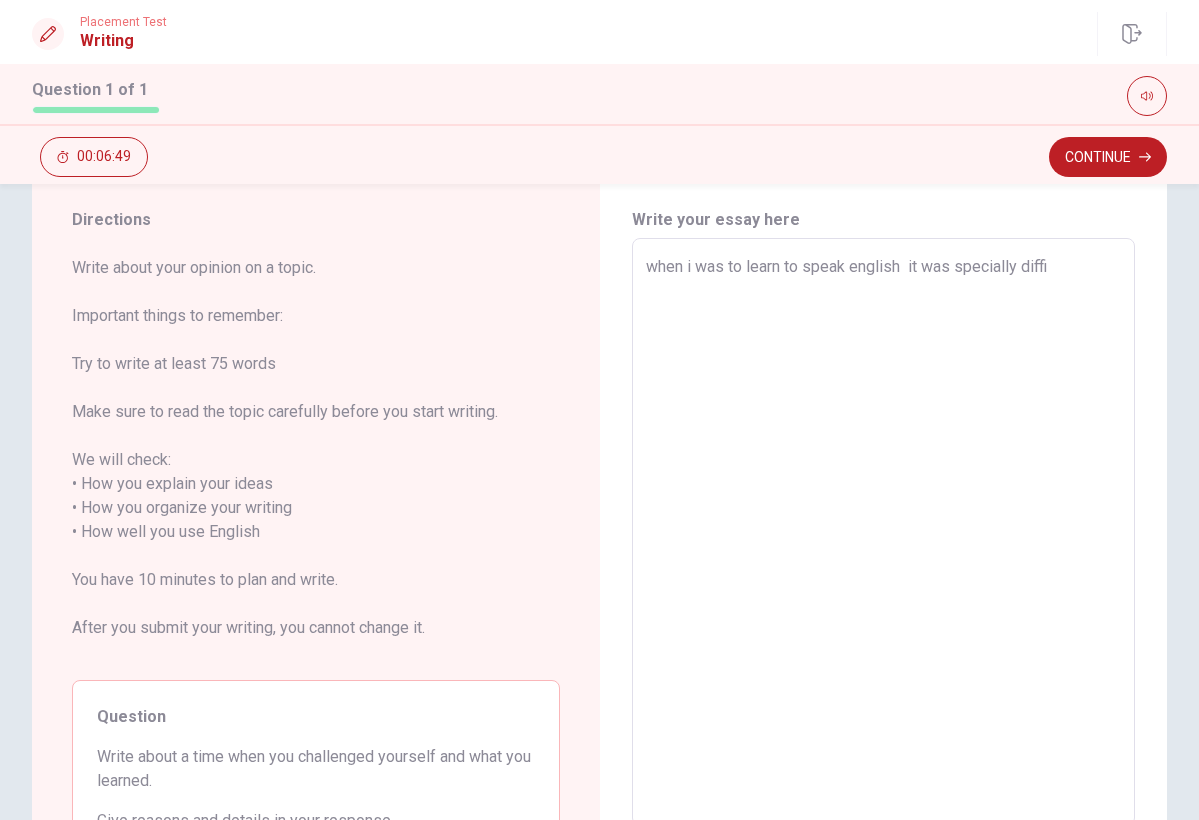 type on "x" 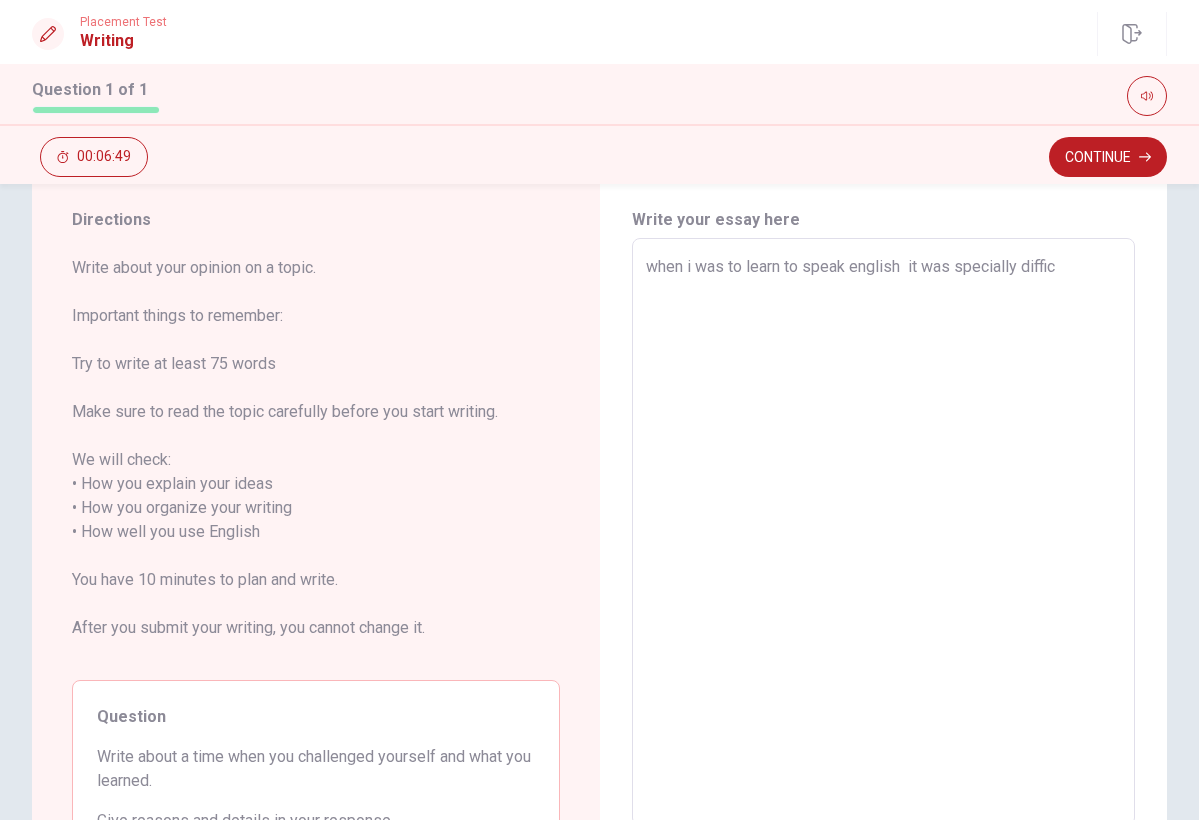 type on "x" 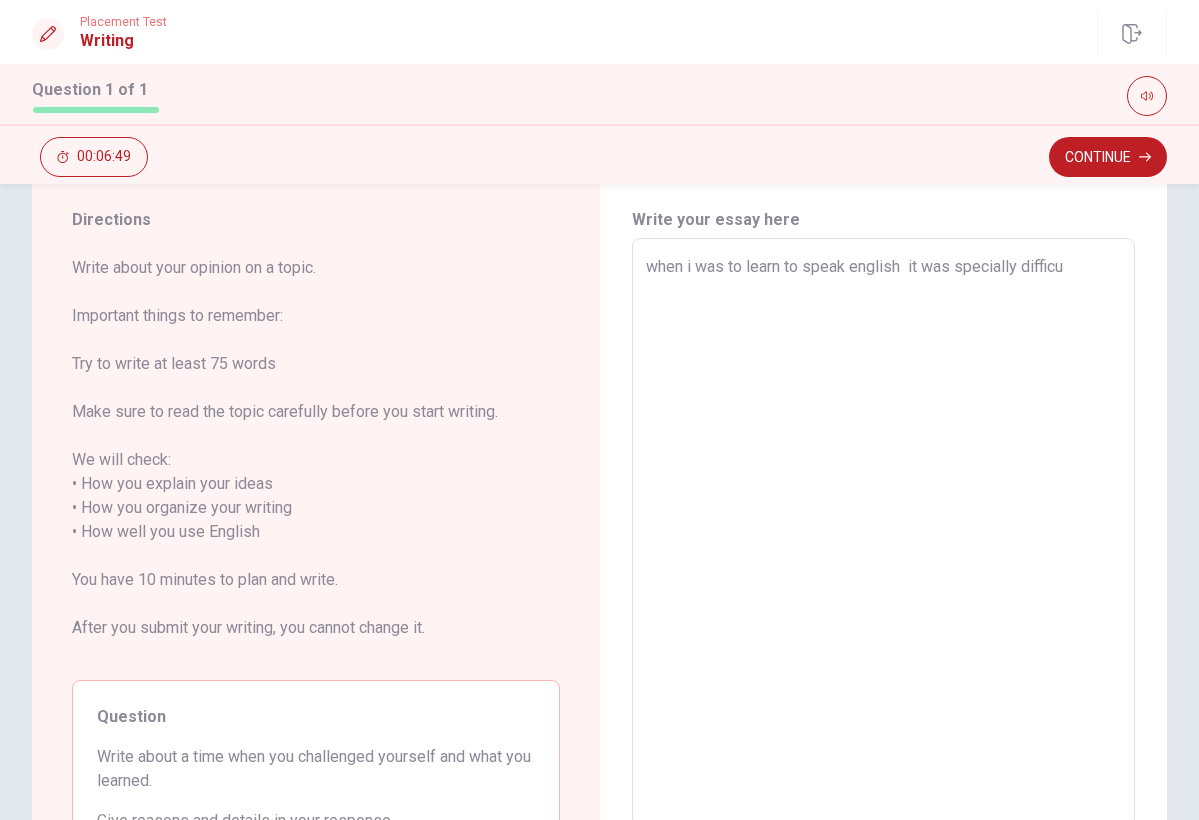 type on "x" 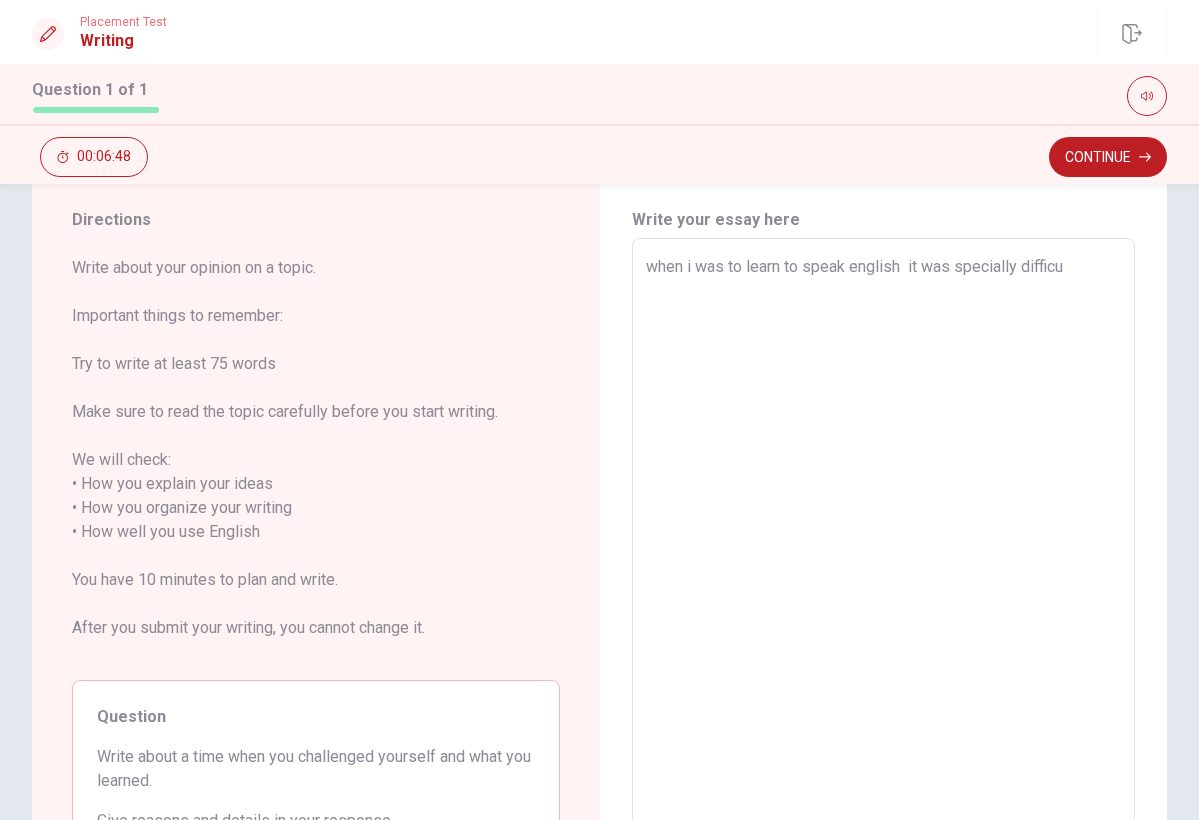 type on "when i was to learn to speak english  it was specially difficul" 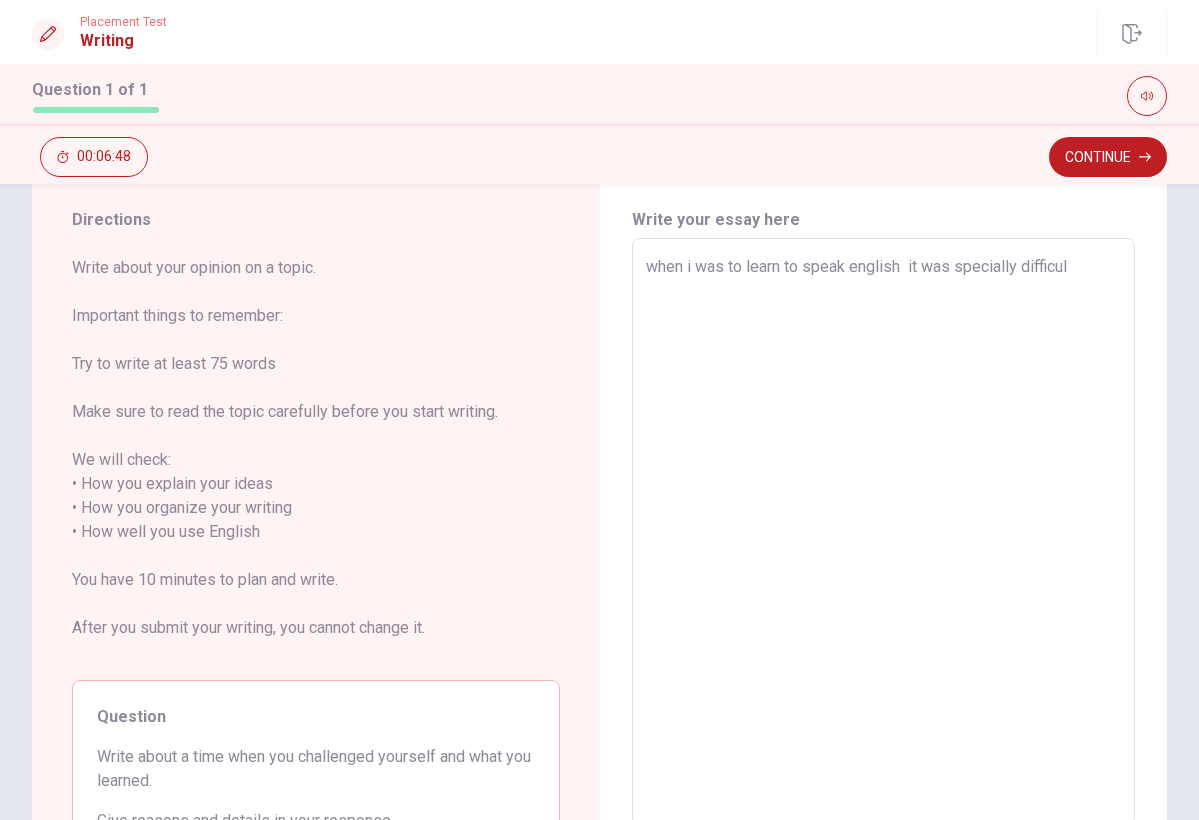 type on "x" 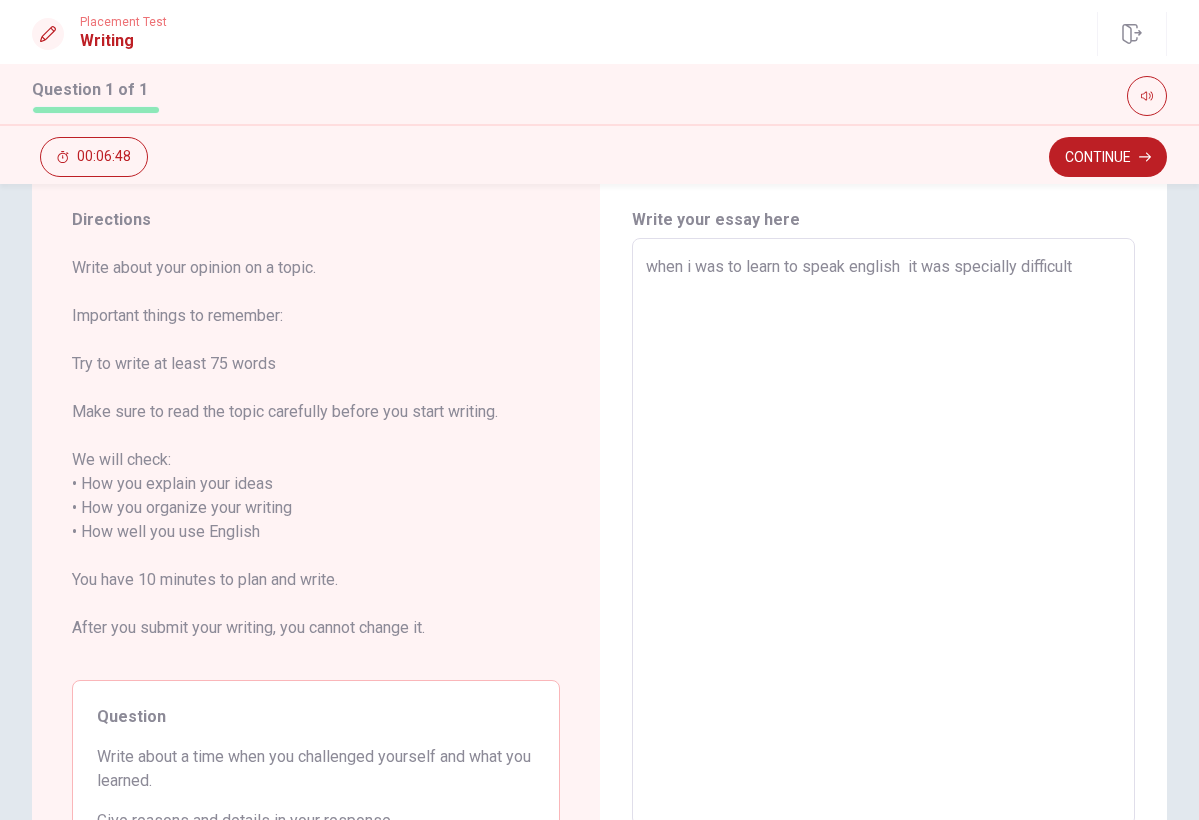 type on "x" 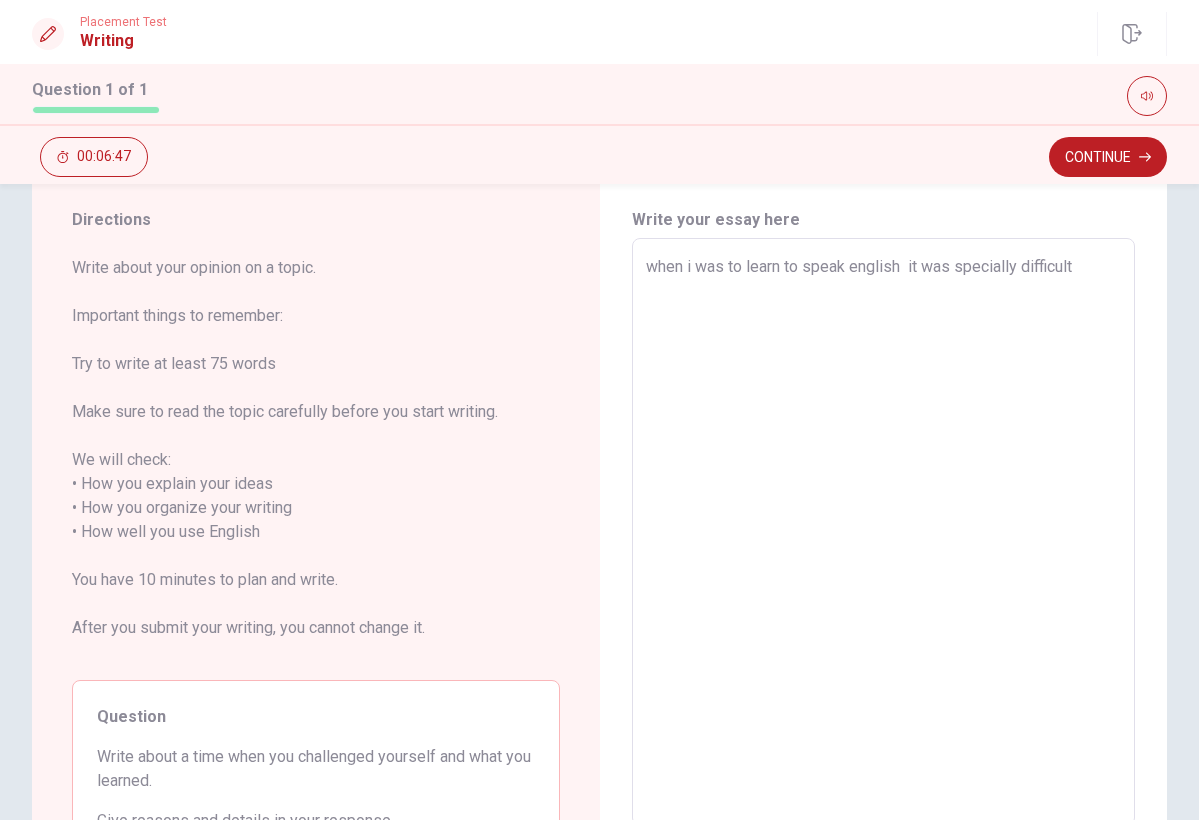 type on "when i was to learn to speak english  it was specially difficult" 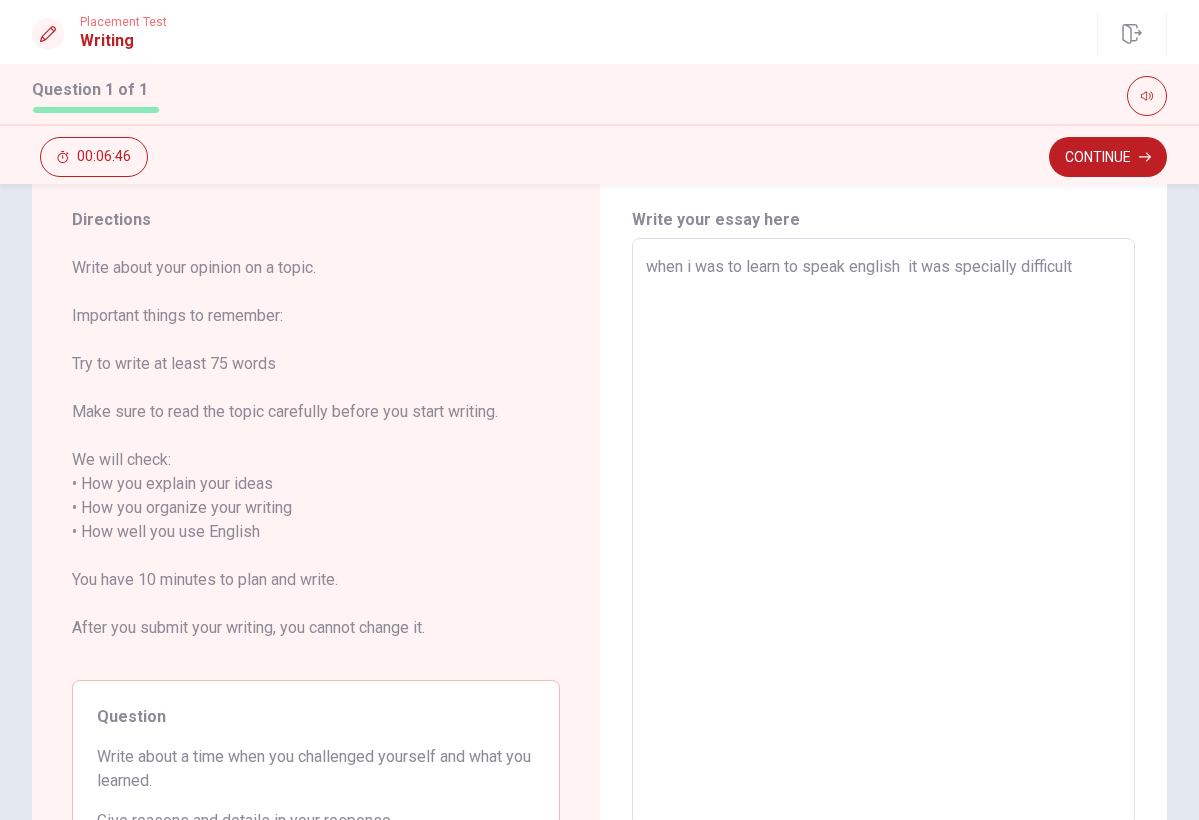 type on "x" 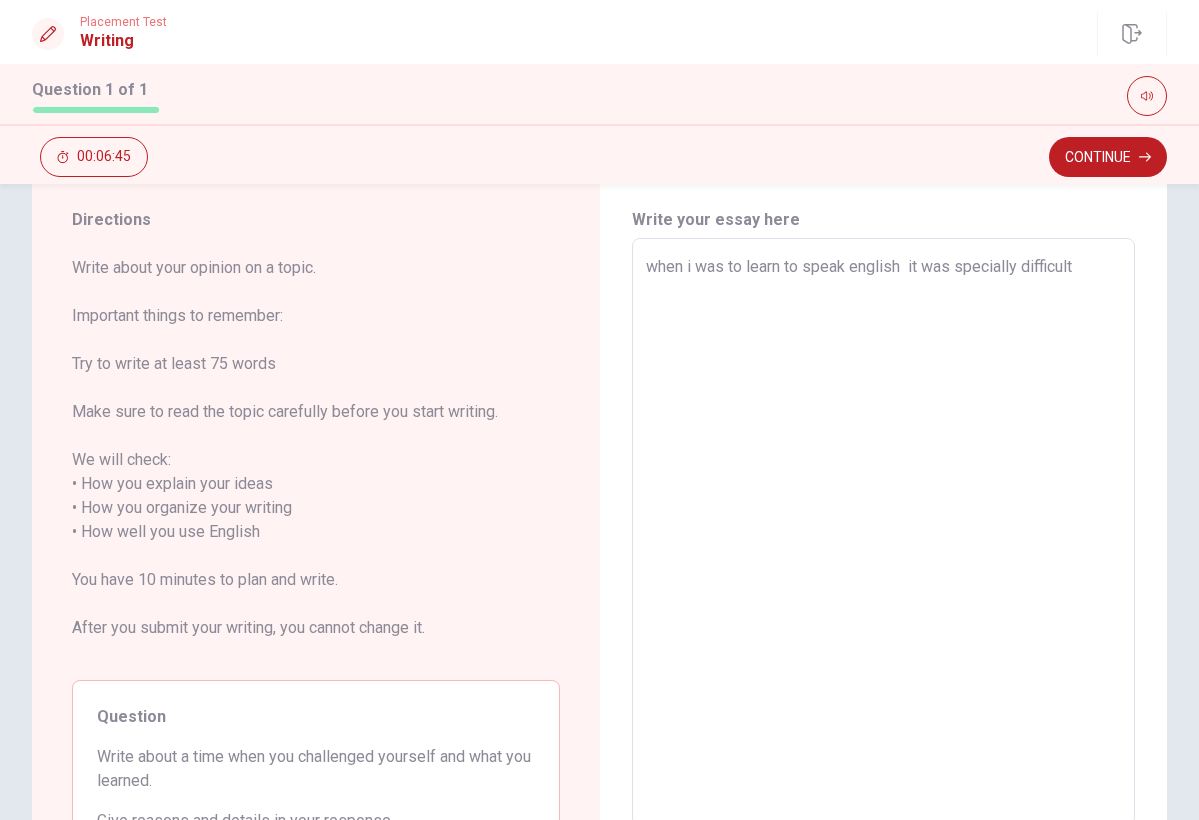 type on "when i was to learn to speak english  it was specially difficult f" 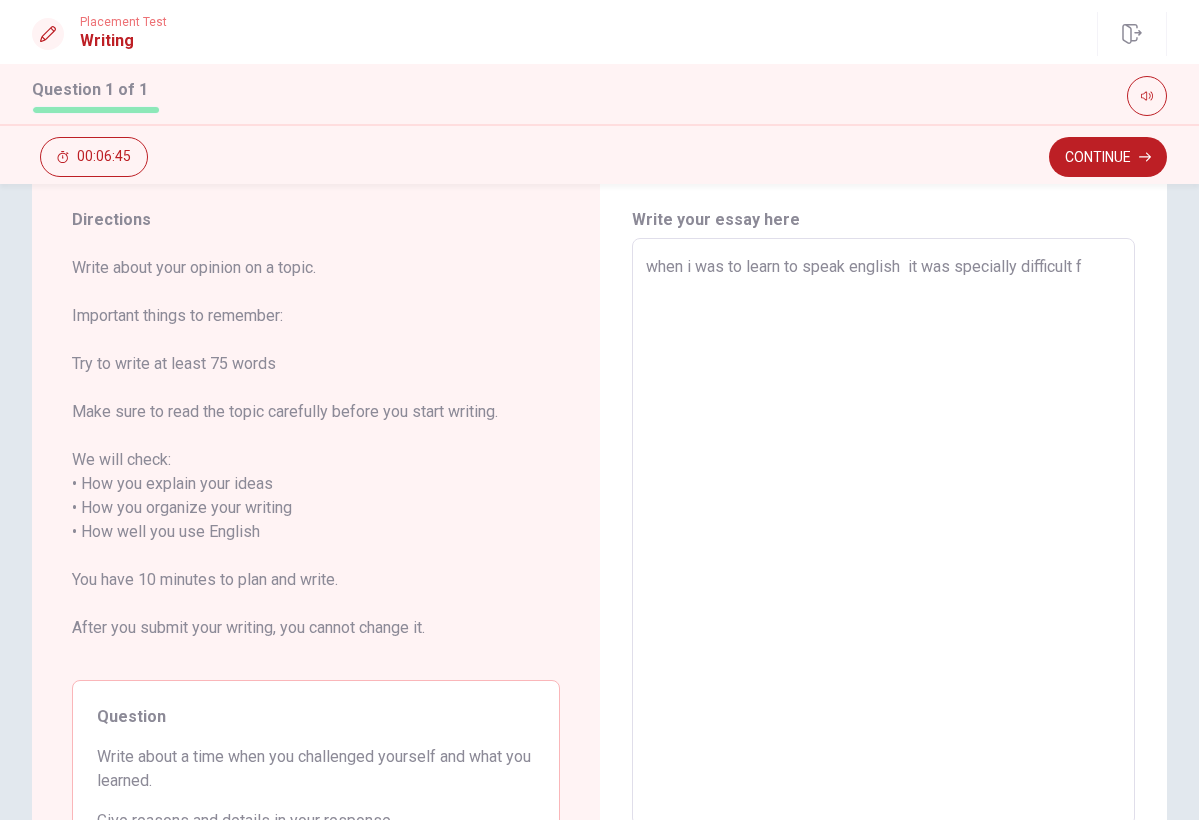 type on "x" 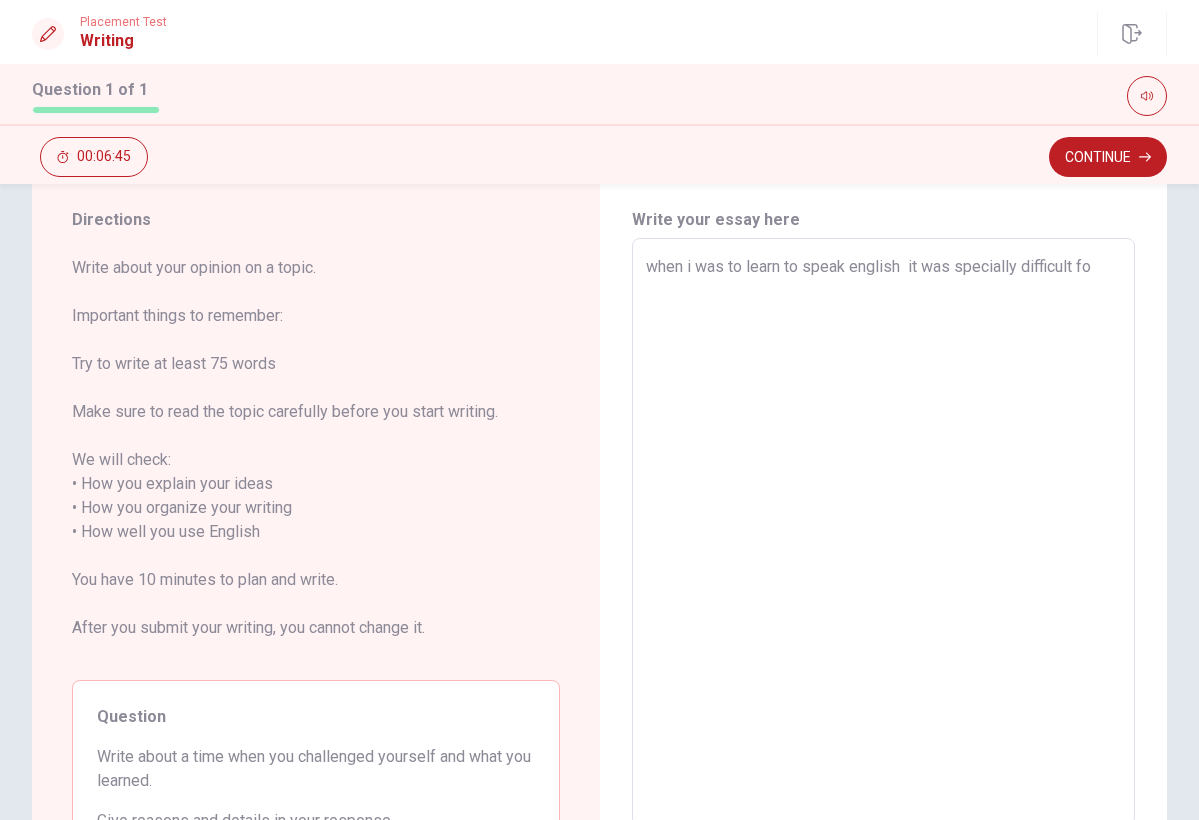 type on "x" 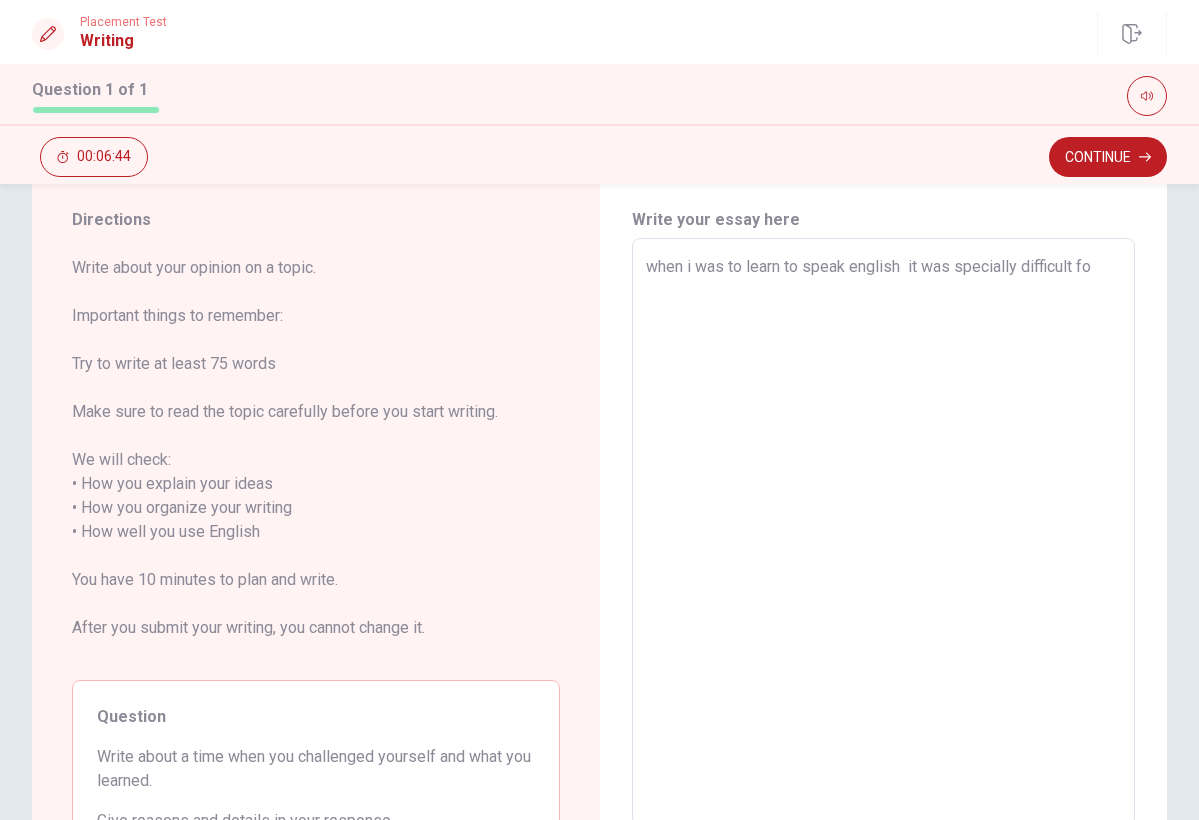 type on "when i was to learn to speak english  it was specially difficult for" 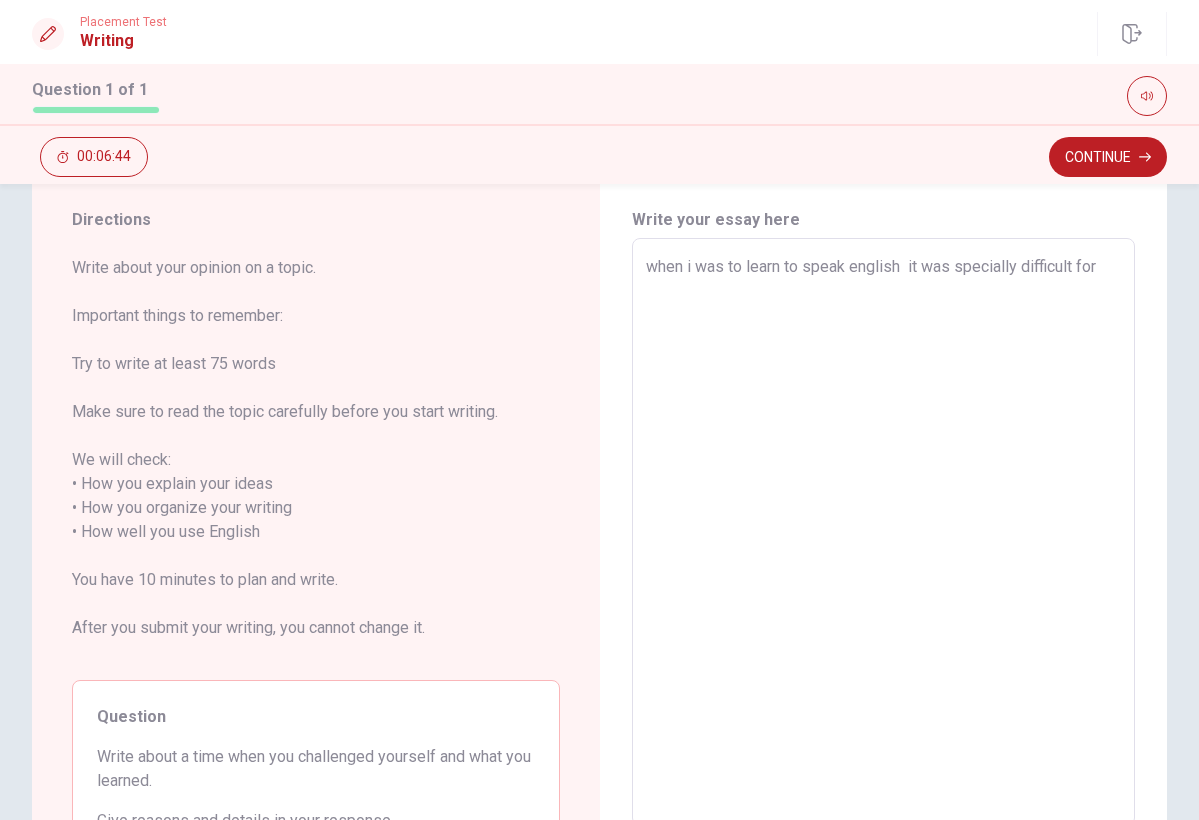 type on "x" 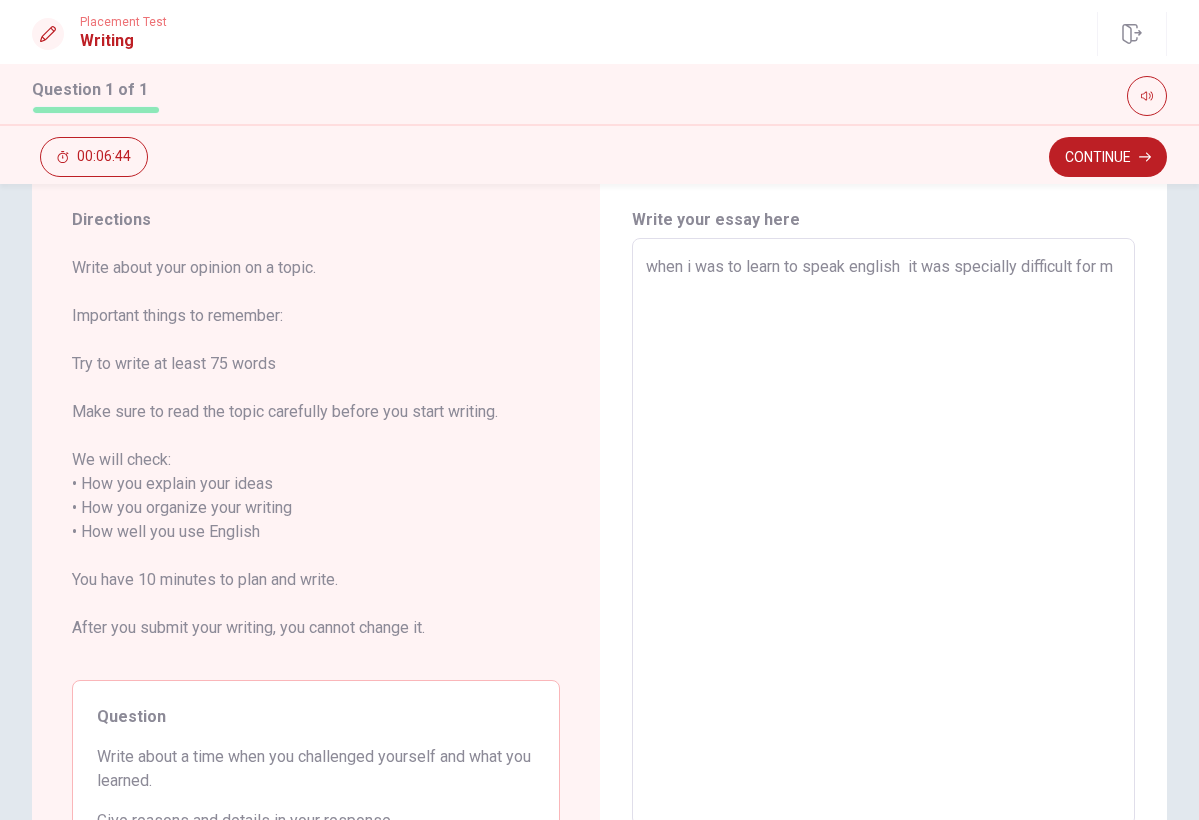 type on "x" 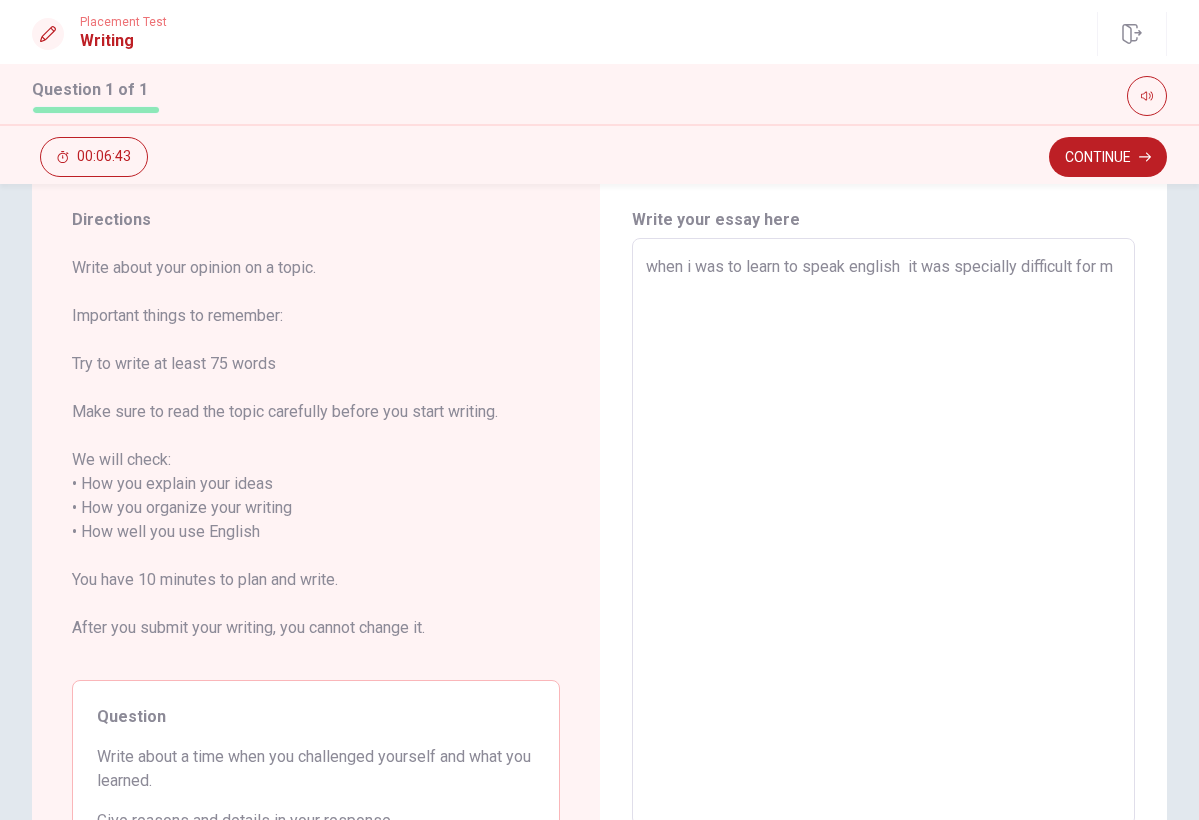 type on "when i was to learn to speak english  it was specially difficult for me" 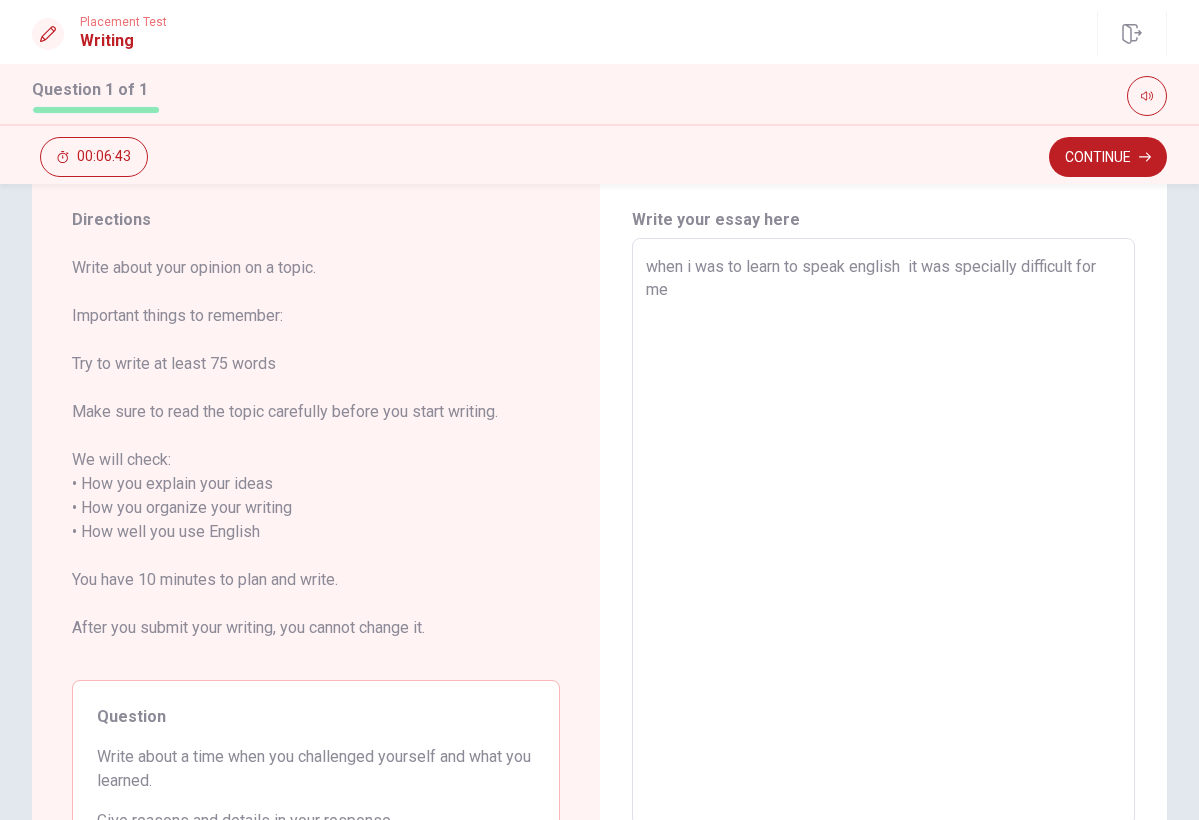 type on "x" 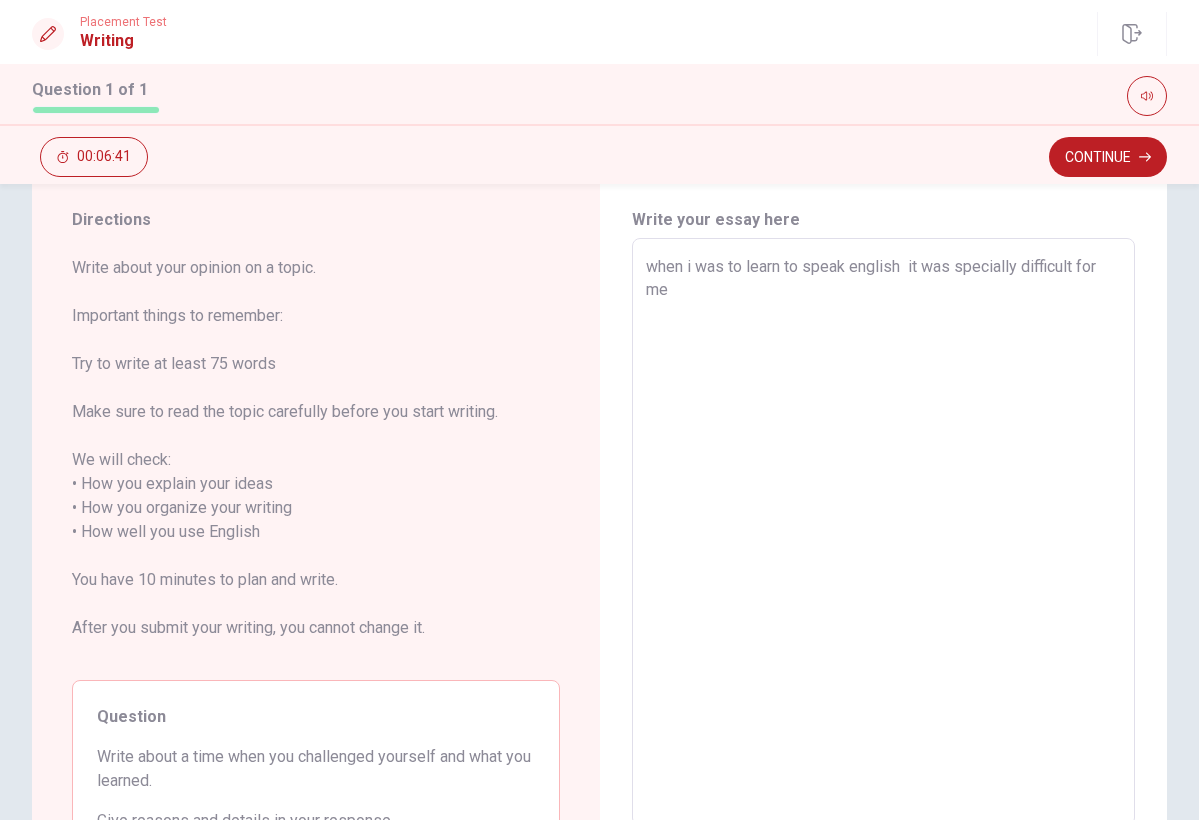type on "x" 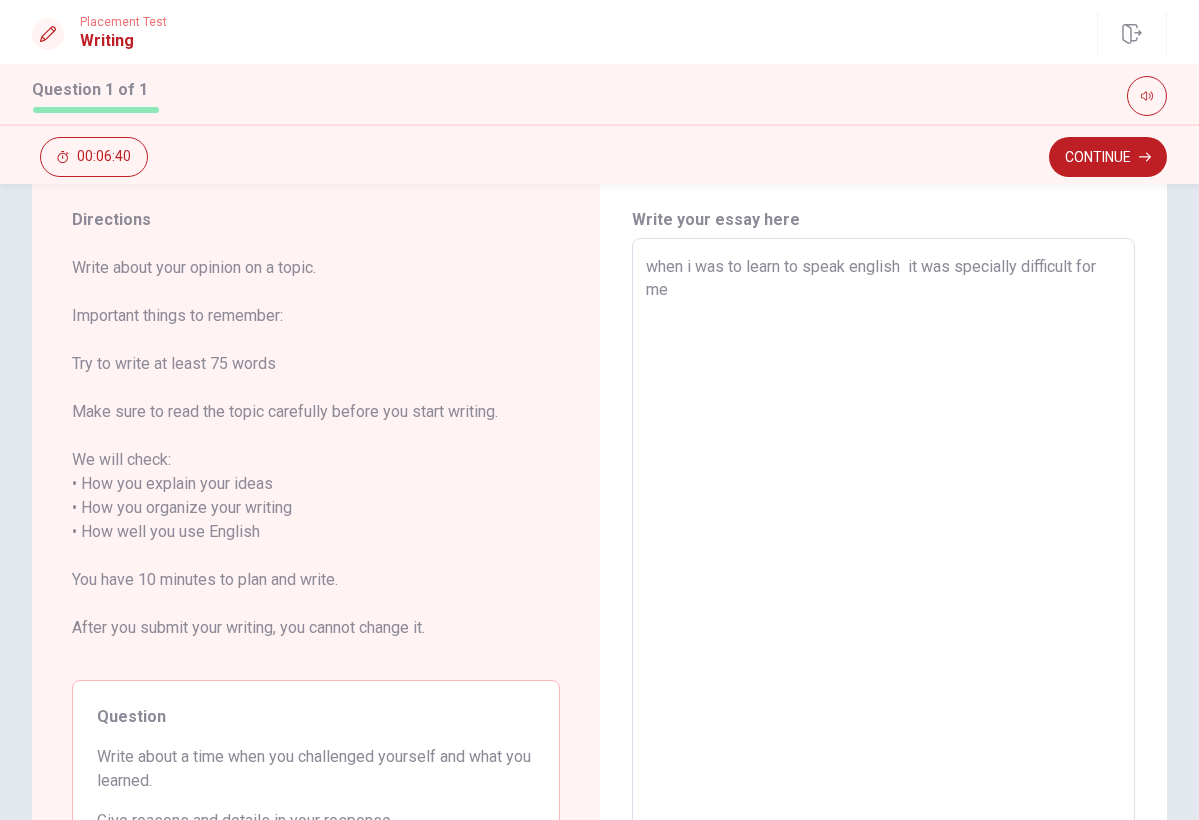 type on "when i was to learn to speak english  it was specially difficult for me t" 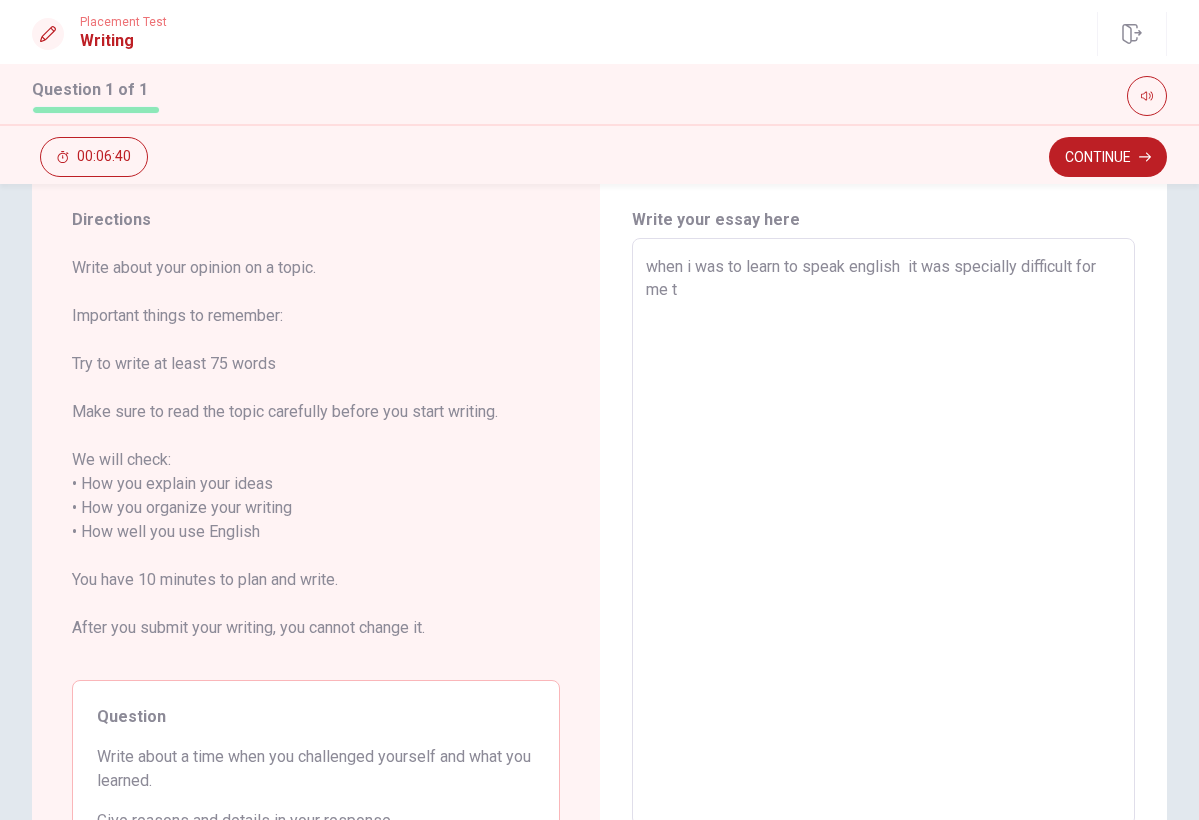 type on "x" 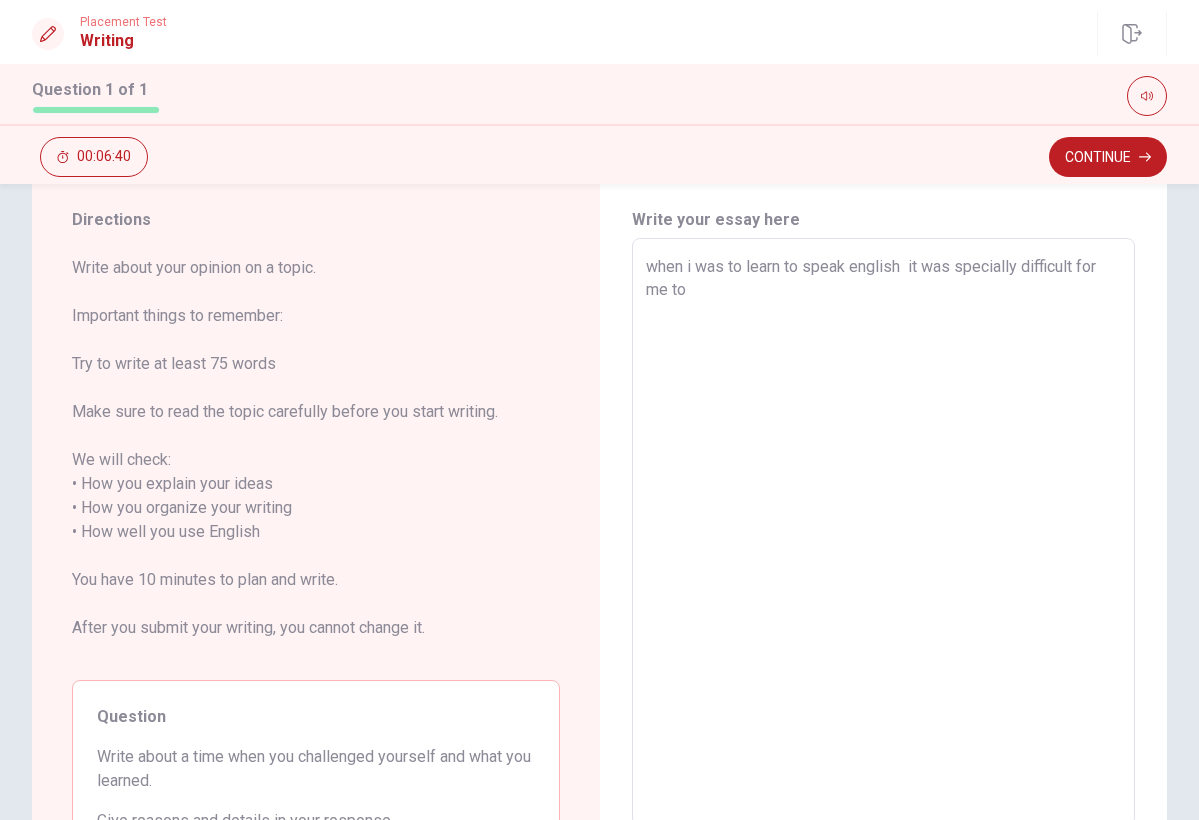 type on "x" 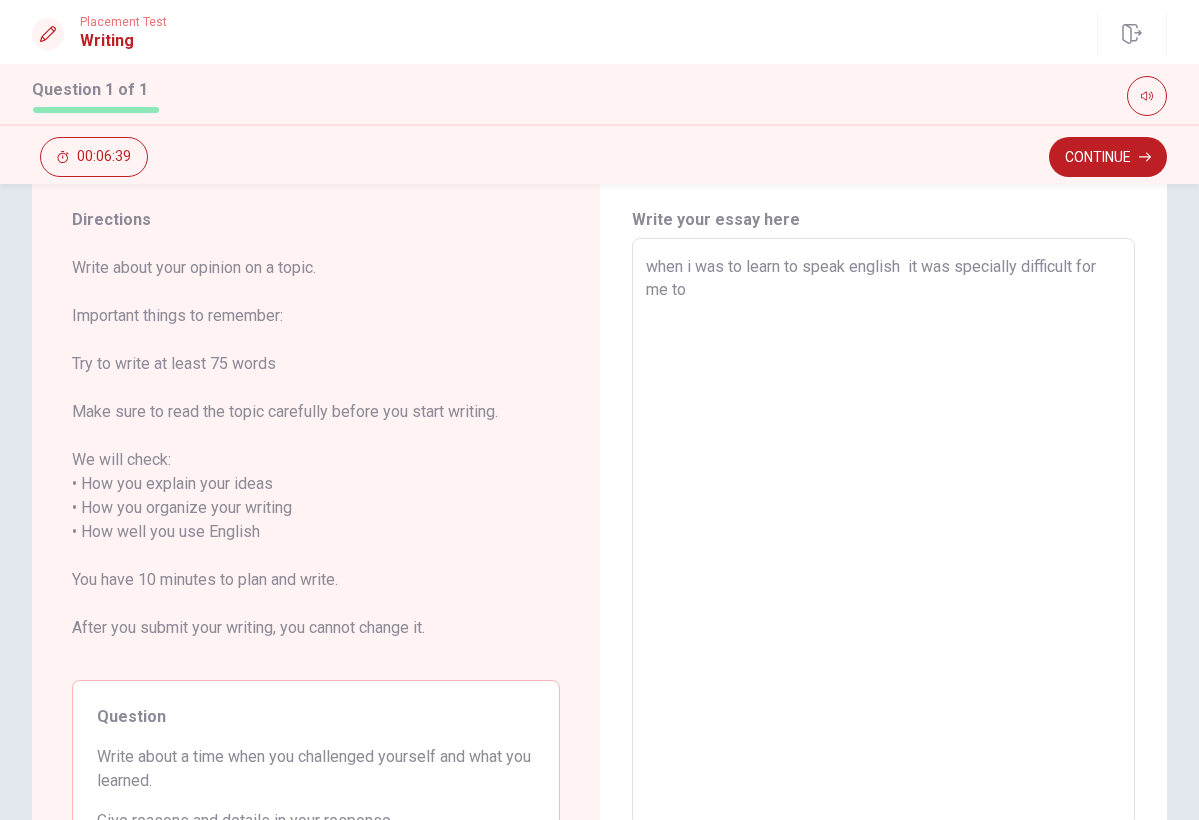 type on "when i was to learn to speak english  it was specially difficult for me to s" 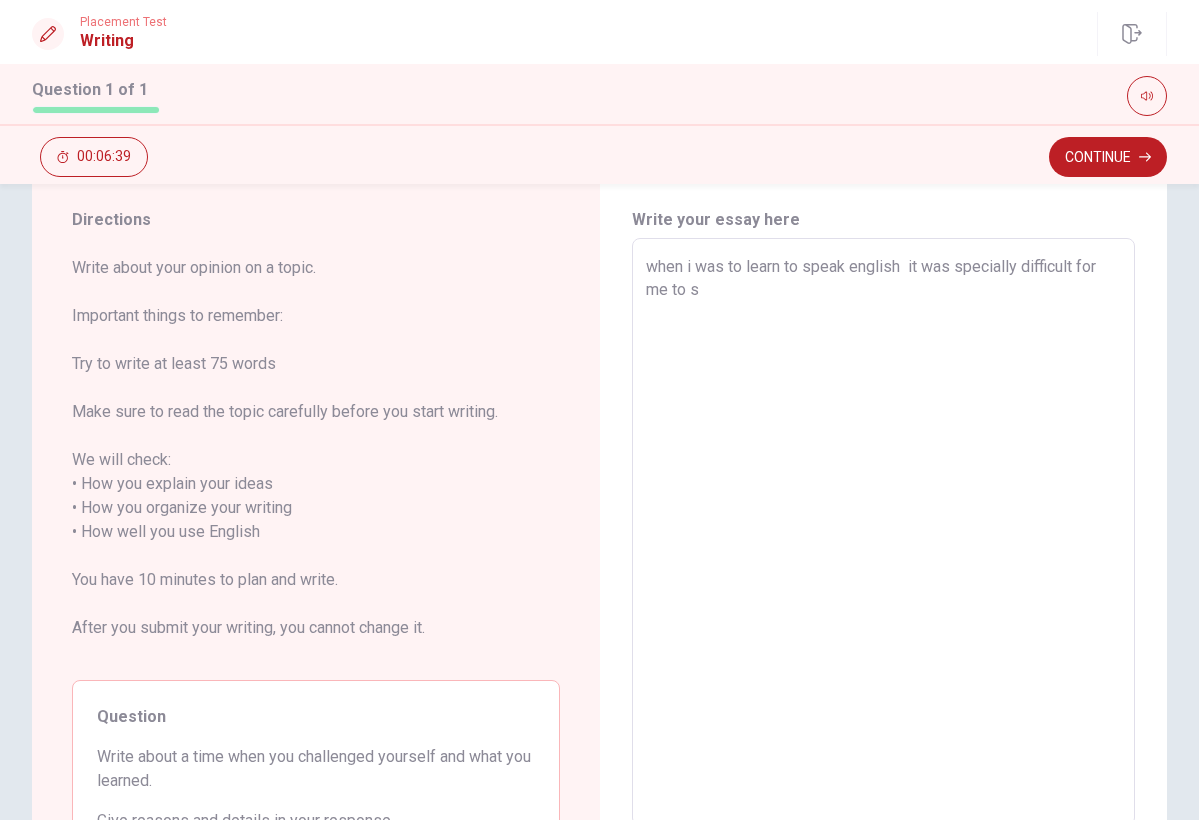 type on "x" 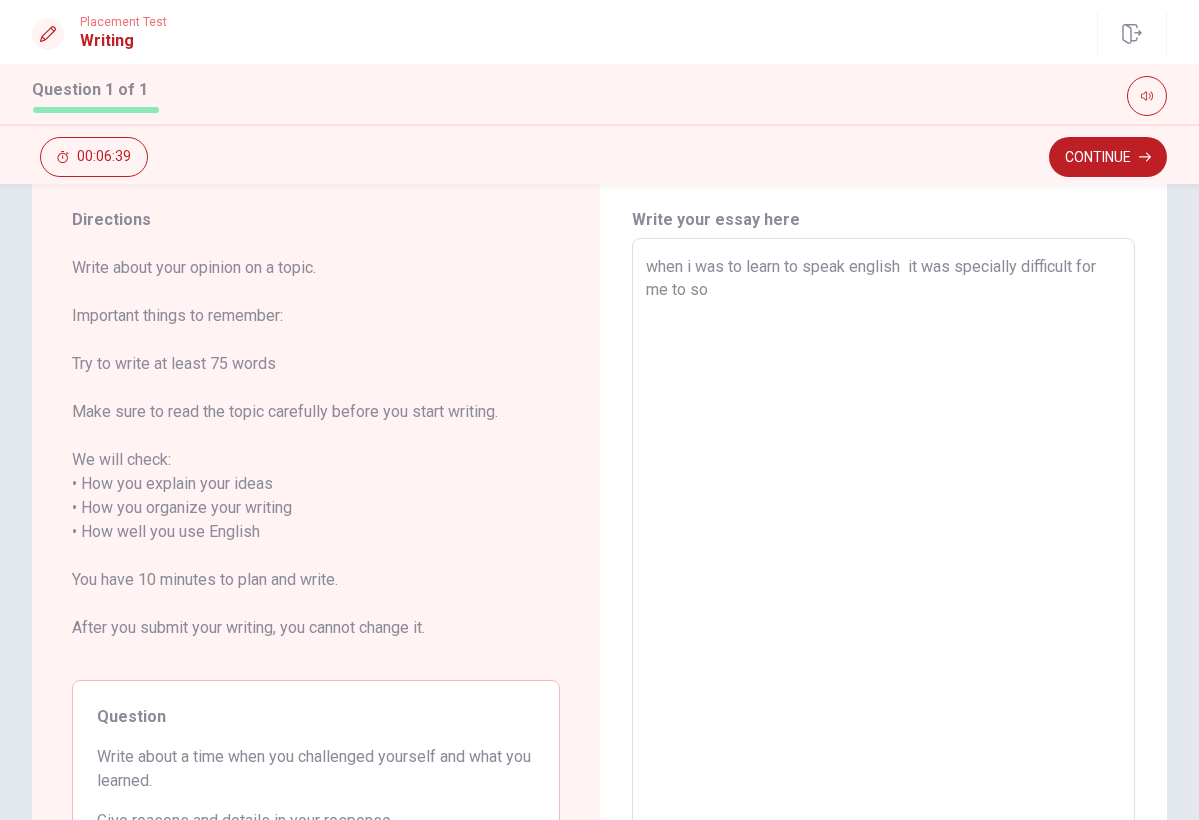 type on "x" 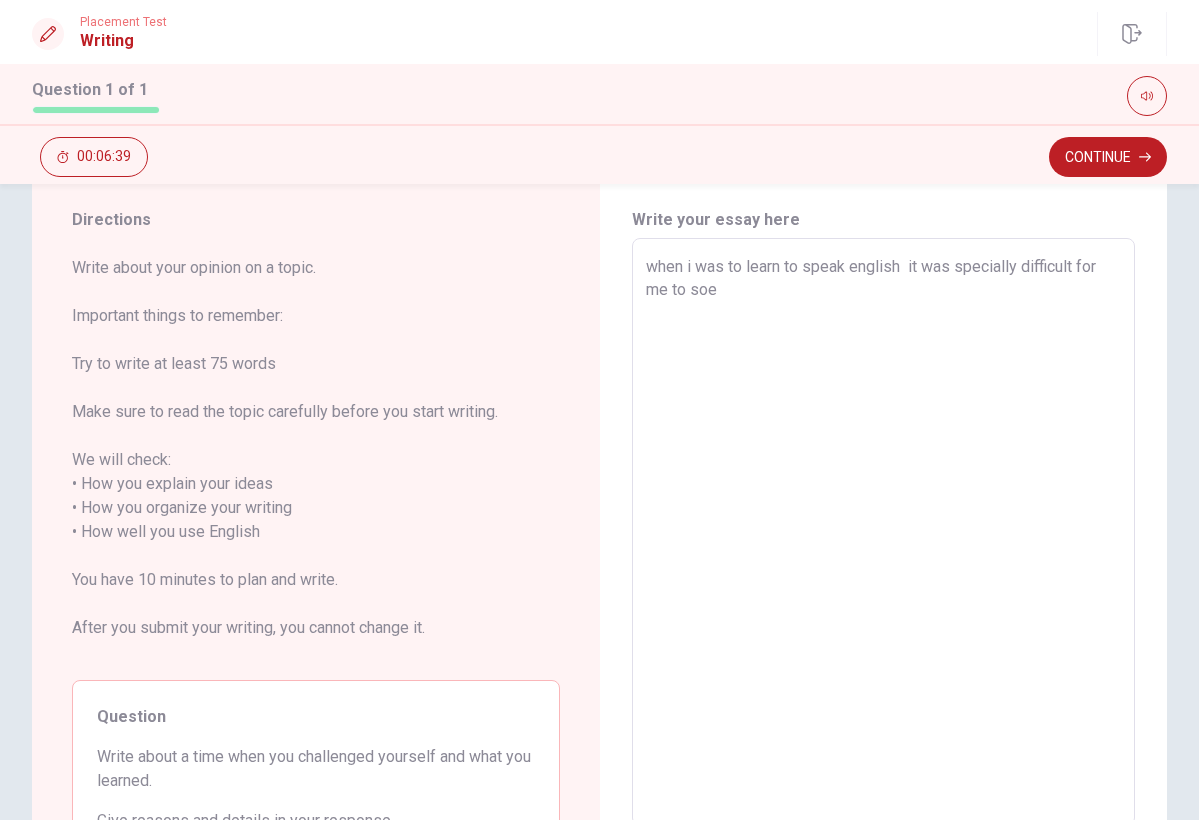 type on "x" 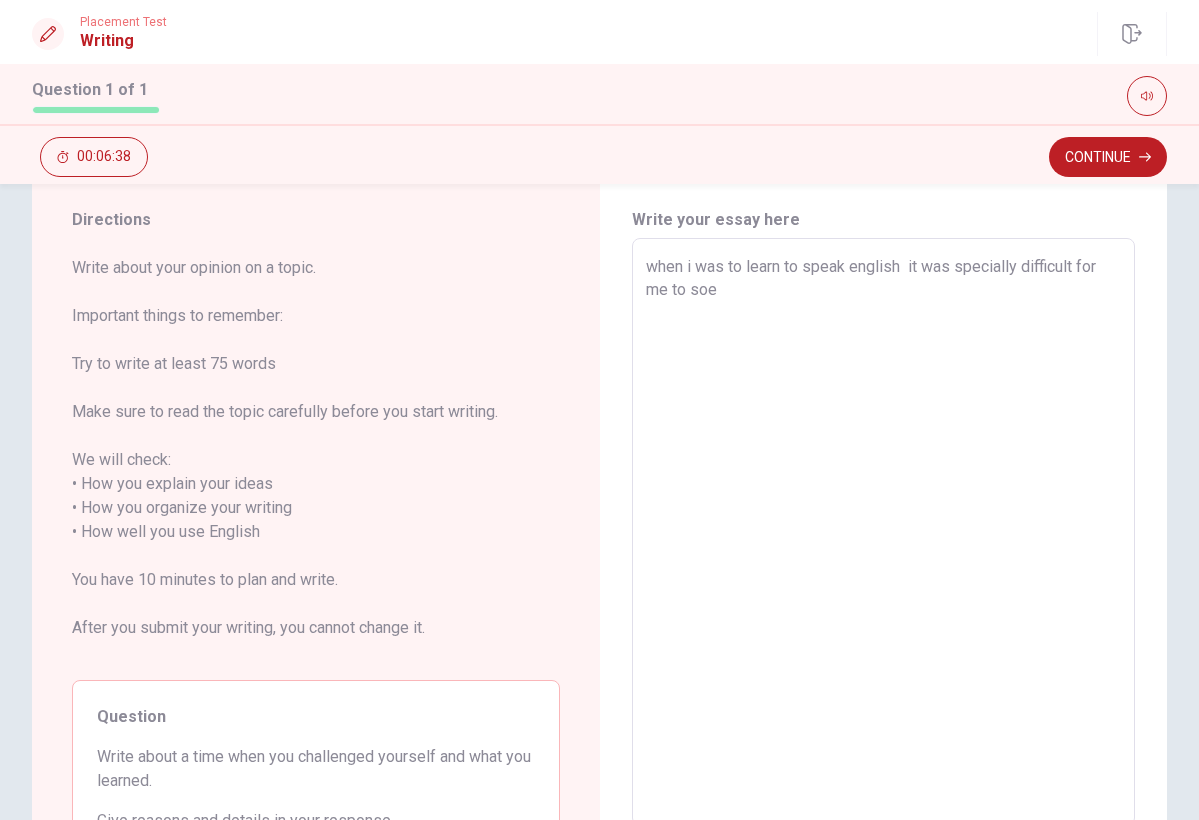 type on "when i was to learn to speak english  it was specially difficult for me to soea" 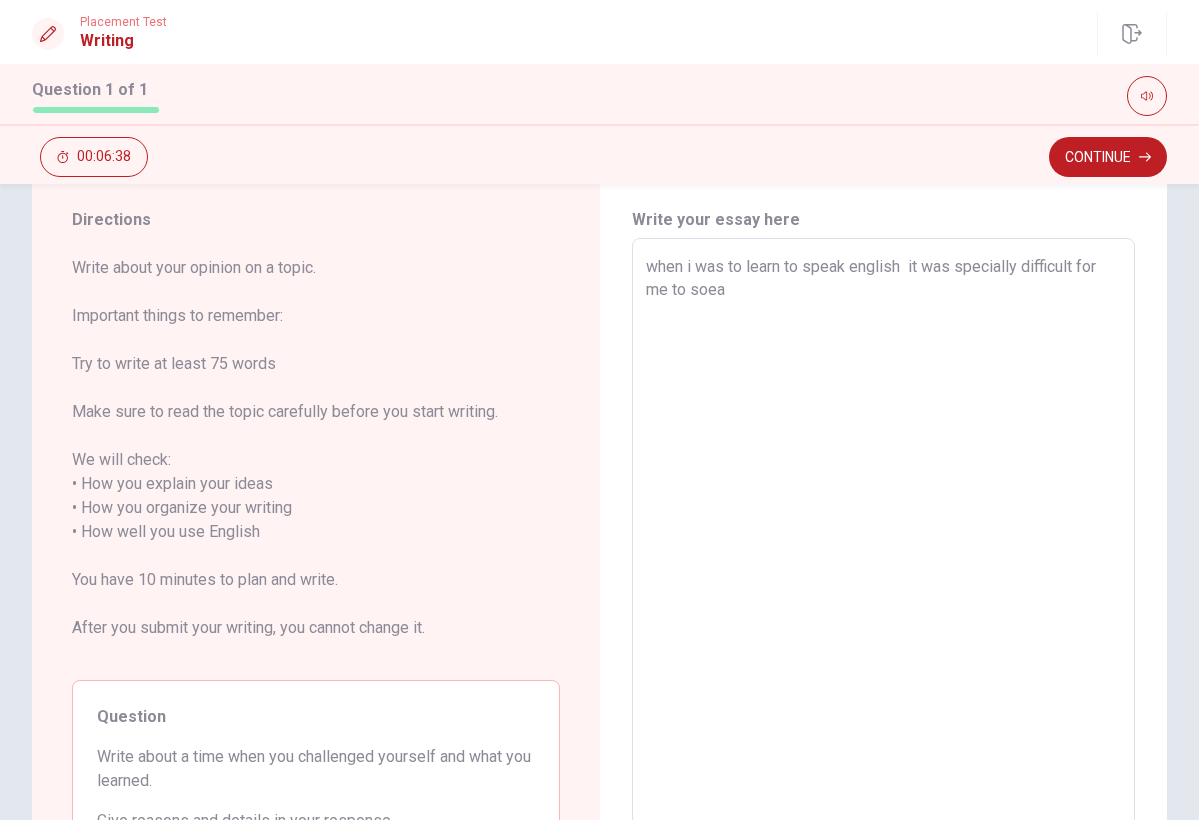 type on "x" 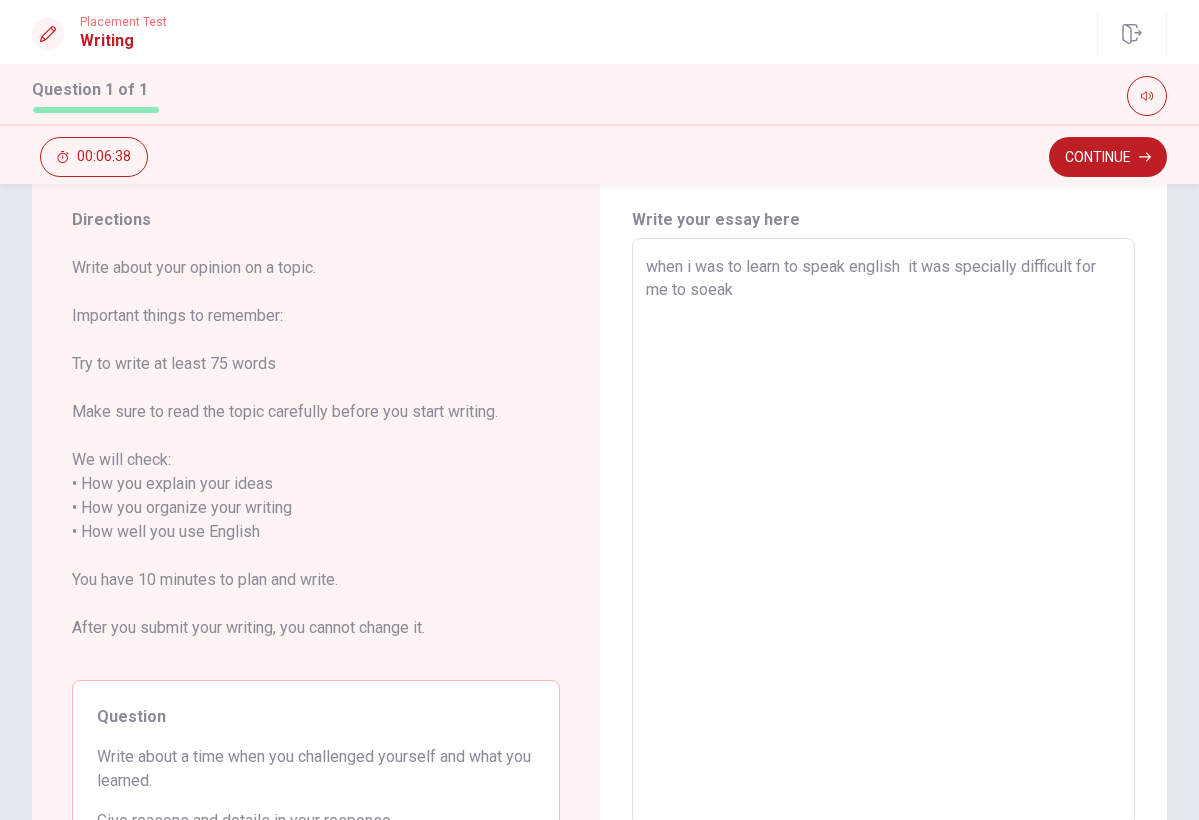 type on "x" 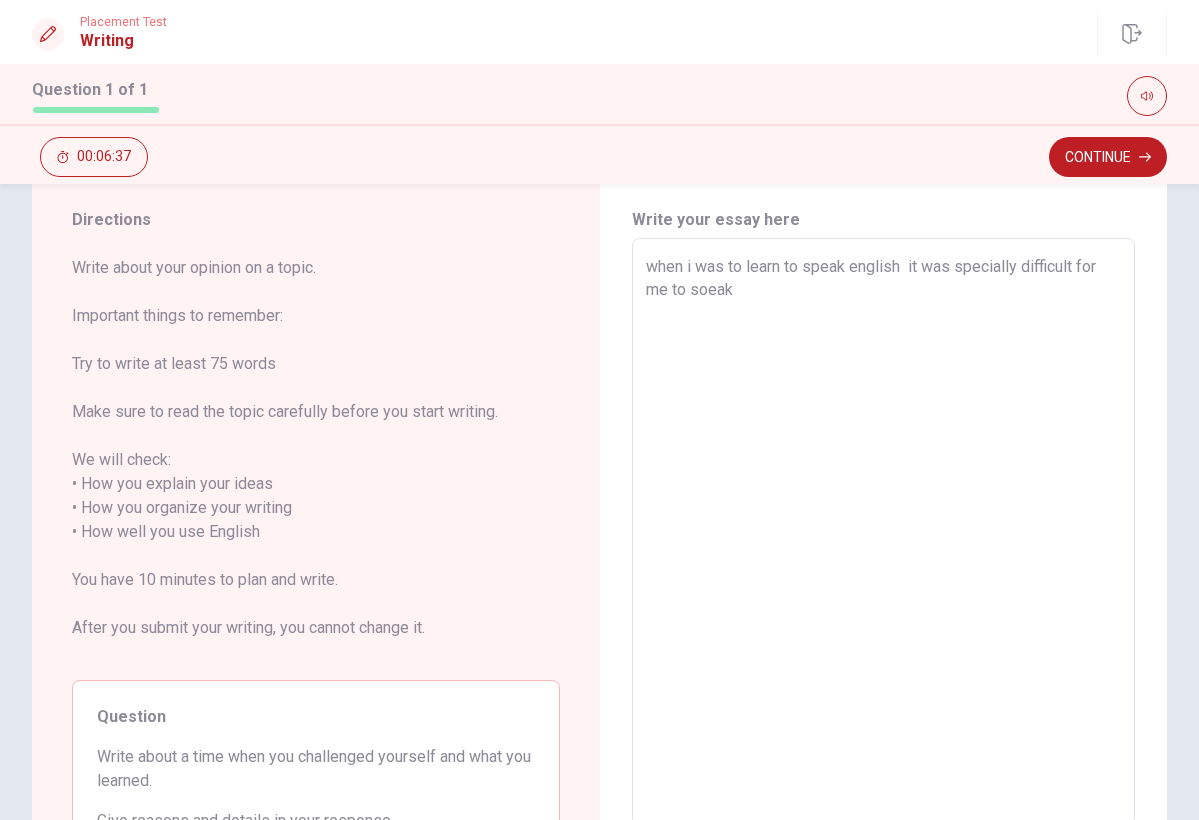 type on "x" 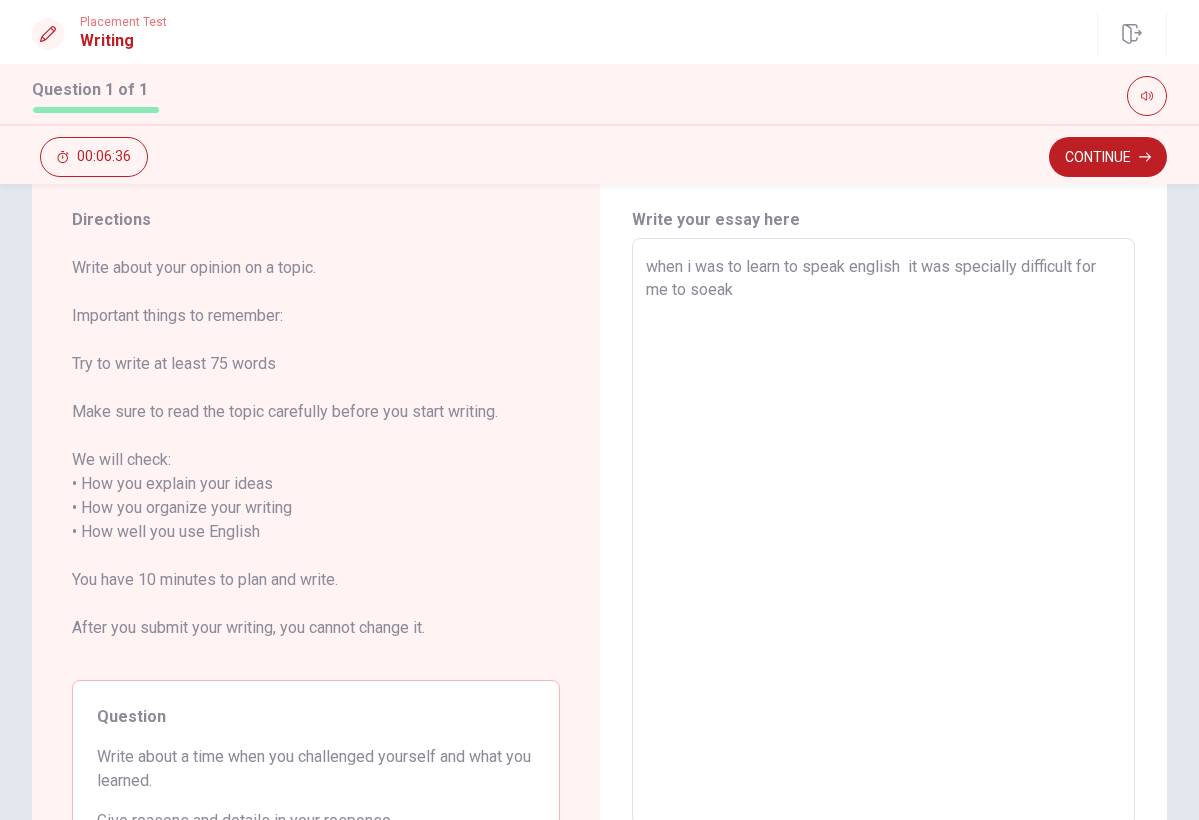type on "when i was to learn to speak english  it was specially difficult for me to soea" 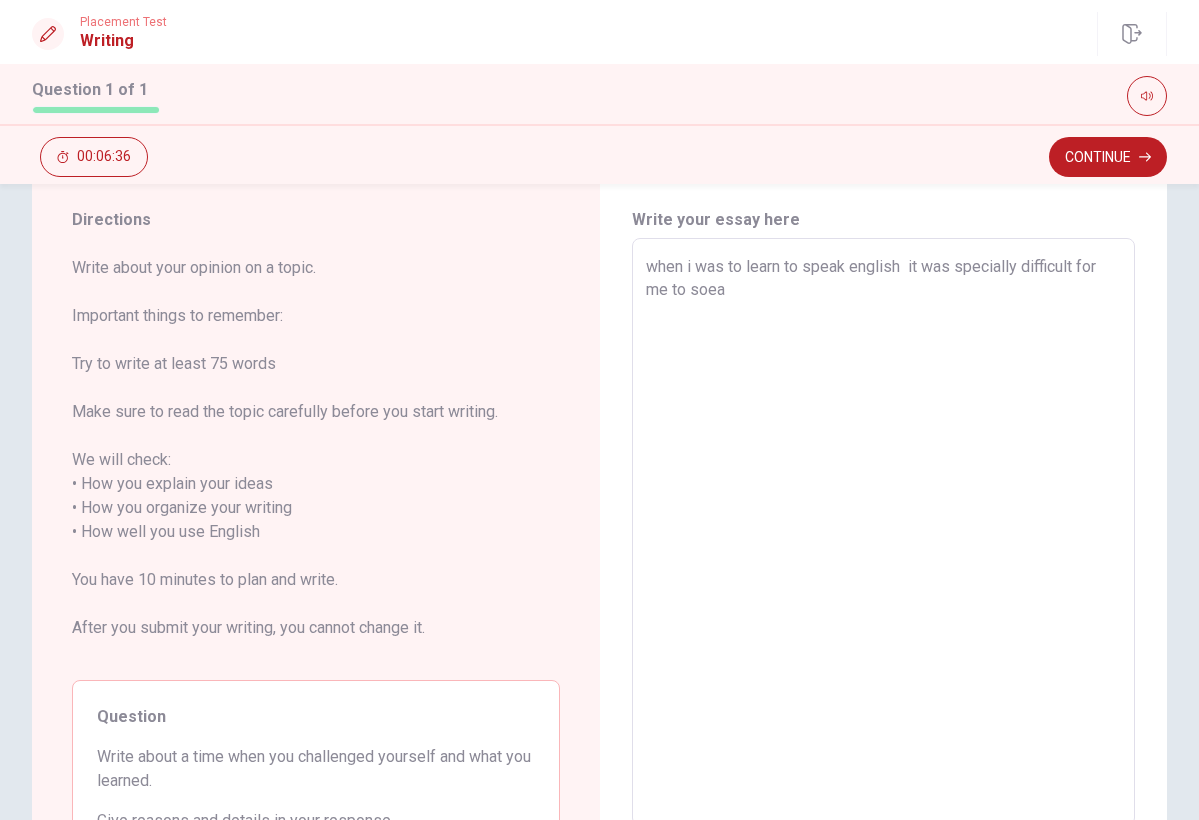 type on "x" 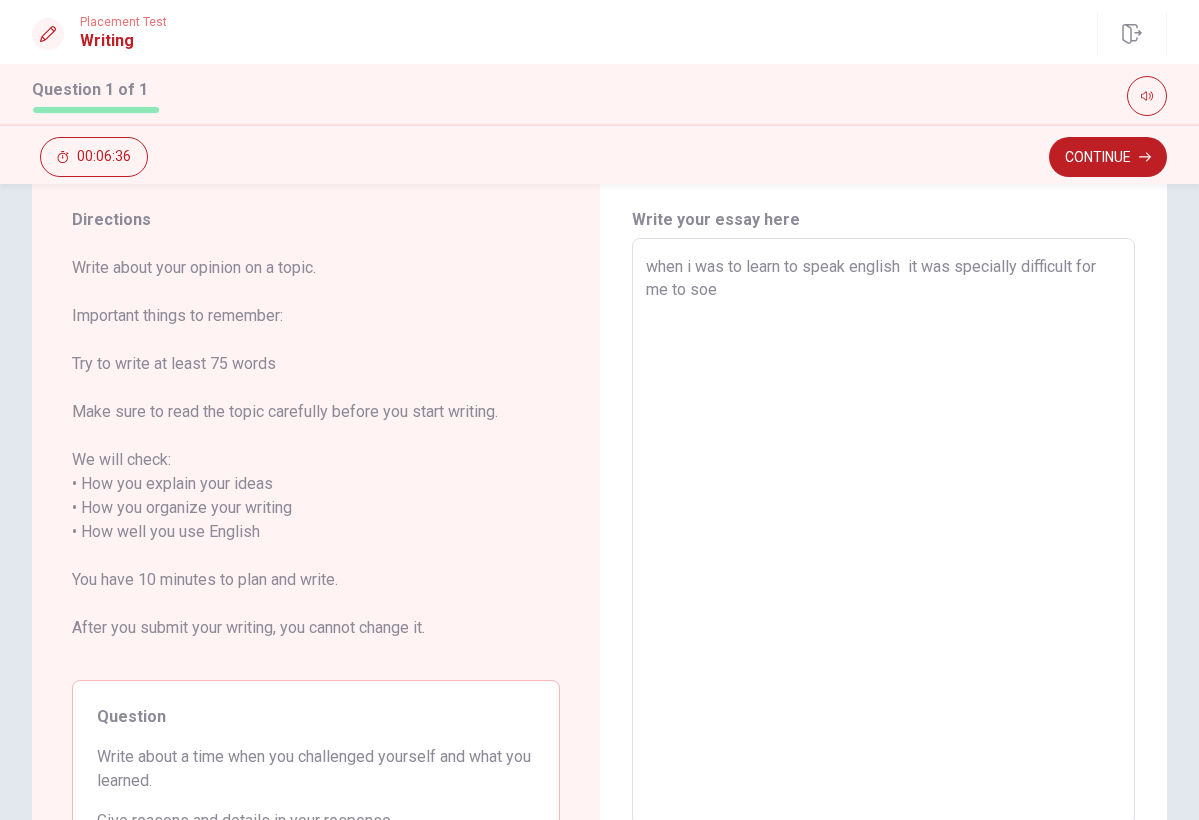 type on "x" 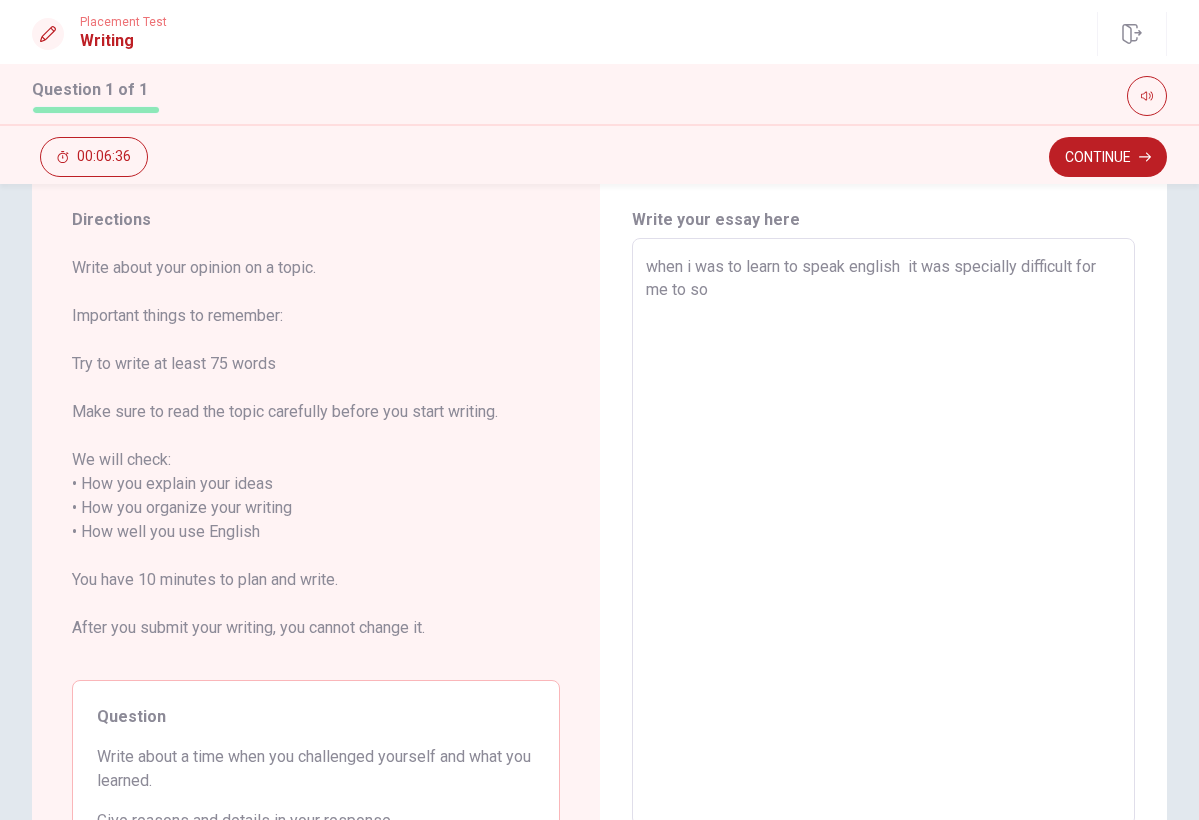 type on "x" 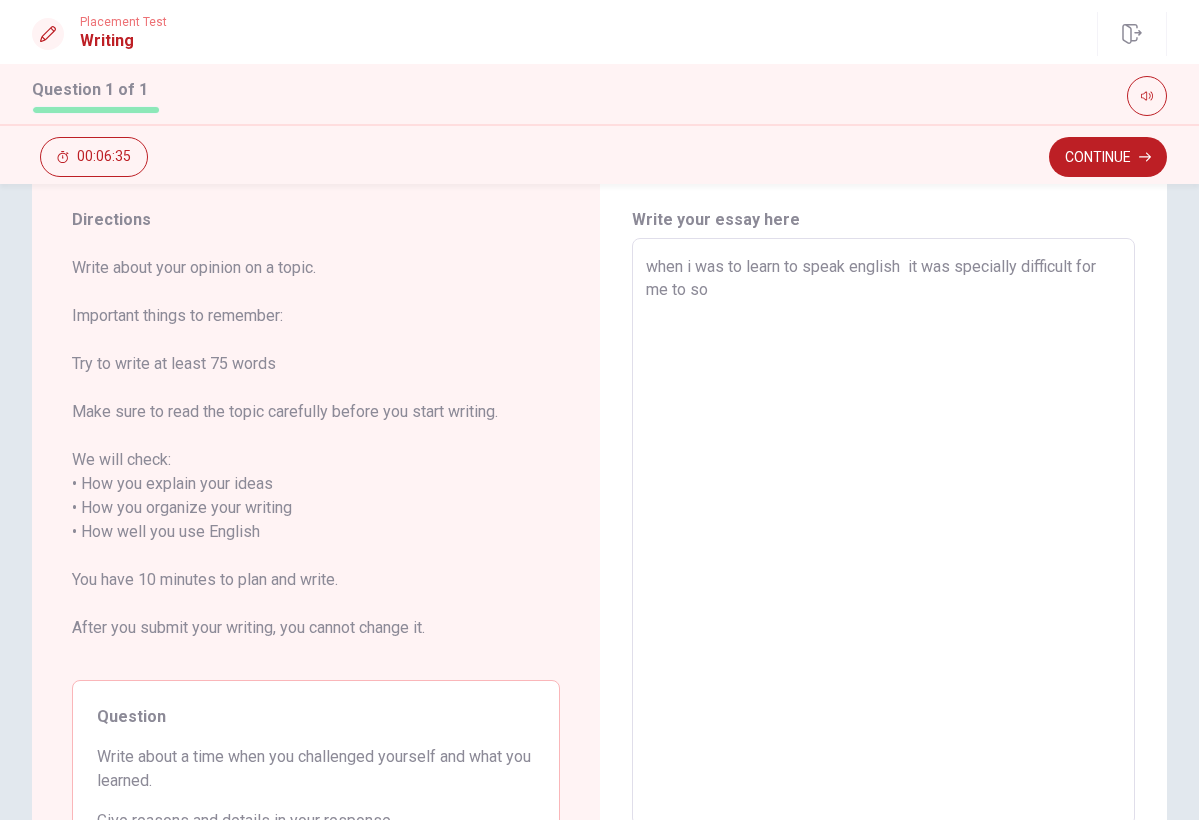 type 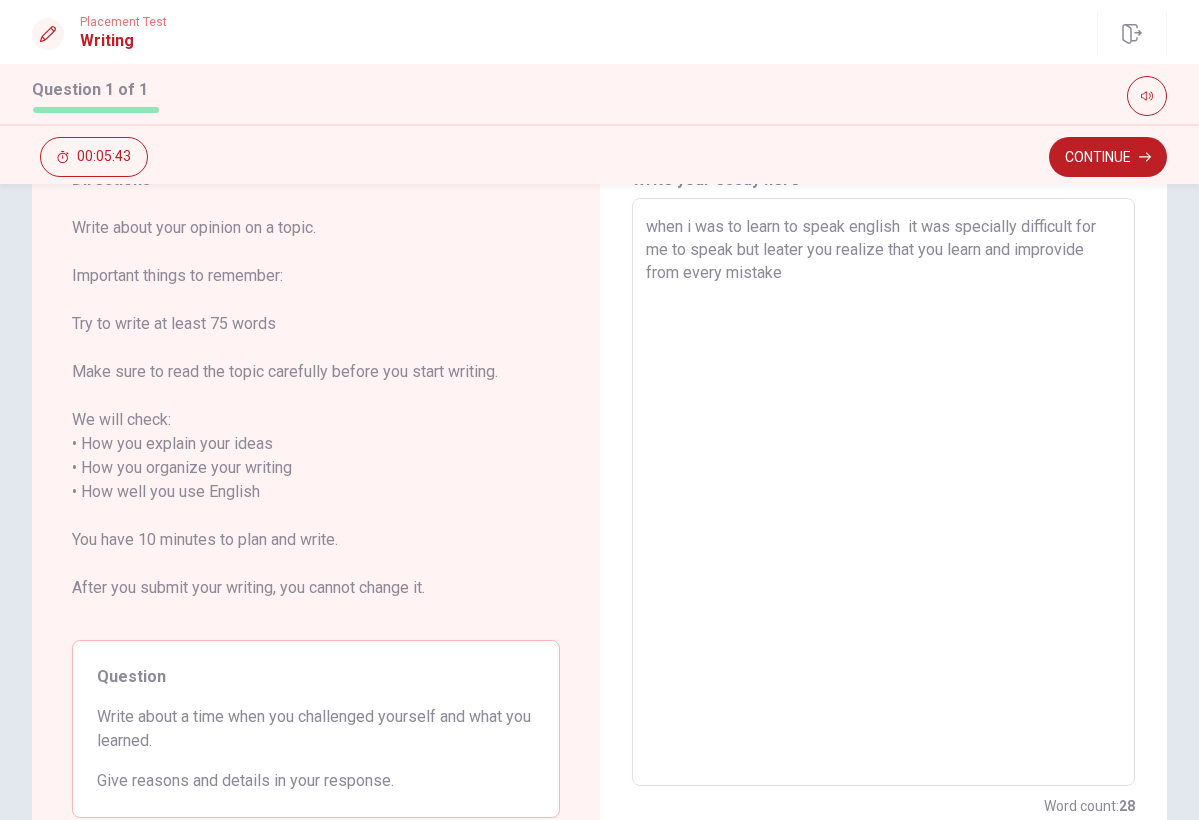 scroll, scrollTop: 98, scrollLeft: 0, axis: vertical 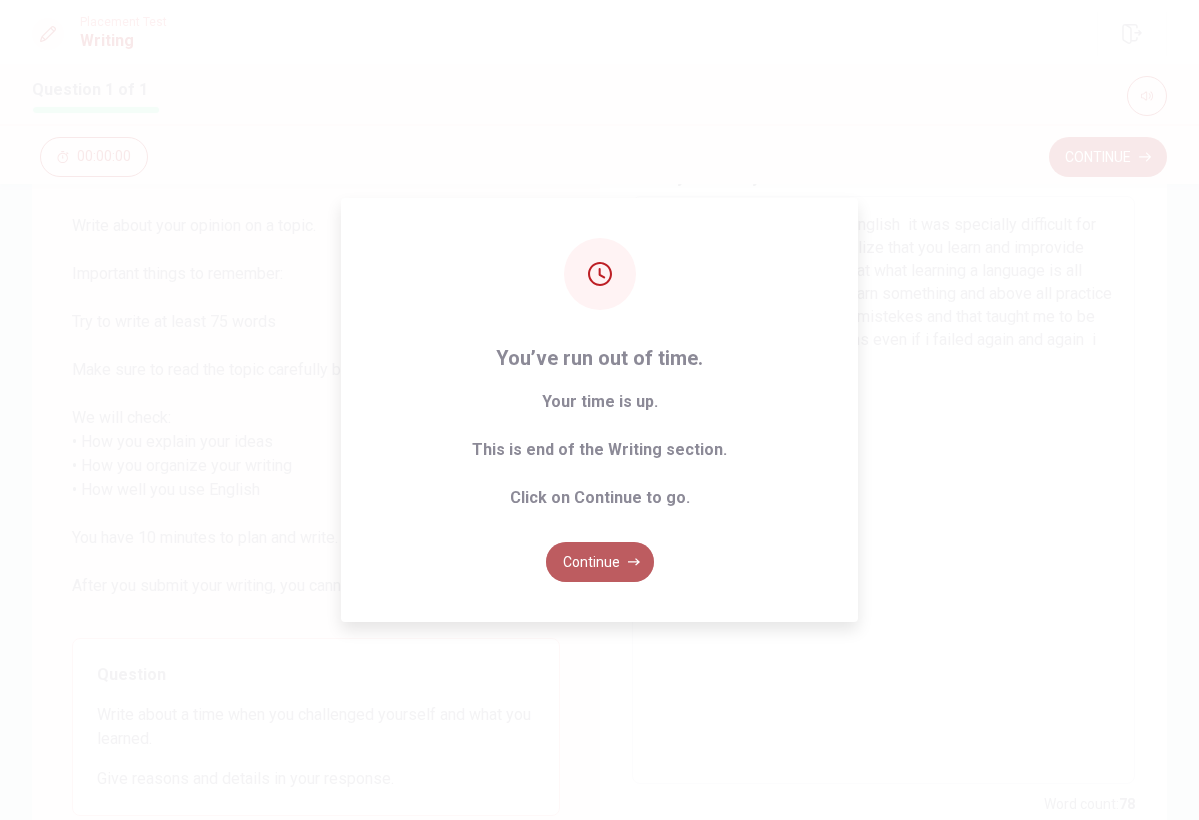 click on "Continue" at bounding box center (600, 562) 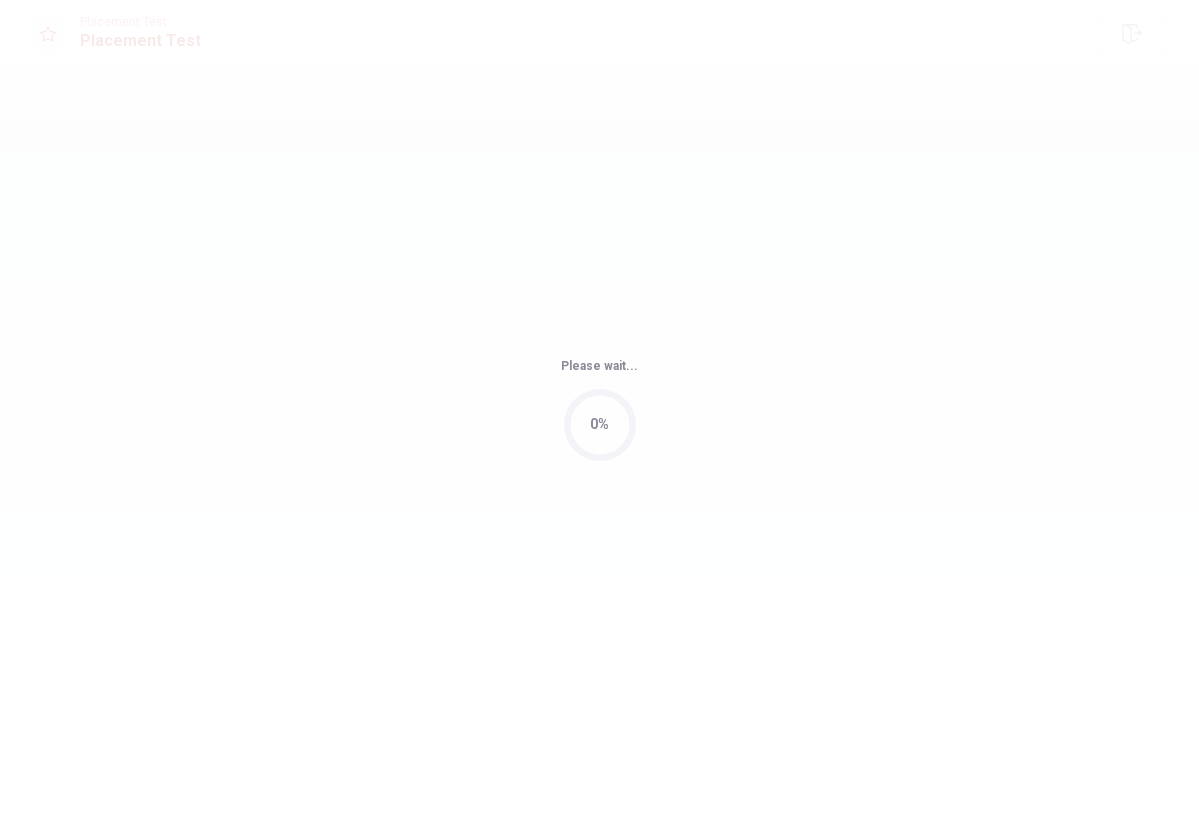 scroll, scrollTop: 0, scrollLeft: 0, axis: both 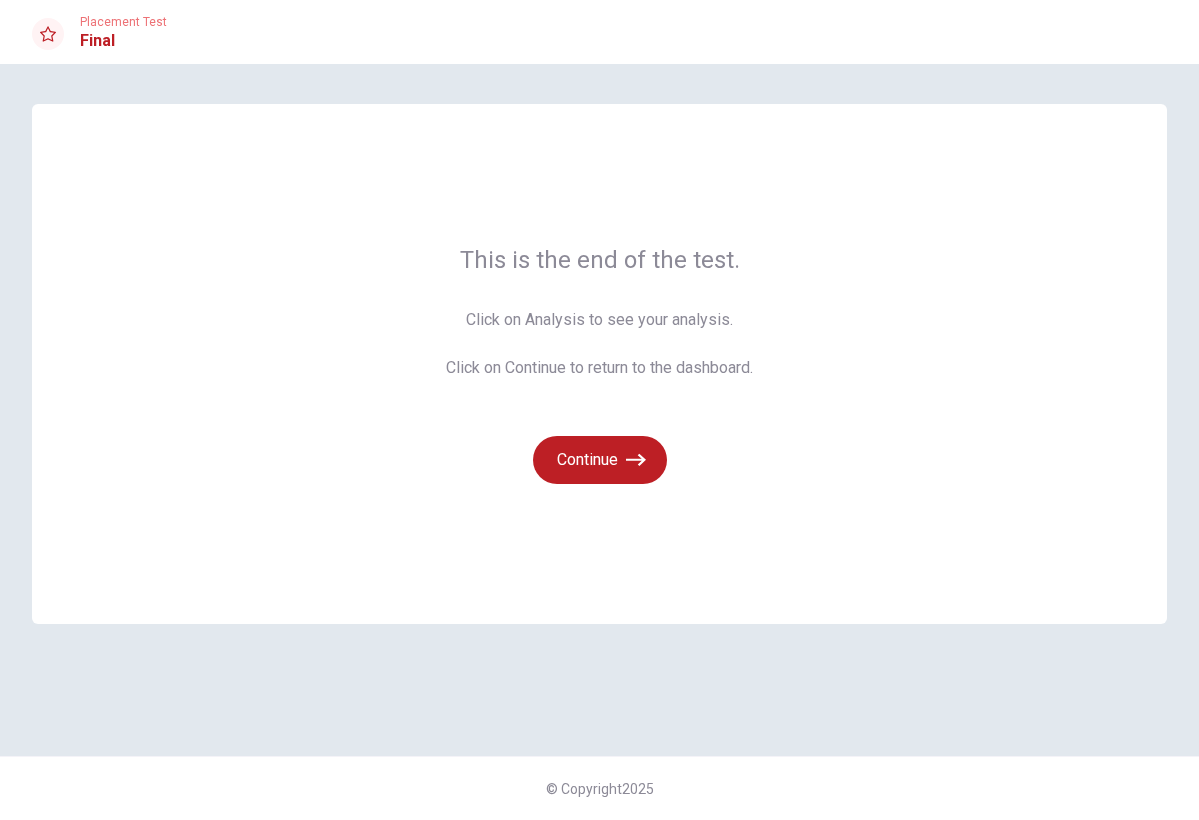 click on "Click on Analysis to see your analysis. Click on Continue to return to the dashboard." at bounding box center (599, 344) 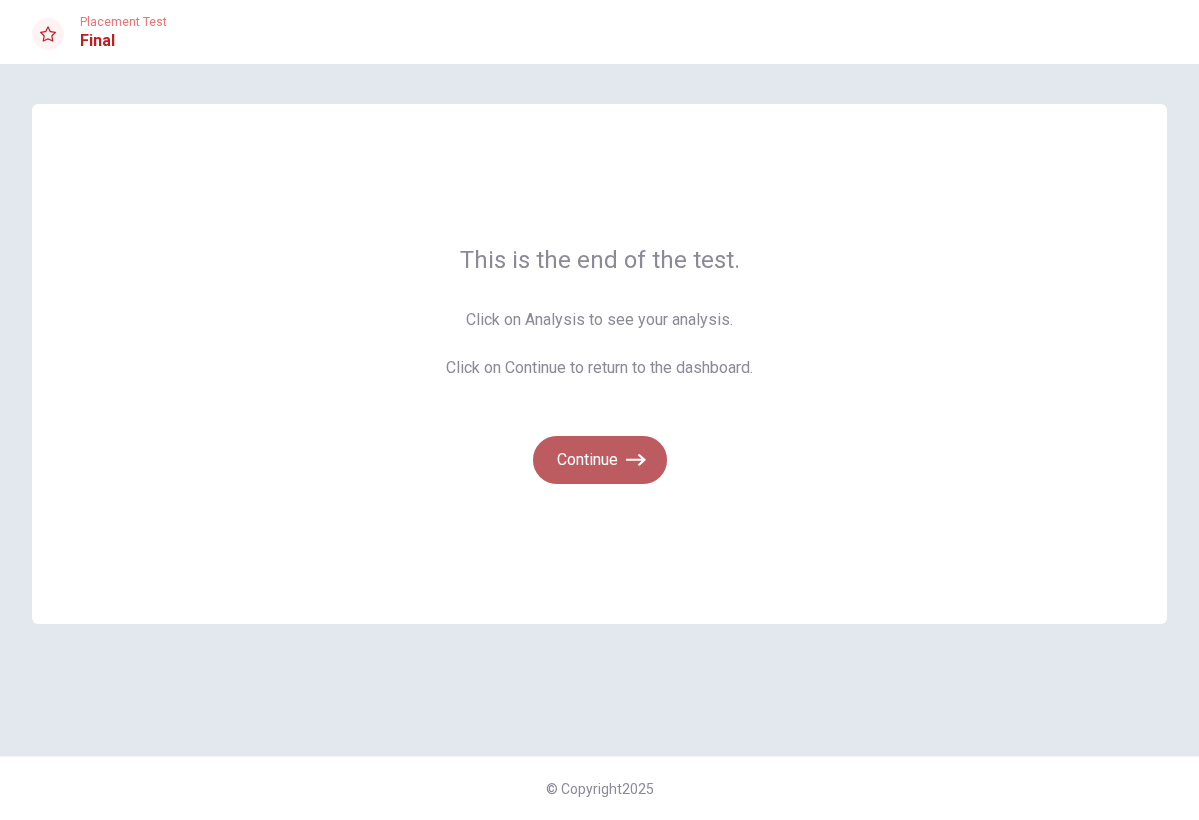 click on "Continue" at bounding box center [600, 460] 